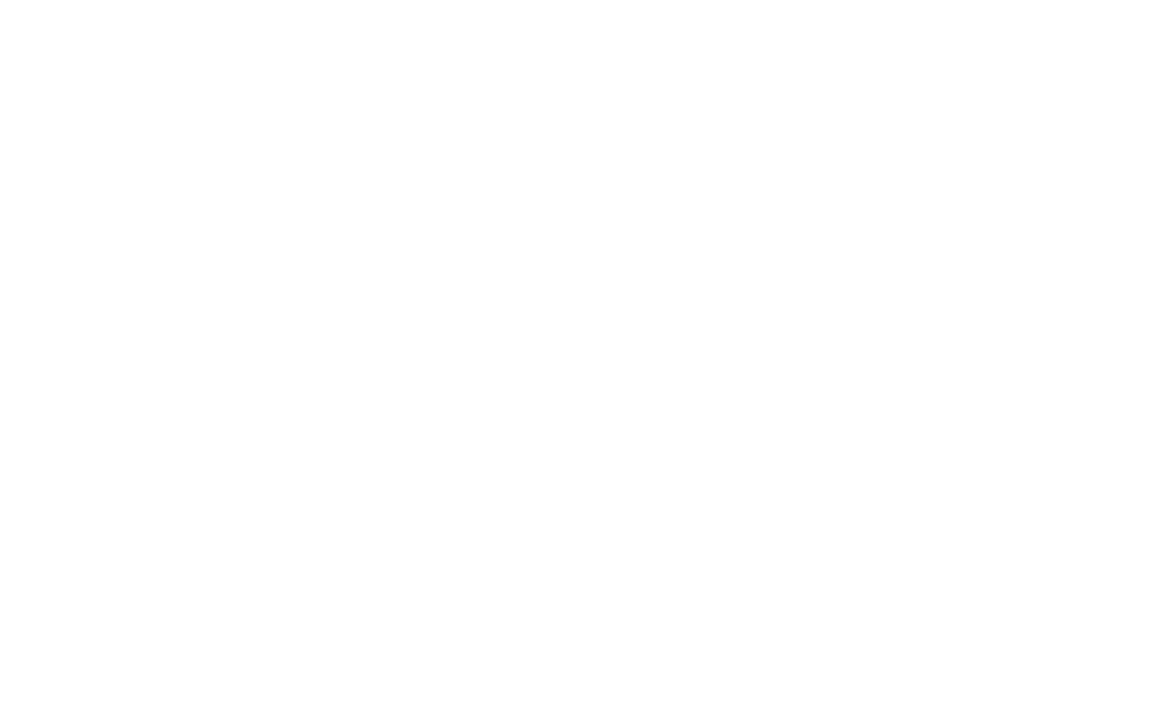 scroll, scrollTop: 0, scrollLeft: 0, axis: both 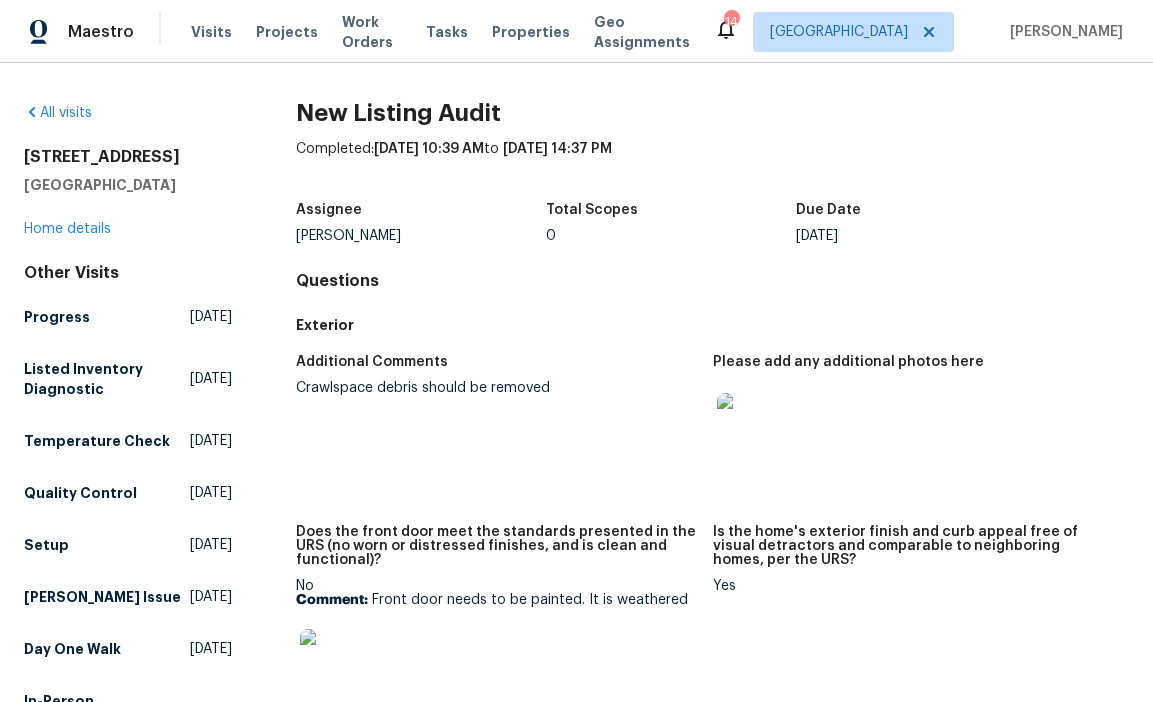 click at bounding box center [749, 425] 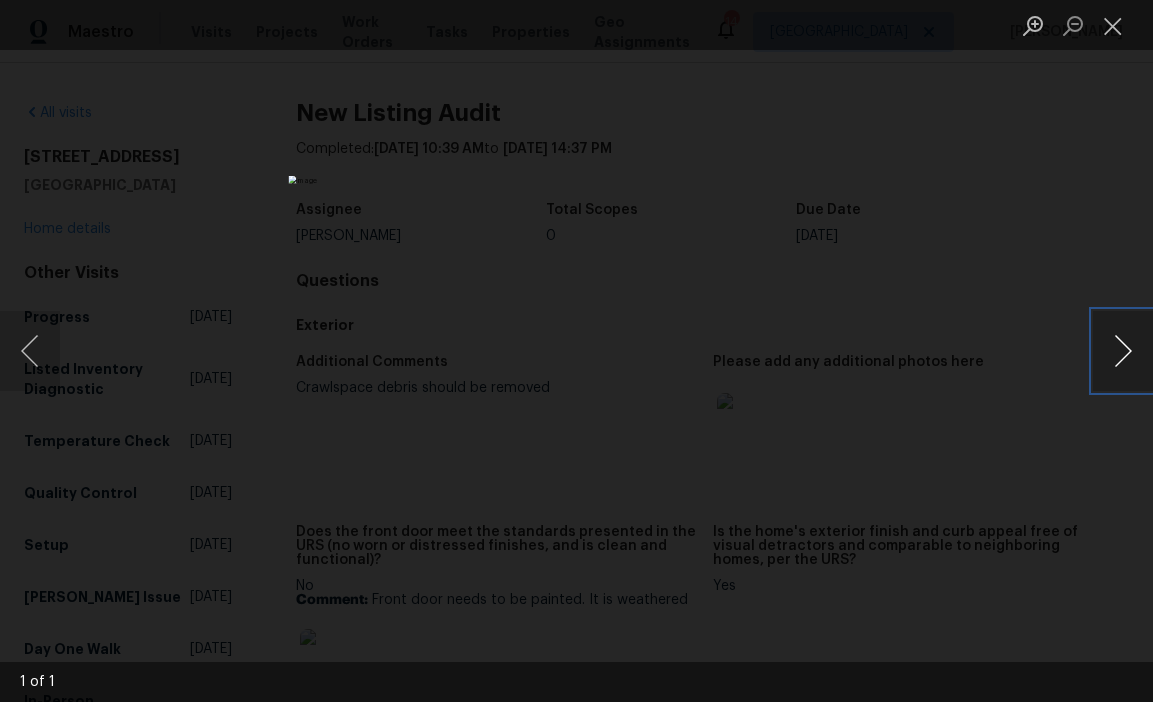 click at bounding box center [1123, 351] 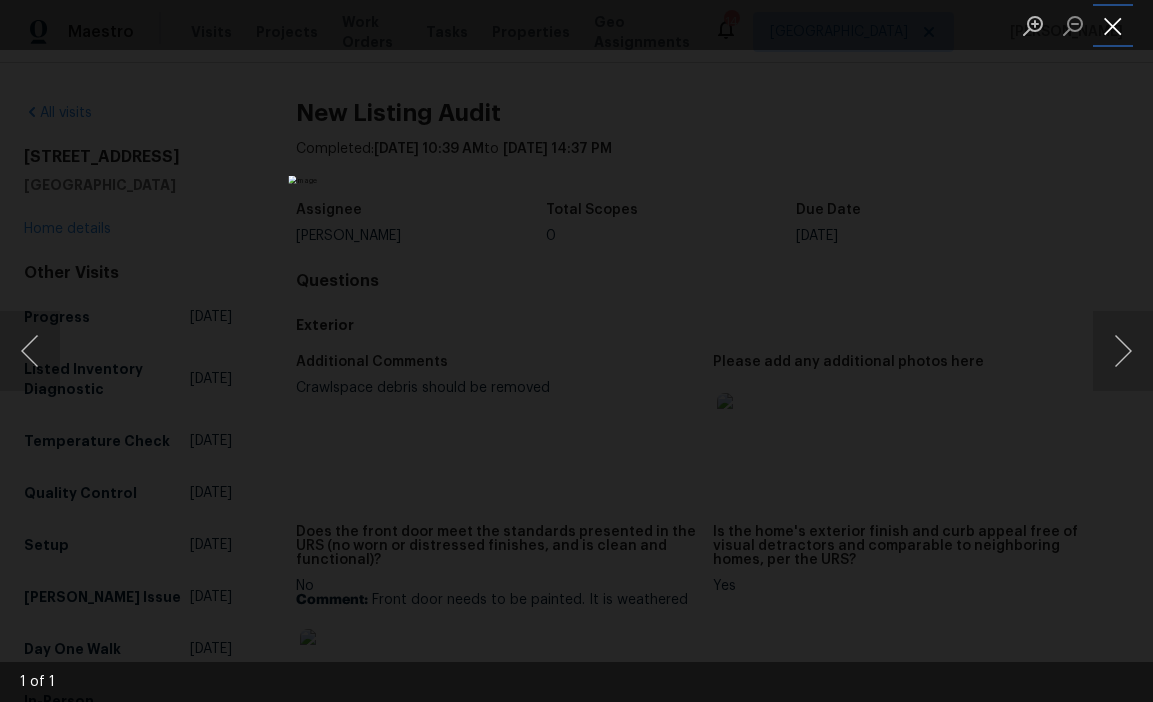 click at bounding box center [1113, 25] 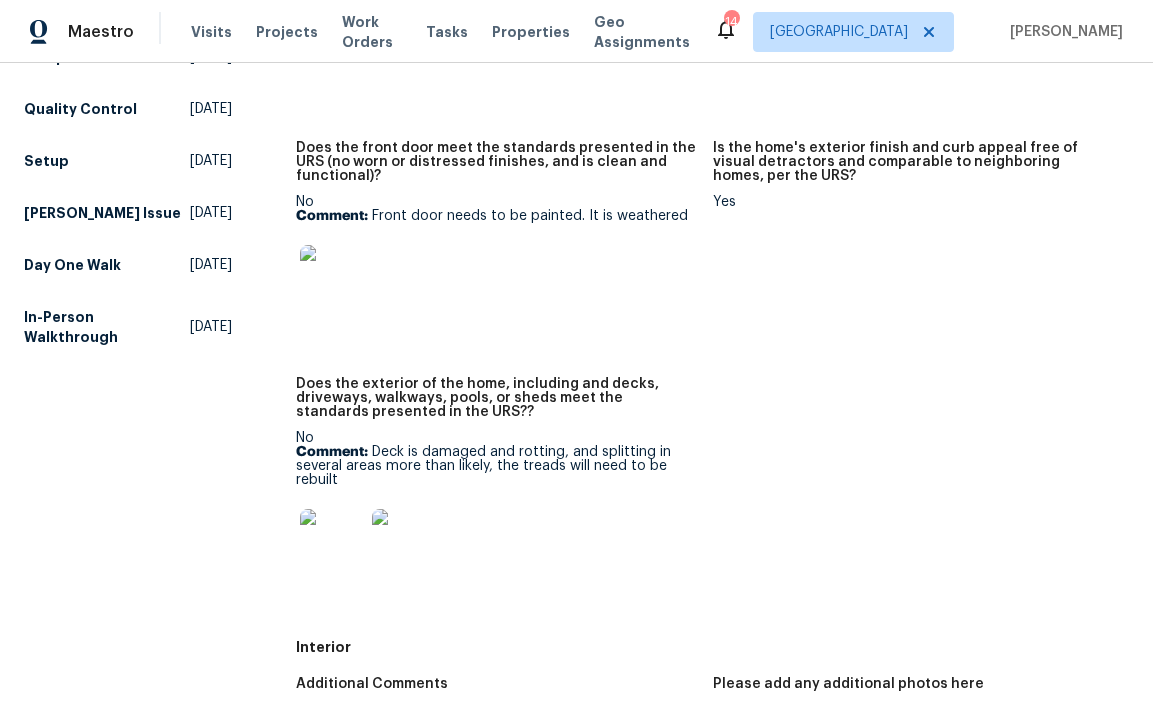 scroll, scrollTop: 395, scrollLeft: 0, axis: vertical 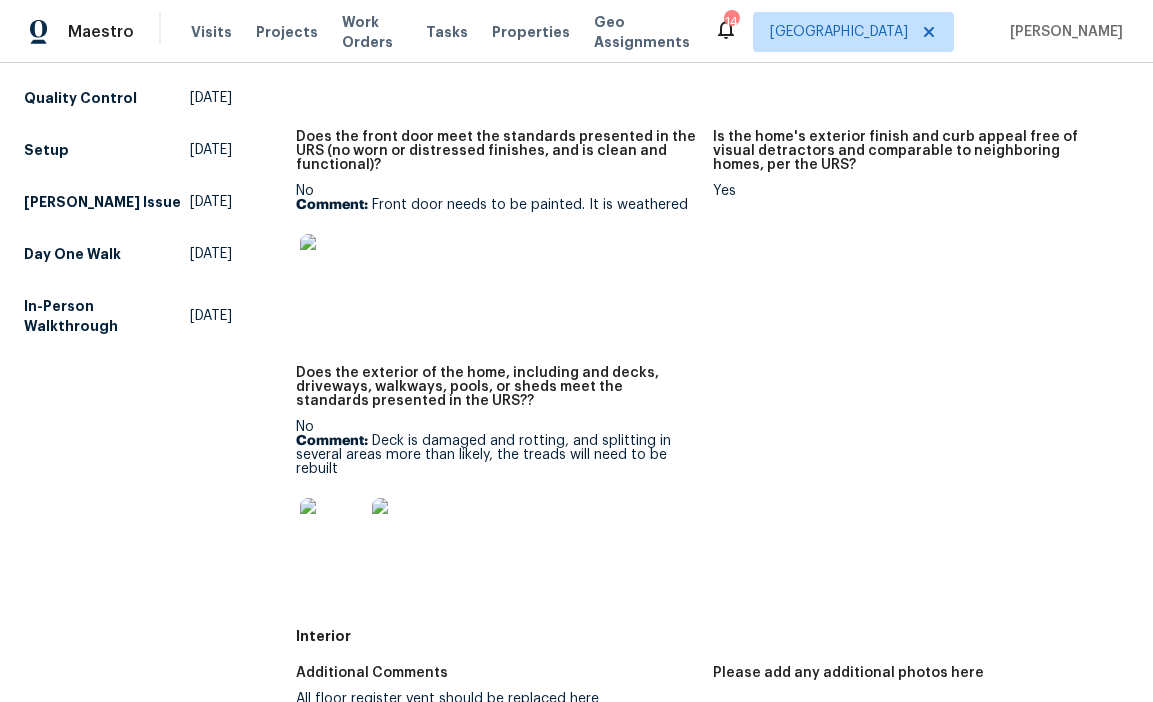 click at bounding box center (332, 266) 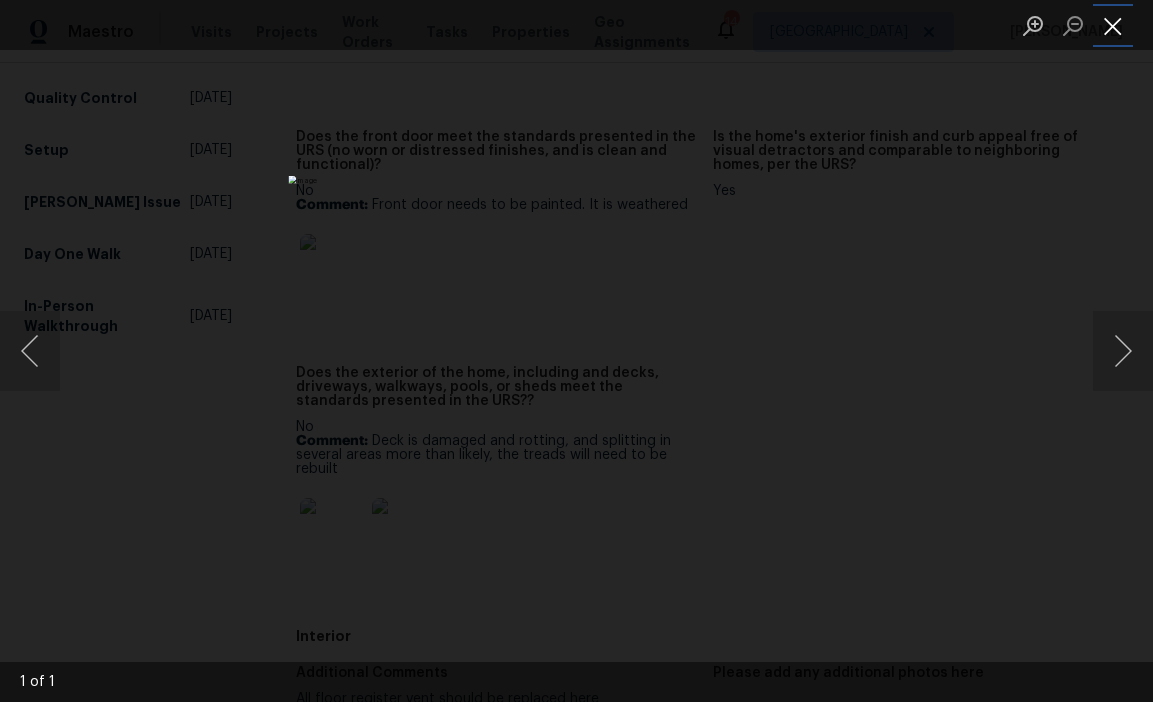 click at bounding box center [1113, 25] 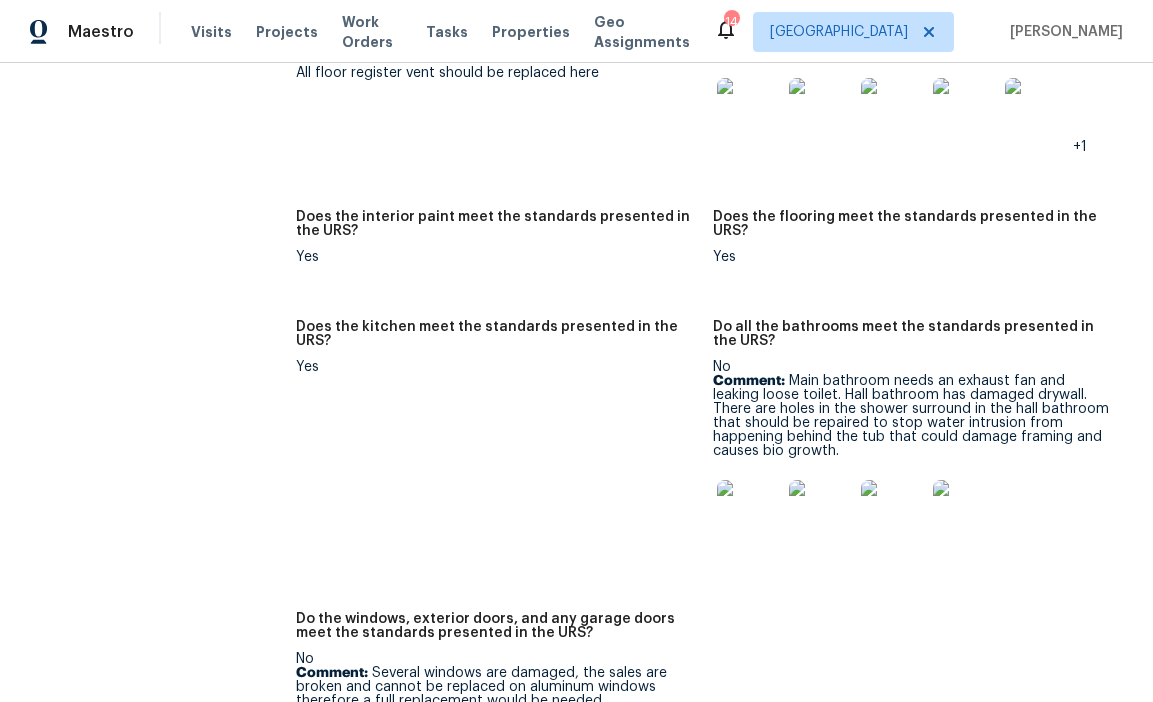 scroll, scrollTop: 1022, scrollLeft: 0, axis: vertical 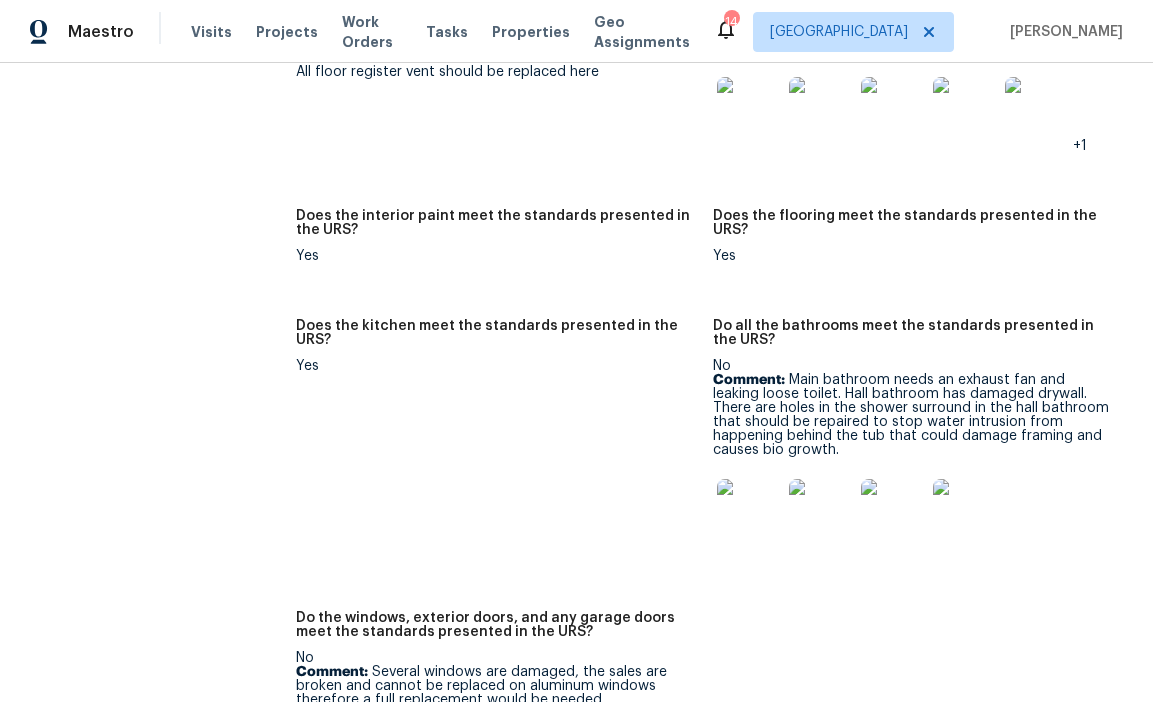 click at bounding box center [821, 511] 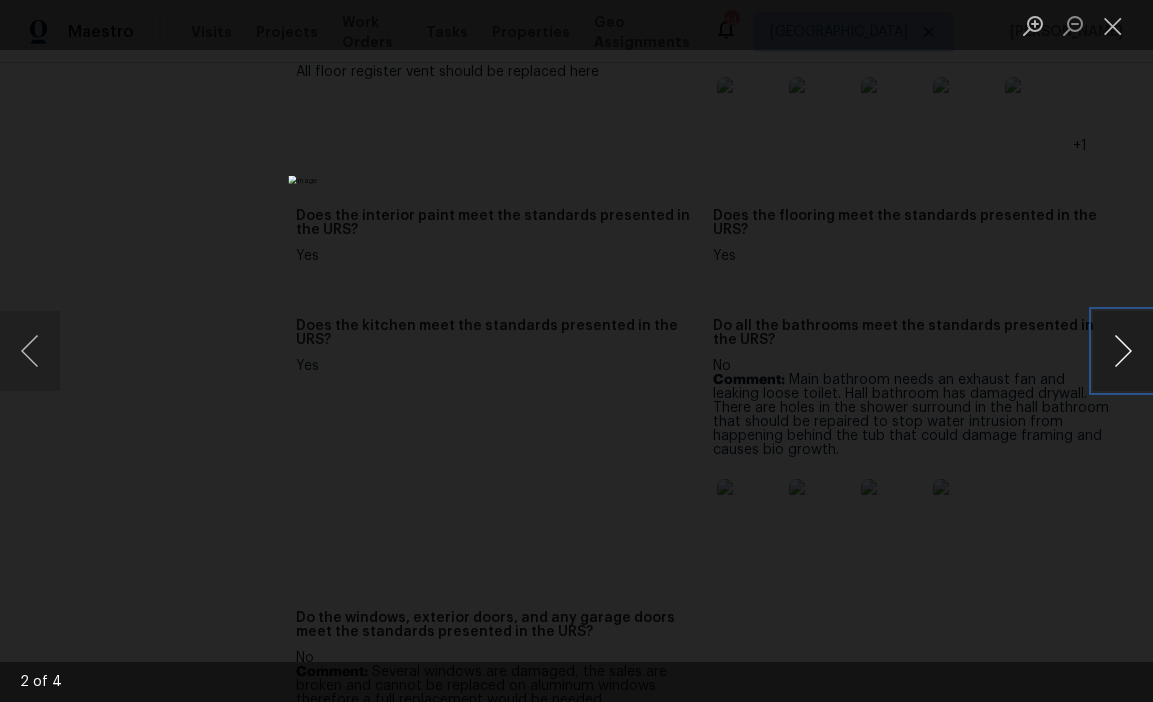 click at bounding box center [1123, 351] 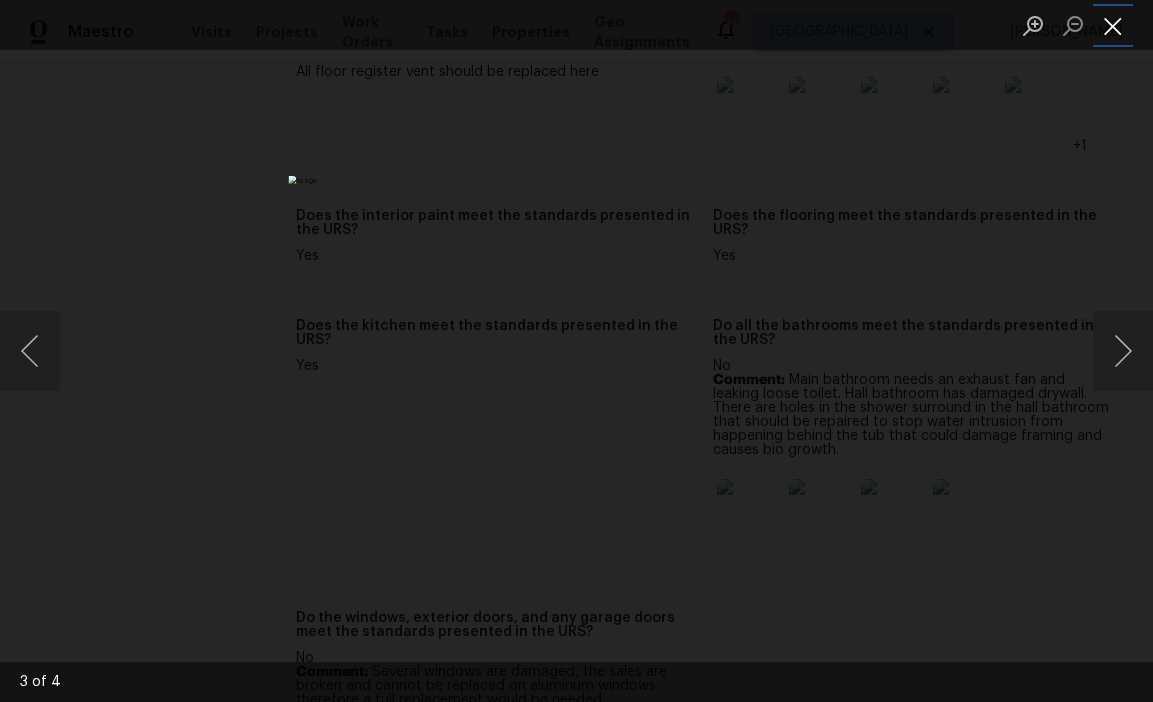 click at bounding box center (1113, 25) 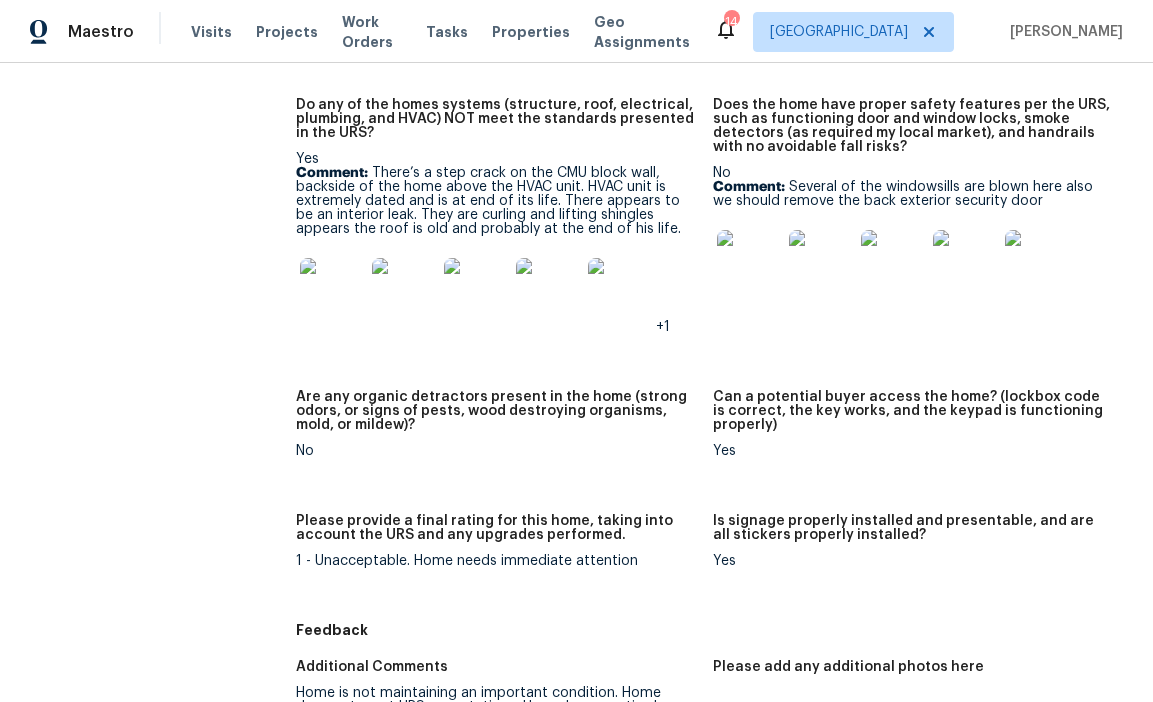 scroll, scrollTop: 1909, scrollLeft: 0, axis: vertical 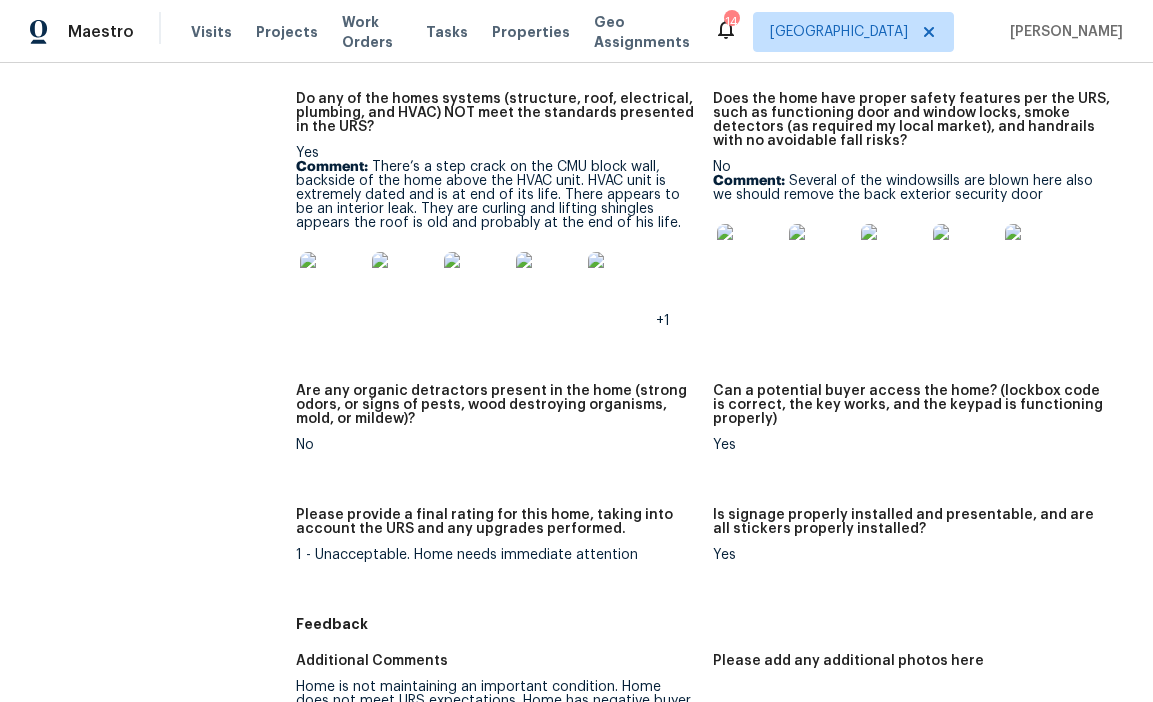 click at bounding box center (404, 284) 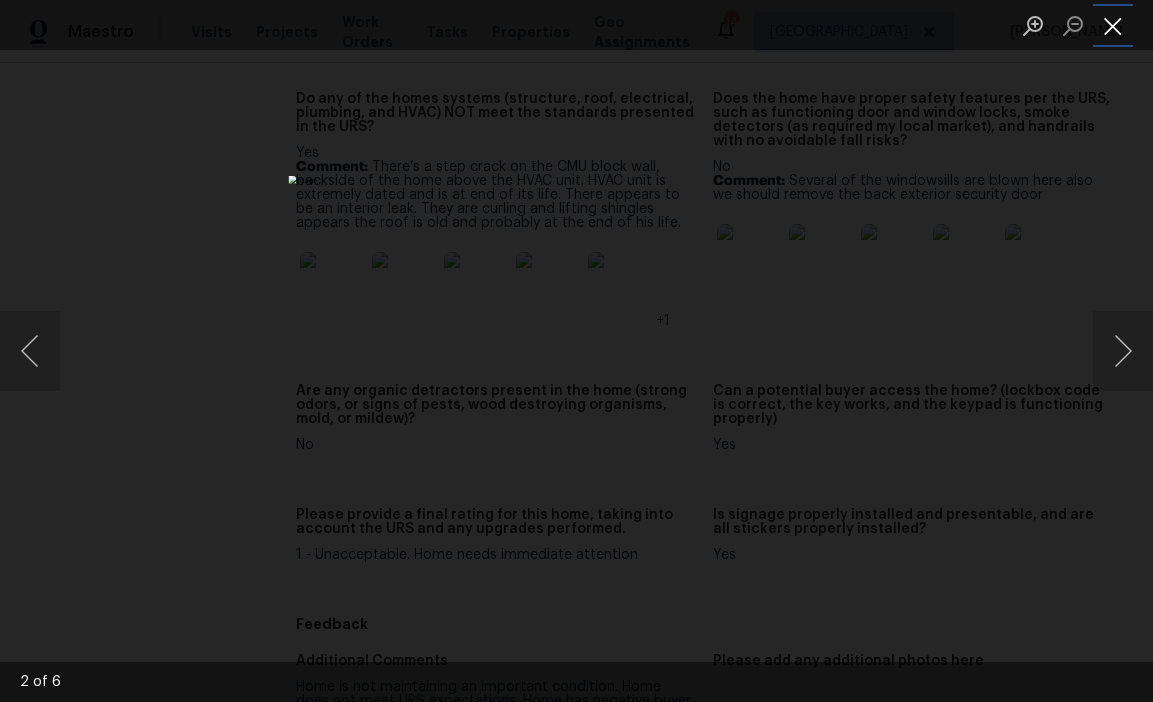 click at bounding box center (1113, 25) 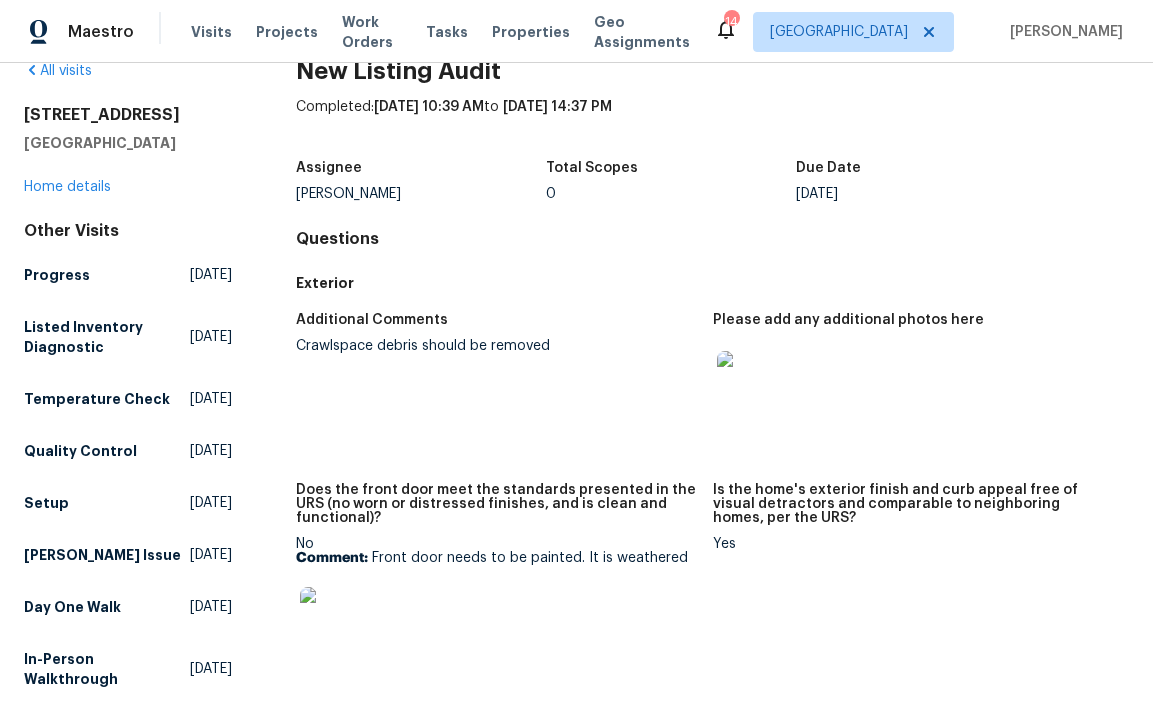 scroll, scrollTop: 0, scrollLeft: 0, axis: both 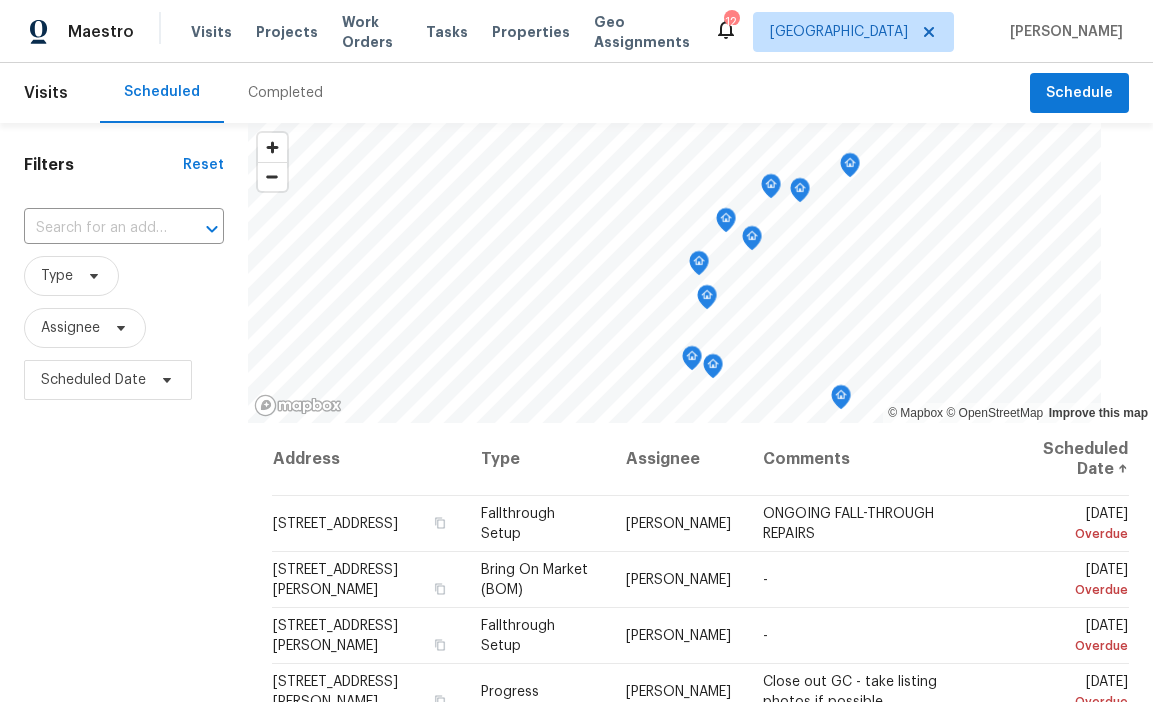 click on "Visits Projects Work Orders Tasks Properties Geo Assignments" at bounding box center (452, 32) 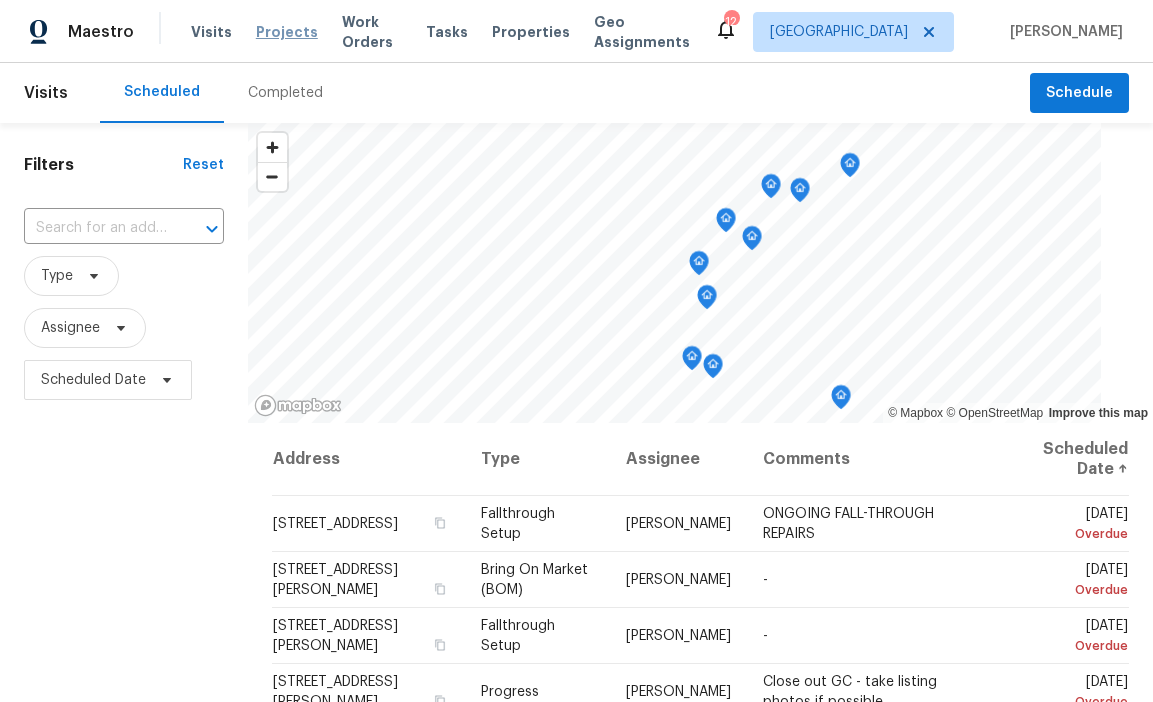 click on "Projects" at bounding box center [287, 32] 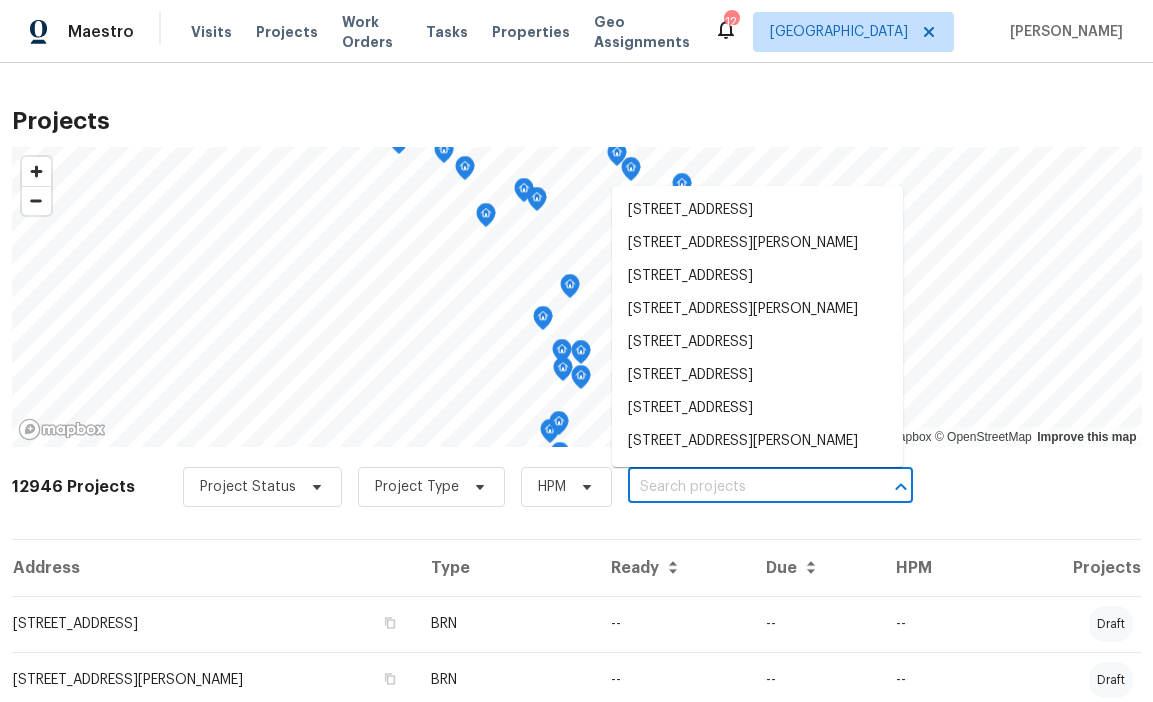 click at bounding box center [742, 487] 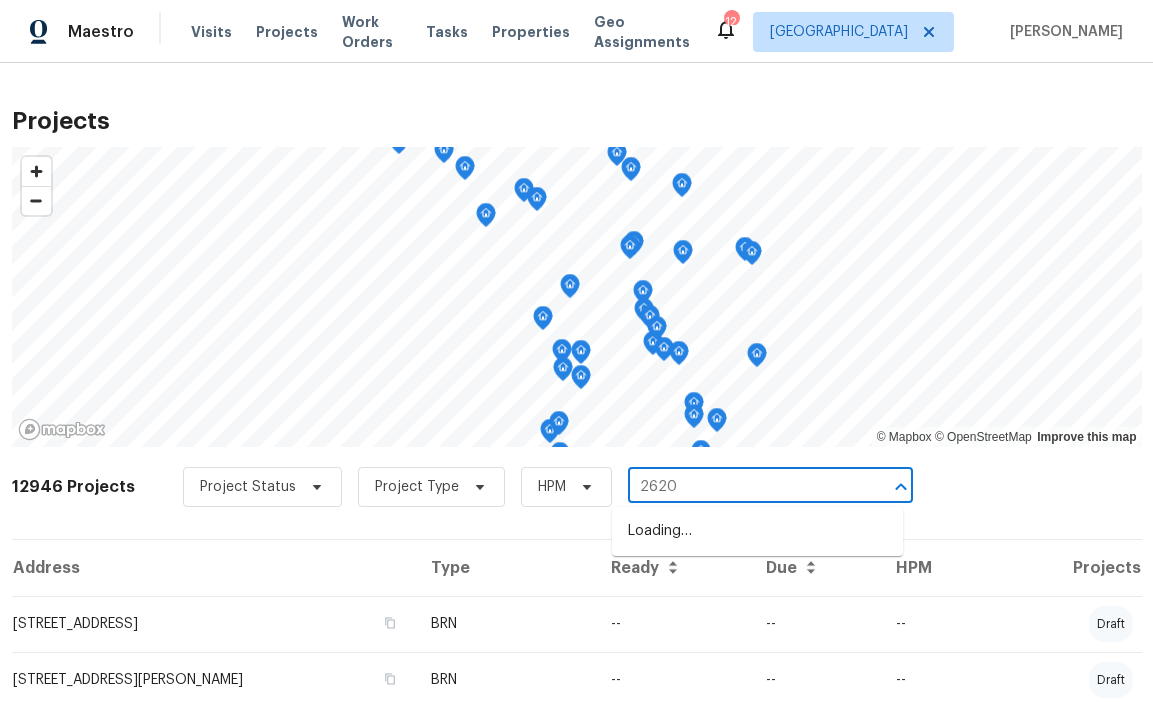 type on "2620 t" 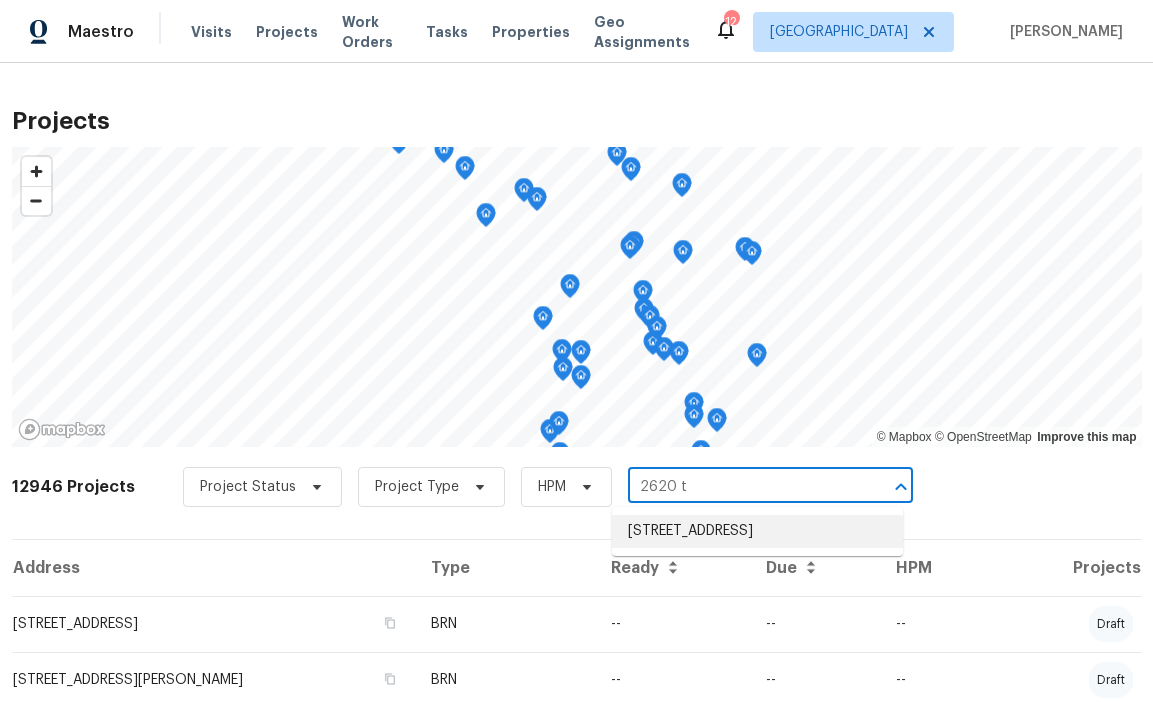 click on "2620 Taigans Ct, Nashville, TN 37218" at bounding box center (757, 531) 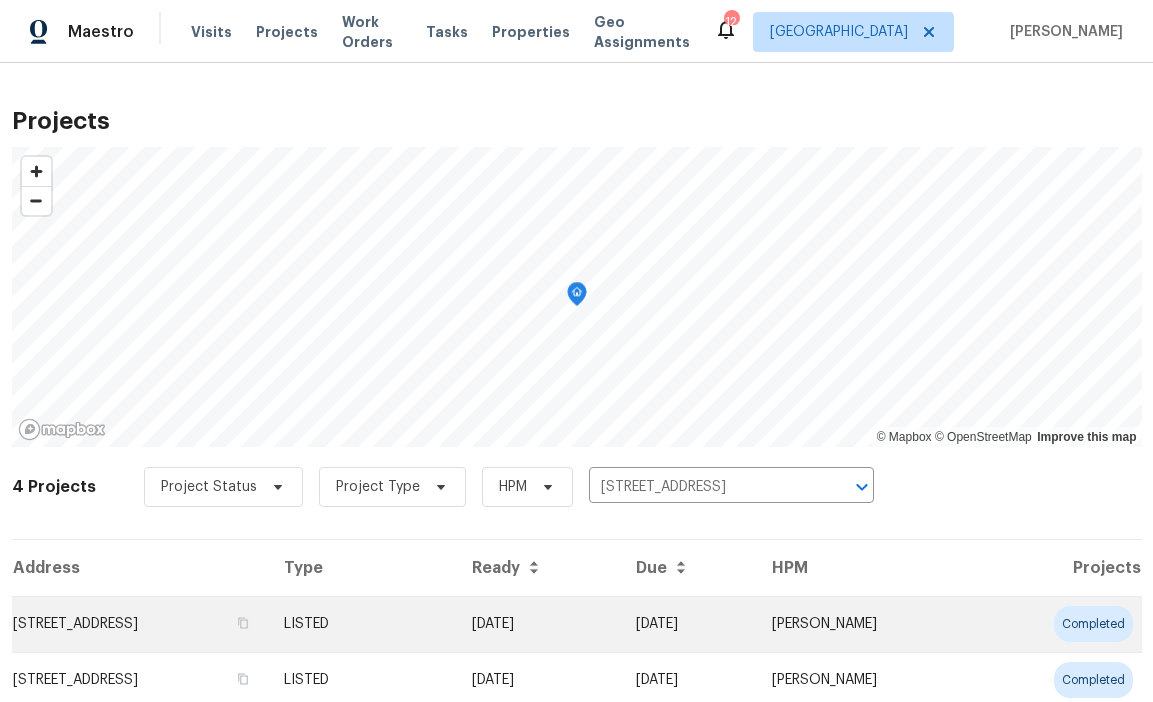 click on "06/20/25" at bounding box center [537, 624] 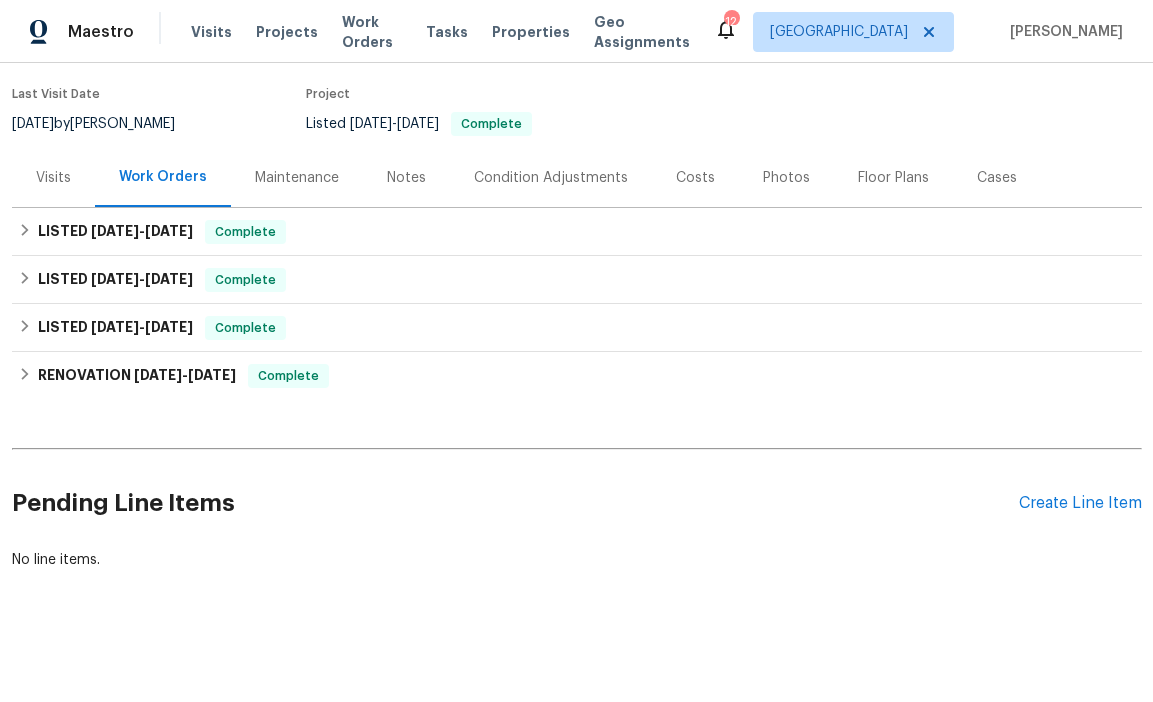 scroll, scrollTop: 159, scrollLeft: 0, axis: vertical 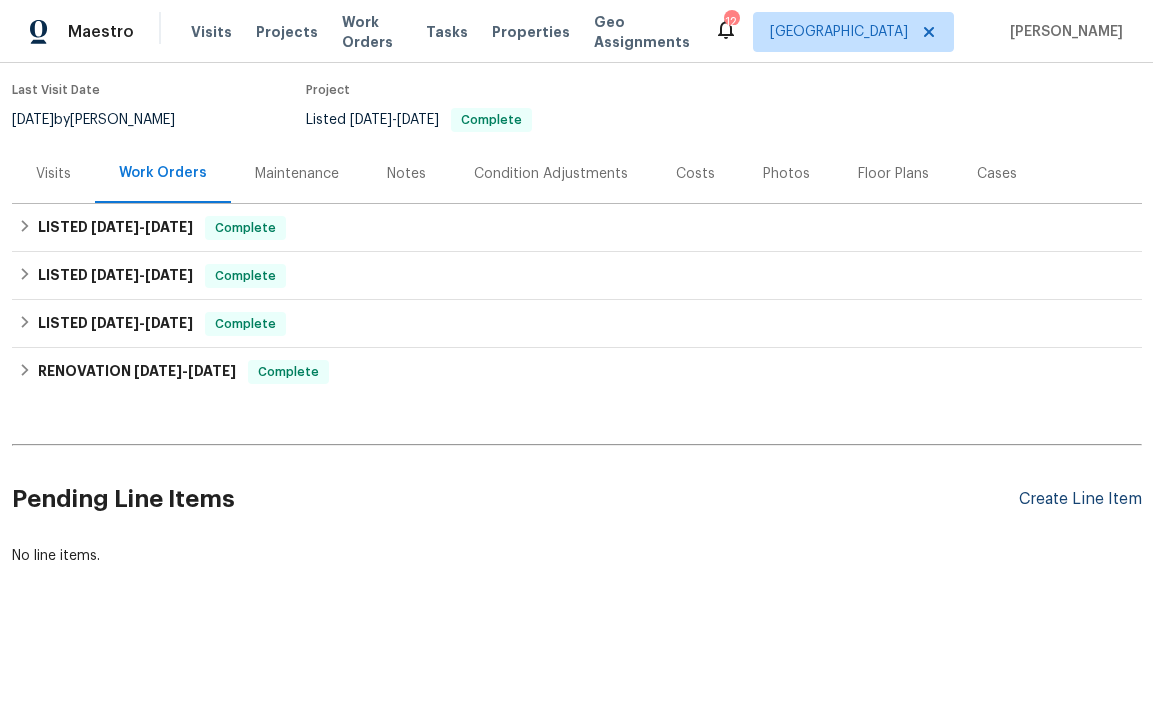 click on "Create Line Item" at bounding box center (1080, 499) 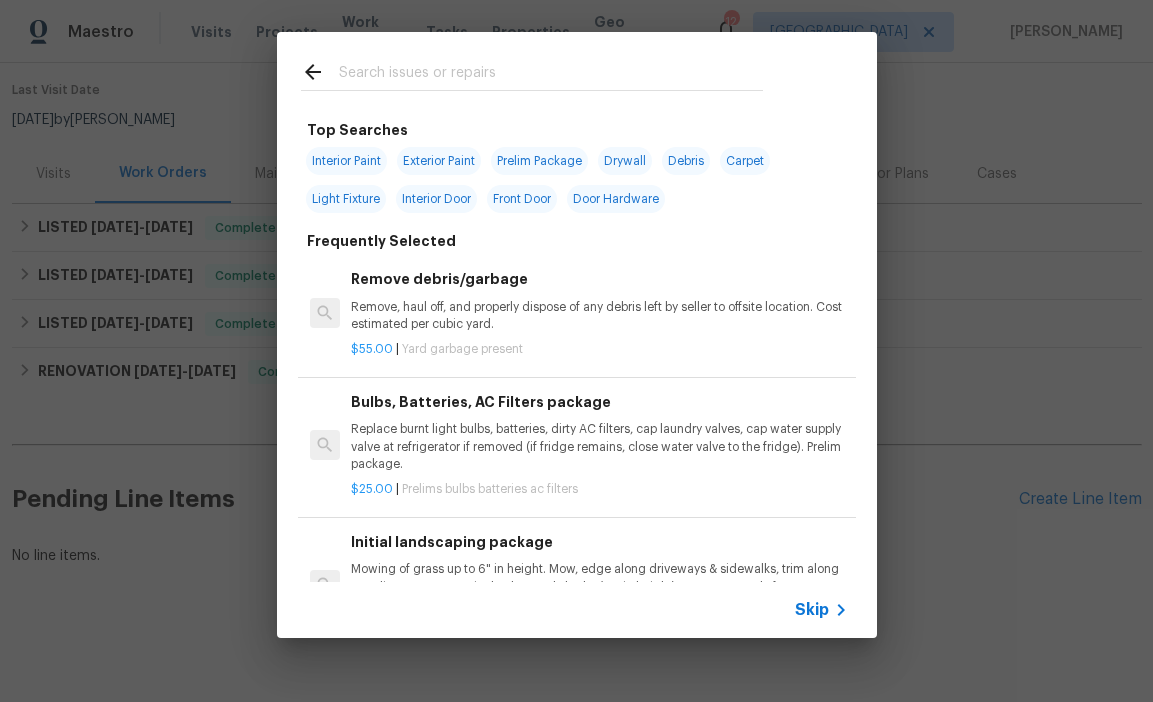 click at bounding box center (551, 75) 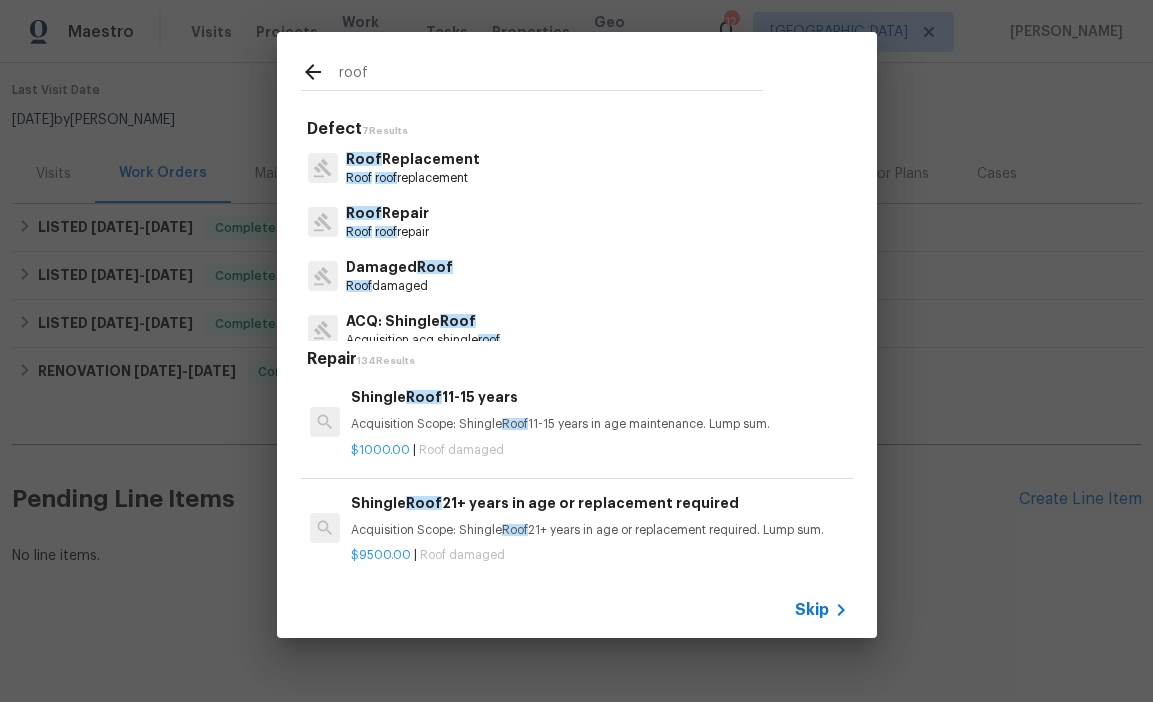 type on "roof" 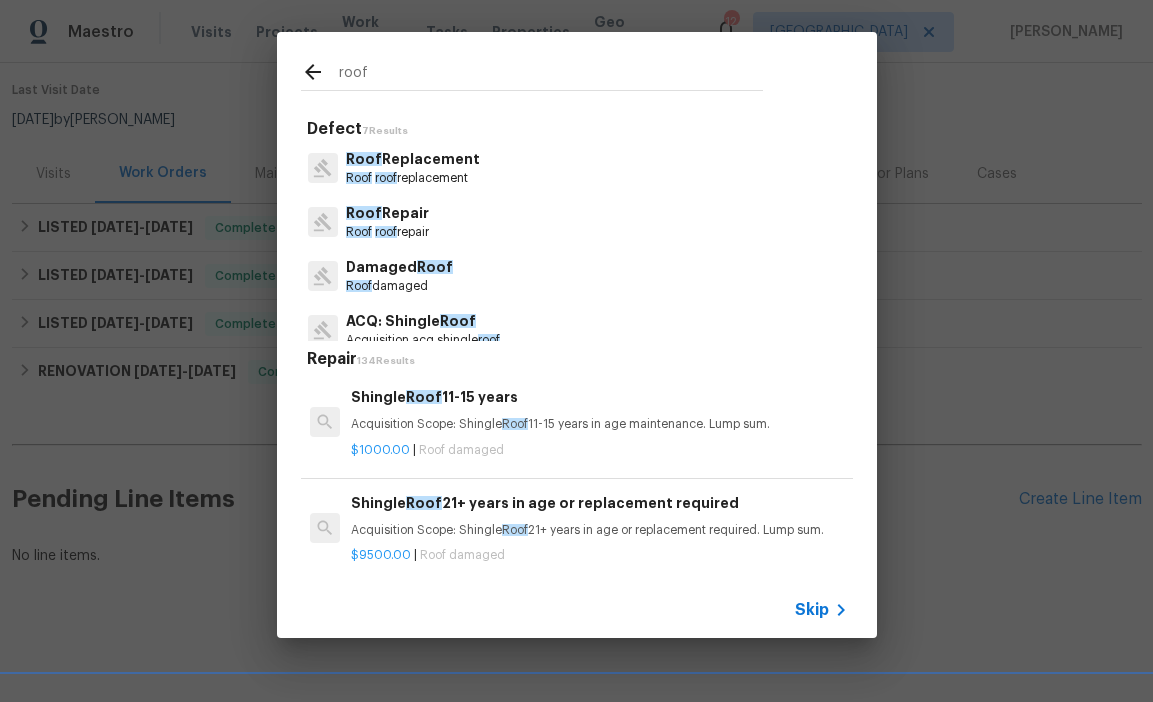 click on "Damaged  Roof" at bounding box center (399, 267) 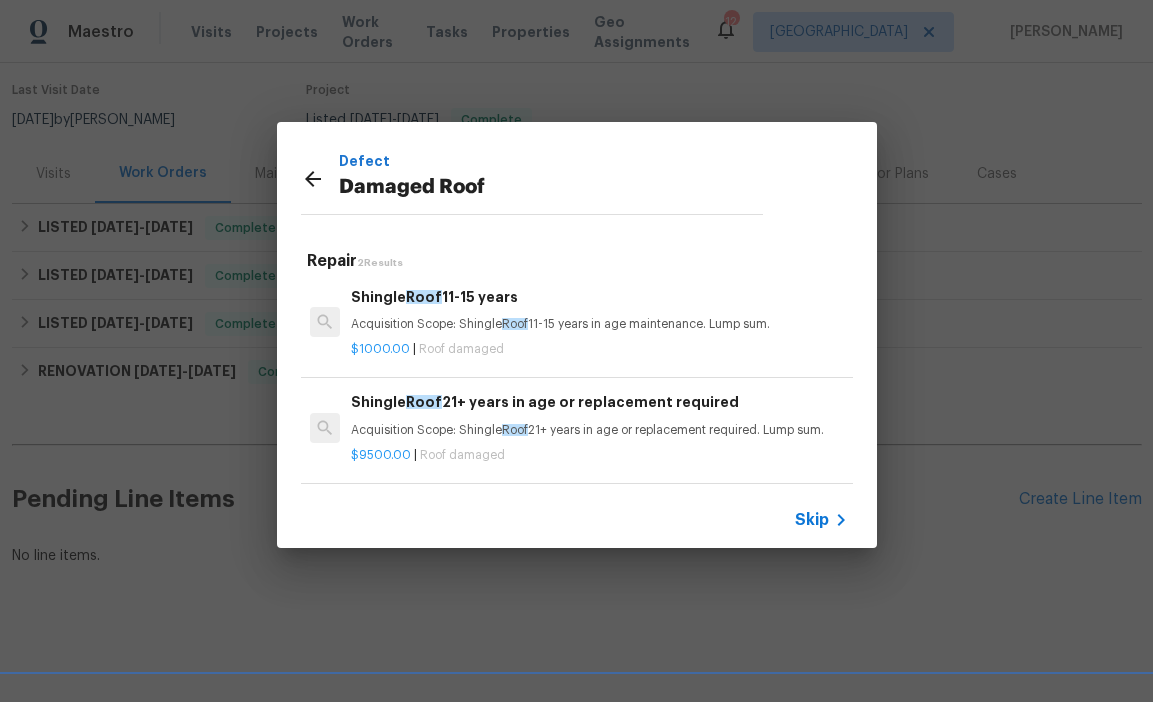 scroll, scrollTop: 0, scrollLeft: 0, axis: both 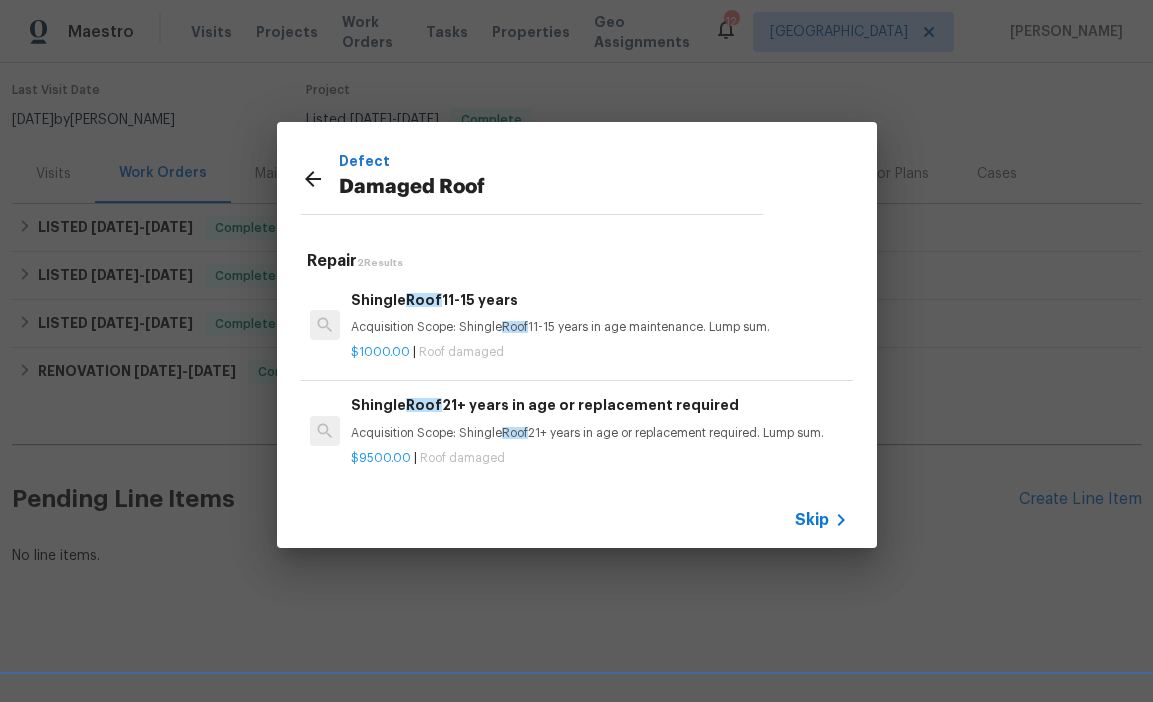 click 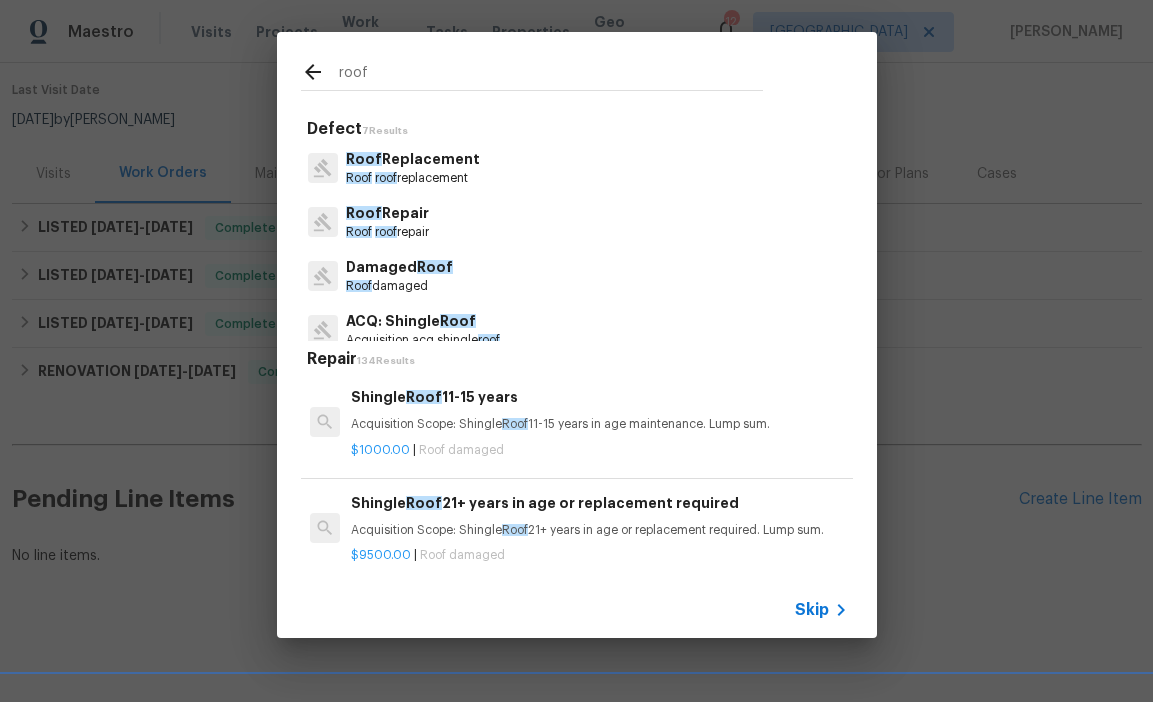 click at bounding box center (323, 168) 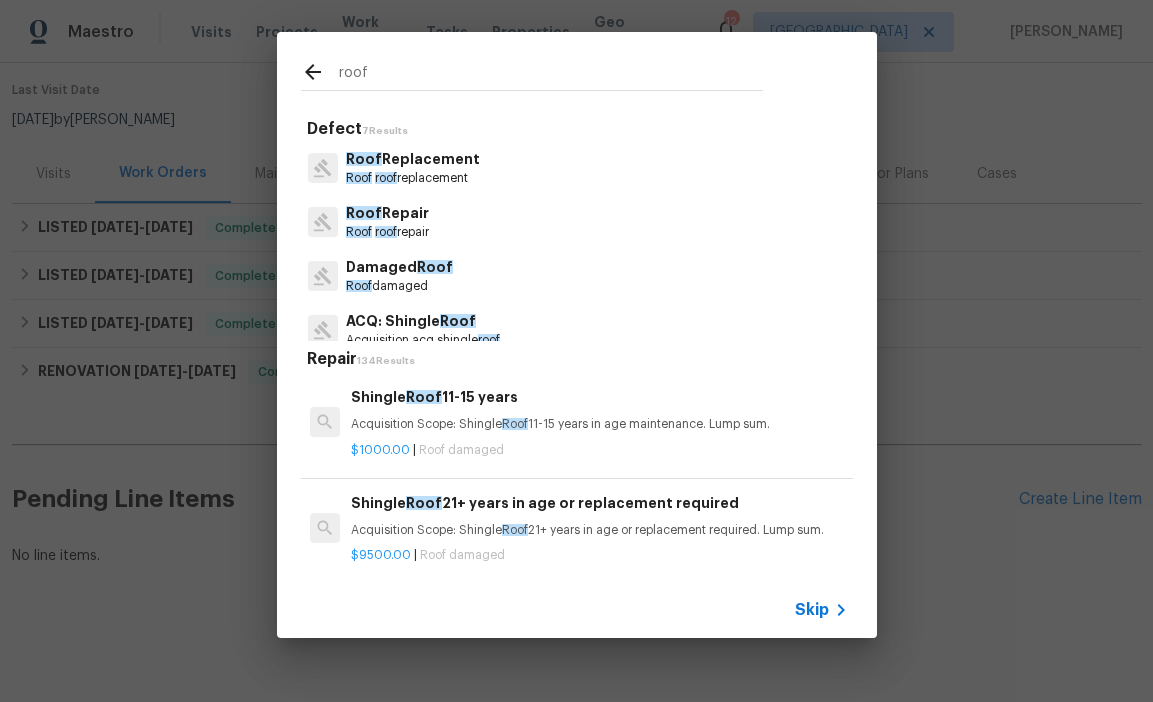 click on "roof" at bounding box center [551, 75] 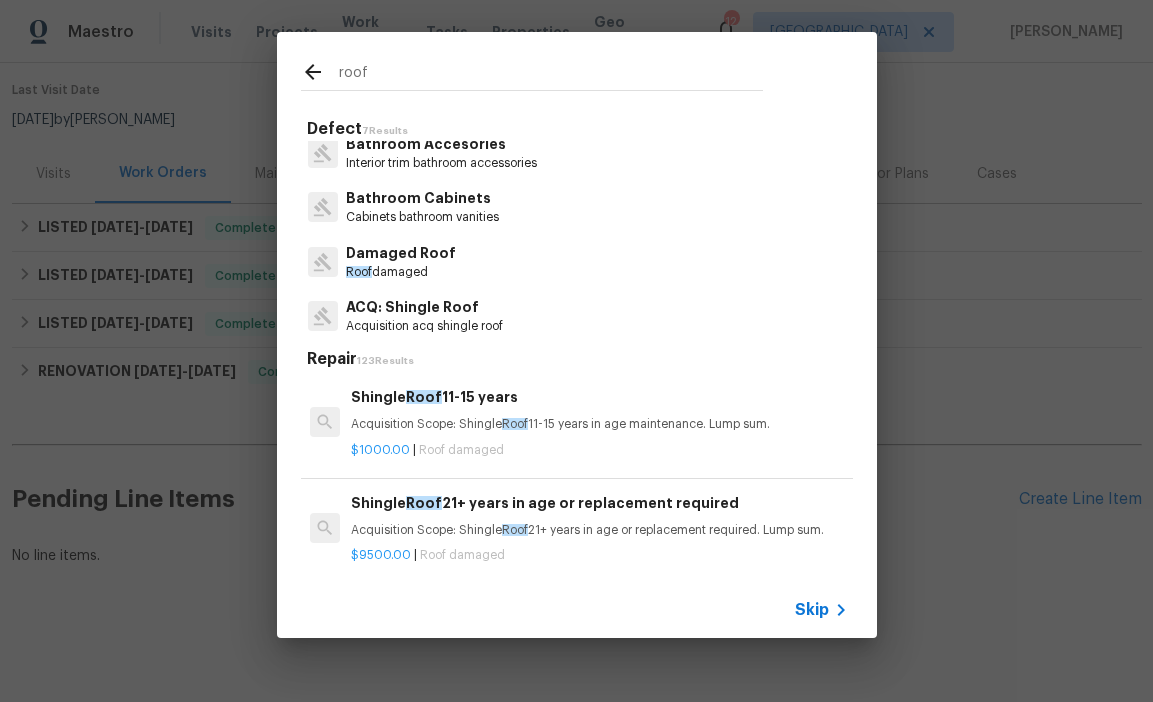 scroll, scrollTop: 179, scrollLeft: 0, axis: vertical 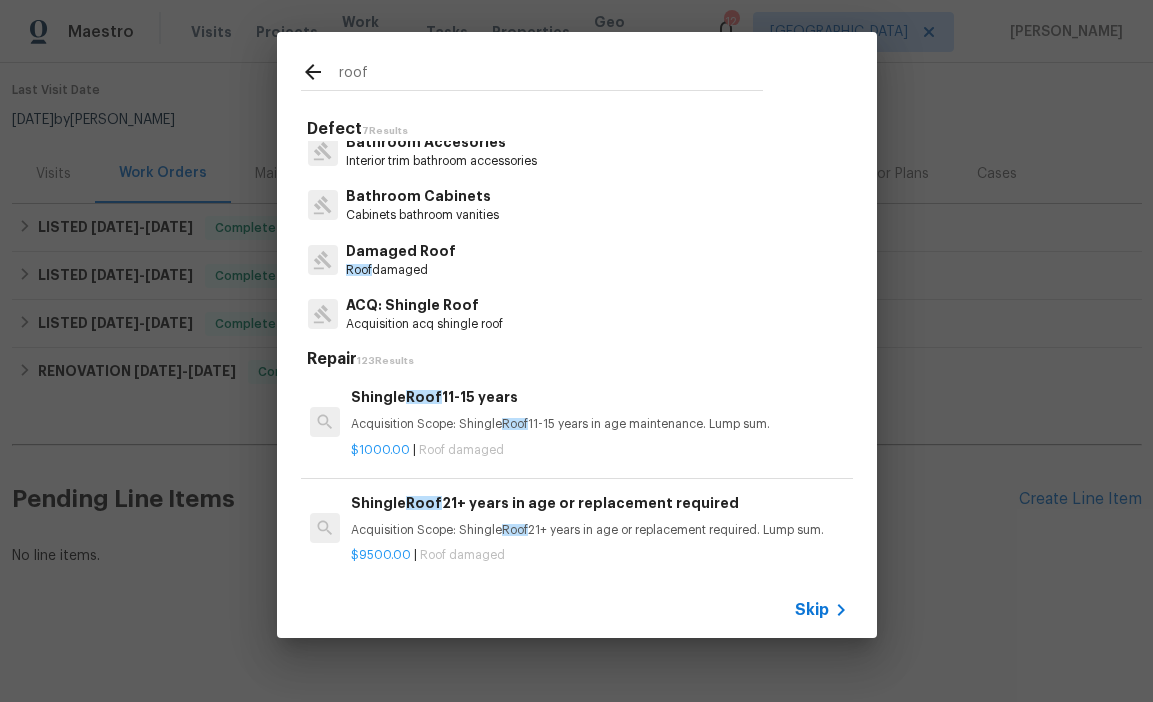 type on "roof" 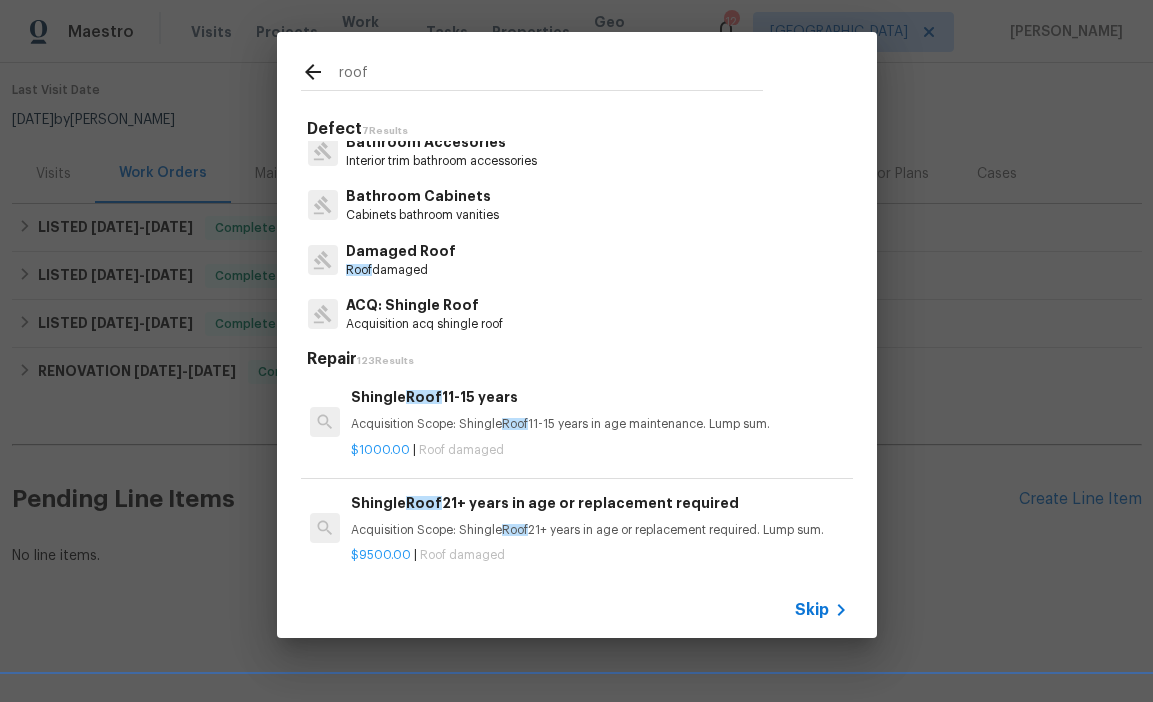 click on "Roof  damaged" at bounding box center (401, 270) 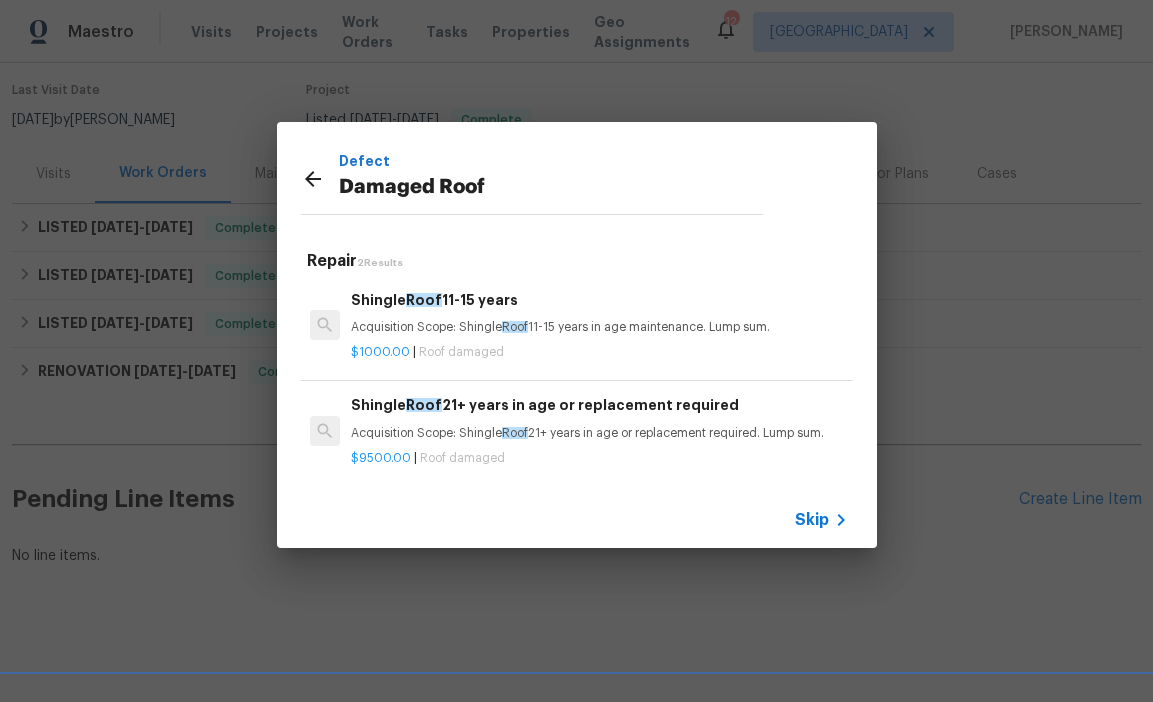 click on "Acquisition Scope: Shingle  Roof  11-15 years in age maintenance. Lump sum." at bounding box center [599, 327] 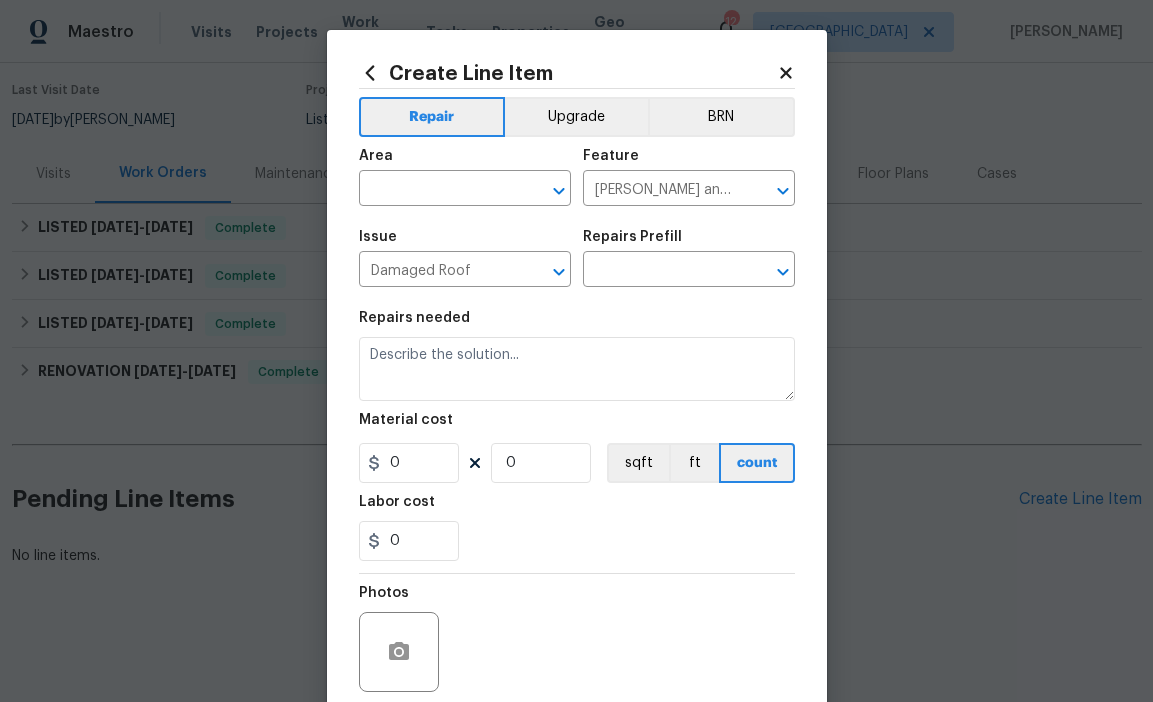 type on "Shingle Roof 11-15 years $1,000.00" 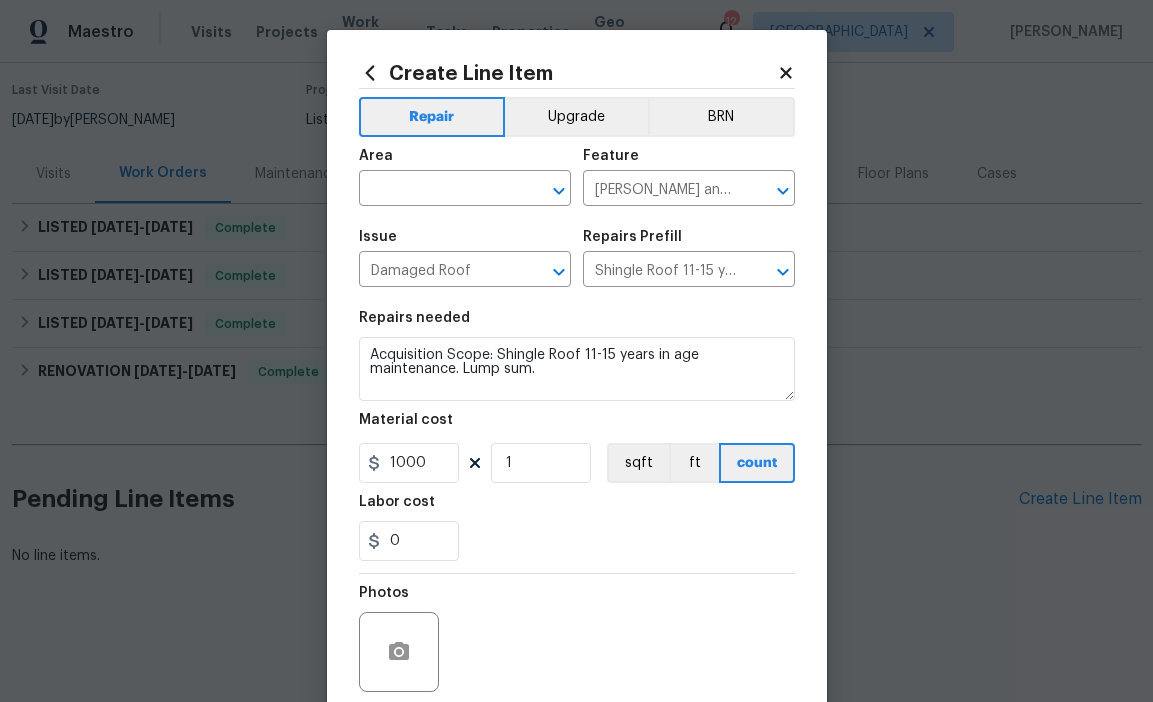 click 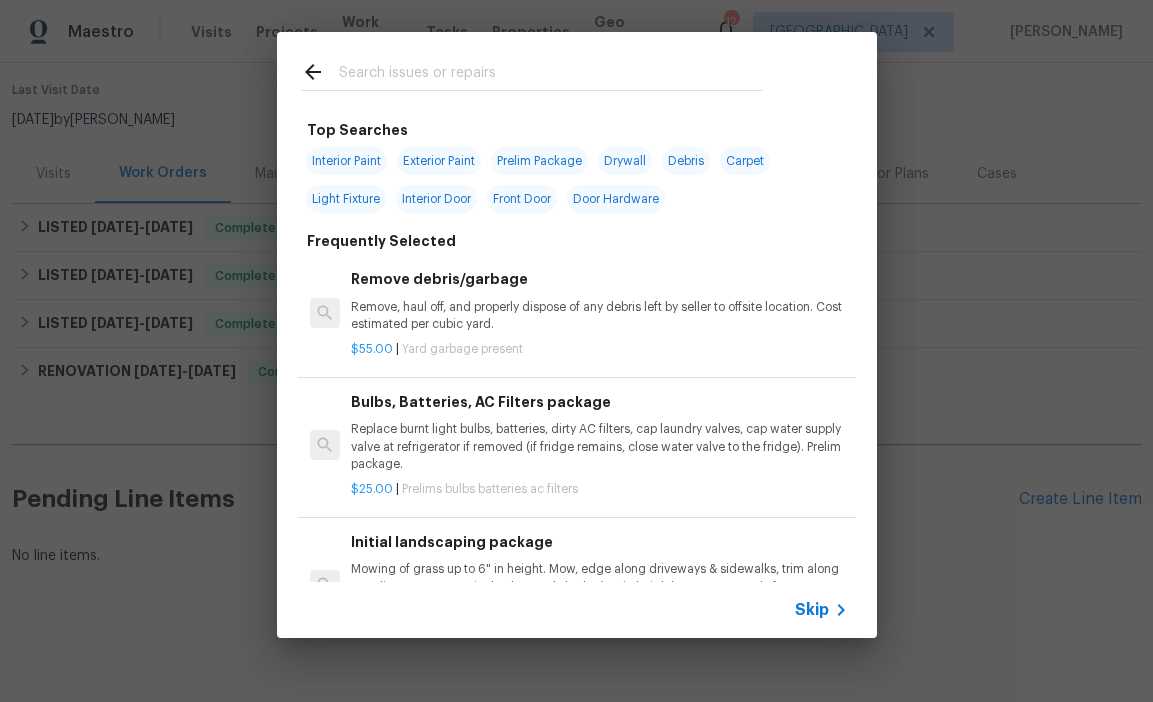 click at bounding box center (551, 75) 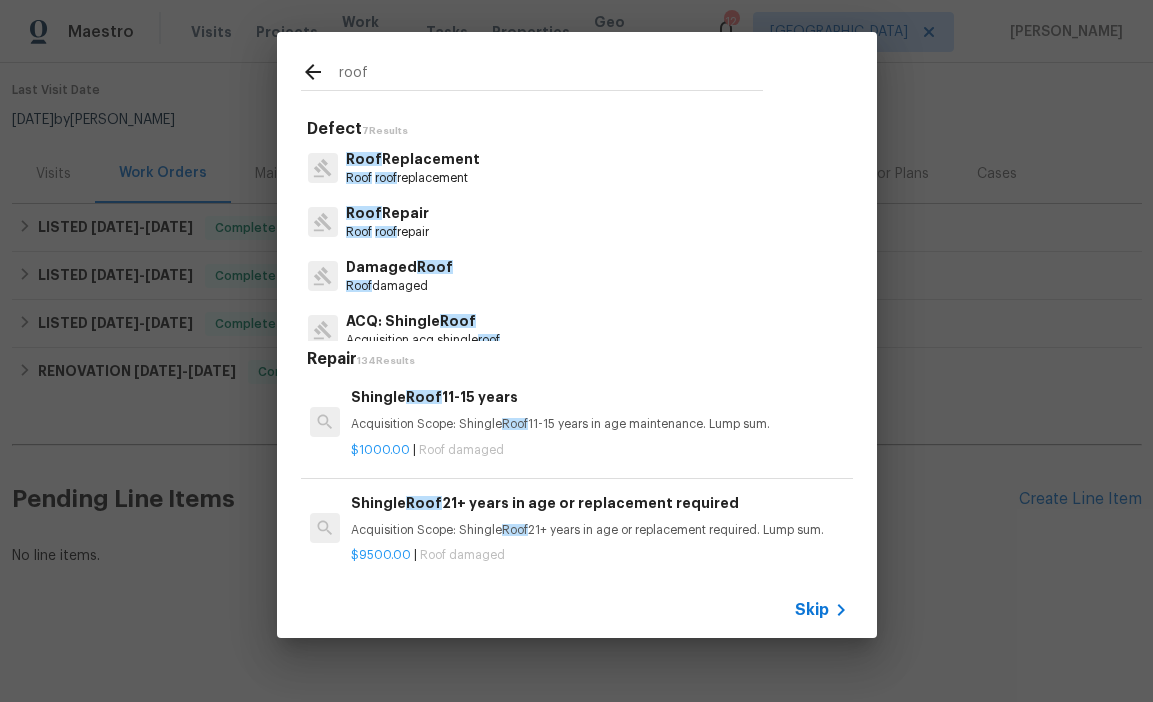 type on "roof" 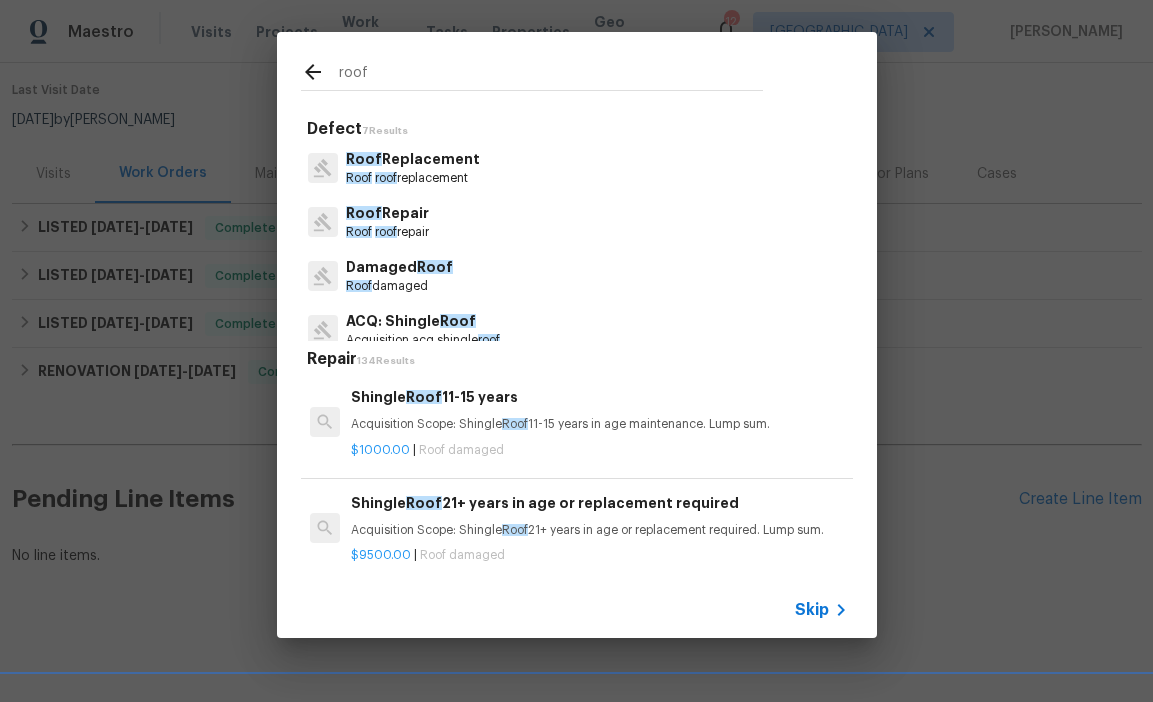 click on "Roof  Replacement" at bounding box center [413, 159] 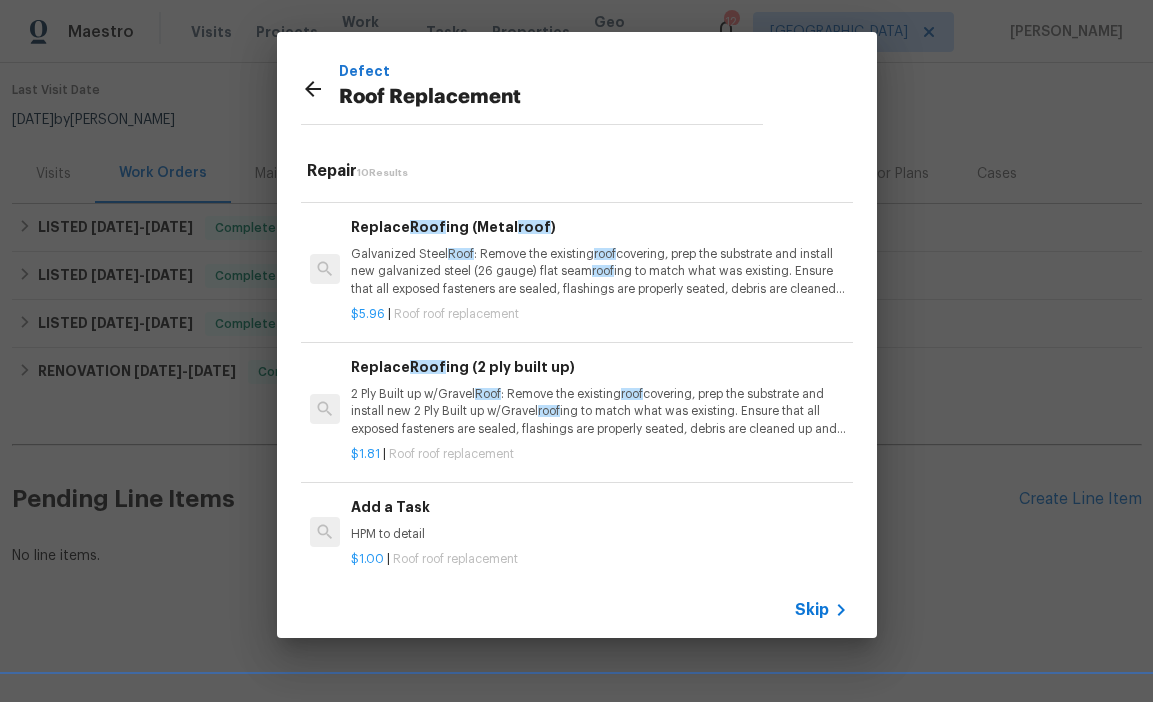 scroll, scrollTop: 834, scrollLeft: 0, axis: vertical 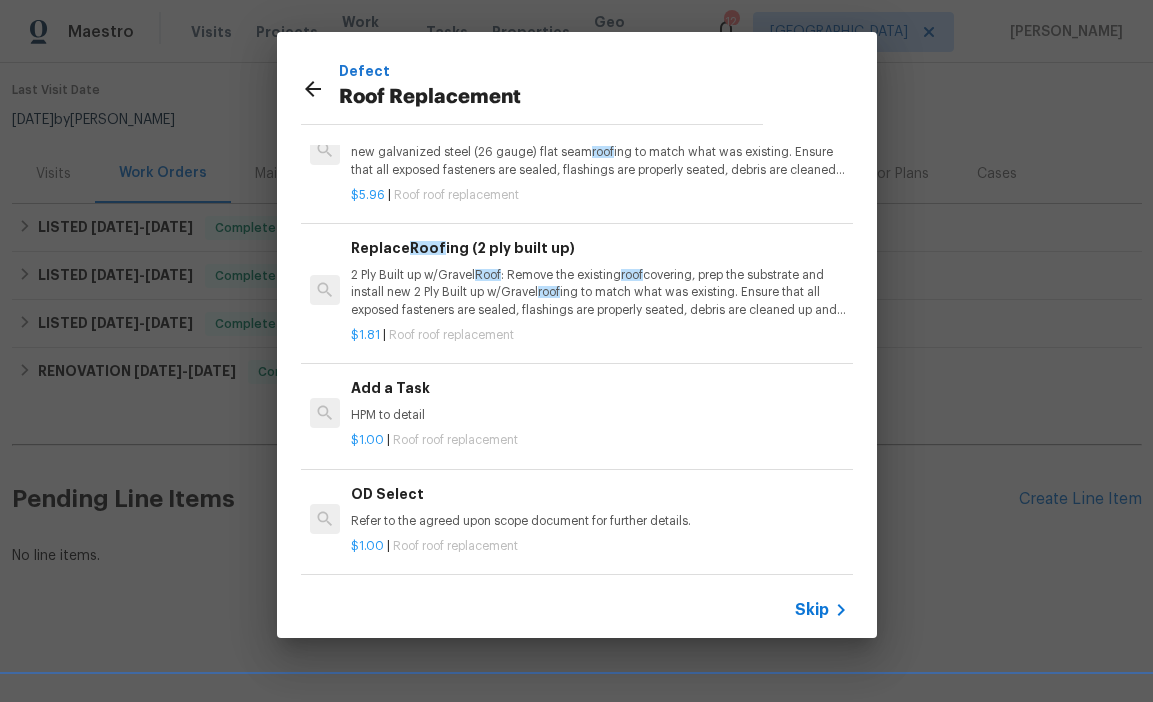 click on "Add a Task" at bounding box center (599, 388) 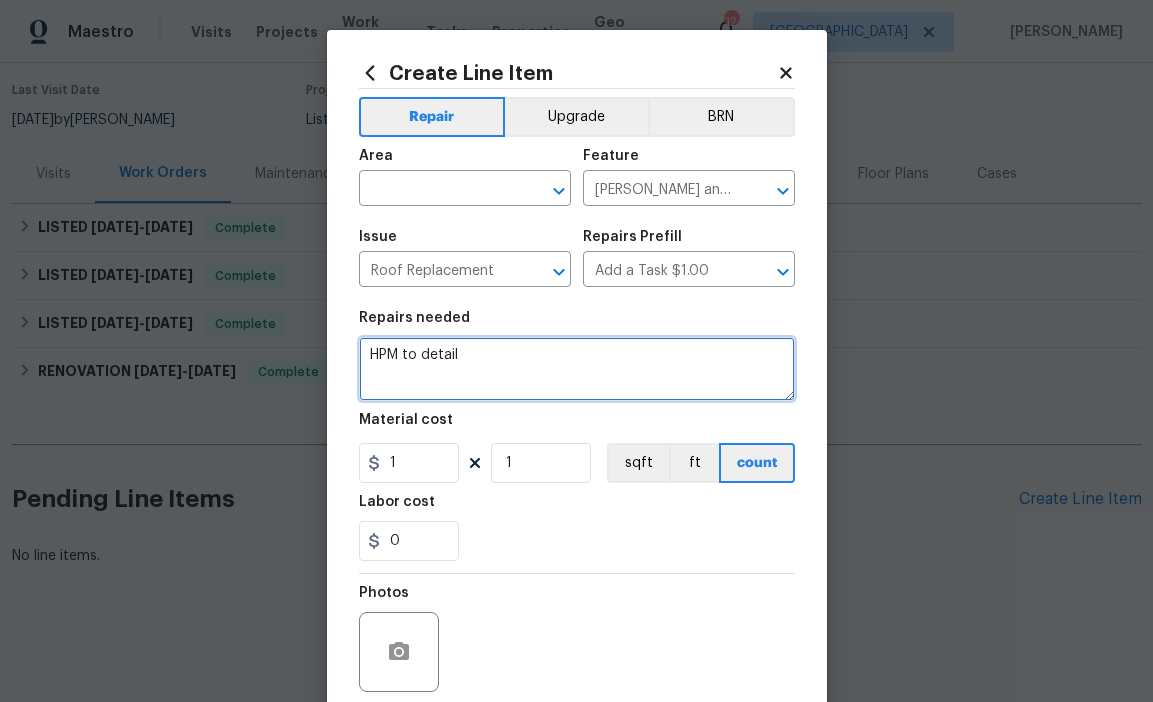 drag, startPoint x: 463, startPoint y: 365, endPoint x: 222, endPoint y: 331, distance: 243.38652 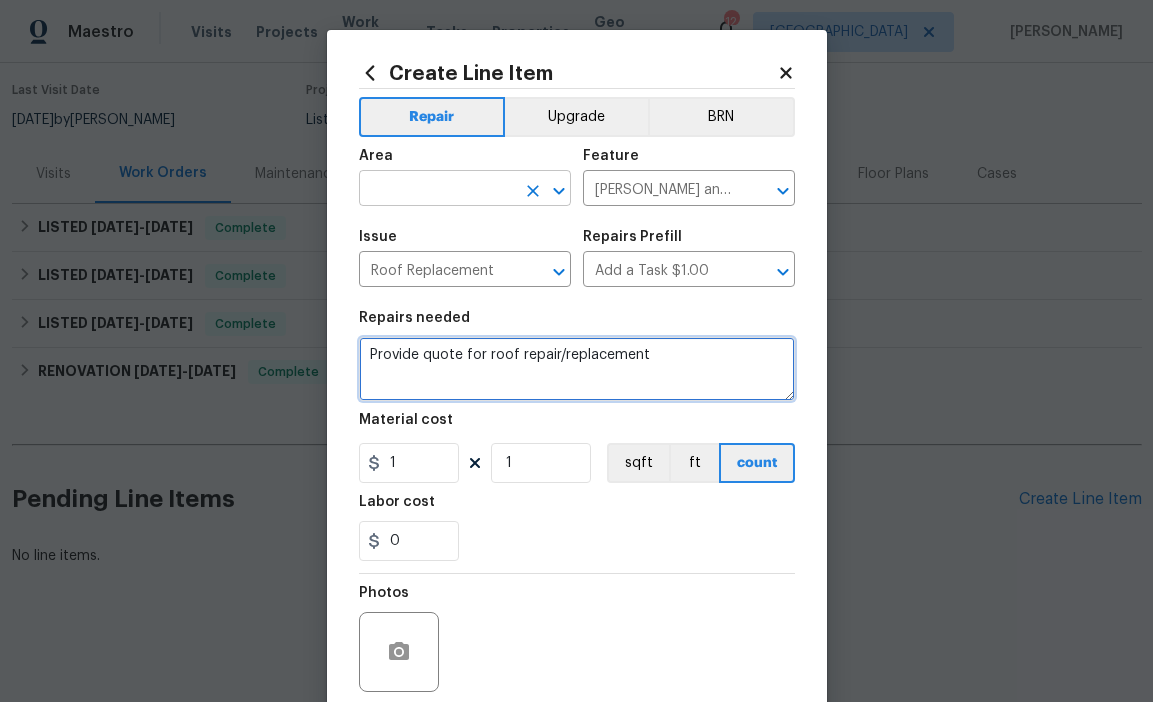 type on "Provide quote for roof repair/replacement" 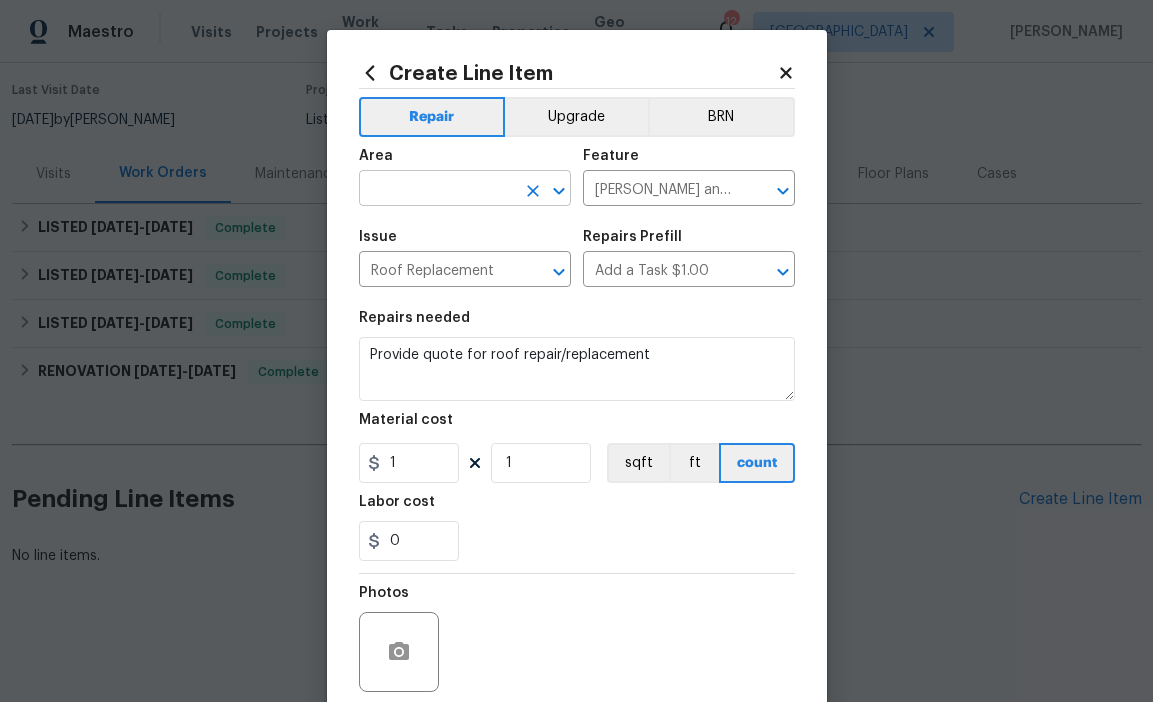 click at bounding box center (437, 190) 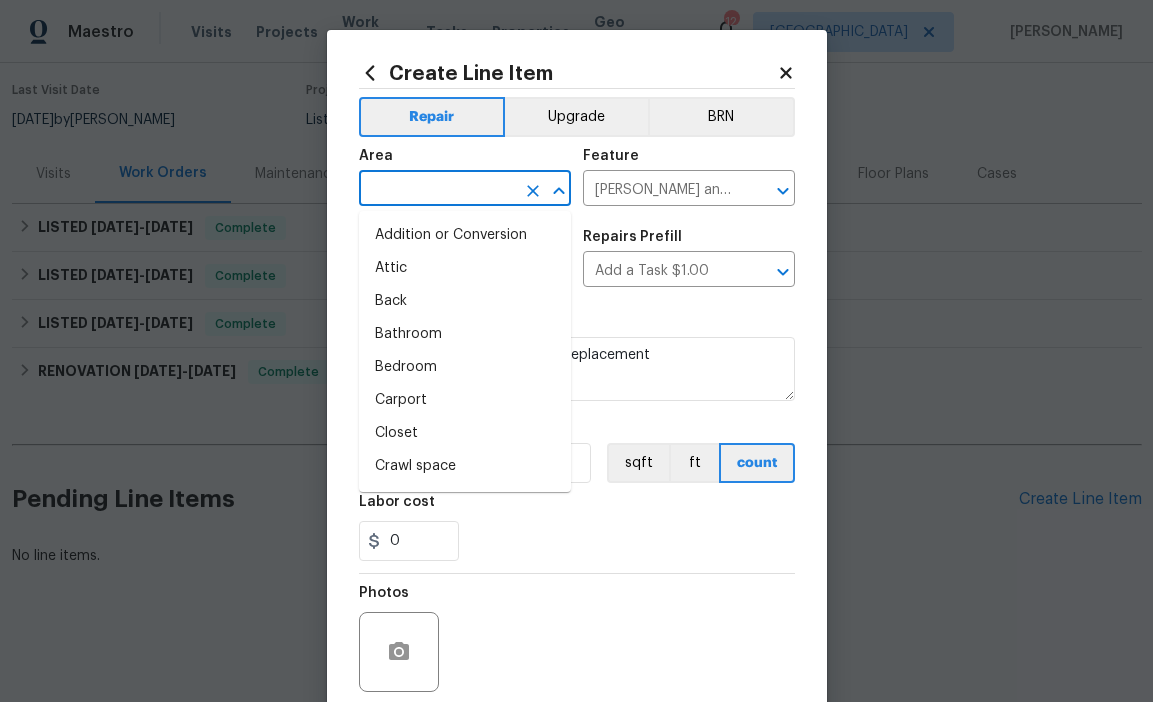 type on "i" 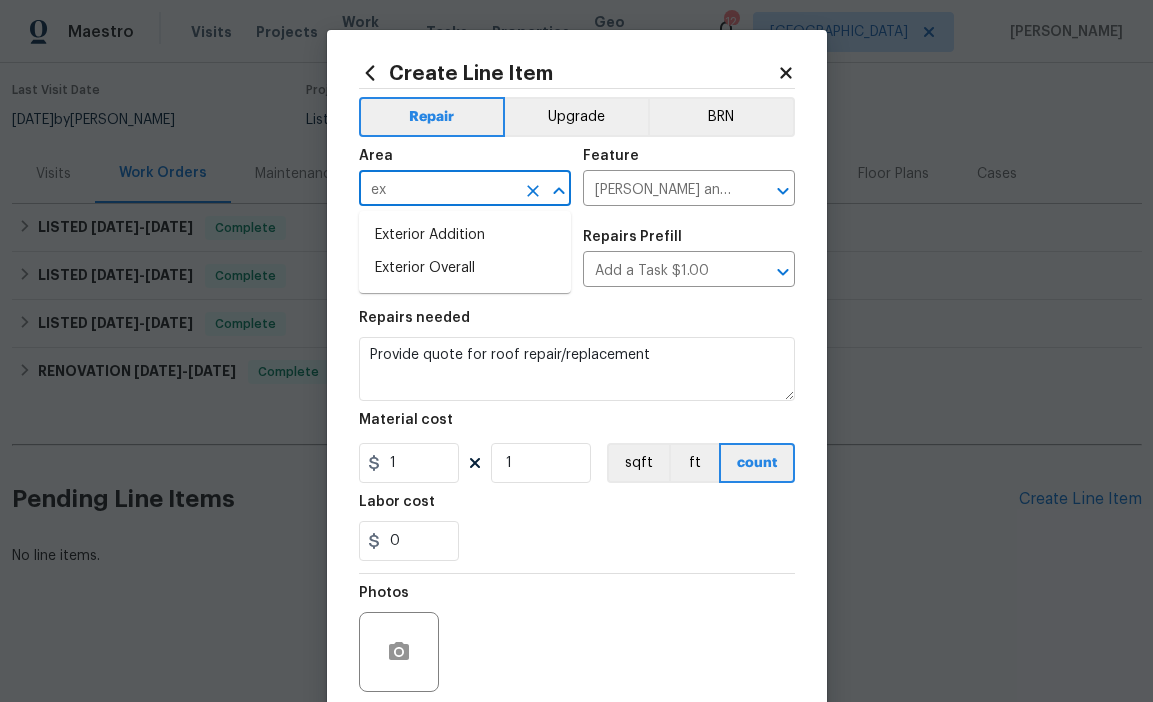 type on "e" 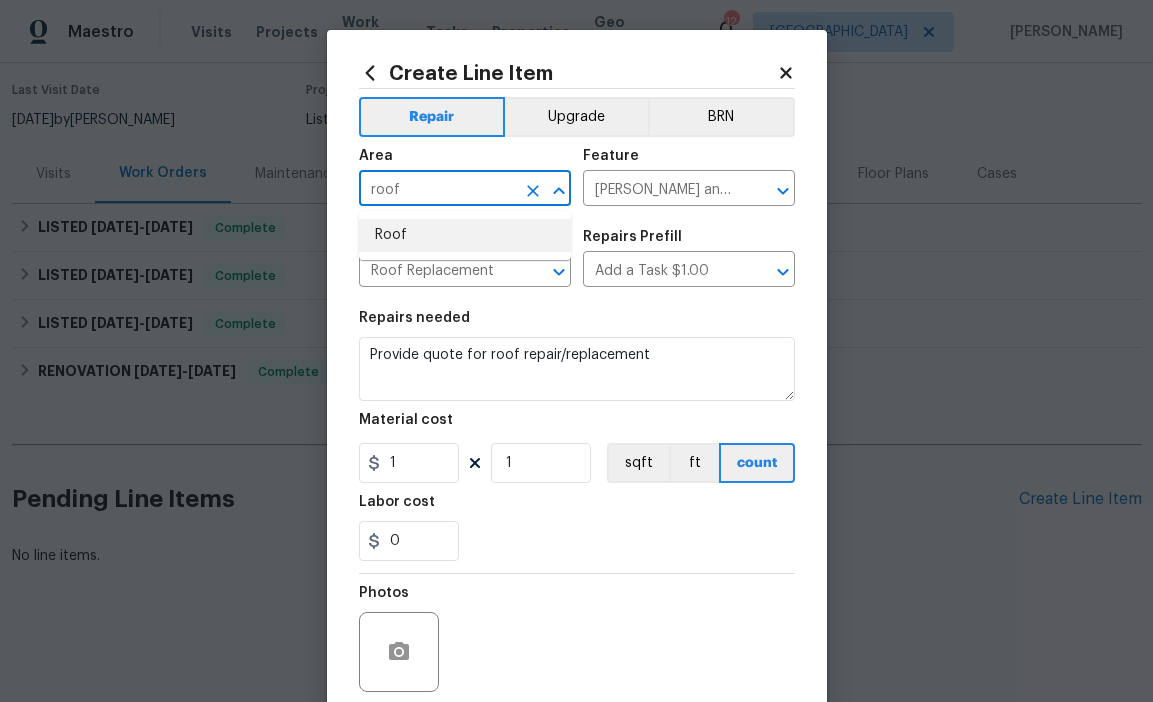 click on "Roof" at bounding box center [465, 235] 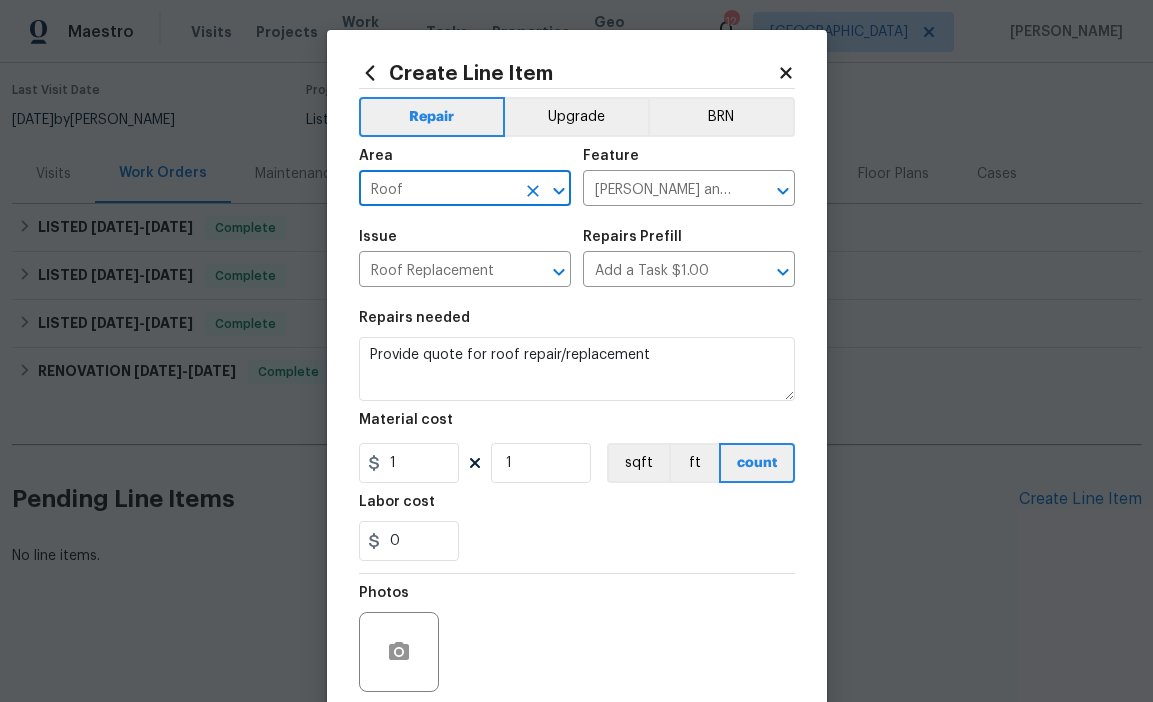 type on "Roof" 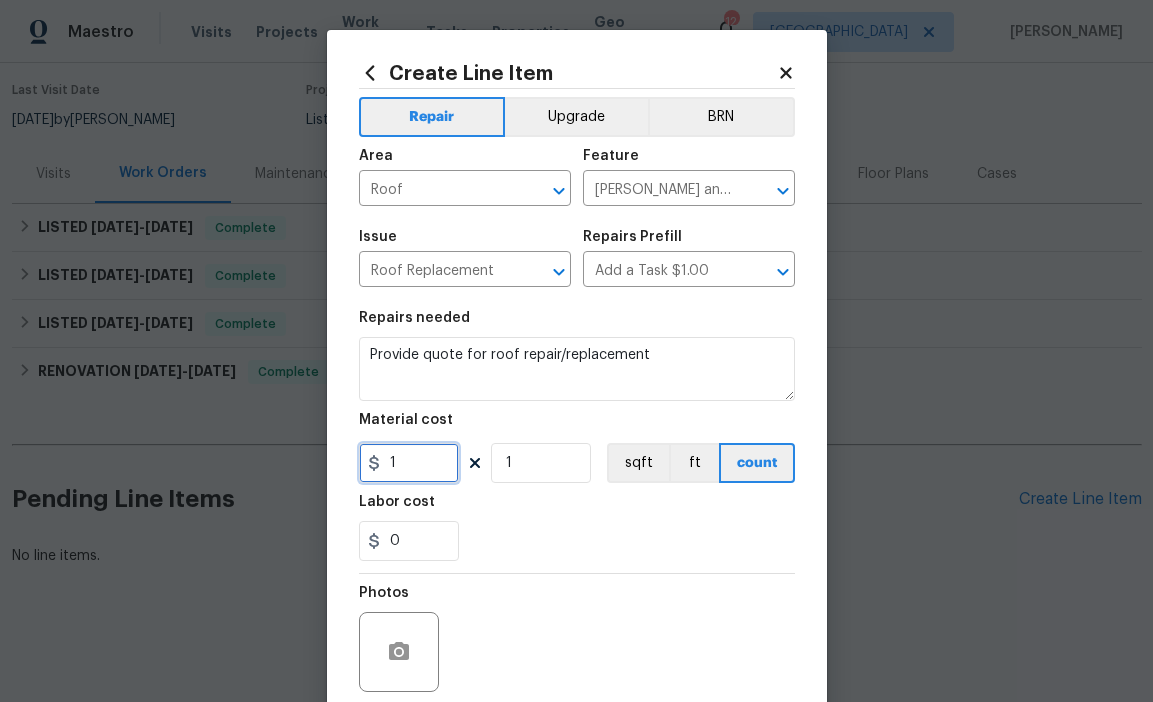 drag, startPoint x: 417, startPoint y: 463, endPoint x: 234, endPoint y: 463, distance: 183 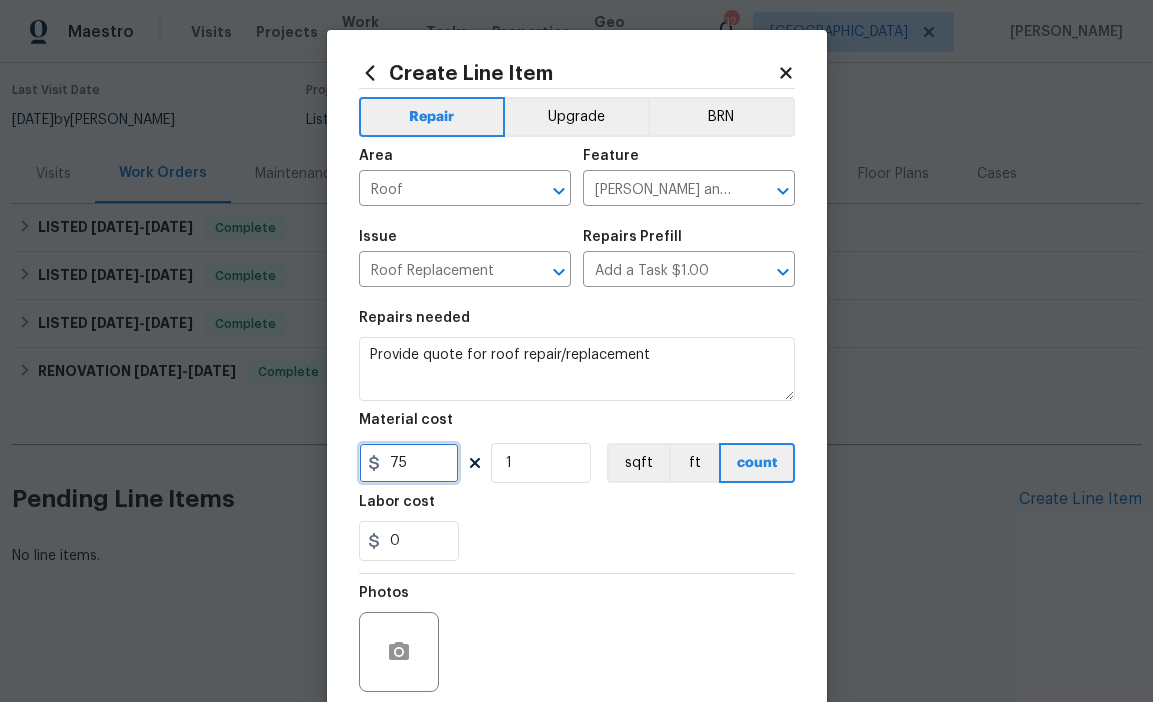 type on "75" 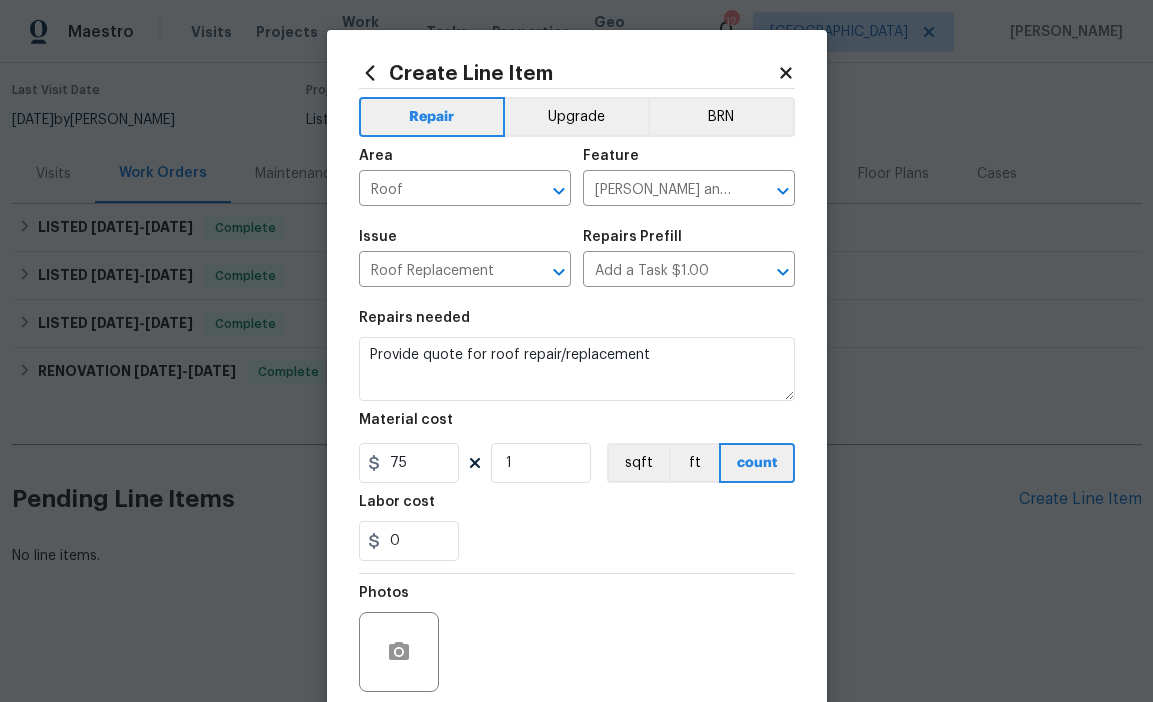 click on "Repair Upgrade BRN Area Roof ​ Feature Eaves and Trim ​ Issue Roof Replacement ​ Repairs Prefill Add a Task $1.00 ​ Repairs needed Provide quote for roof repair/replacement  Material cost 75 1 sqft ft count Labor cost 0 Photos Create without photos" at bounding box center [577, 415] 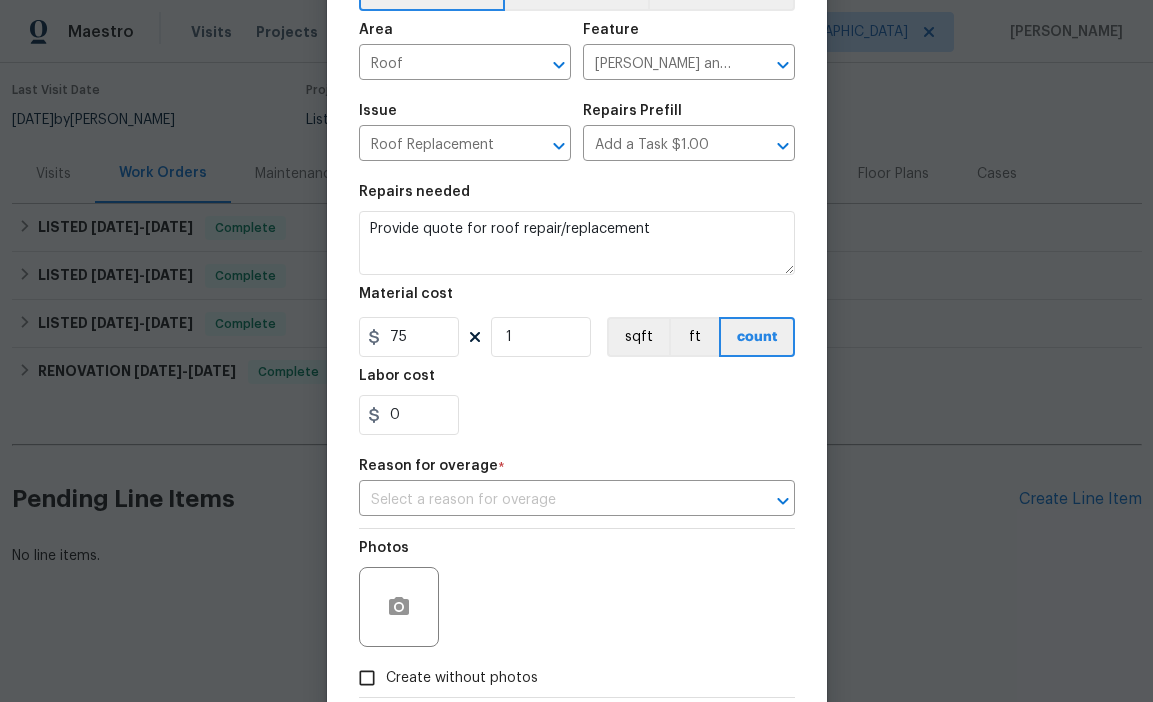 scroll, scrollTop: 194, scrollLeft: 0, axis: vertical 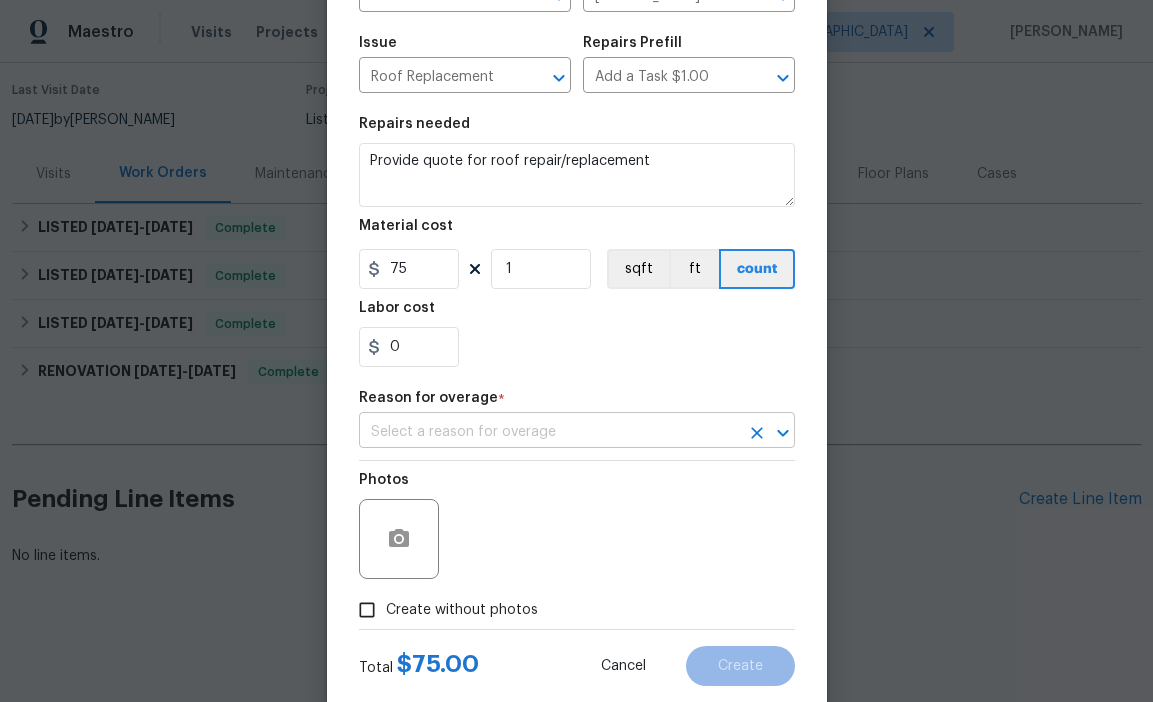 click at bounding box center (549, 432) 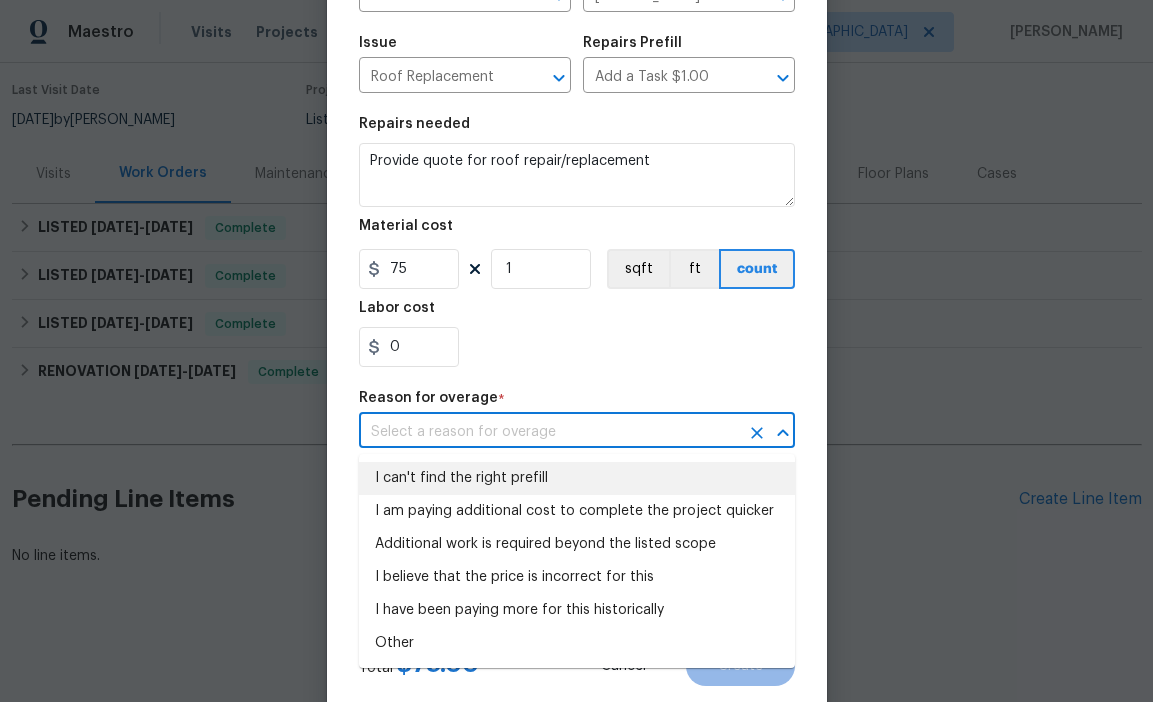 click on "I can't find the right prefill" at bounding box center [577, 478] 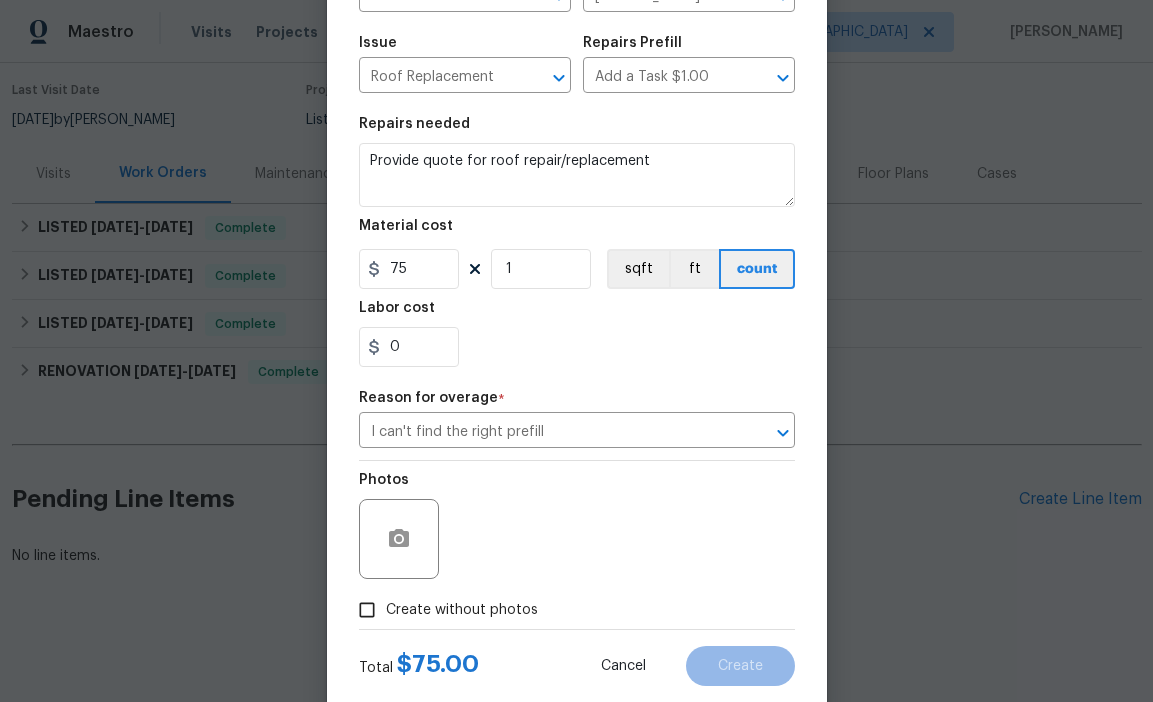 click on "Create without photos" at bounding box center [443, 610] 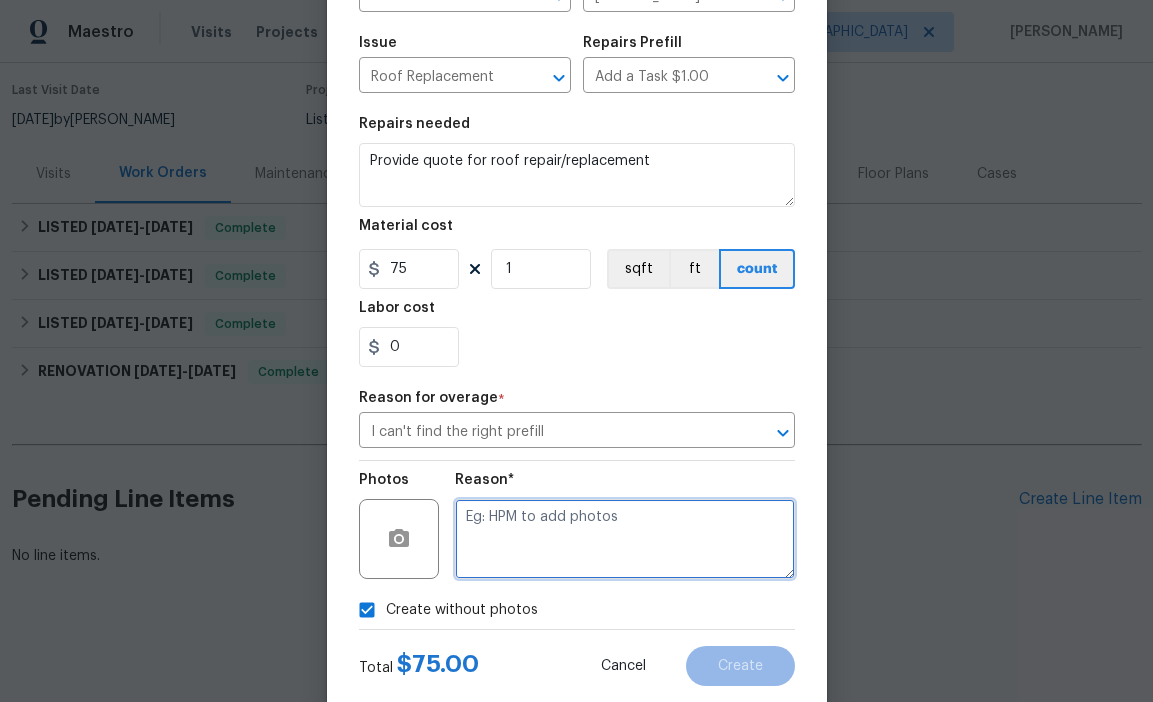 click at bounding box center (625, 539) 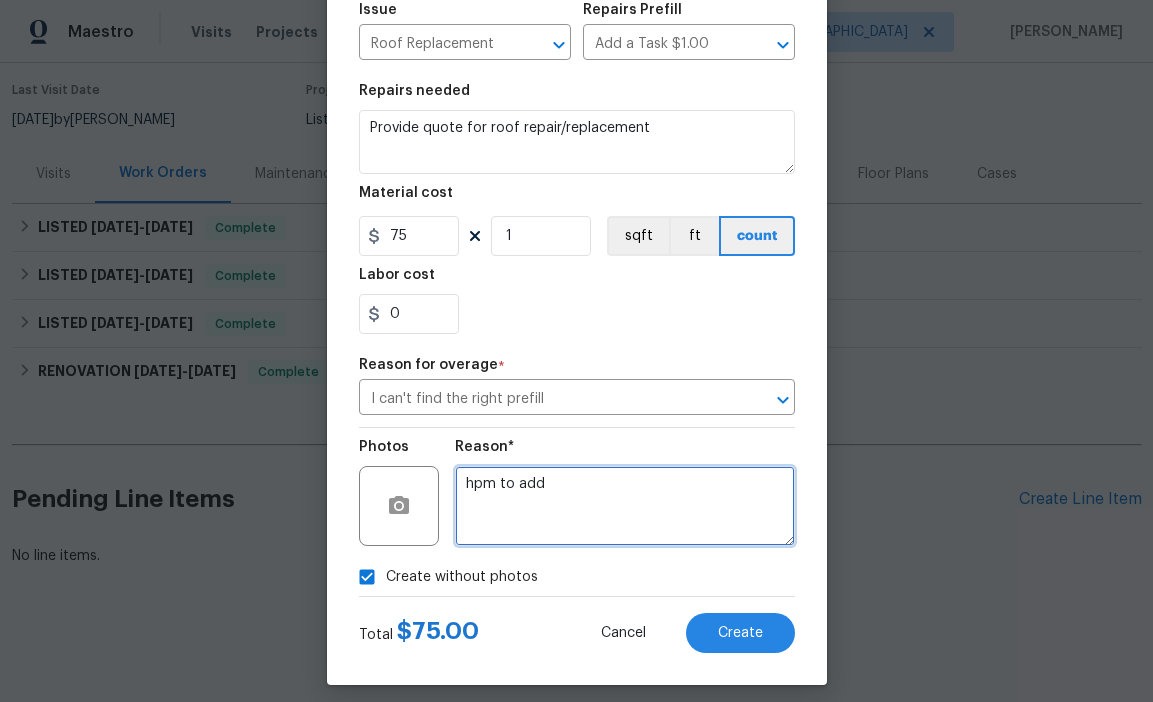 scroll, scrollTop: 241, scrollLeft: 0, axis: vertical 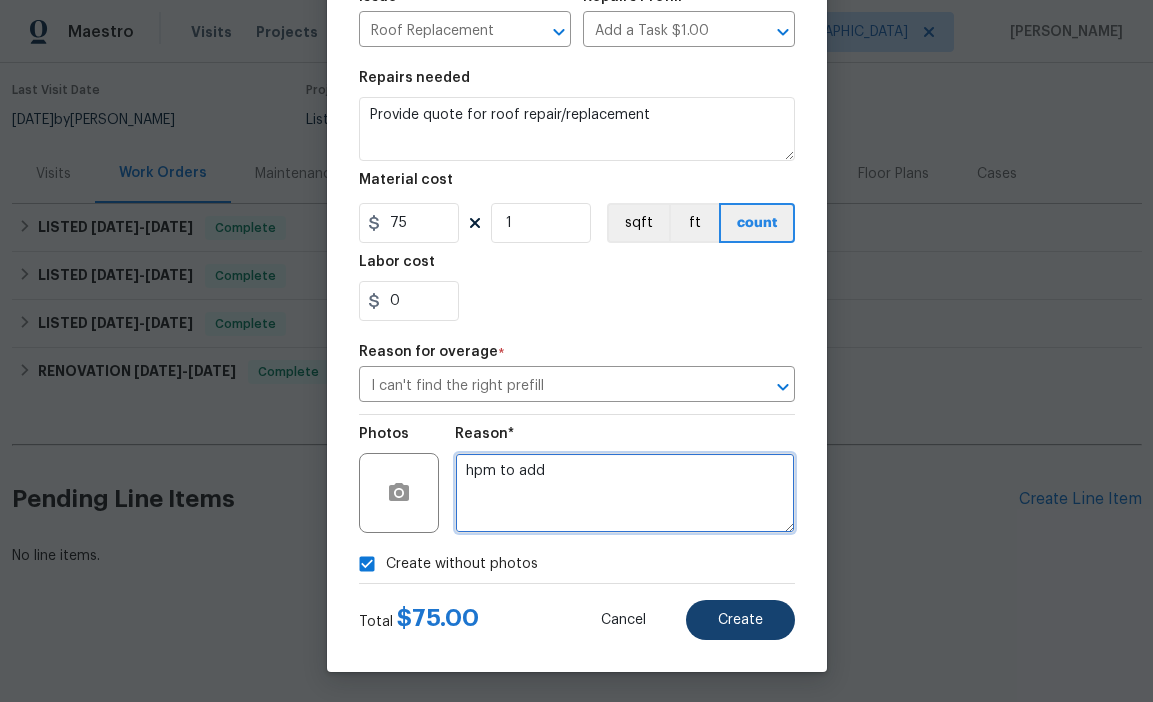 type on "hpm to add" 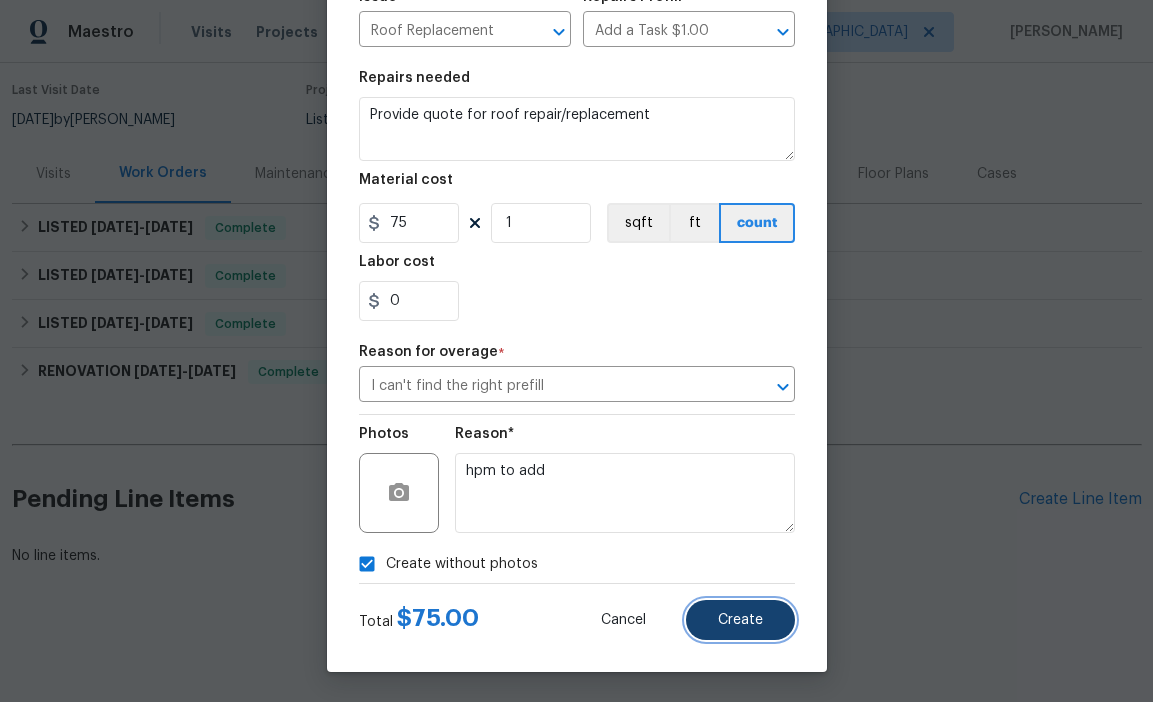 click on "Create" at bounding box center [740, 620] 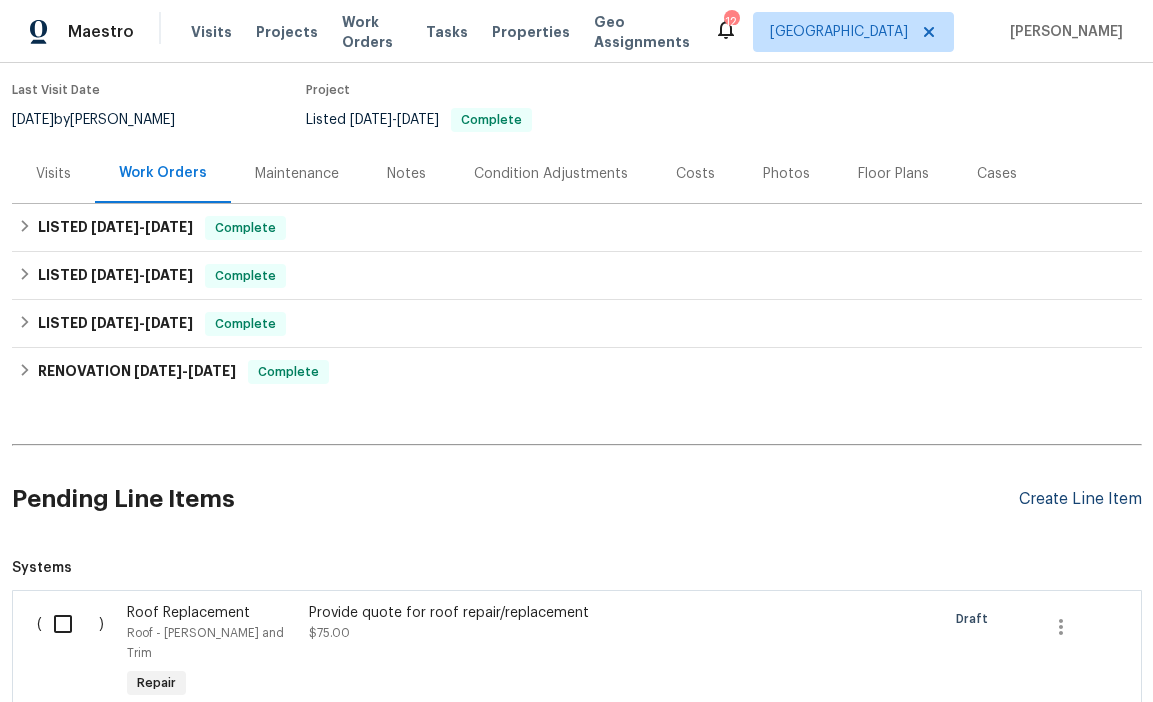 click on "Create Line Item" at bounding box center (1080, 499) 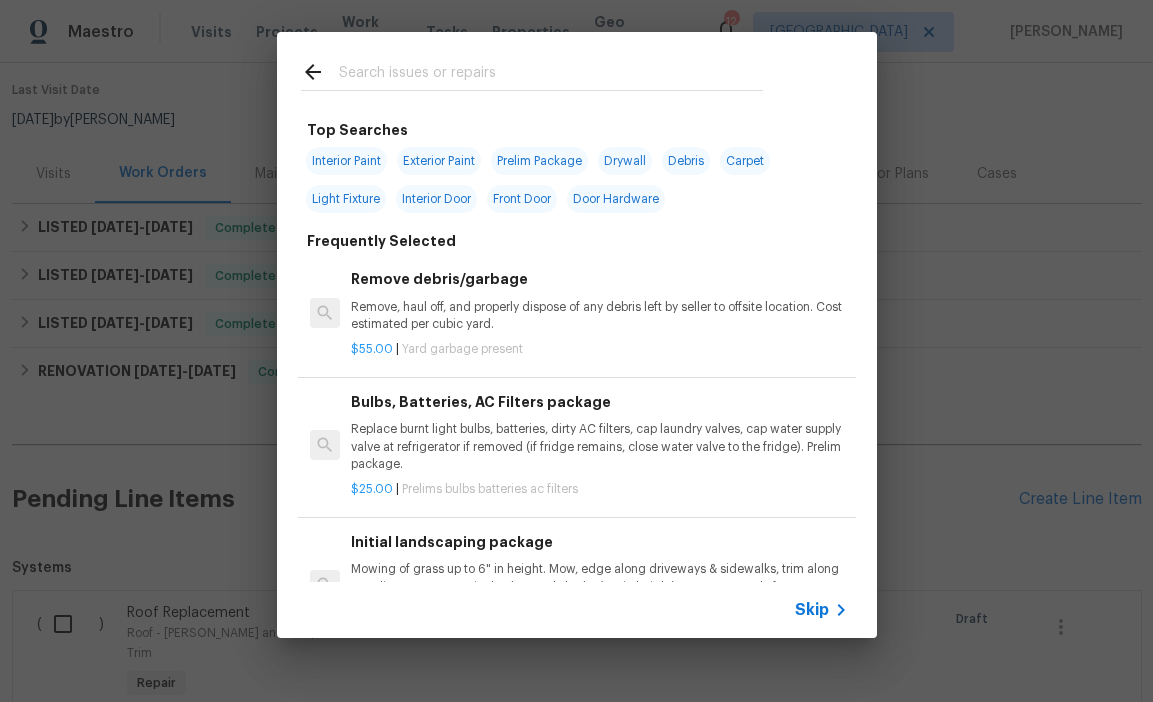 click at bounding box center (551, 75) 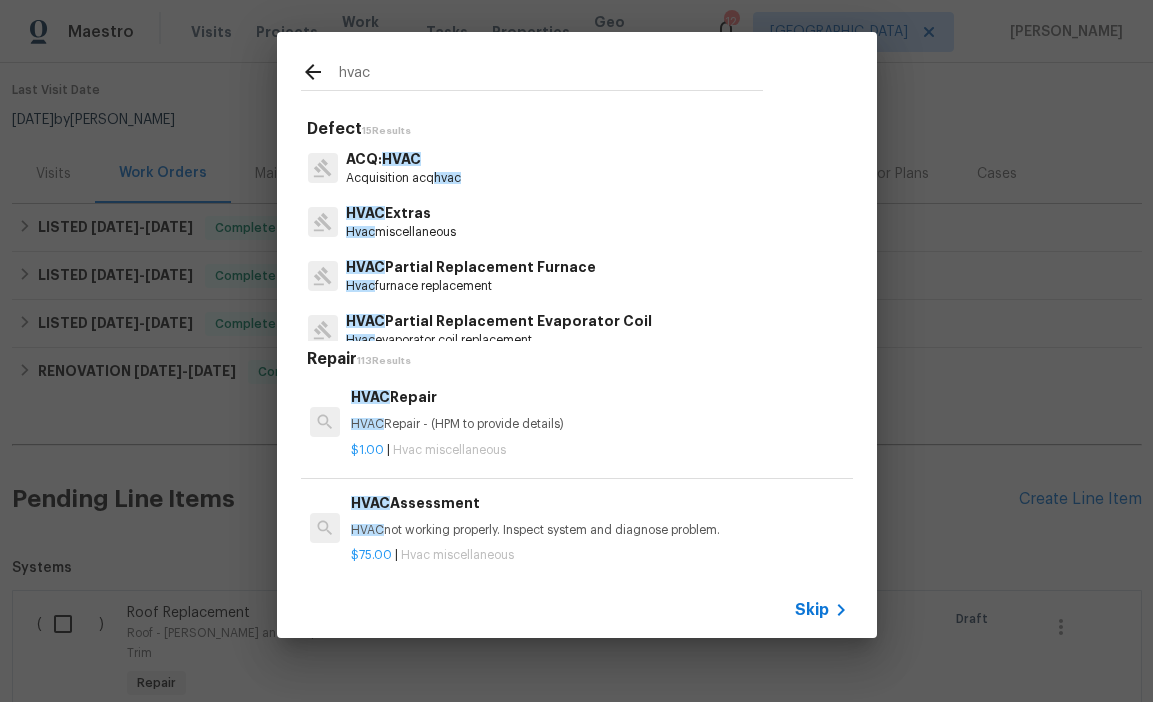 type on "hvac" 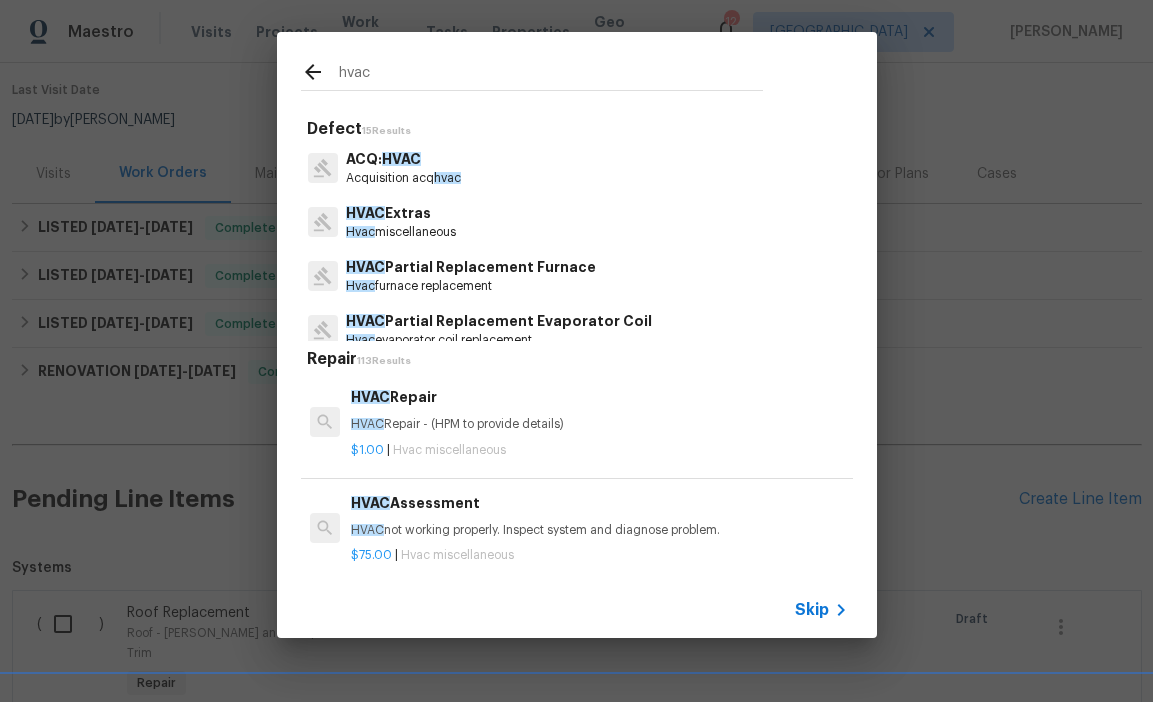 click on "HVAC  Assessment HVAC  not working properly. Inspect system and diagnose problem.  $75.00   |   Hvac miscellaneous" at bounding box center [577, 529] 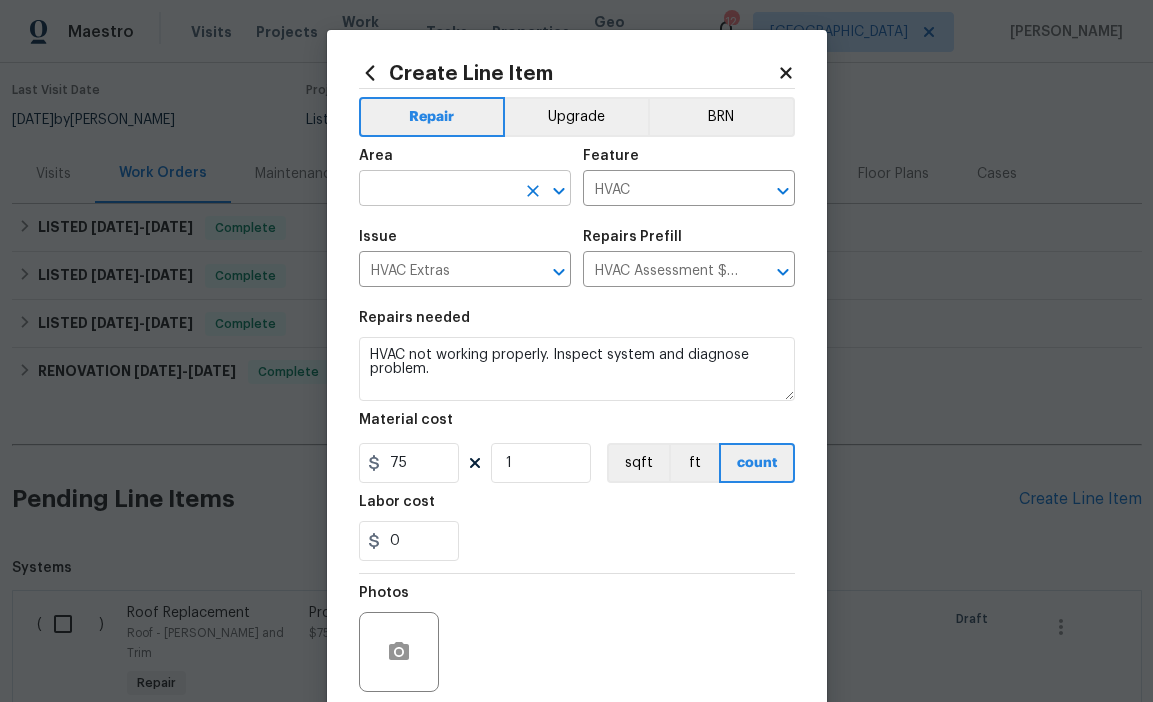 click at bounding box center (437, 190) 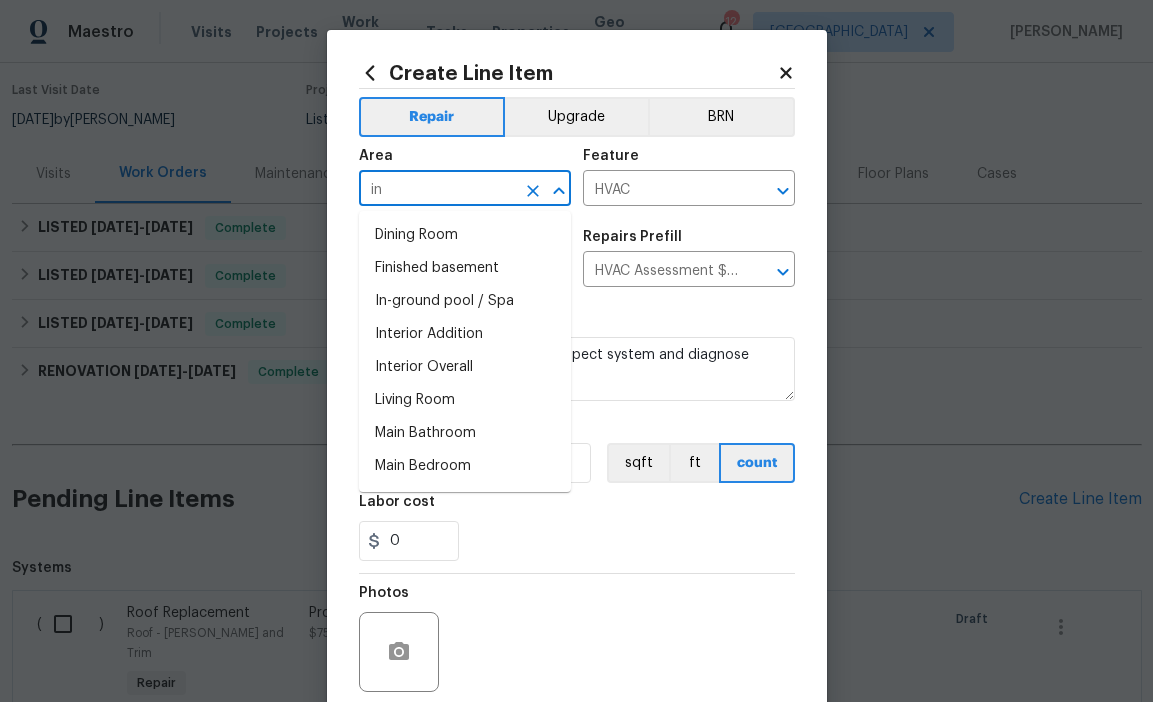 type on "i" 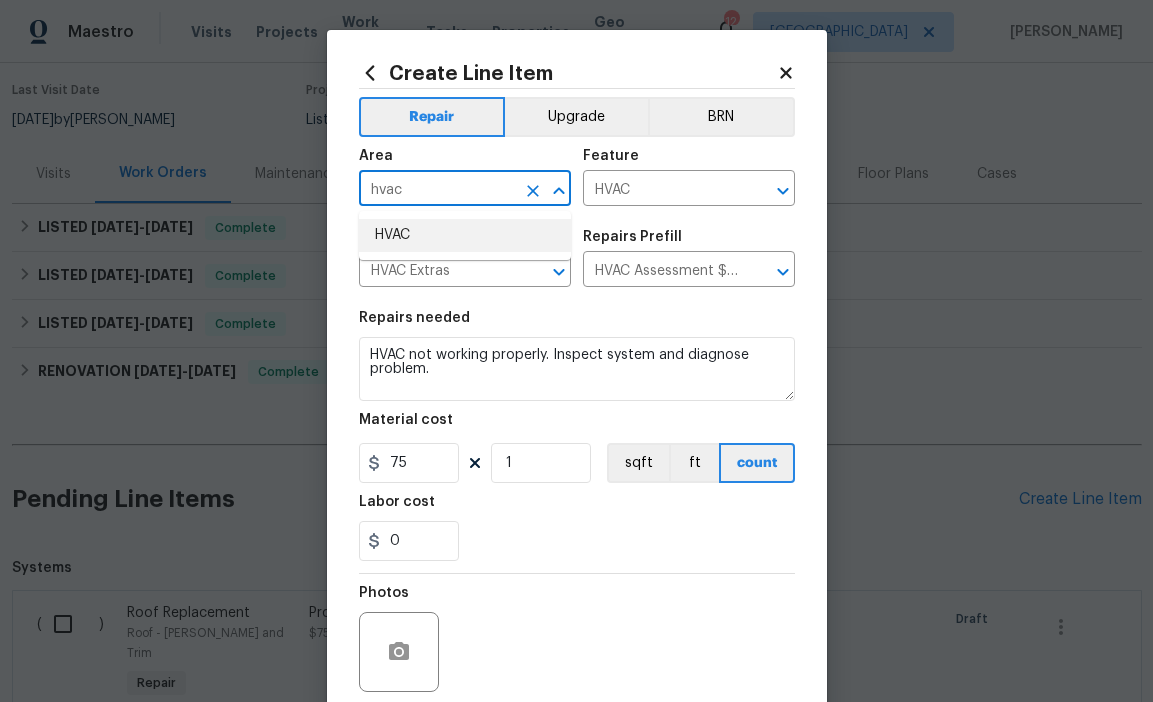click on "HVAC" at bounding box center (465, 235) 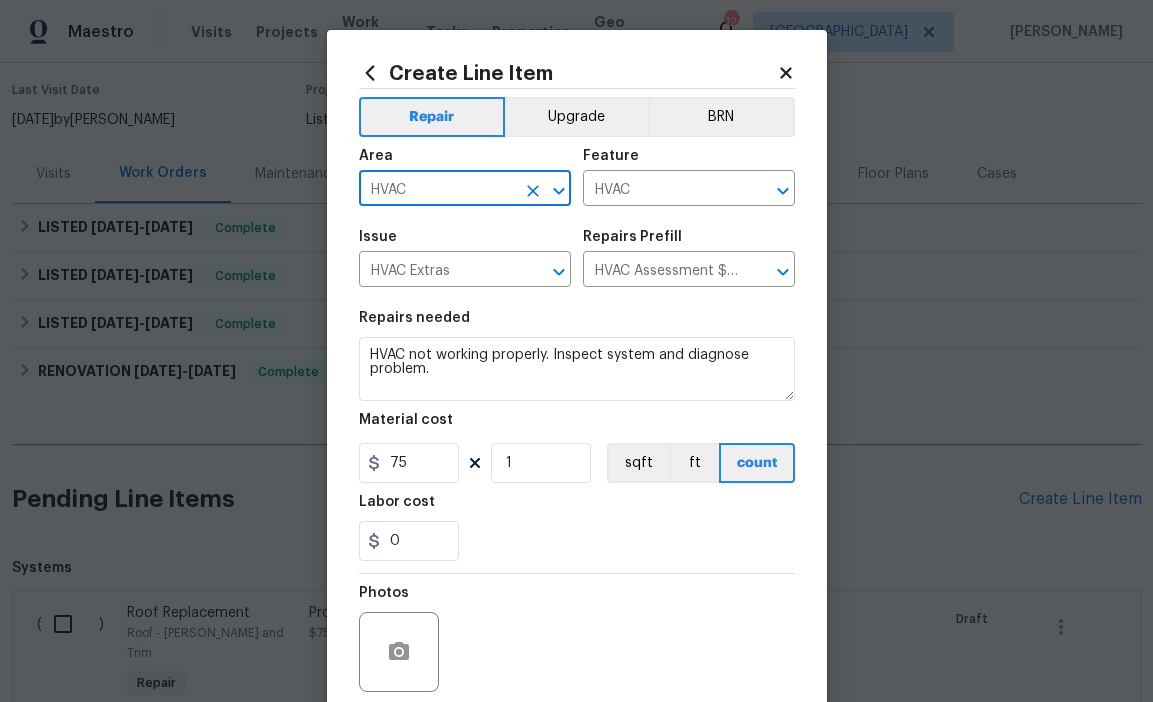 type on "HVAC" 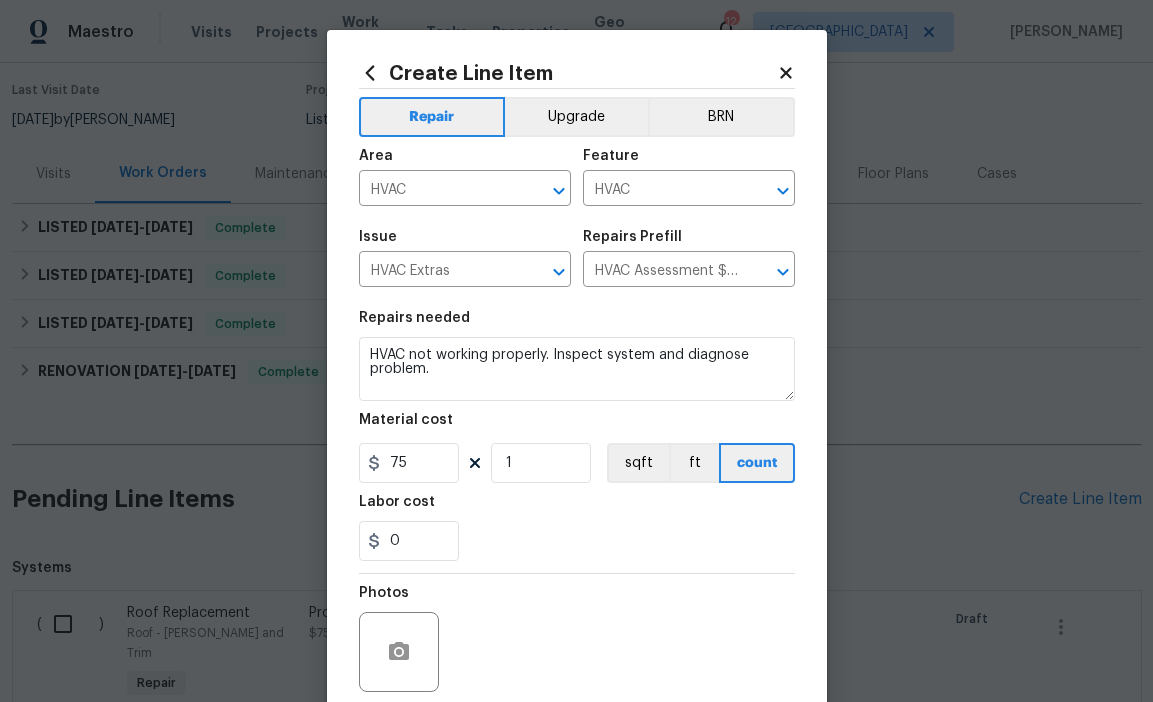click on "Repairs needed HVAC not working properly. Inspect system and diagnose problem.  Material cost 75 1 sqft ft count Labor cost 0" at bounding box center (577, 436) 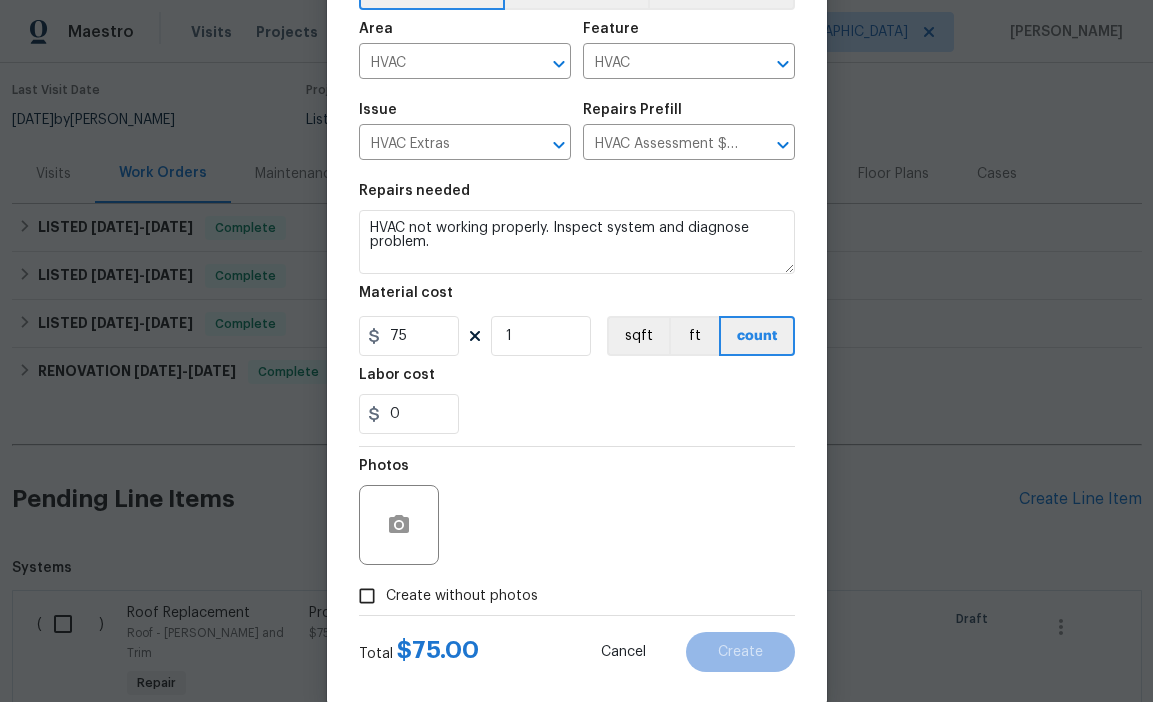 scroll, scrollTop: 160, scrollLeft: 0, axis: vertical 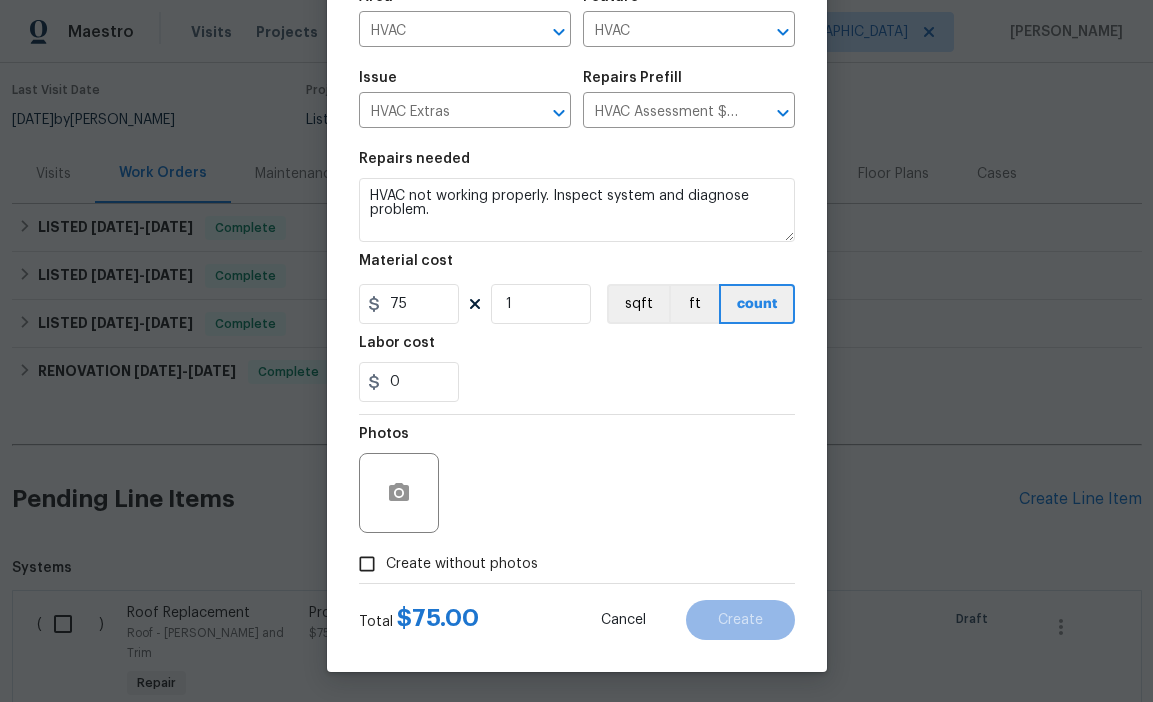 click on "Create without photos" at bounding box center (462, 564) 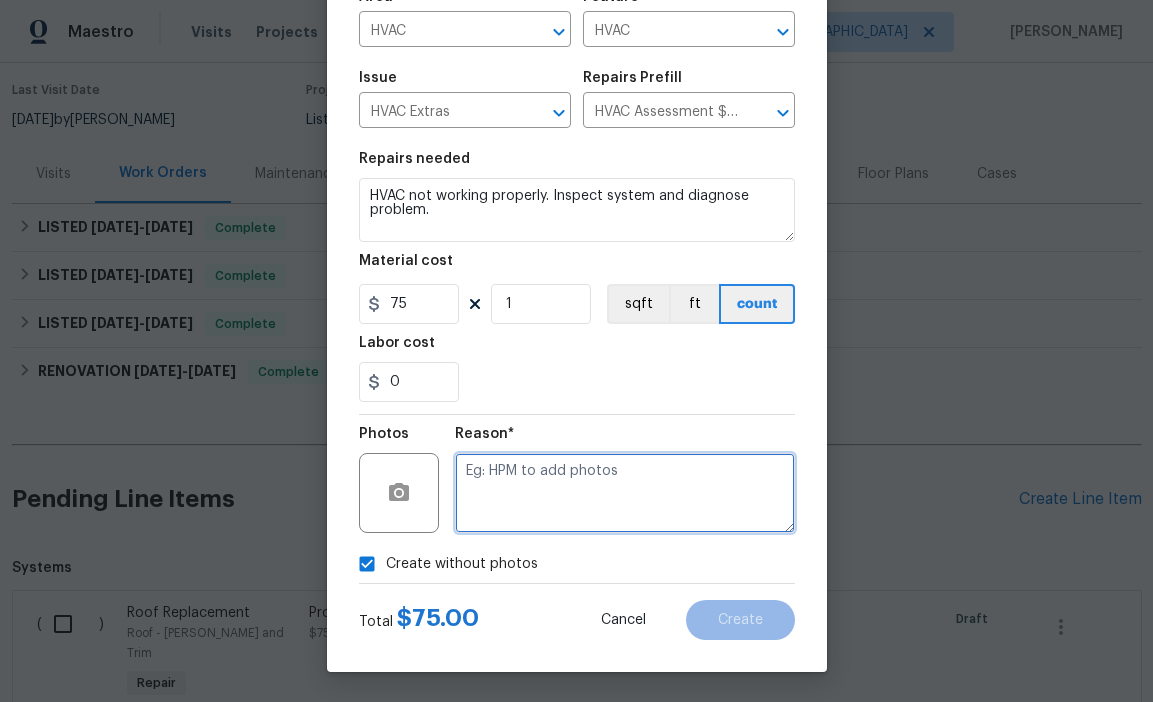 click at bounding box center (625, 493) 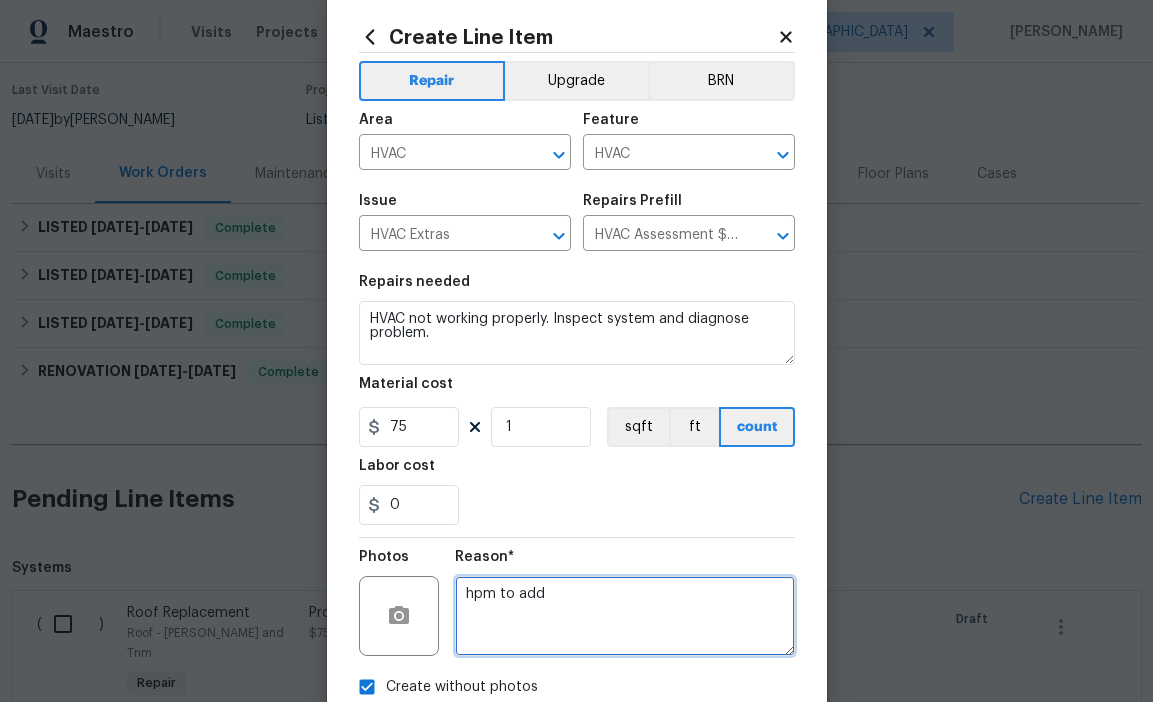 scroll, scrollTop: 0, scrollLeft: 0, axis: both 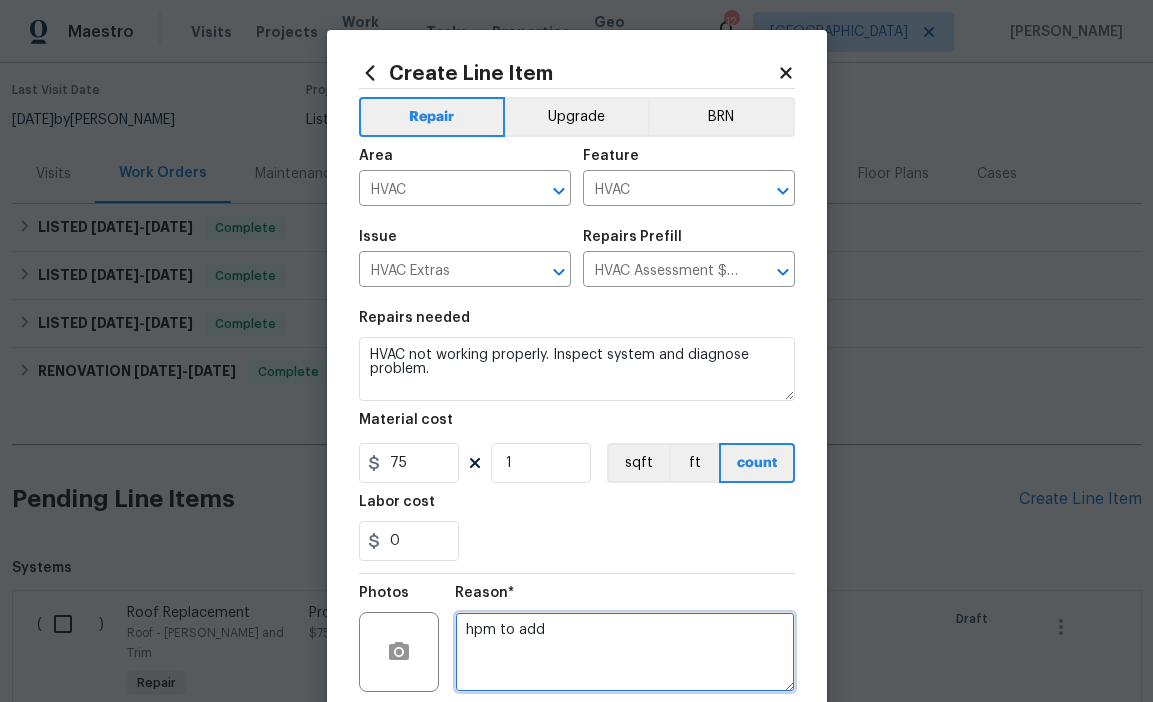 type on "hpm to add" 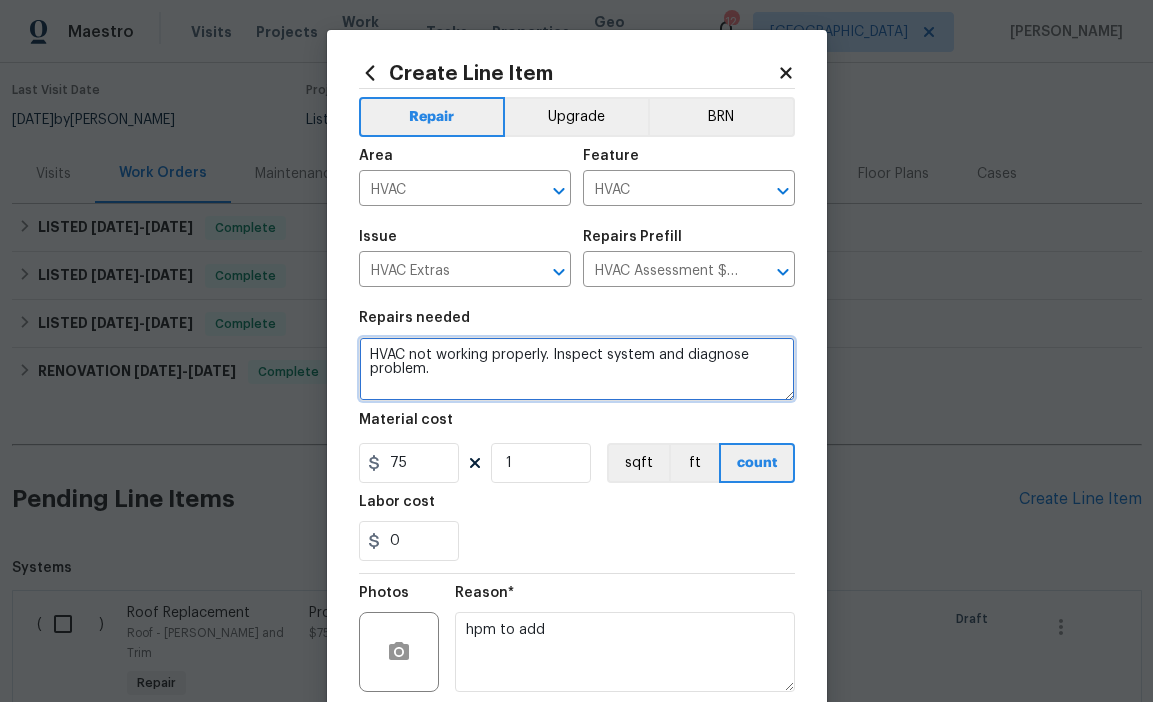 drag, startPoint x: 440, startPoint y: 371, endPoint x: 269, endPoint y: 308, distance: 182.23611 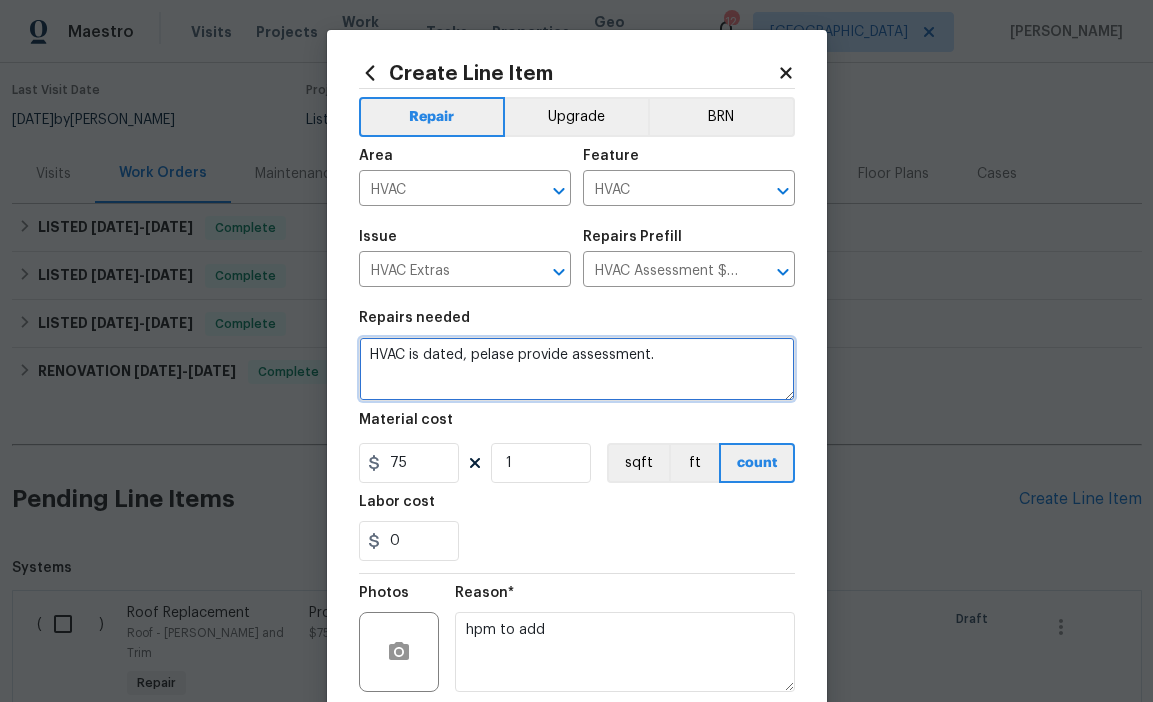 click on "HVAC is dated, pelase provide assessment." at bounding box center [577, 369] 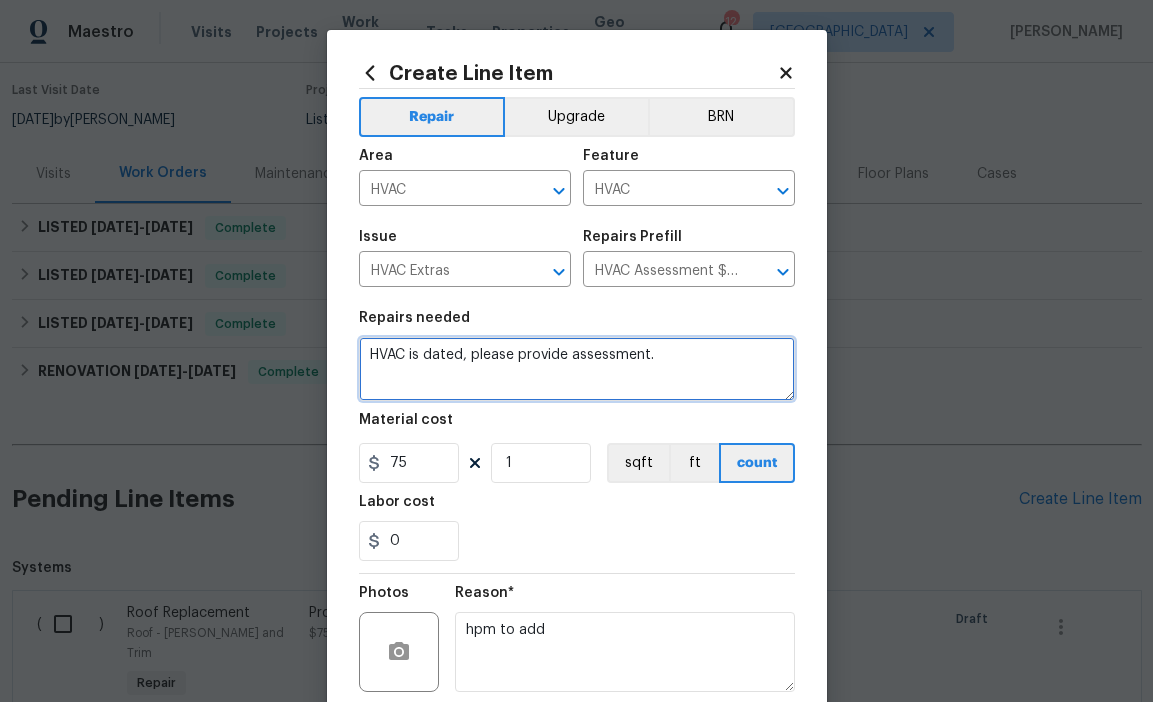 click on "HVAC is dated, please provide assessment." at bounding box center (577, 369) 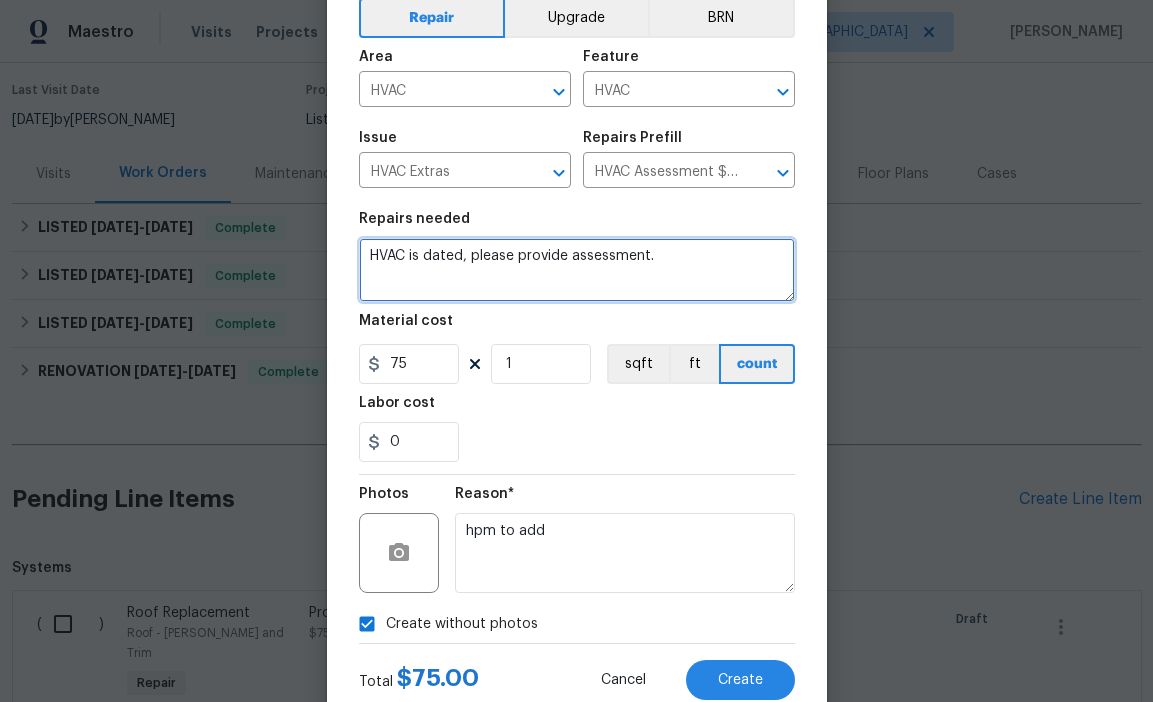 scroll, scrollTop: 160, scrollLeft: 0, axis: vertical 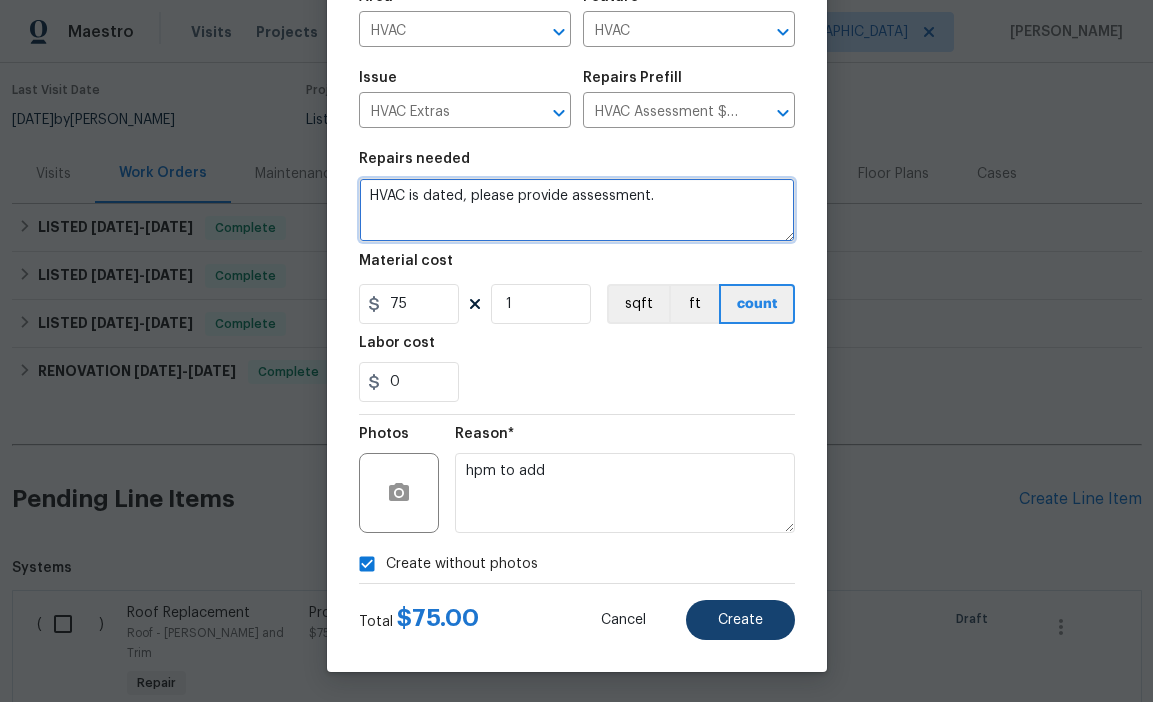 type on "HVAC is dated, please provide assessment." 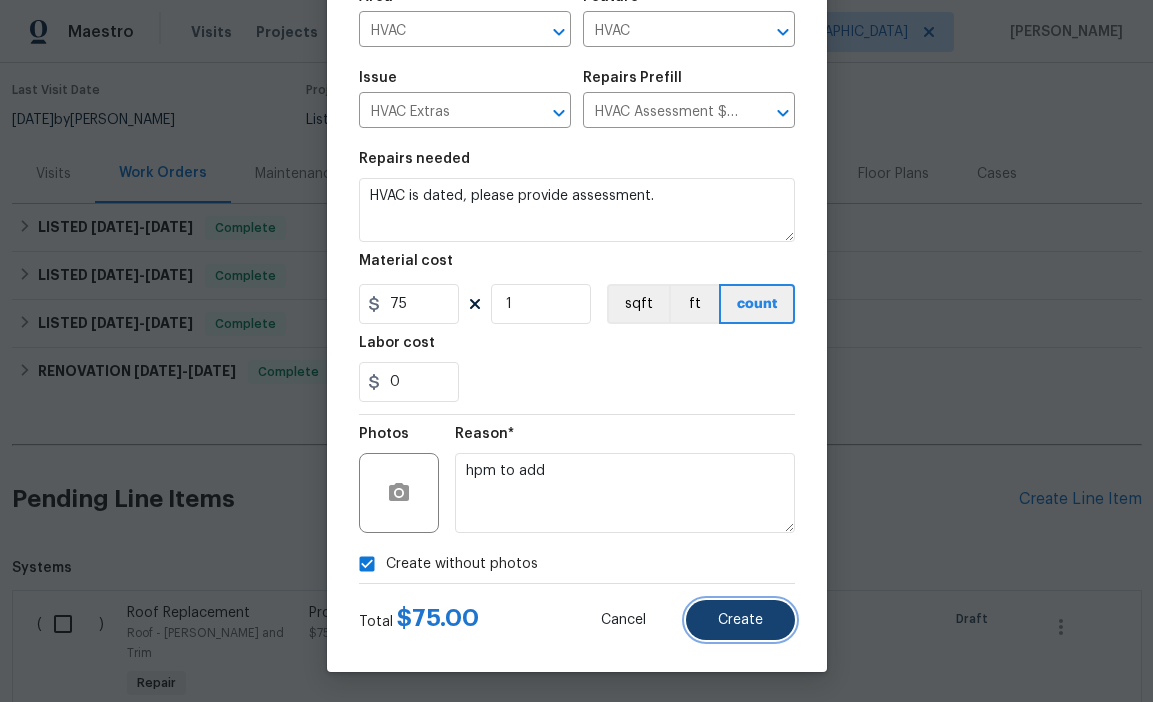 click on "Create" at bounding box center [740, 620] 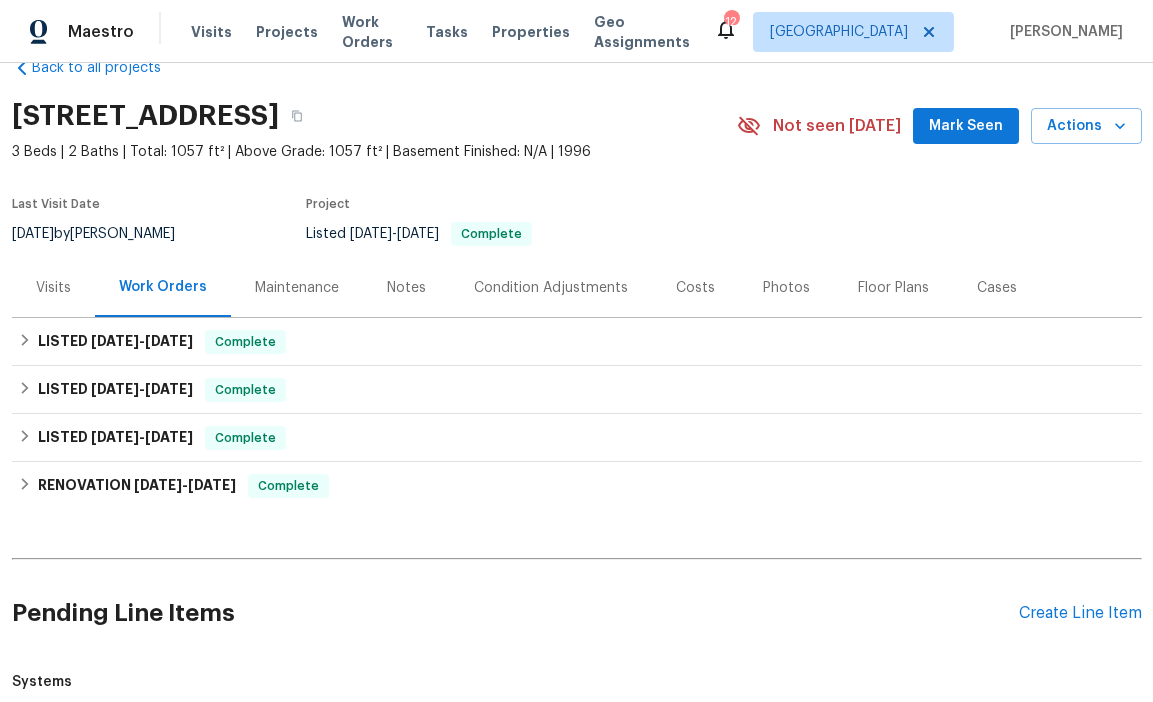 scroll, scrollTop: 0, scrollLeft: 0, axis: both 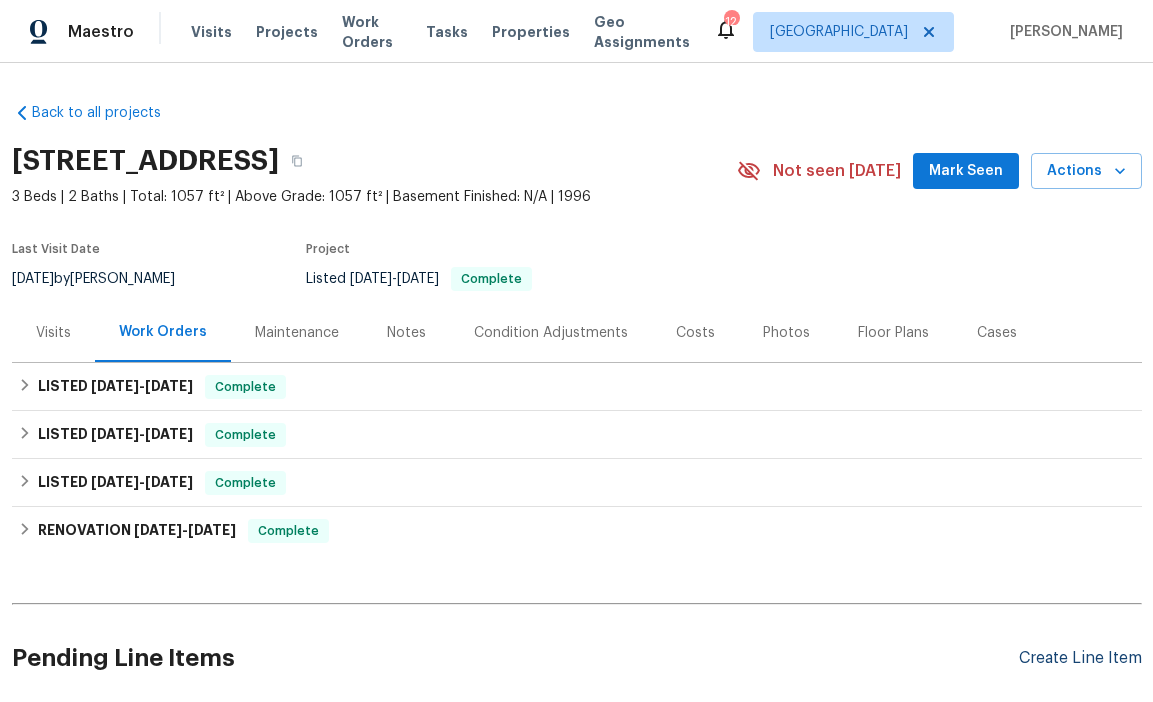 click on "Create Line Item" at bounding box center [1080, 658] 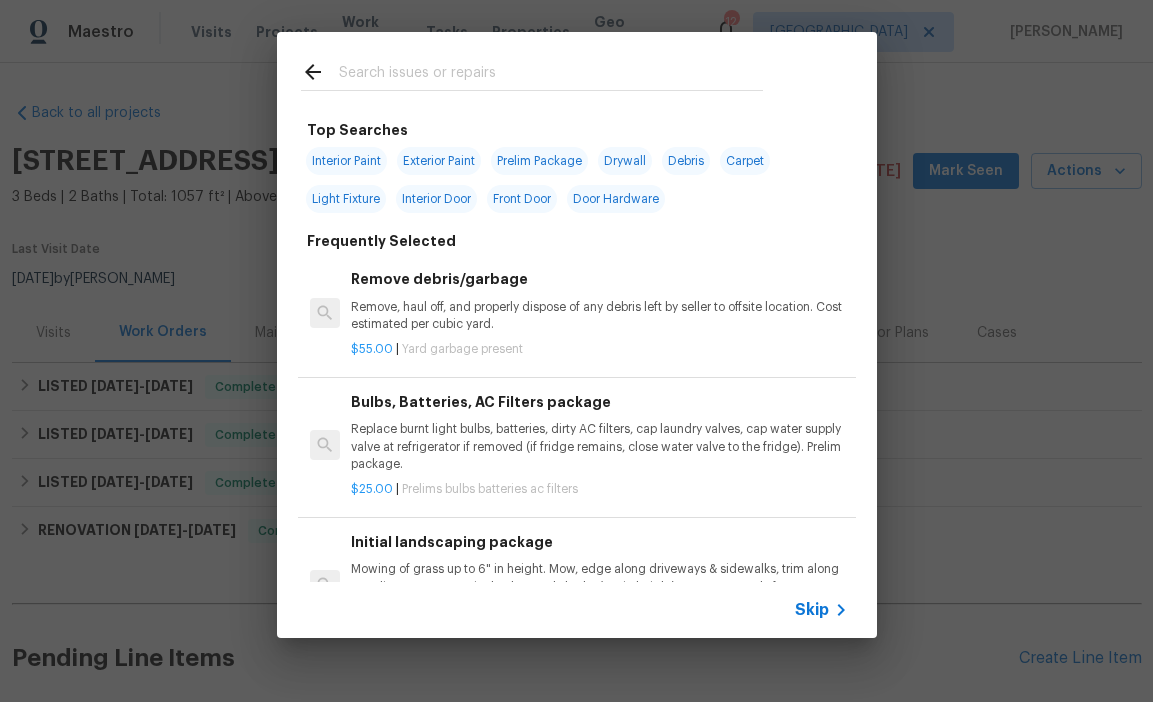 click at bounding box center [551, 75] 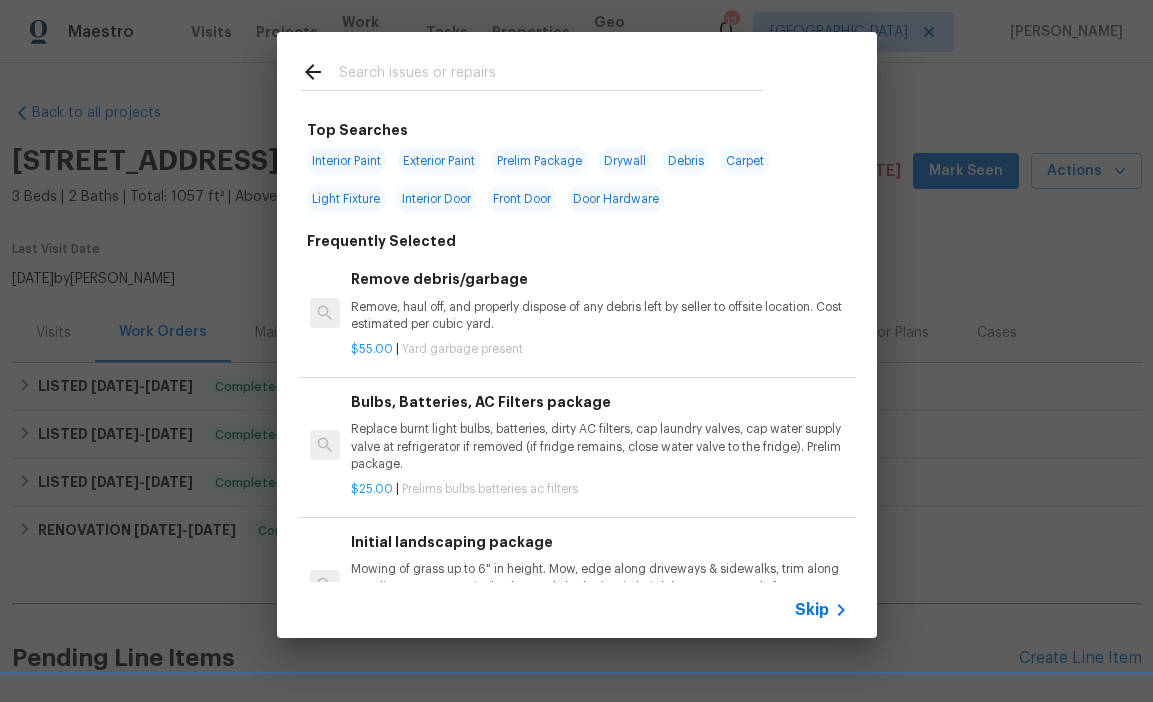 click on "Remove debris/garbage Remove, haul off, and properly dispose of any debris left by seller to offsite location. Cost estimated per cubic yard." at bounding box center (599, 300) 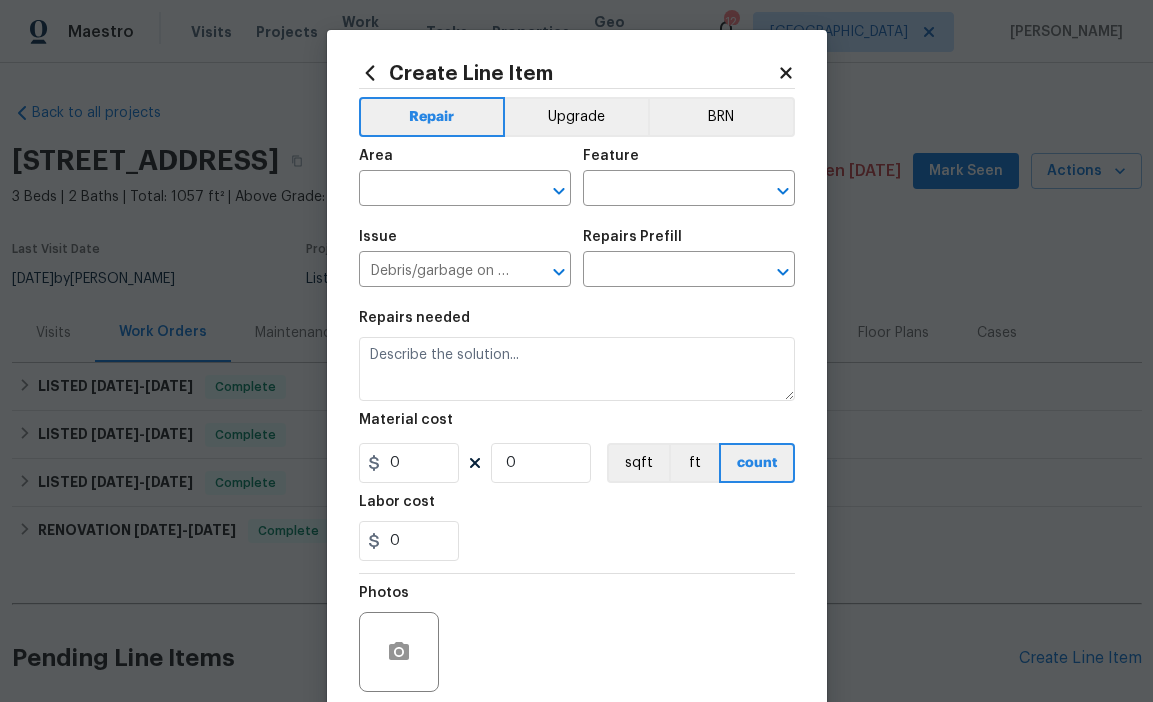 type on "Remove debris/garbage $55.00" 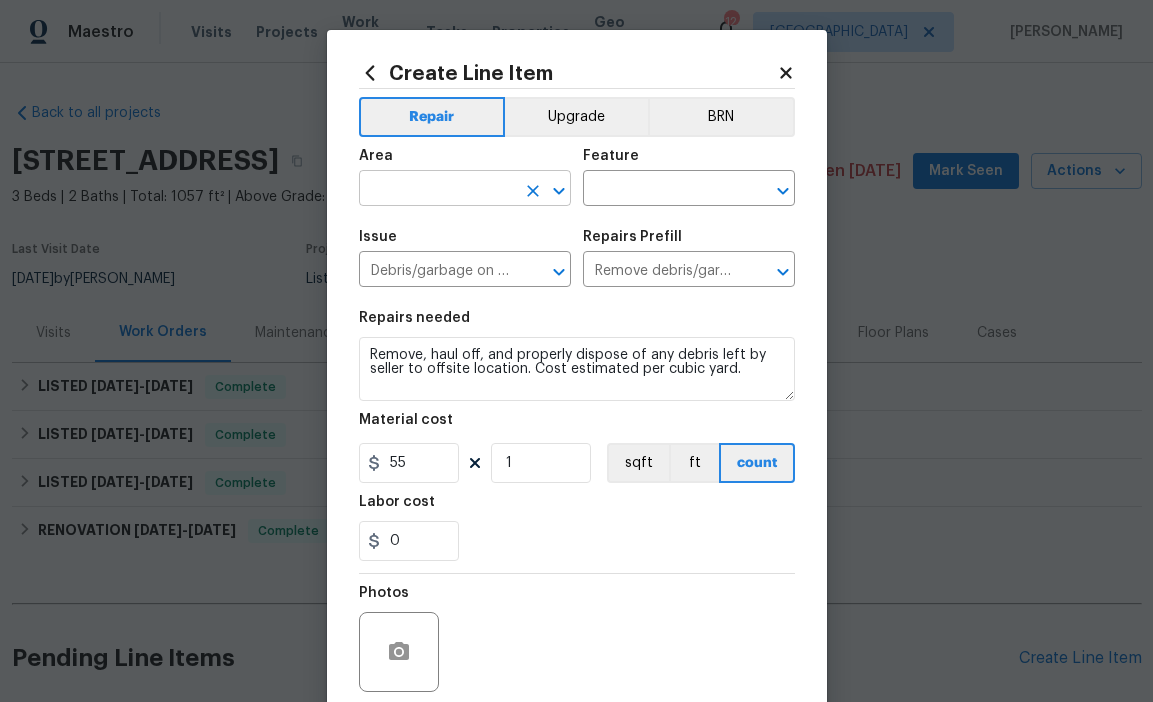 click at bounding box center [437, 190] 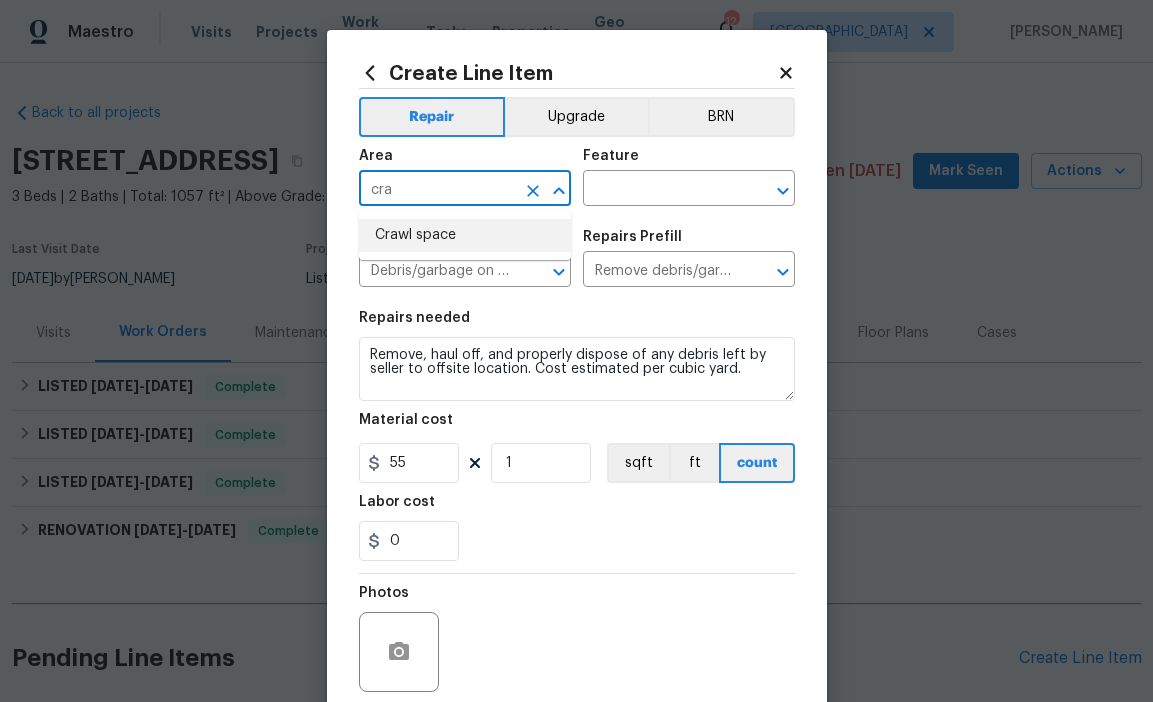 click on "Crawl space" at bounding box center [465, 235] 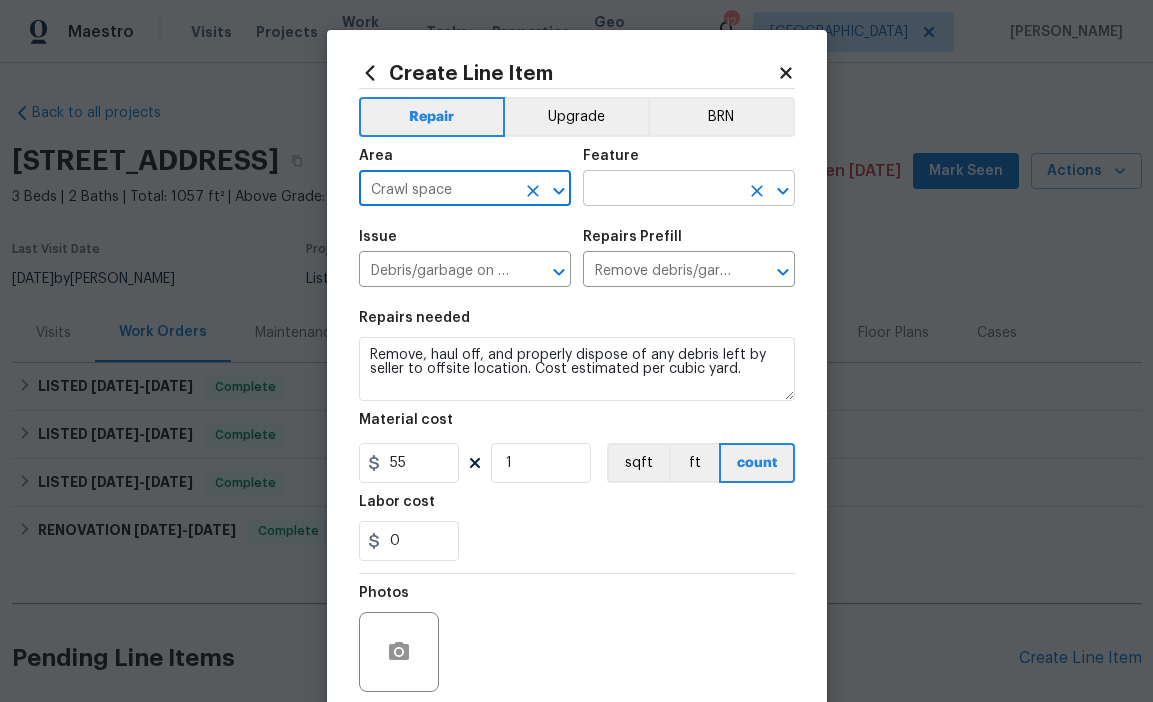 type on "Crawl space" 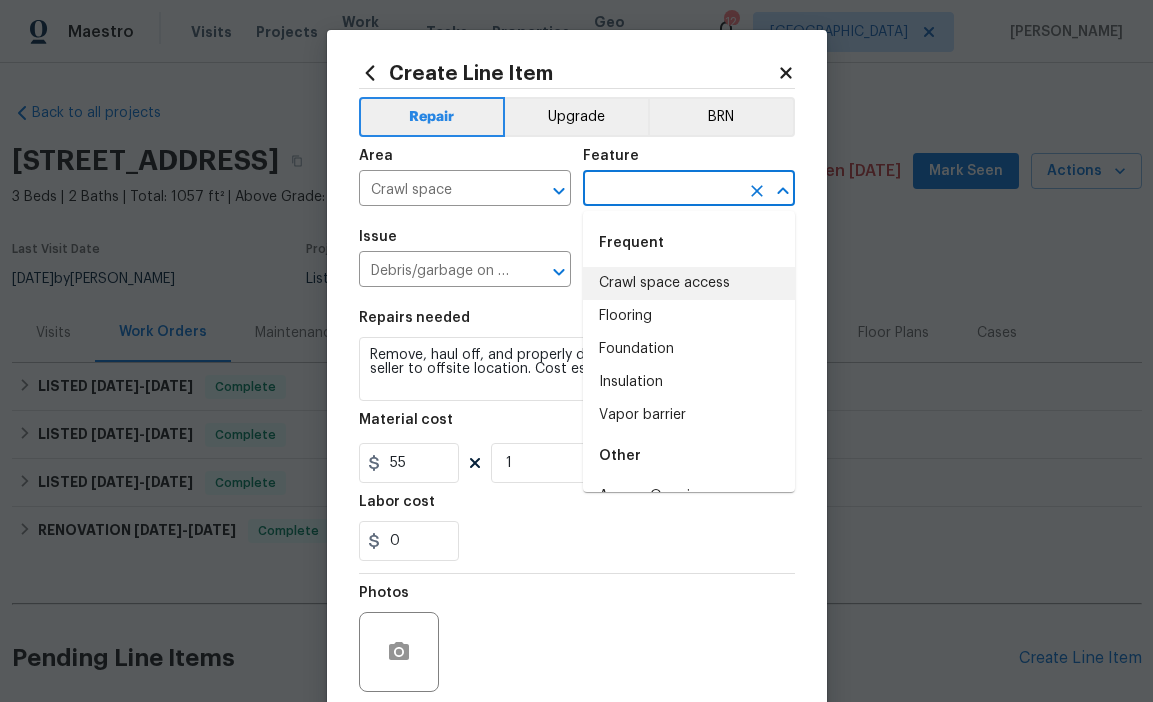 click on "Crawl space access" at bounding box center [689, 283] 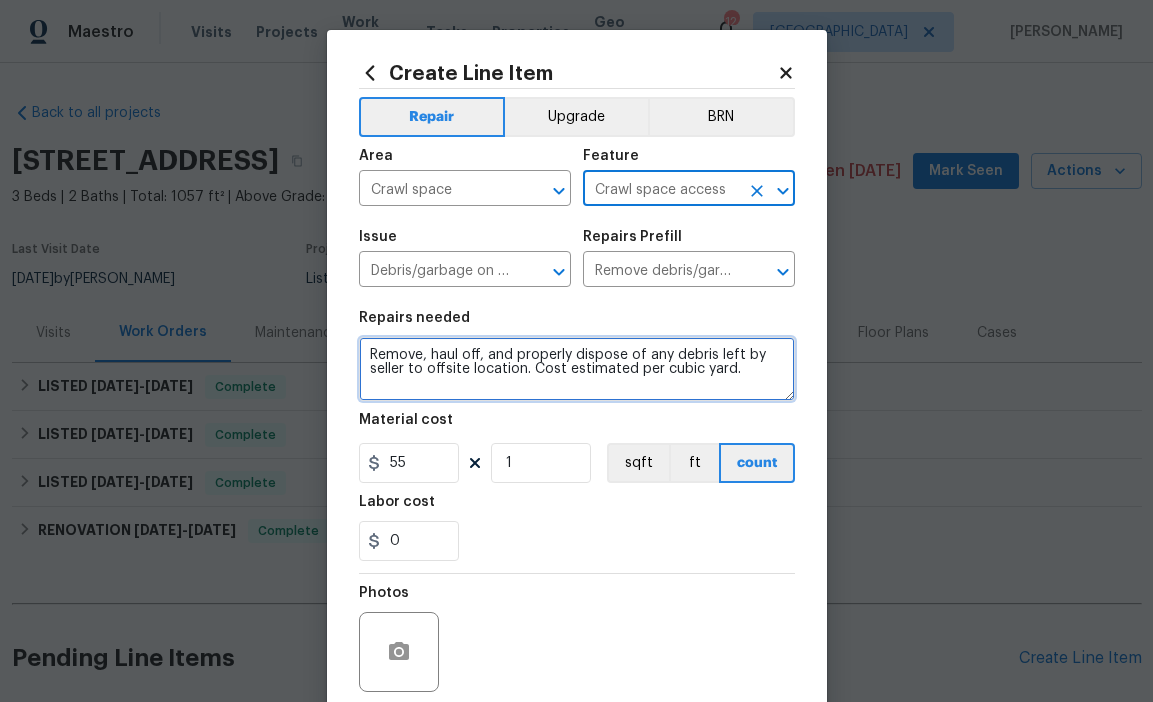 click on "Remove, haul off, and properly dispose of any debris left by seller to offsite location. Cost estimated per cubic yard." at bounding box center [577, 369] 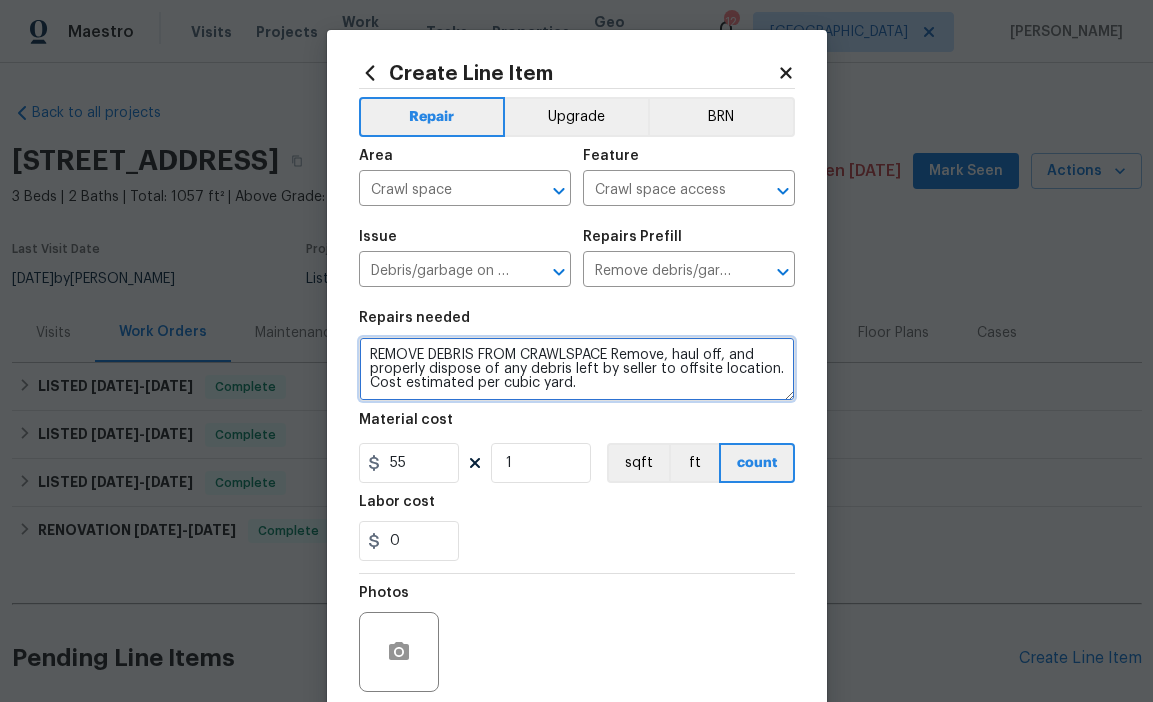 type on "REMOVE DEBRIS FROM CRAWLSPACE Remove, haul off, and properly dispose of any debris left by seller to offsite location. Cost estimated per cubic yard." 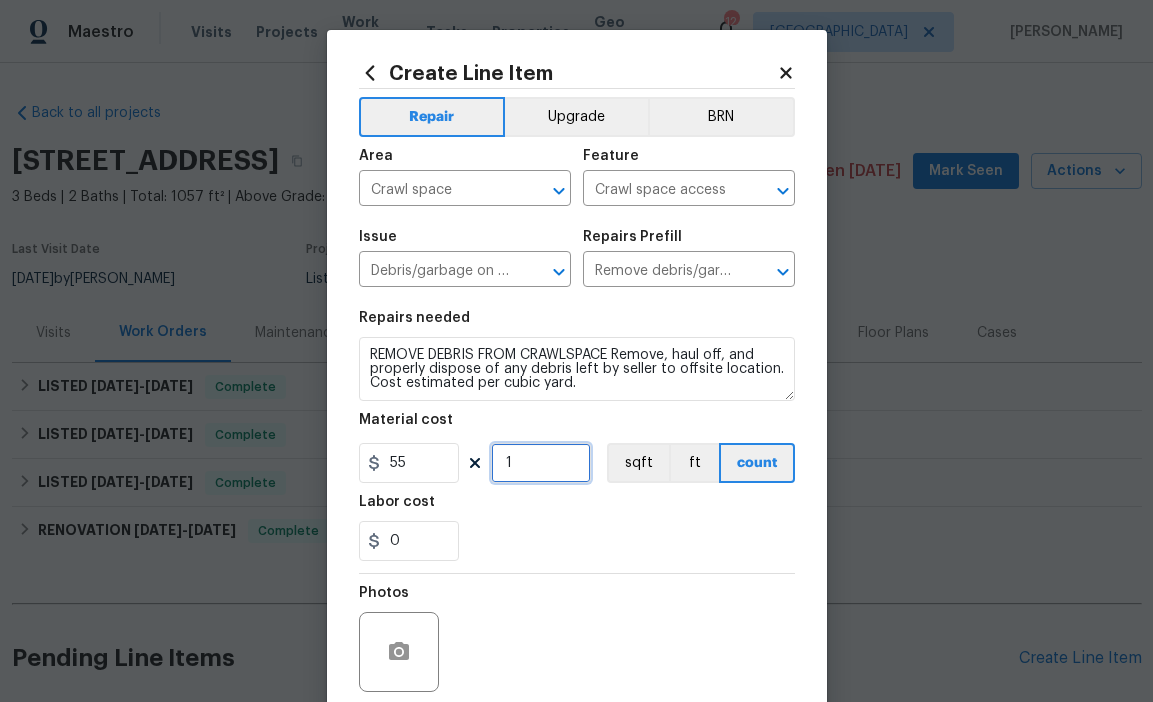 drag, startPoint x: 521, startPoint y: 461, endPoint x: 474, endPoint y: 461, distance: 47 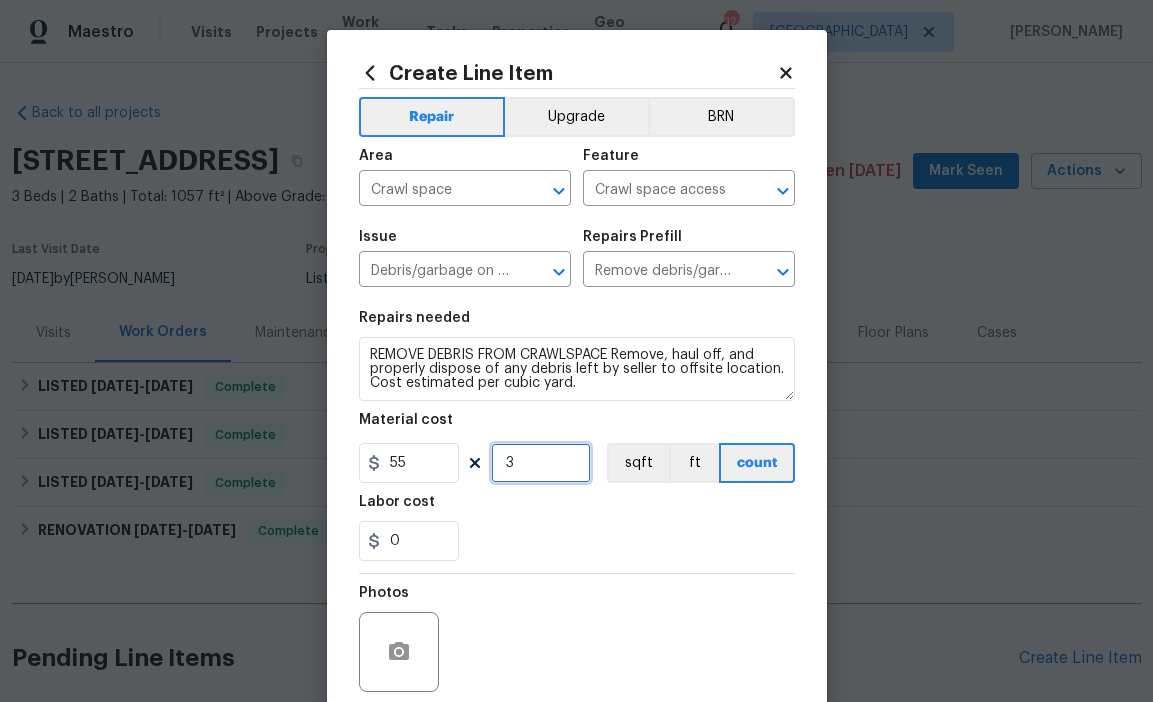 type on "3" 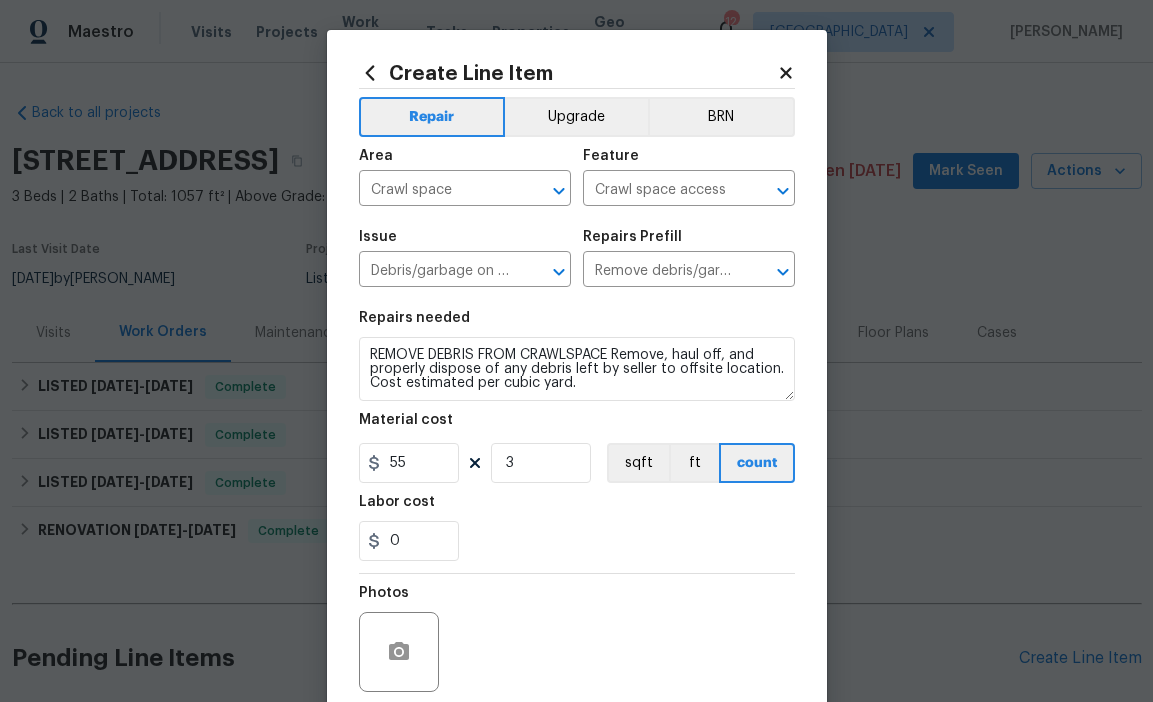 click on "Repairs needed REMOVE DEBRIS FROM CRAWLSPACE Remove, haul off, and properly dispose of any debris left by seller to offsite location. Cost estimated per cubic yard. Material cost 55 3 sqft ft count Labor cost 0" at bounding box center (577, 436) 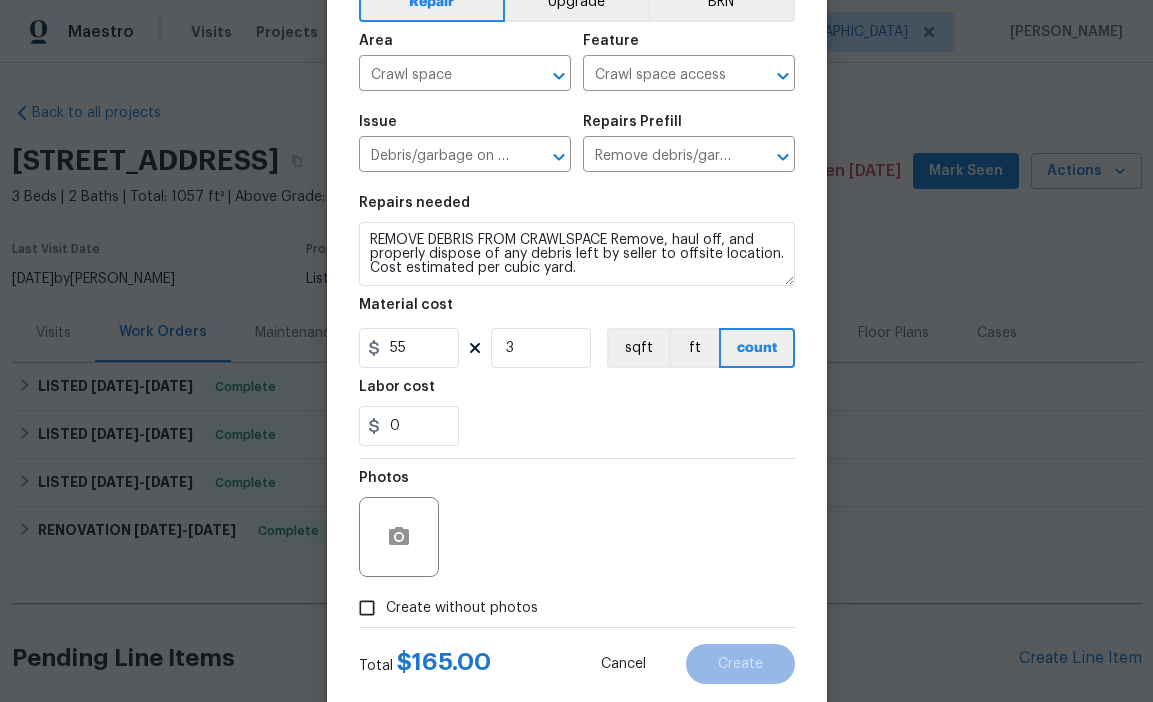 scroll, scrollTop: 160, scrollLeft: 0, axis: vertical 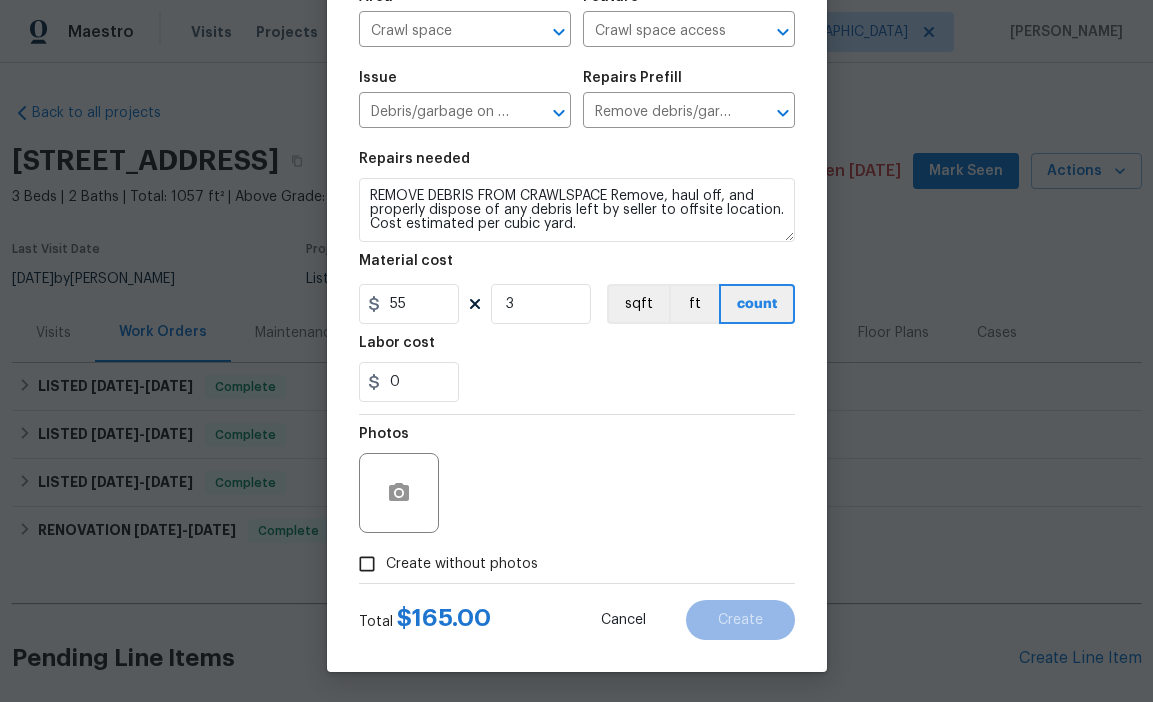 click on "Create without photos" at bounding box center (462, 564) 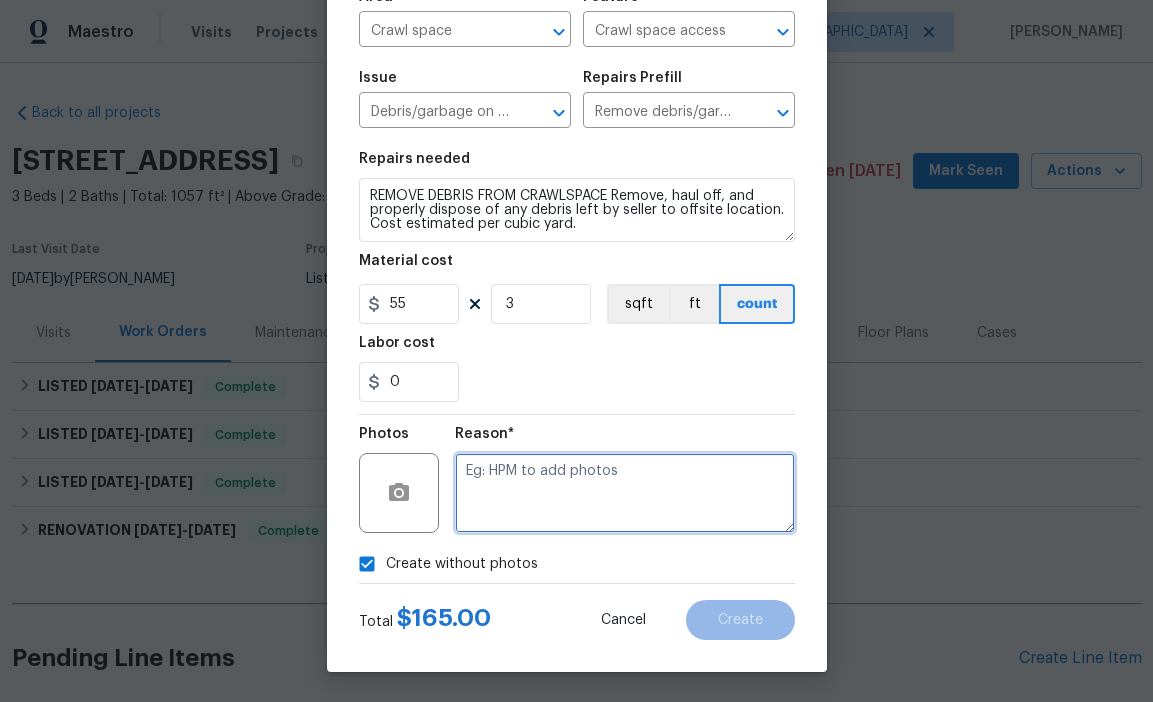 click at bounding box center [625, 493] 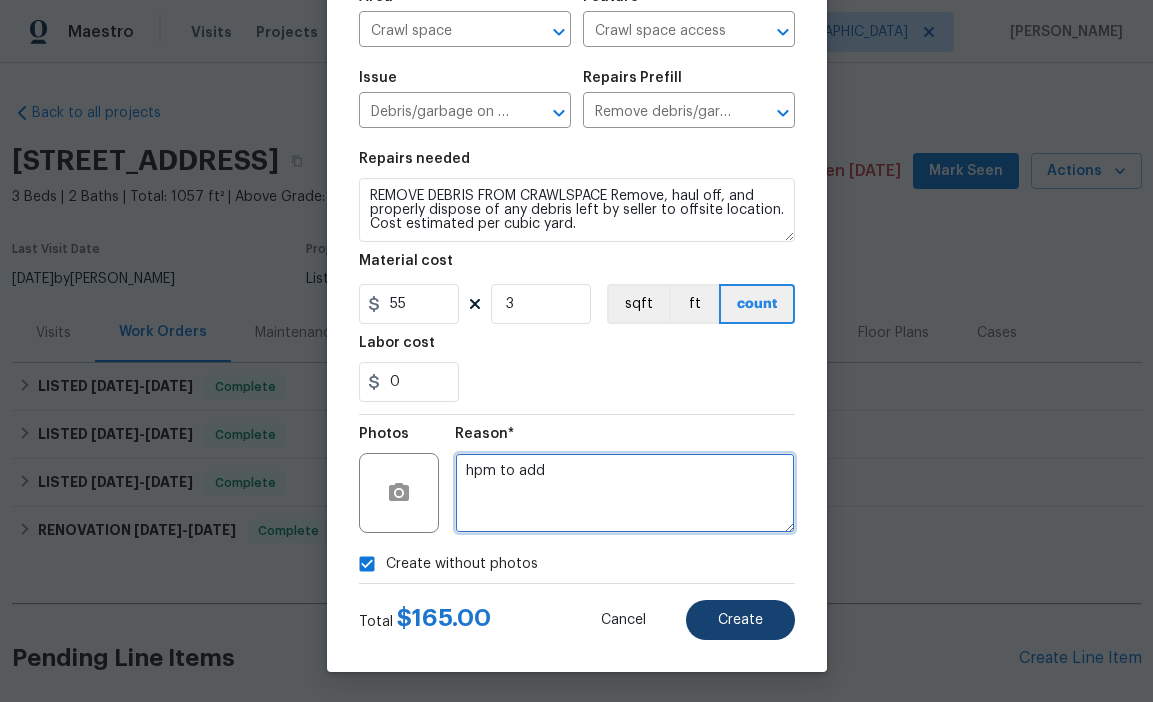 type on "hpm to add" 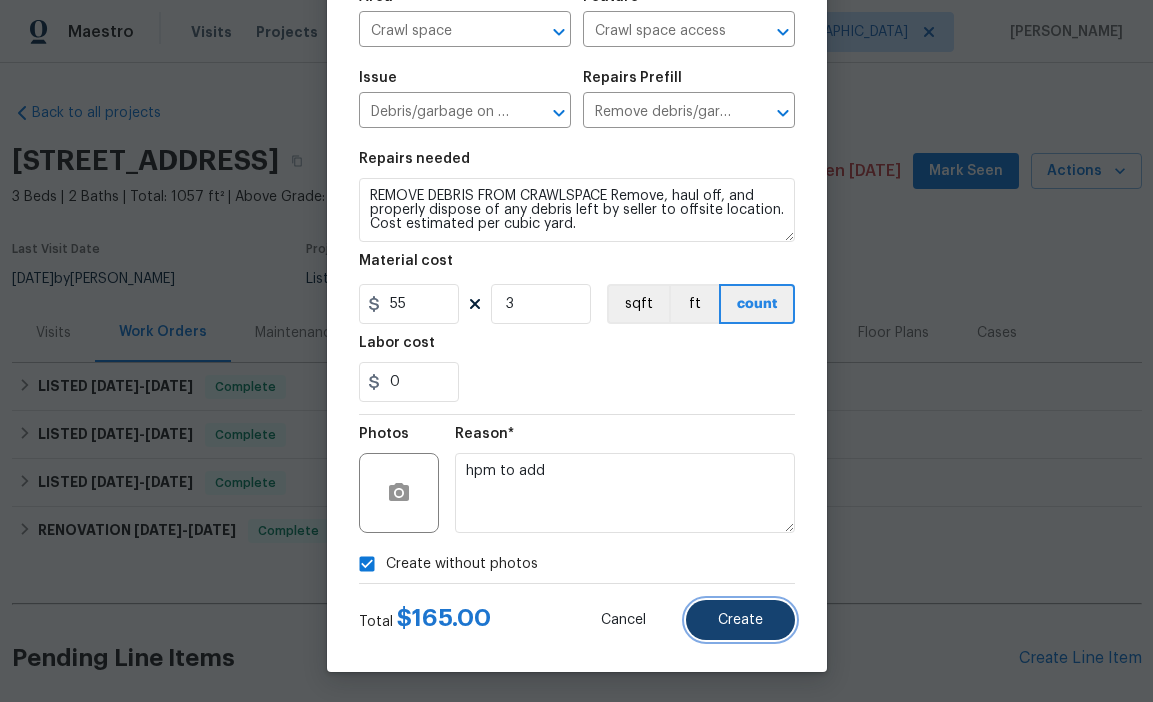 click on "Create" at bounding box center [740, 620] 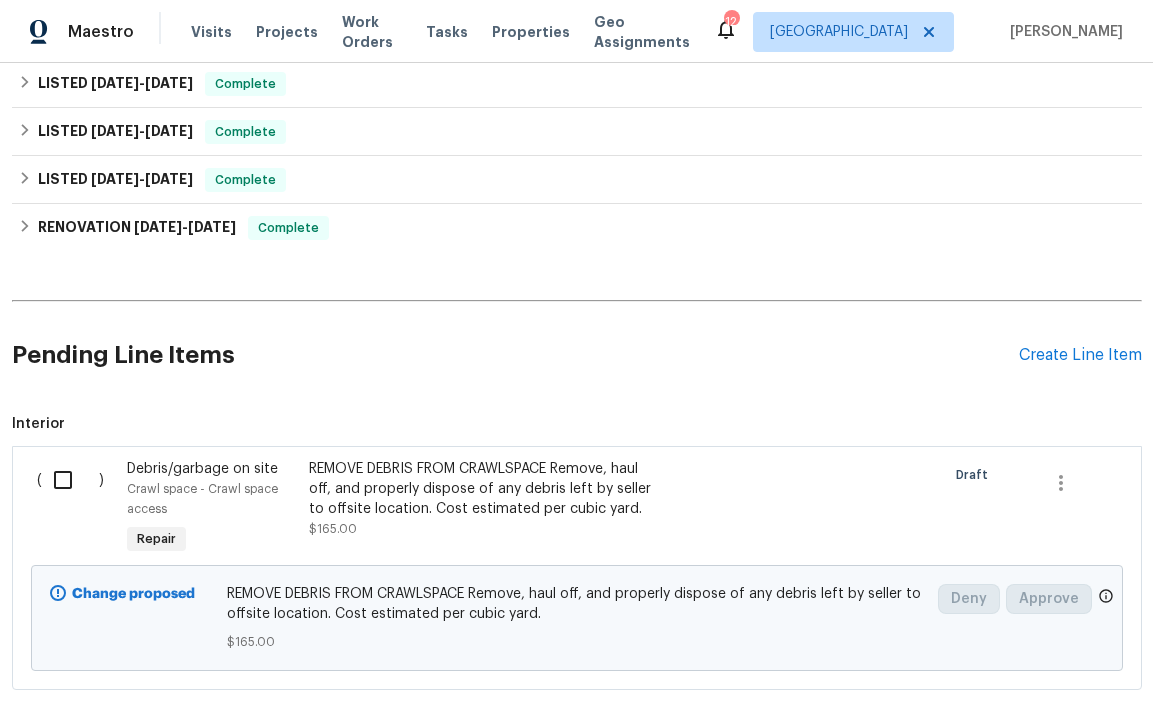 scroll, scrollTop: 325, scrollLeft: 0, axis: vertical 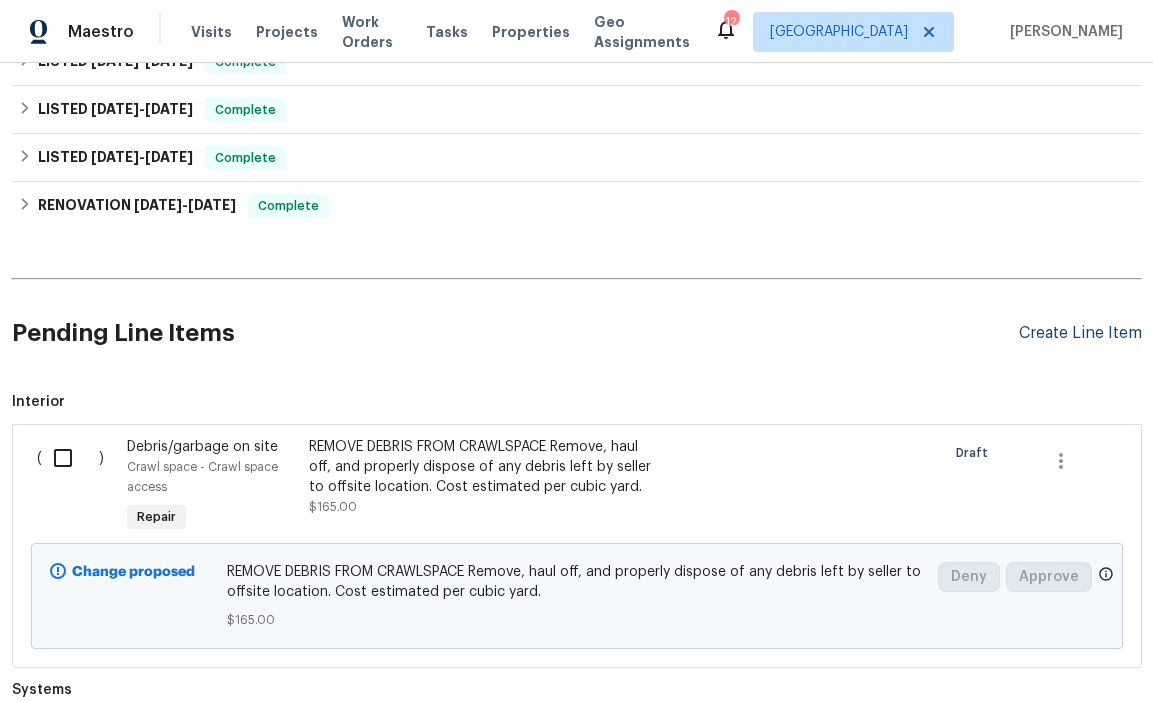 click on "Create Line Item" at bounding box center (1080, 333) 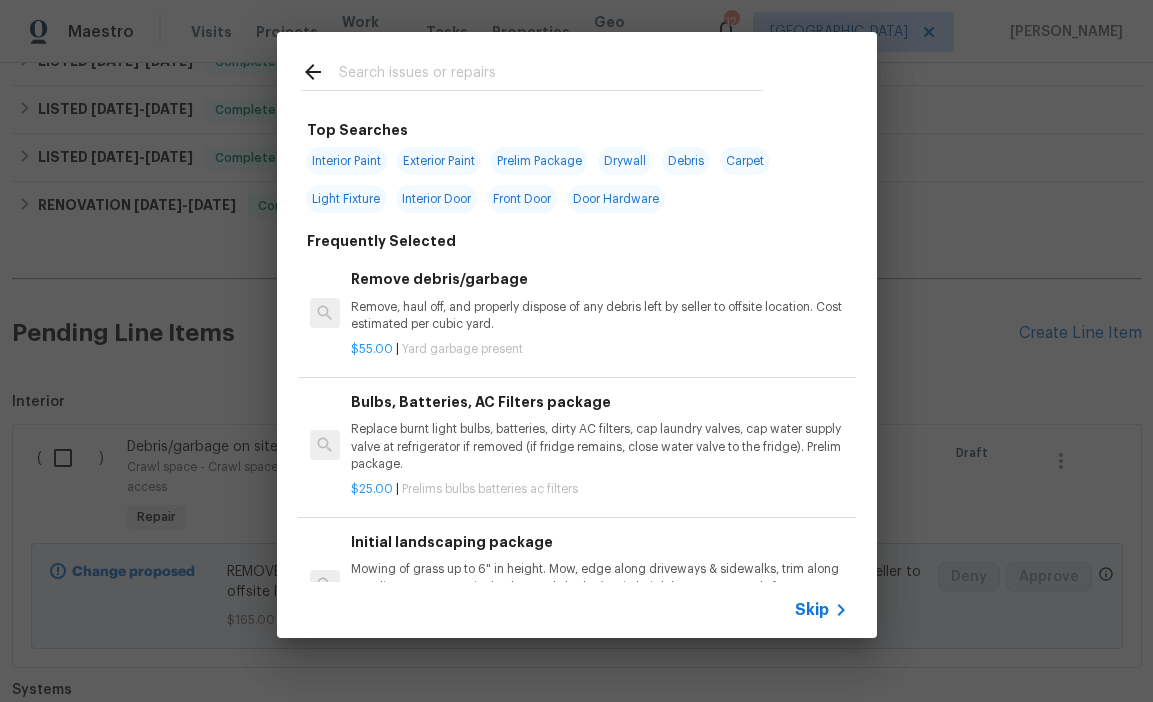 click at bounding box center [551, 75] 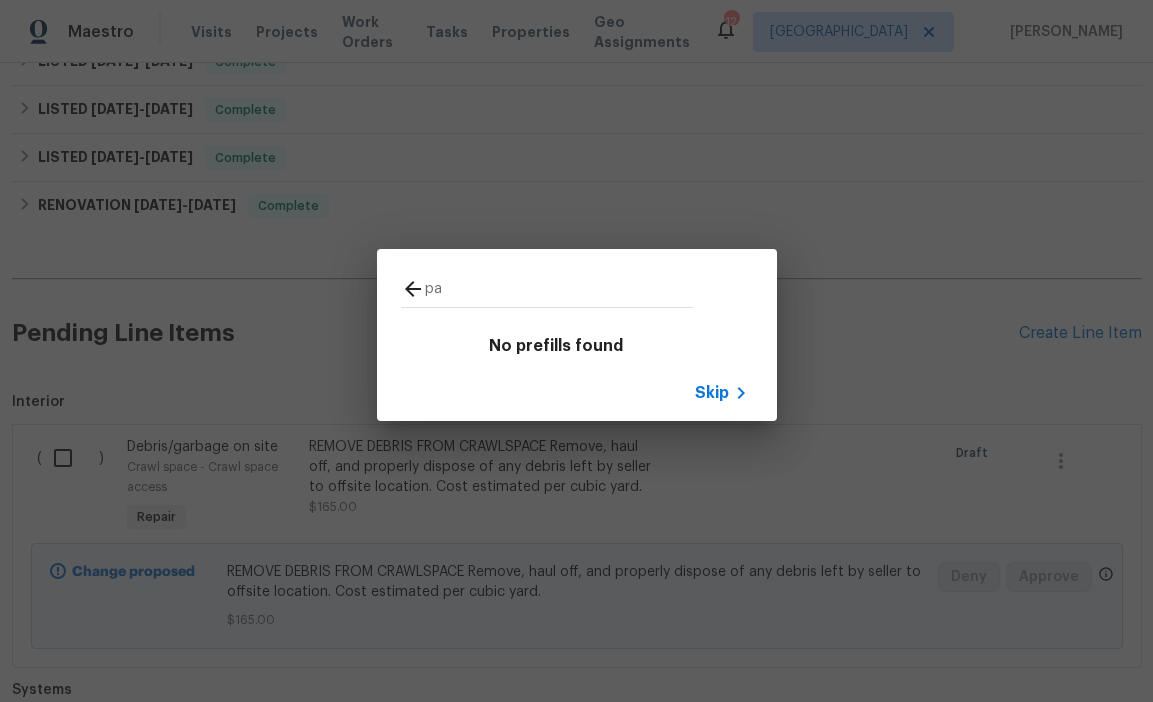 type on "p" 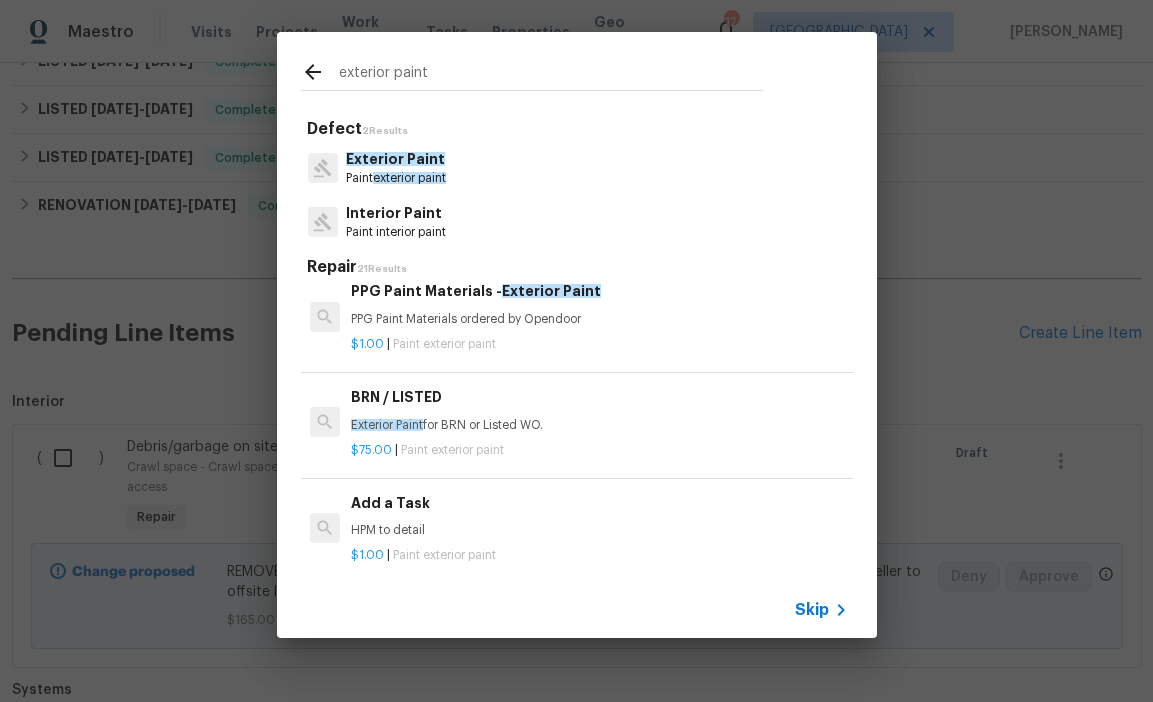 scroll, scrollTop: 286, scrollLeft: 0, axis: vertical 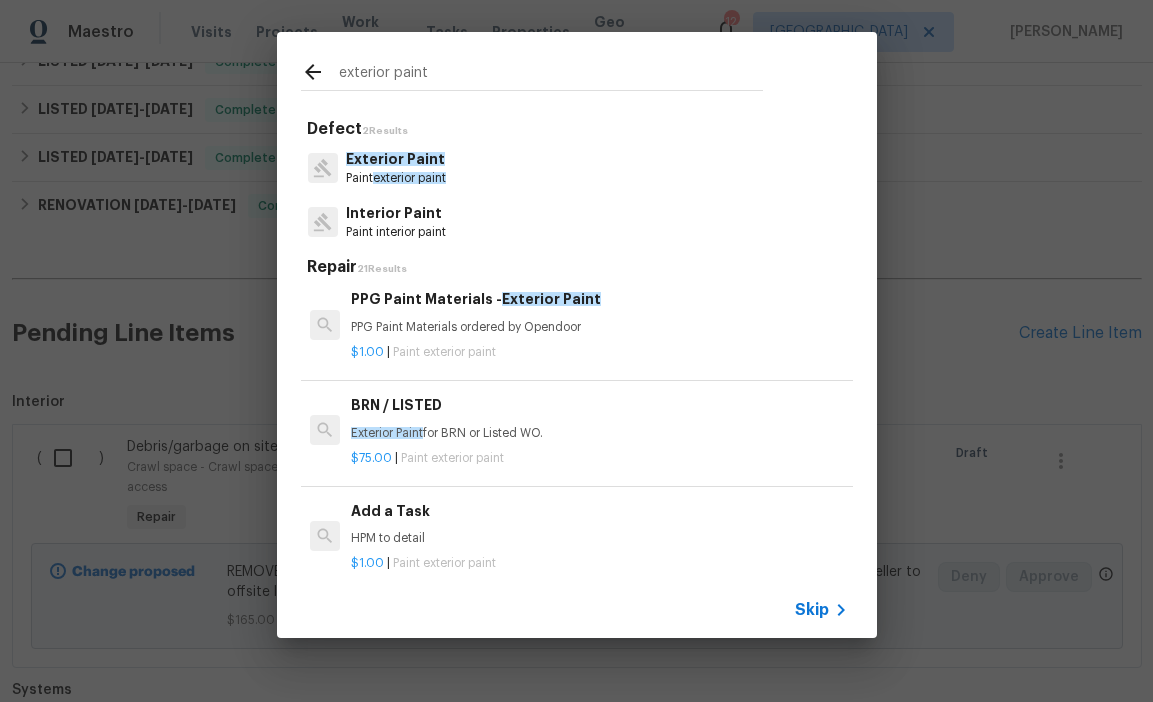 type on "exterior paint" 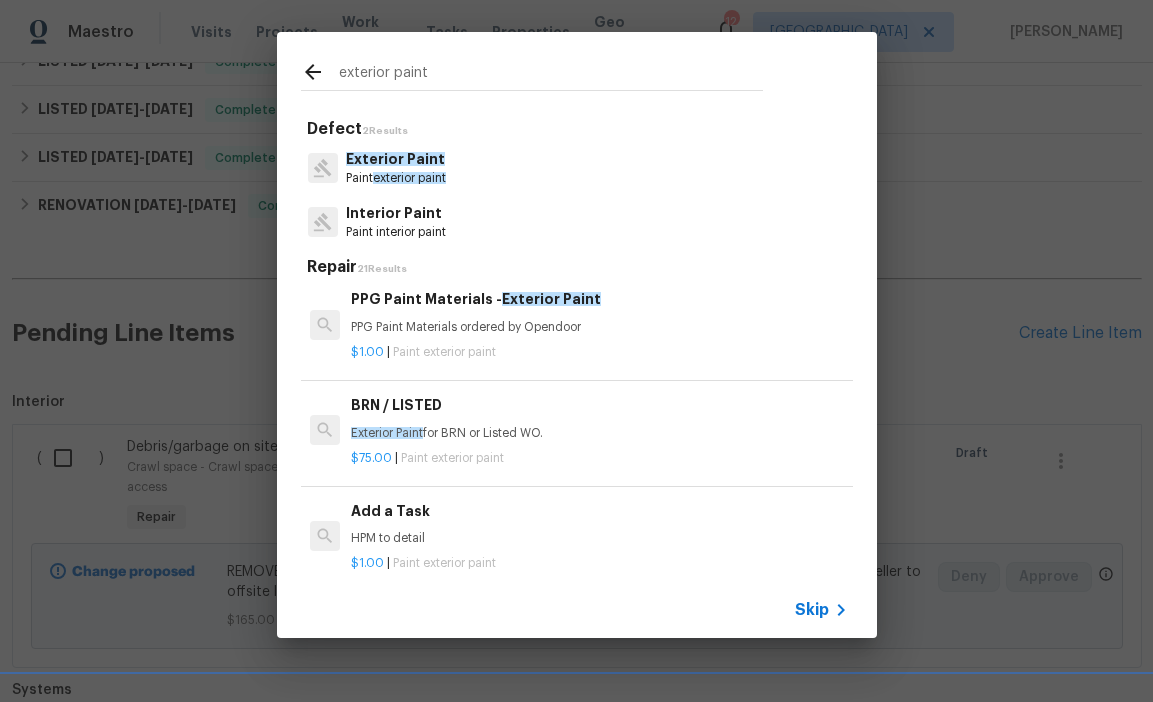 click on "HPM to detail" at bounding box center [599, 538] 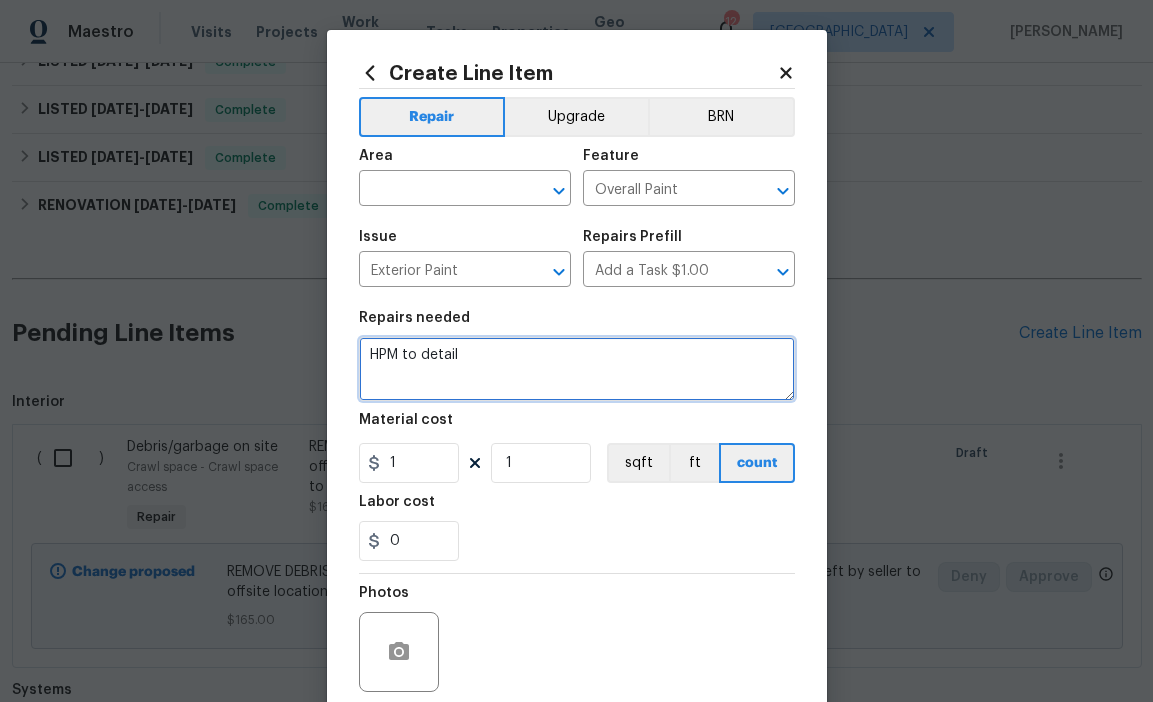 drag, startPoint x: 475, startPoint y: 343, endPoint x: 234, endPoint y: 326, distance: 241.59885 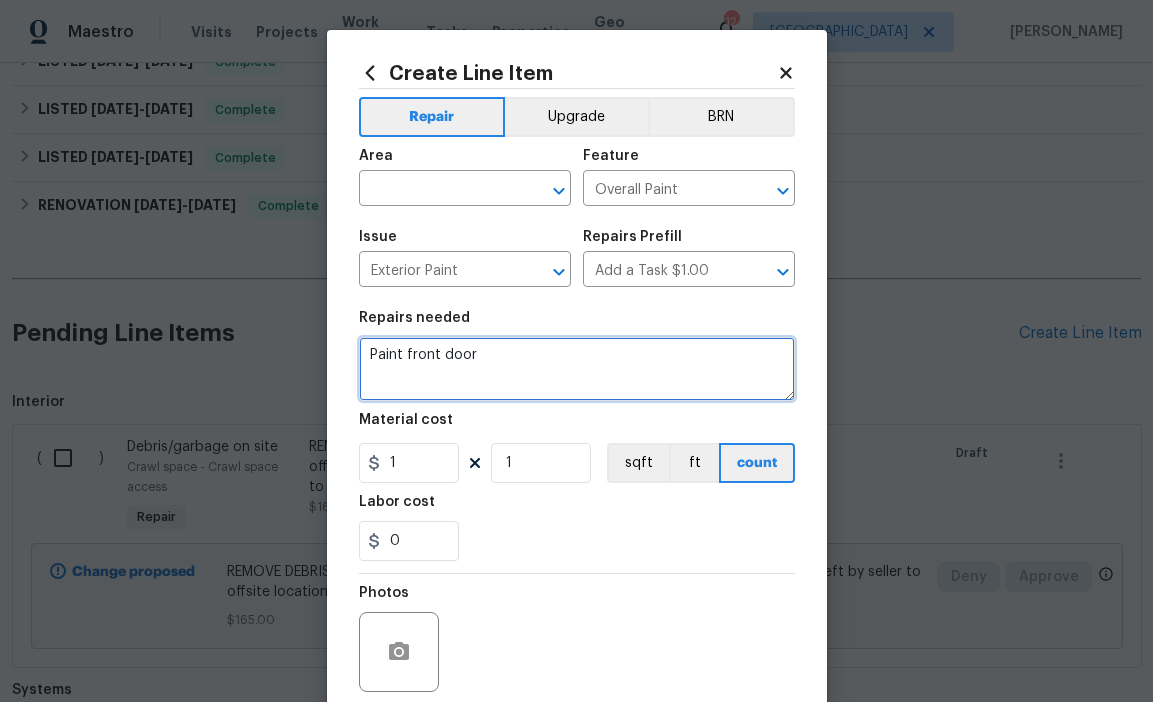 type on "Paint front door" 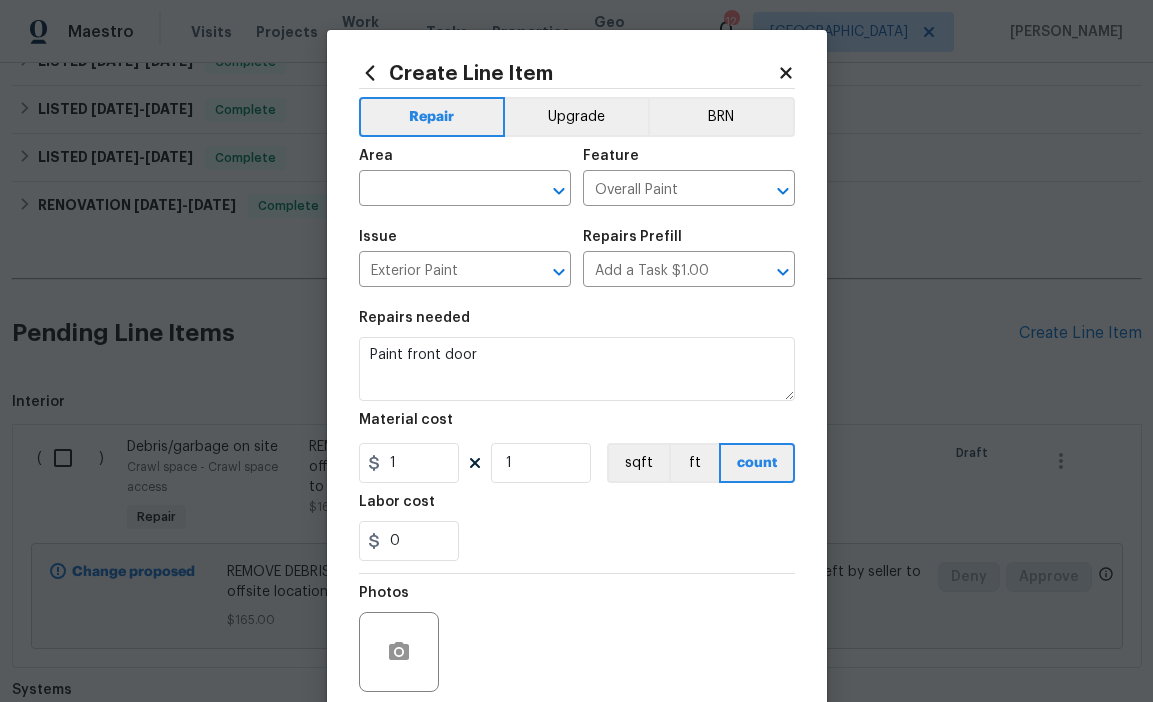 click on "Area" at bounding box center (465, 162) 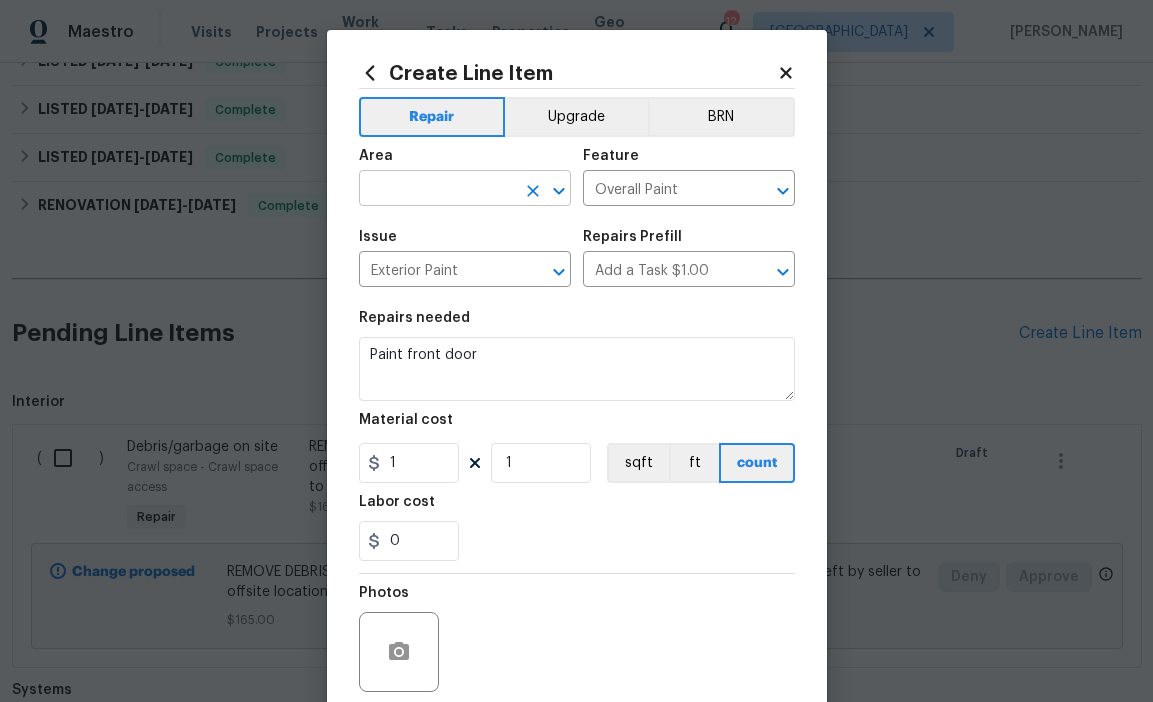 click at bounding box center [437, 190] 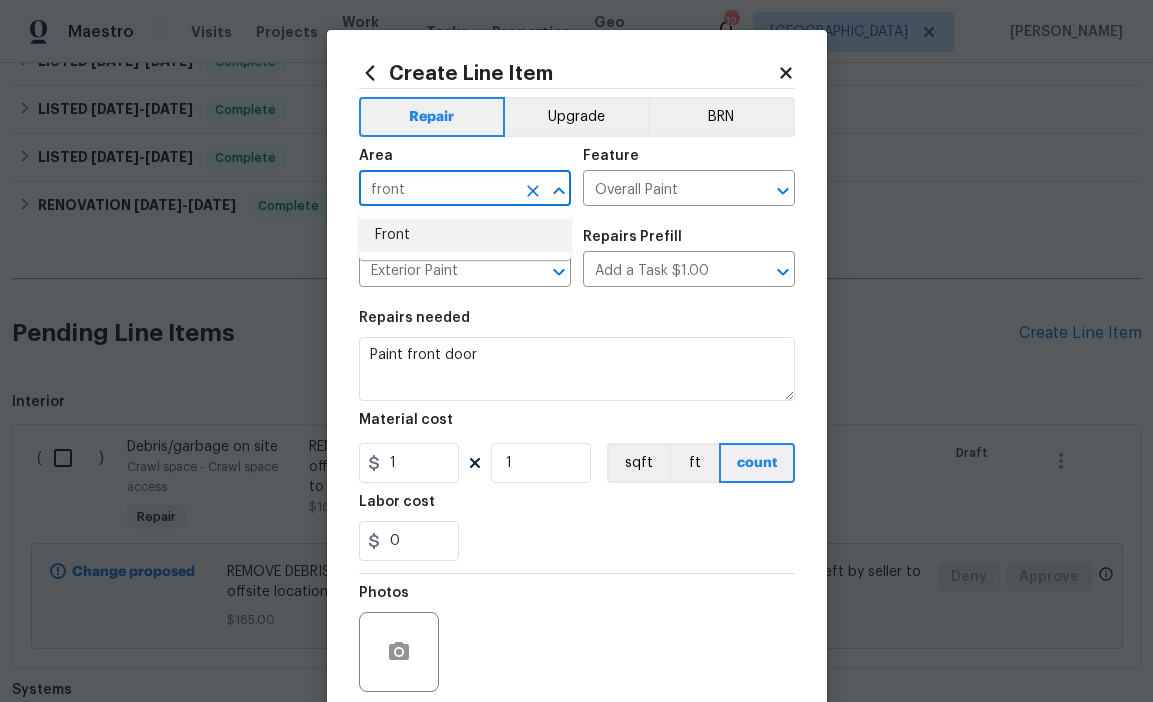 click on "Front" at bounding box center (465, 235) 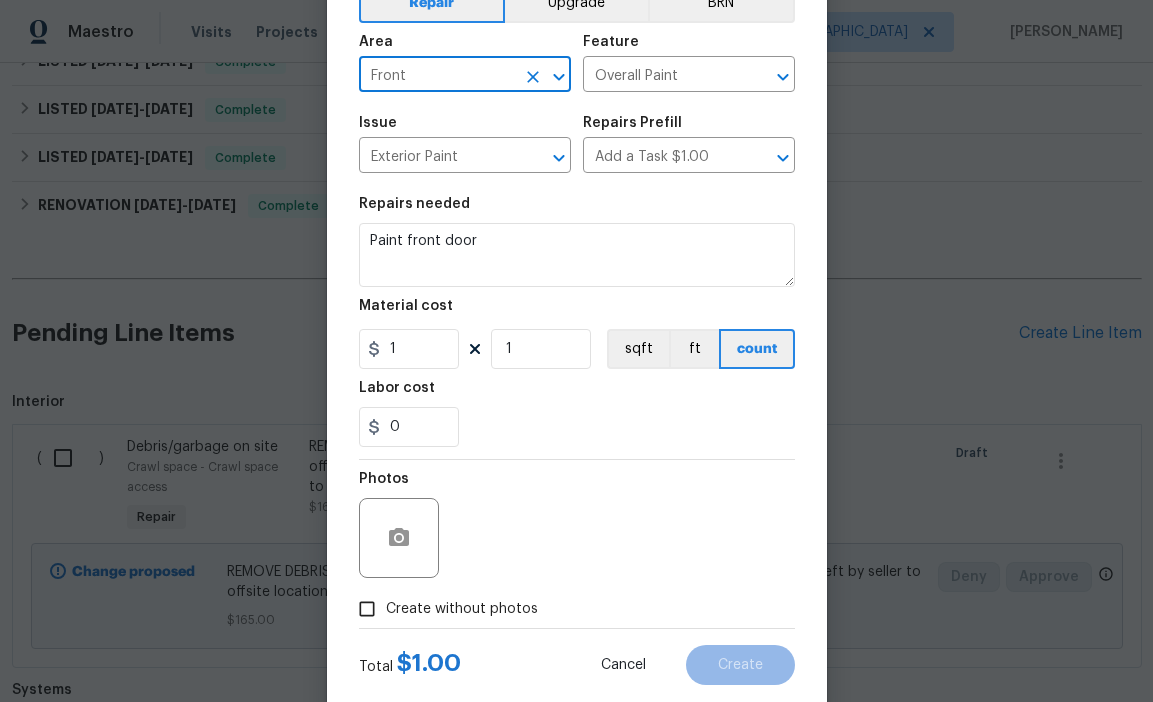 scroll, scrollTop: 160, scrollLeft: 0, axis: vertical 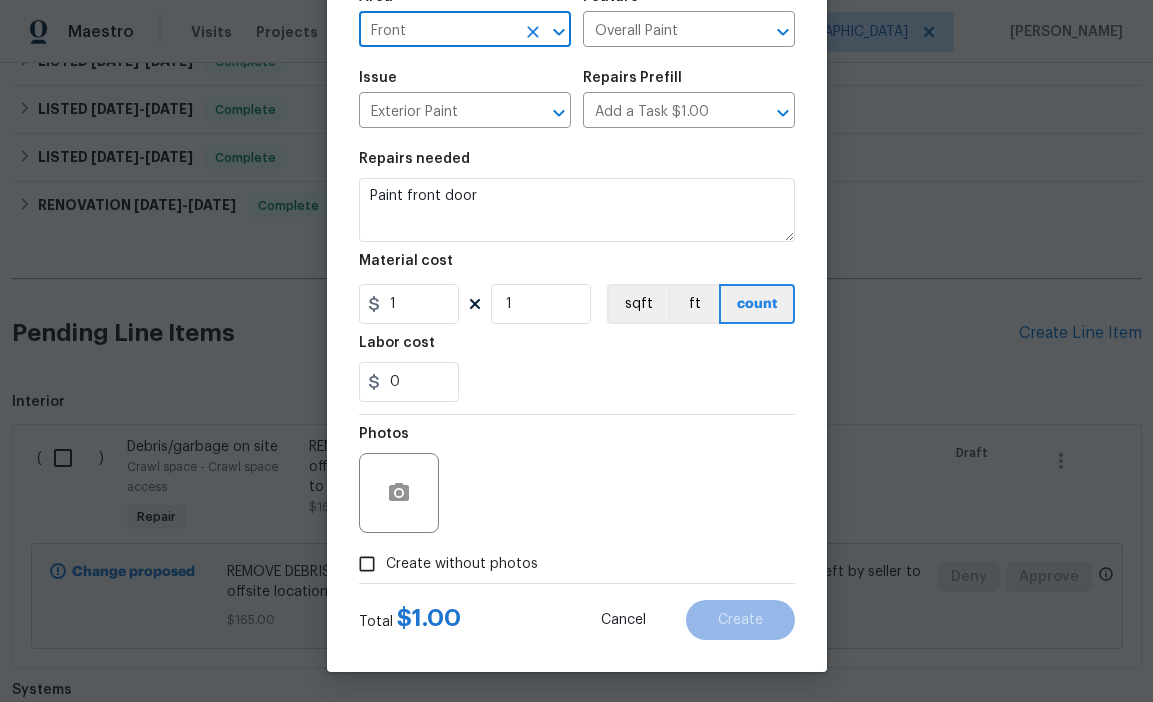 type on "Front" 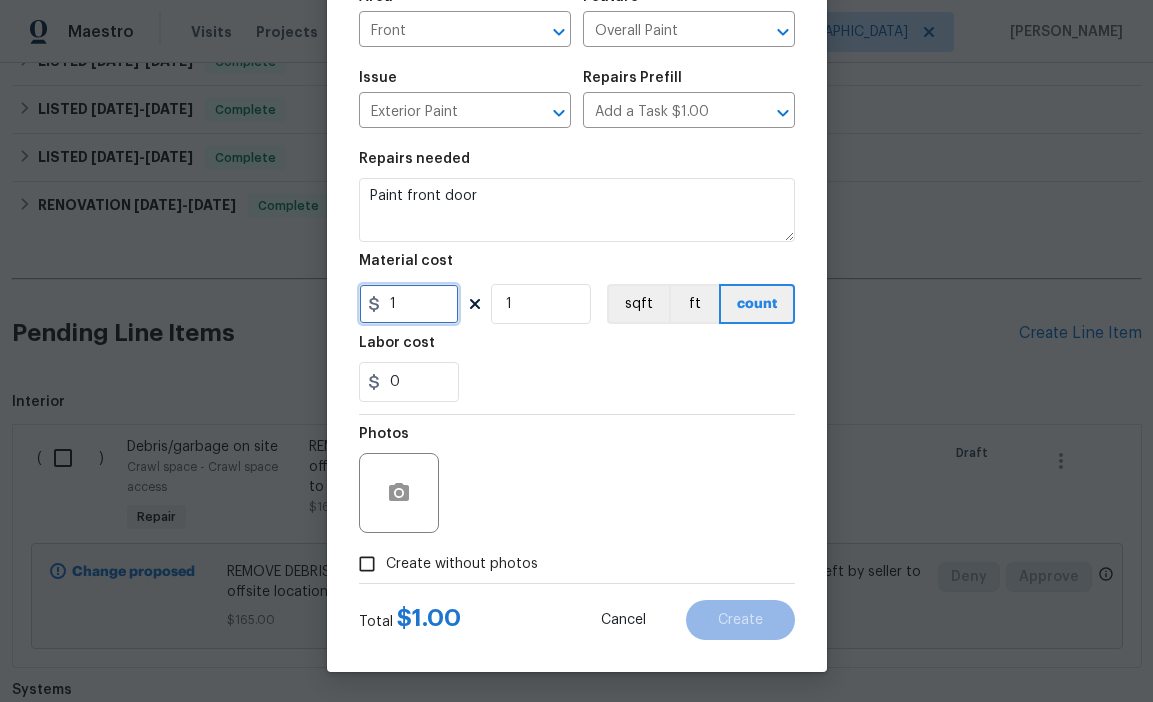 drag, startPoint x: 412, startPoint y: 313, endPoint x: 283, endPoint y: 307, distance: 129.13947 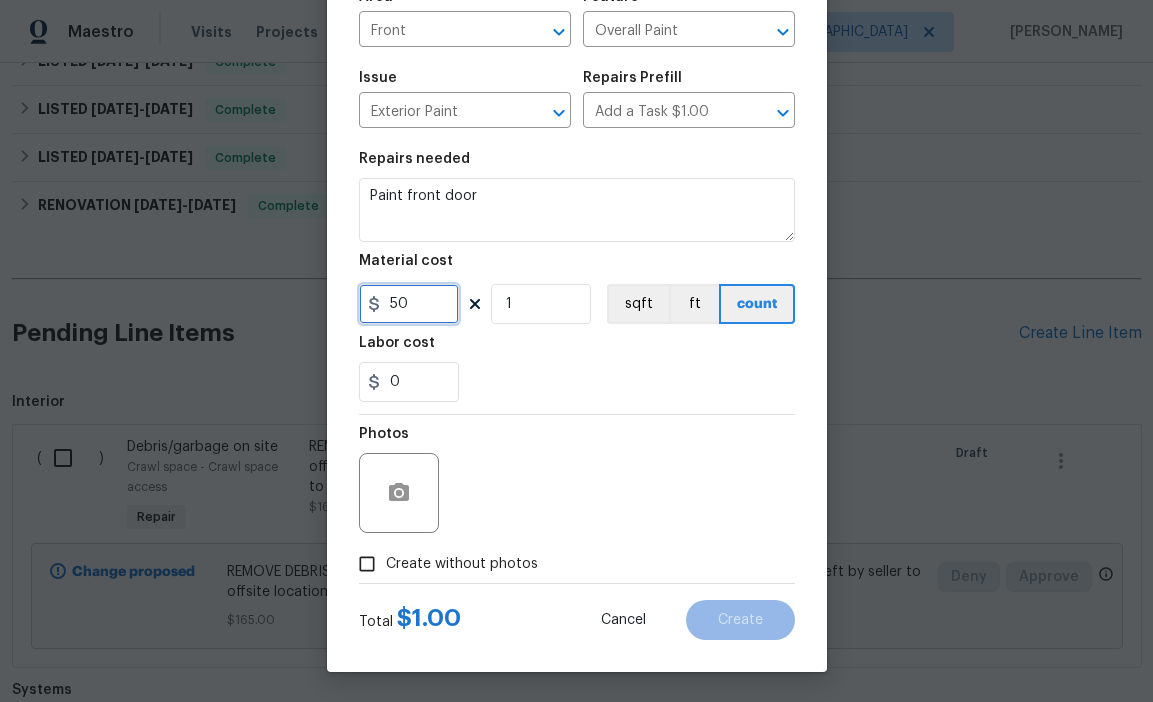 type on "50" 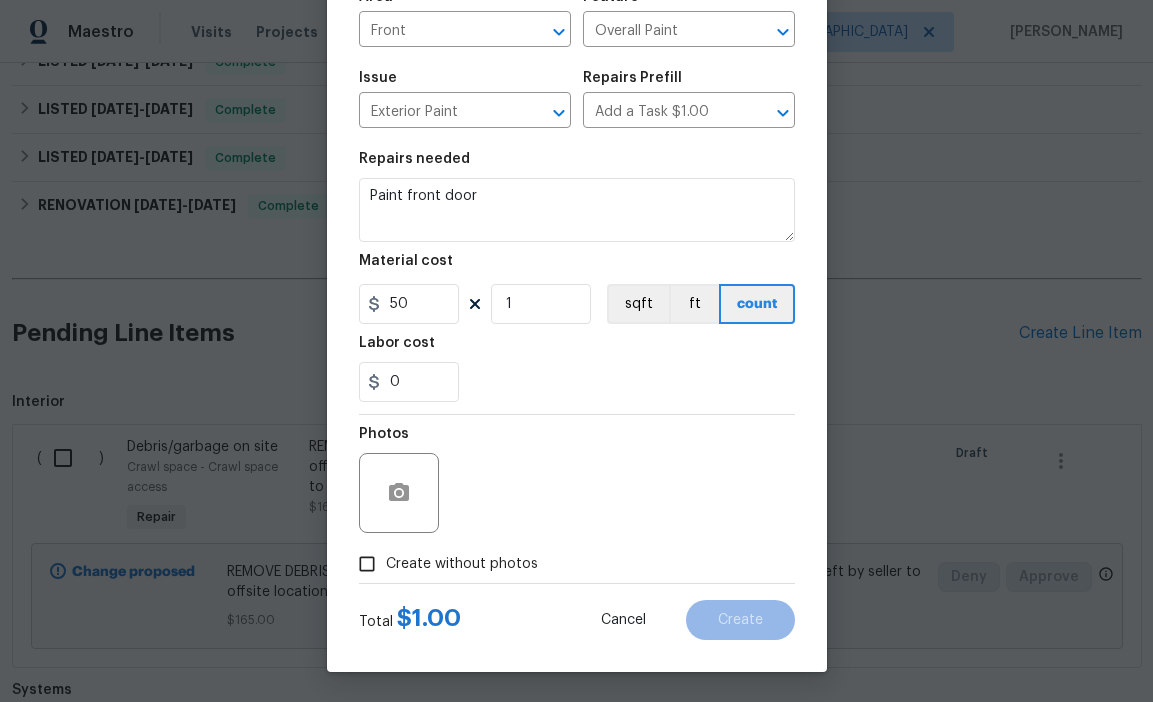 click on "Photos" at bounding box center (401, 480) 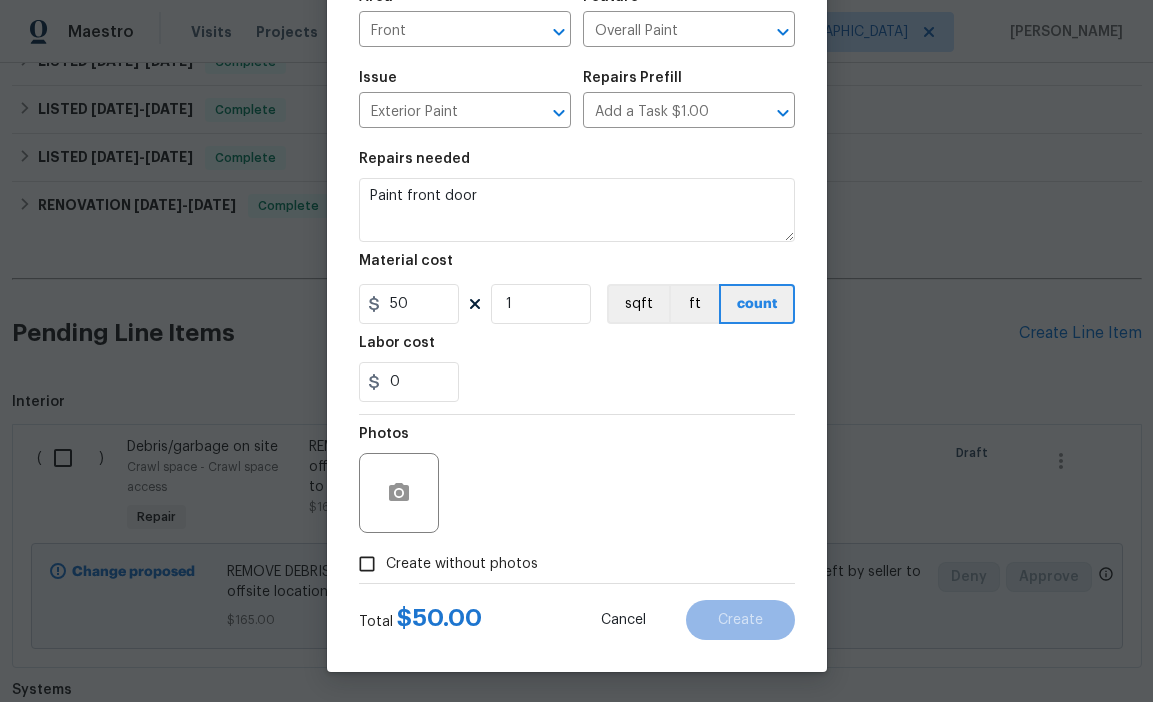 click on "Create without photos" at bounding box center (462, 564) 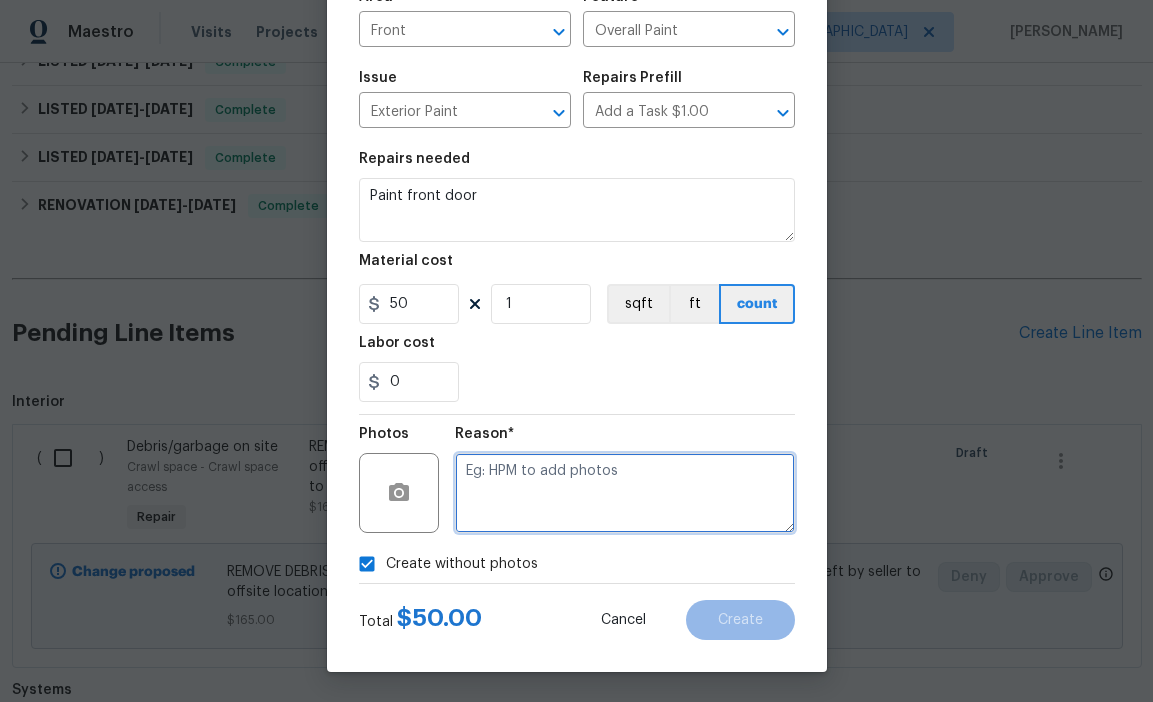 click at bounding box center [625, 493] 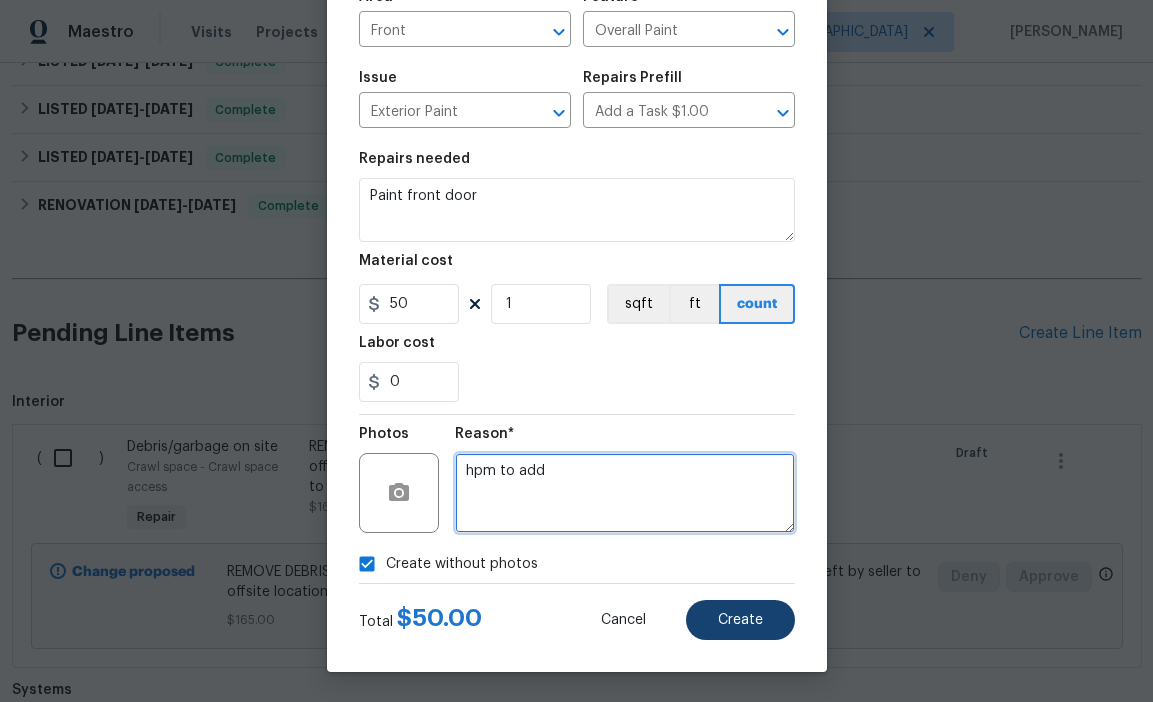 type on "hpm to add" 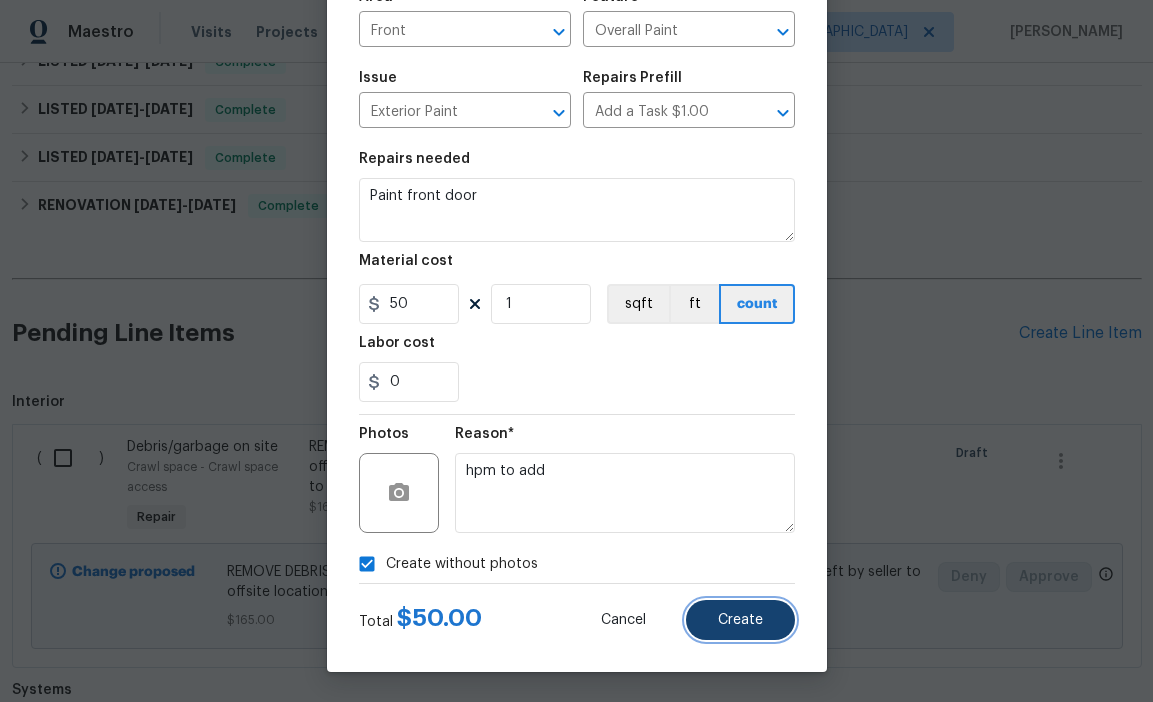 click on "Create" at bounding box center [740, 620] 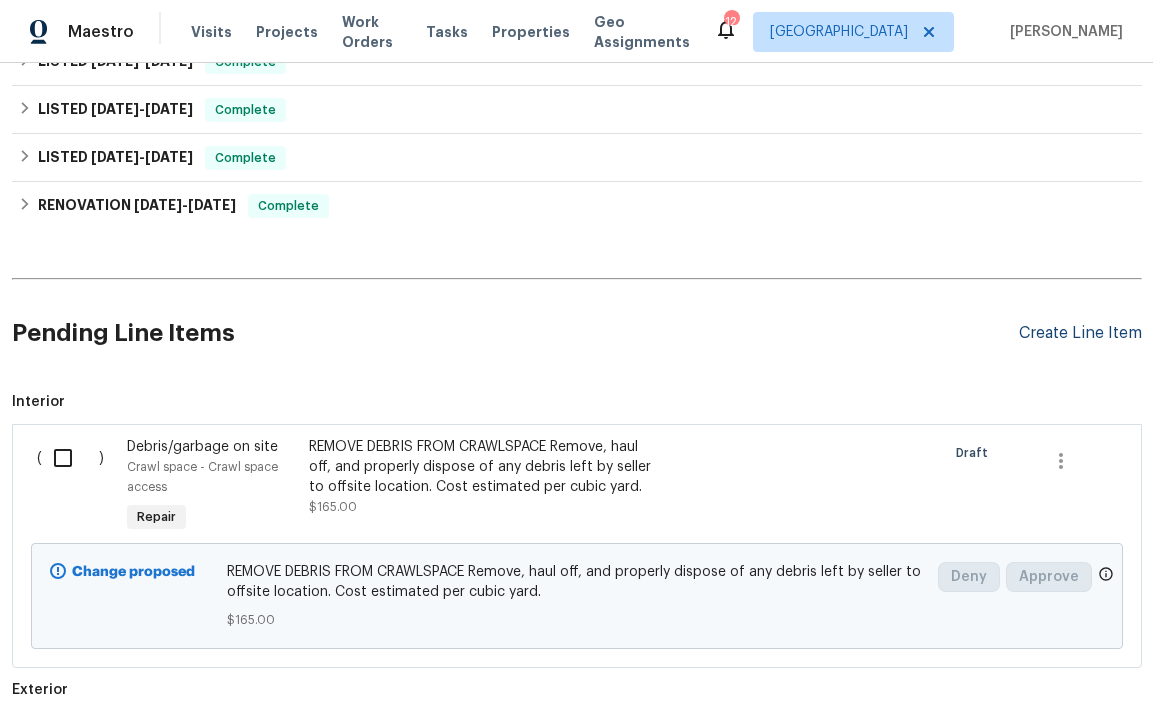 click on "Create Line Item" at bounding box center [1080, 333] 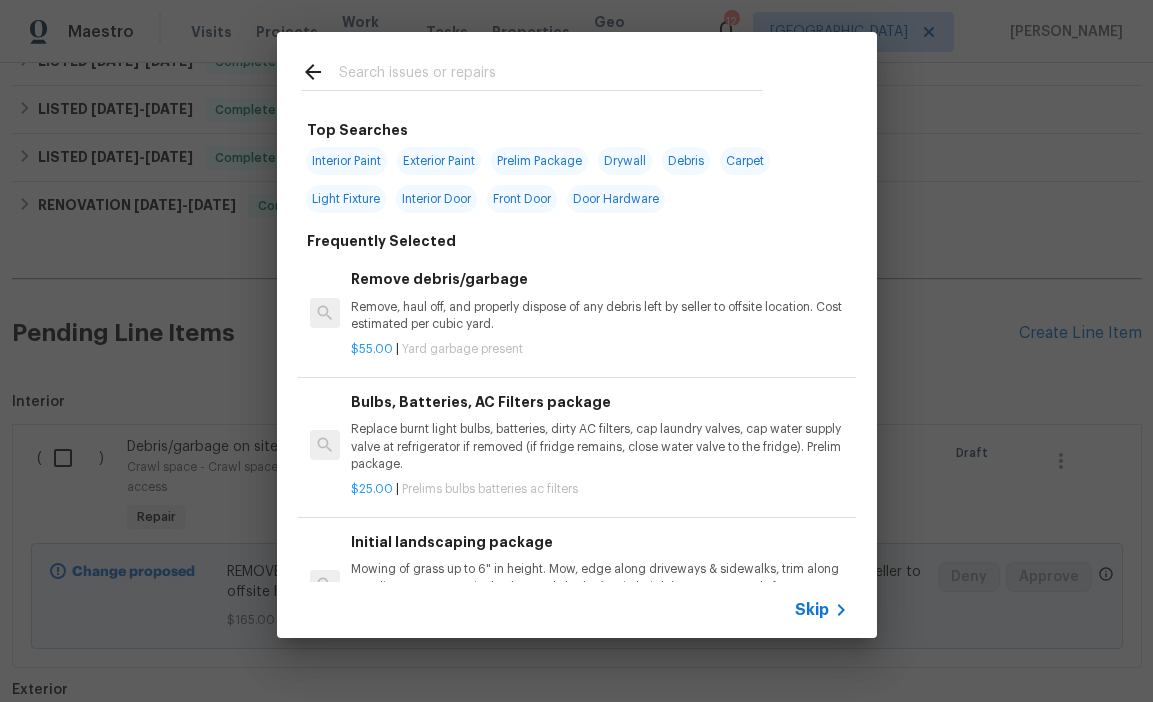 click at bounding box center (551, 75) 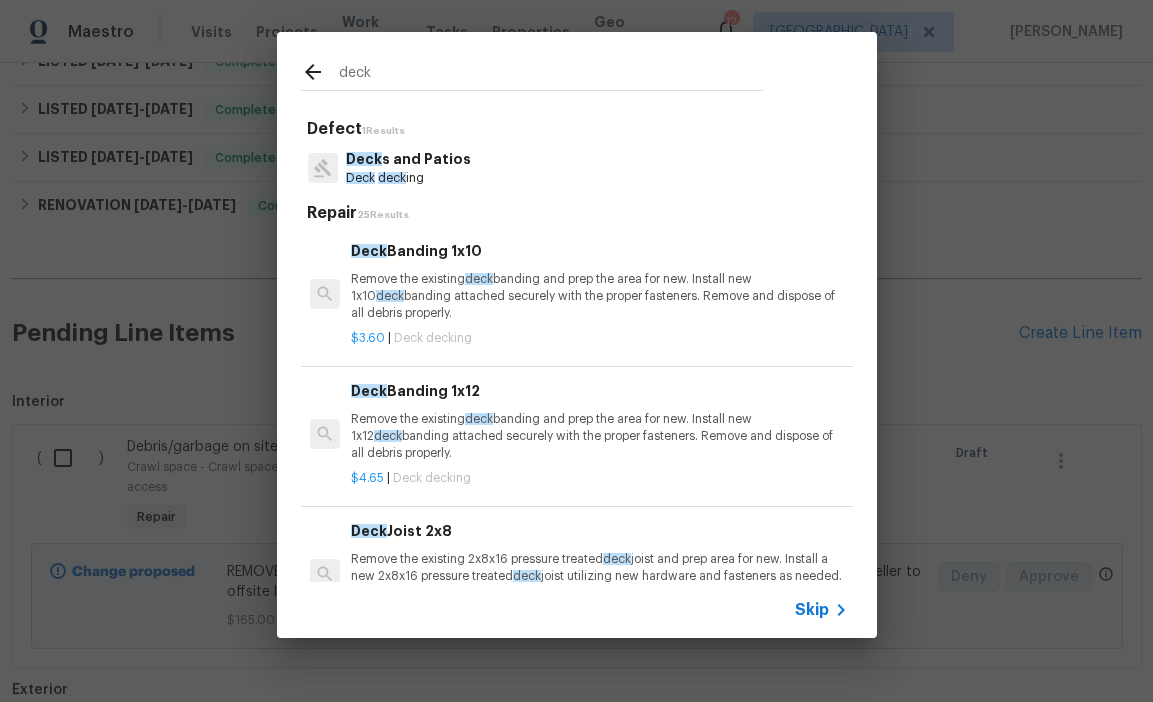 type on "deck" 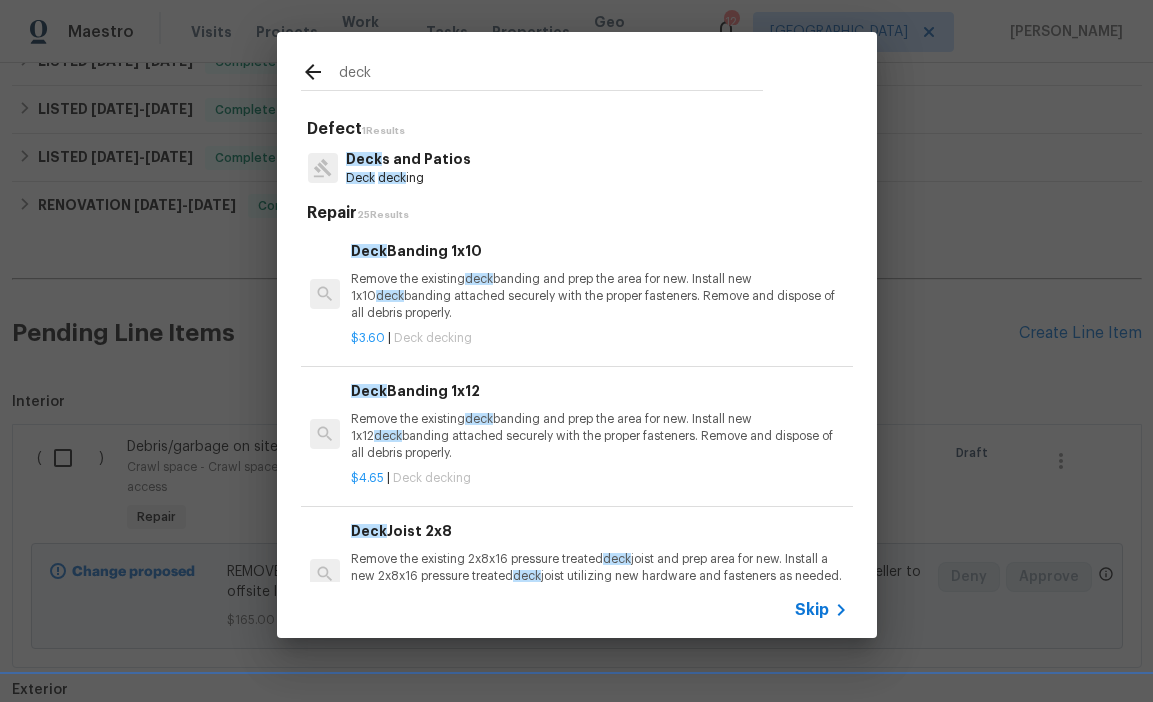 click on "Deck s and Patios Deck   deck ing" at bounding box center (577, 168) 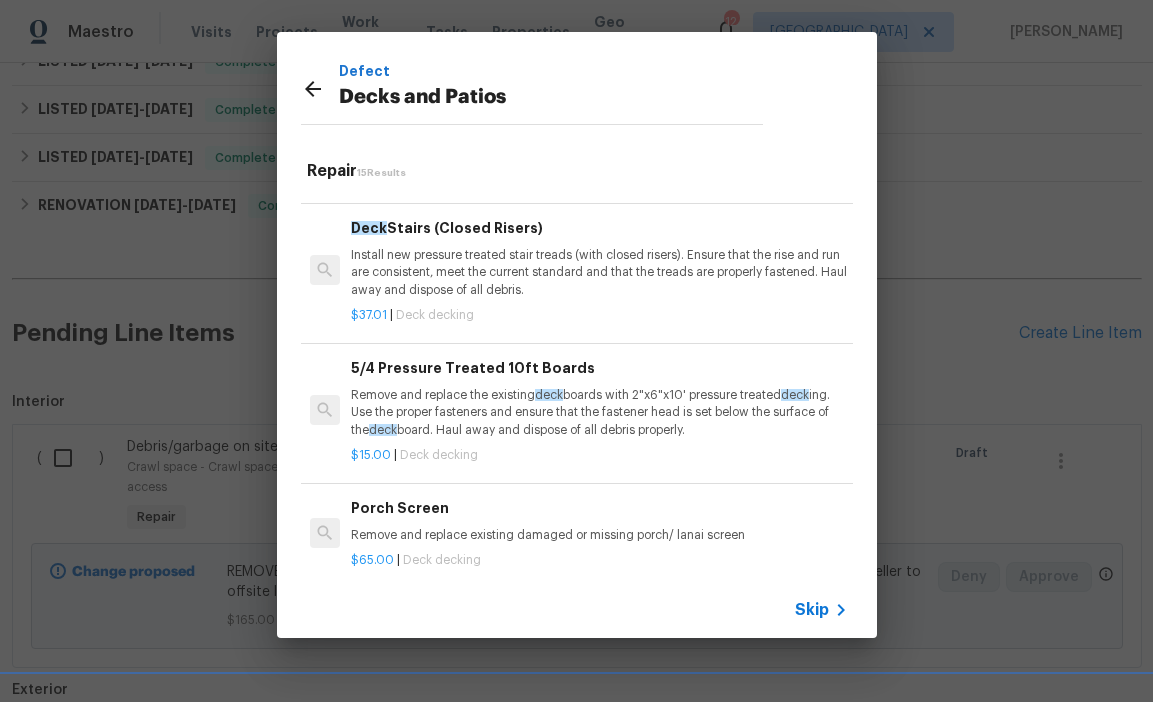 scroll, scrollTop: 1240, scrollLeft: 0, axis: vertical 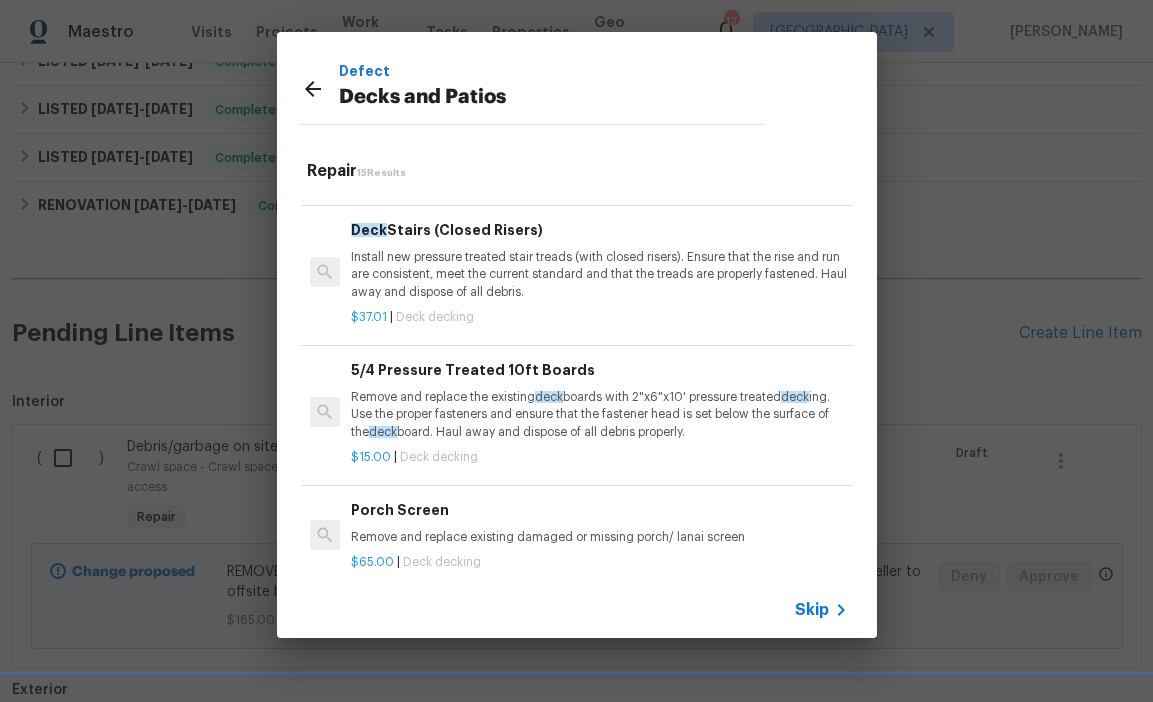 click on "Install new pressure treated stair treads (with closed risers). Ensure that the rise and run are consistent, meet the current standard and that the treads are properly fastened. Haul away and dispose of all debris." at bounding box center (599, 274) 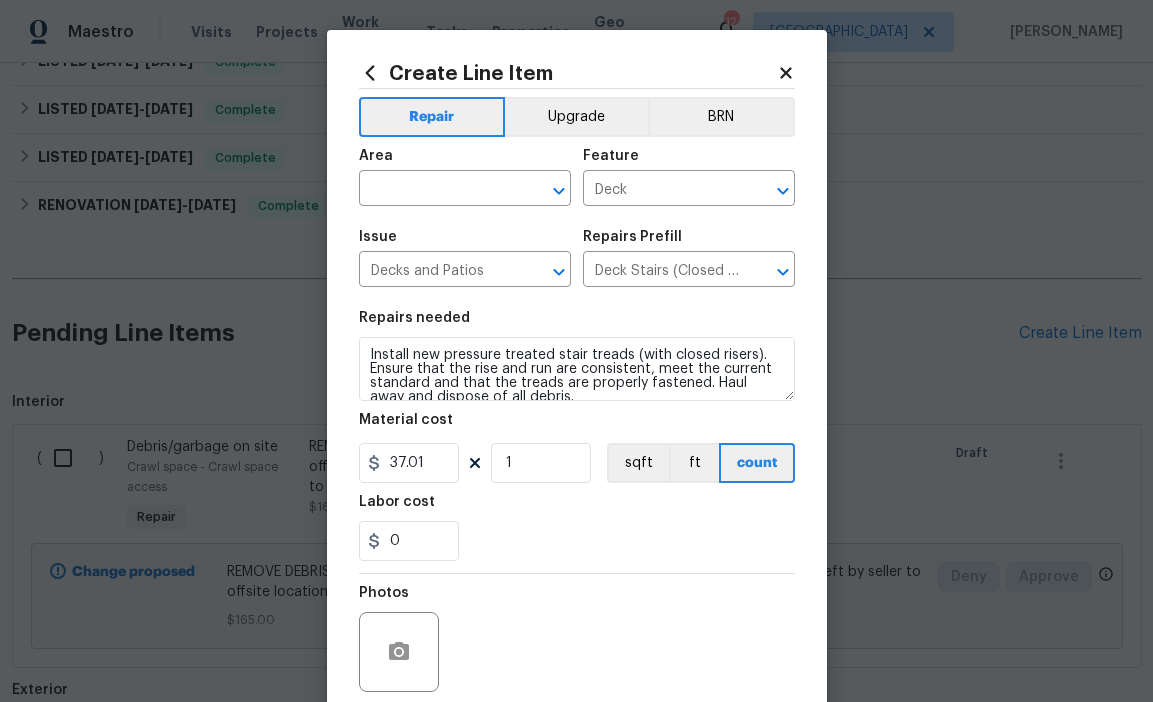 scroll, scrollTop: 14, scrollLeft: 0, axis: vertical 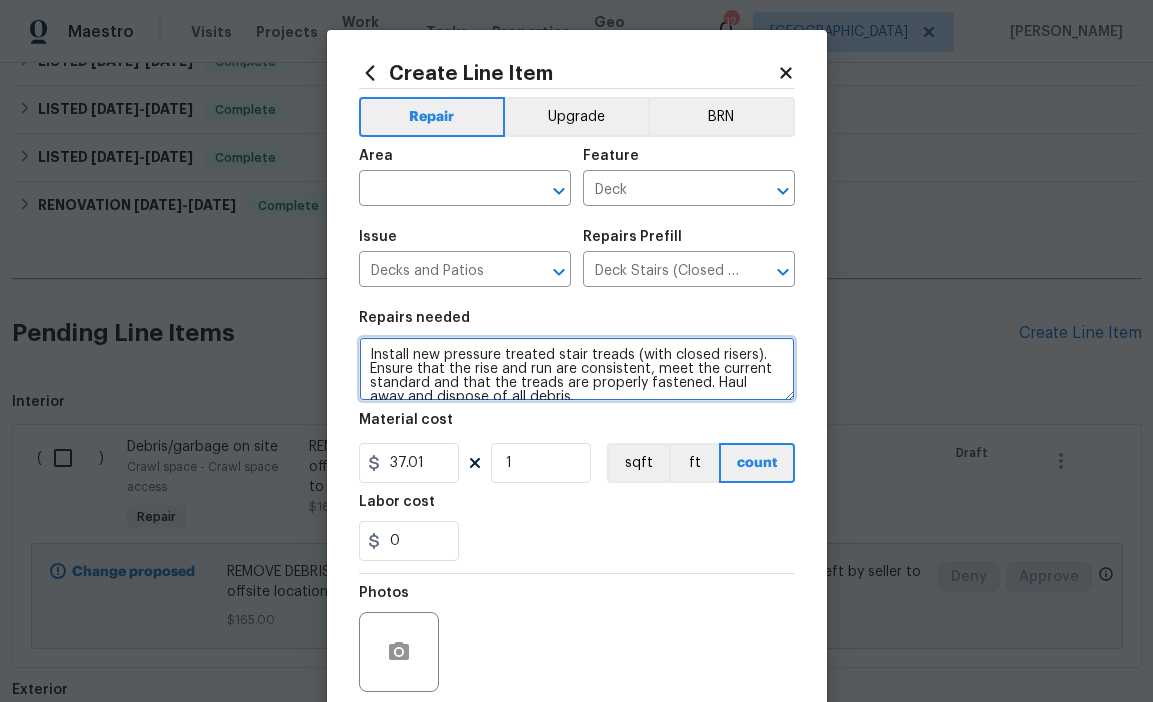 drag, startPoint x: 541, startPoint y: 384, endPoint x: 271, endPoint y: 296, distance: 283.97888 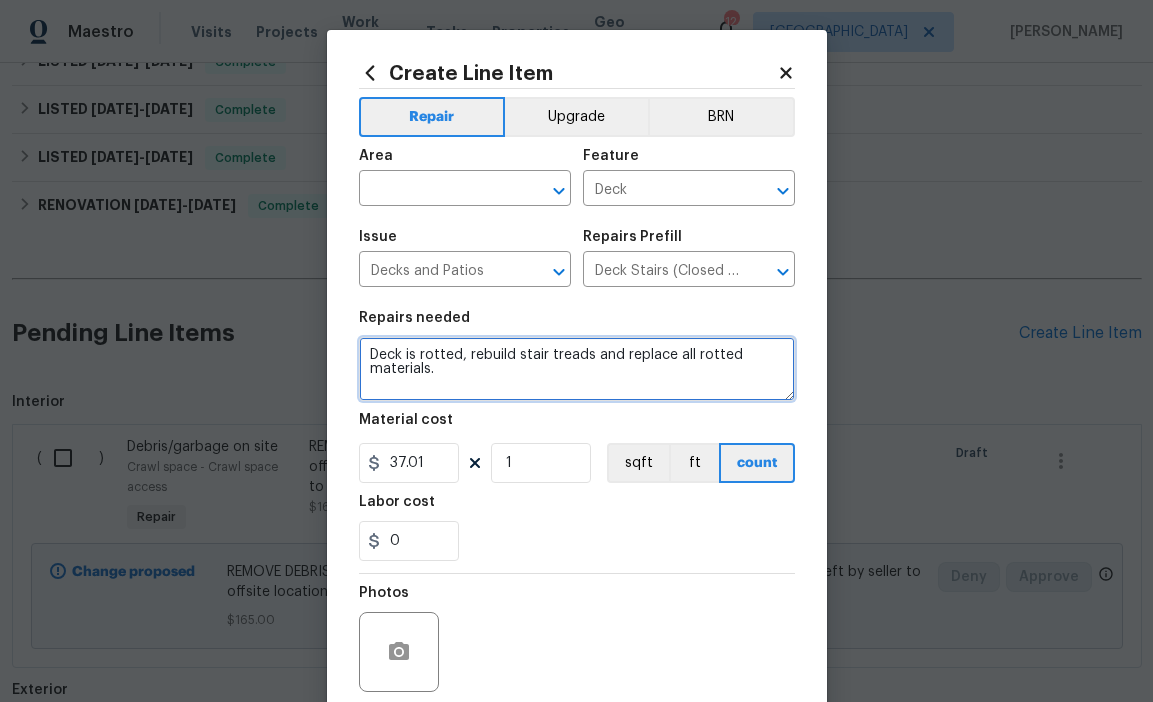 type on "Deck is rotted, rebuild stair treads and replace all rotted materials." 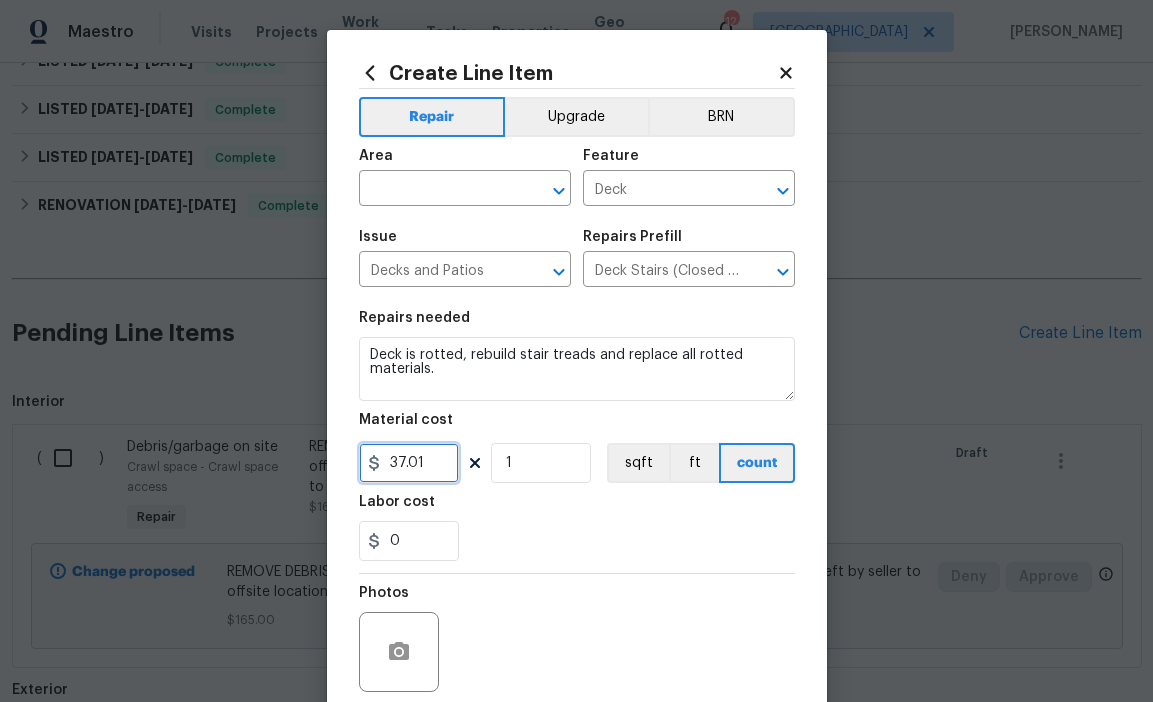drag, startPoint x: 437, startPoint y: 467, endPoint x: 215, endPoint y: 459, distance: 222.1441 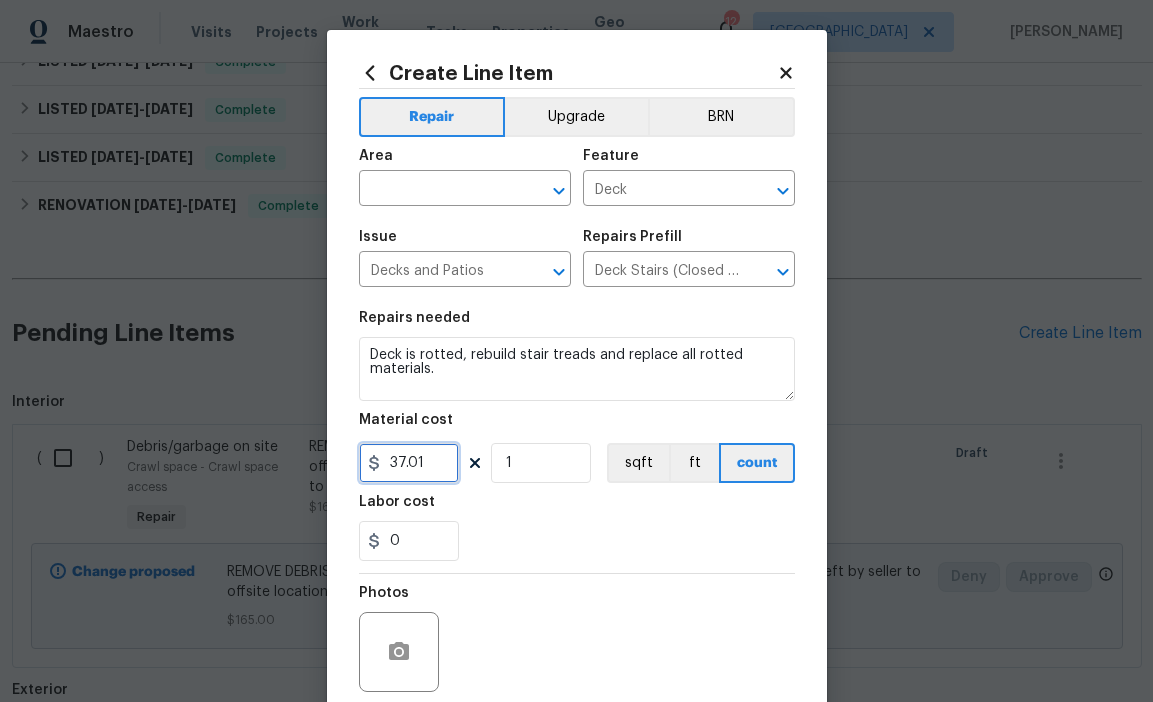 click on "Create Line Item Repair Upgrade BRN Area ​ Feature Deck ​ Issue Decks and Patios ​ Repairs Prefill Deck Stairs (Closed Risers) $37.01 ​ Repairs needed Deck is rotted, rebuild stair treads and replace all rotted materials.  Material cost 37.01 1 sqft ft count Labor cost 0 Photos Create without photos Total   $ 37.01 Cancel Create" at bounding box center [576, 351] 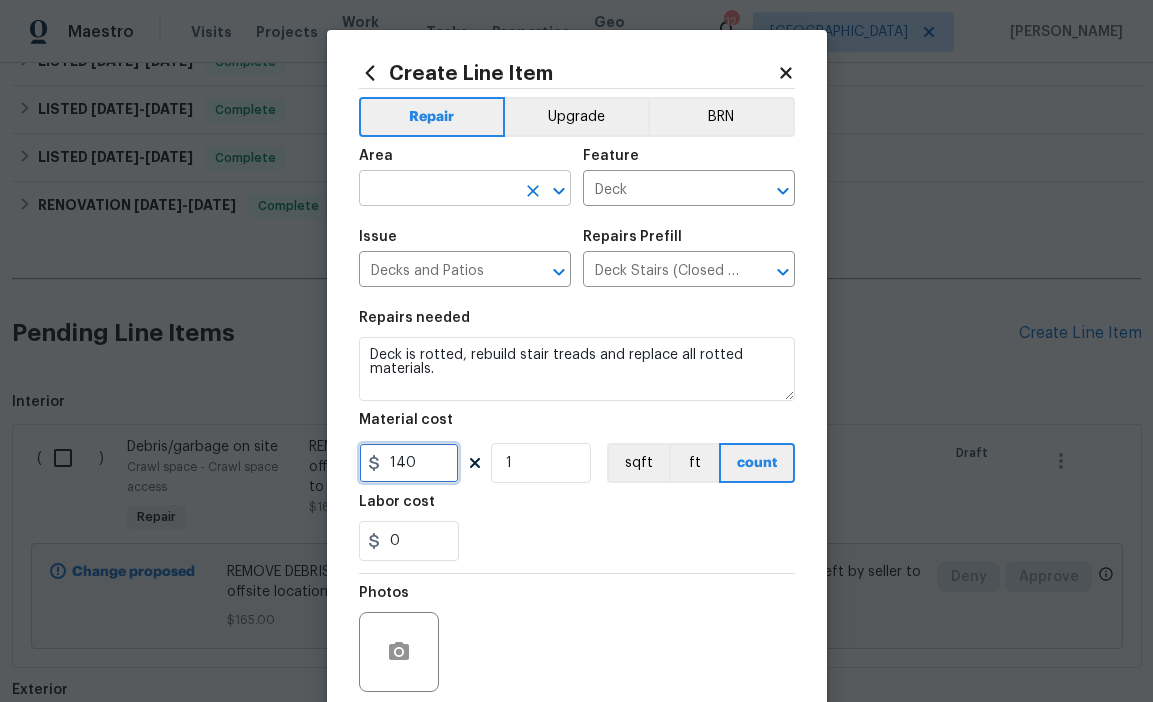 type on "140" 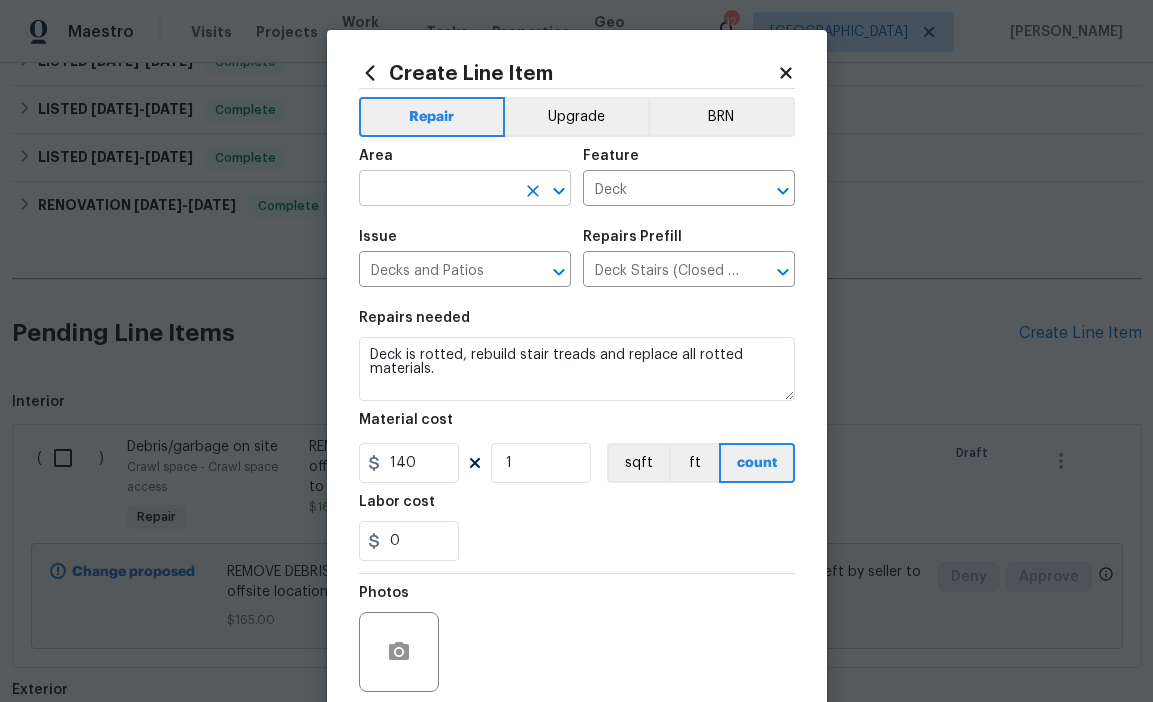 click at bounding box center [437, 190] 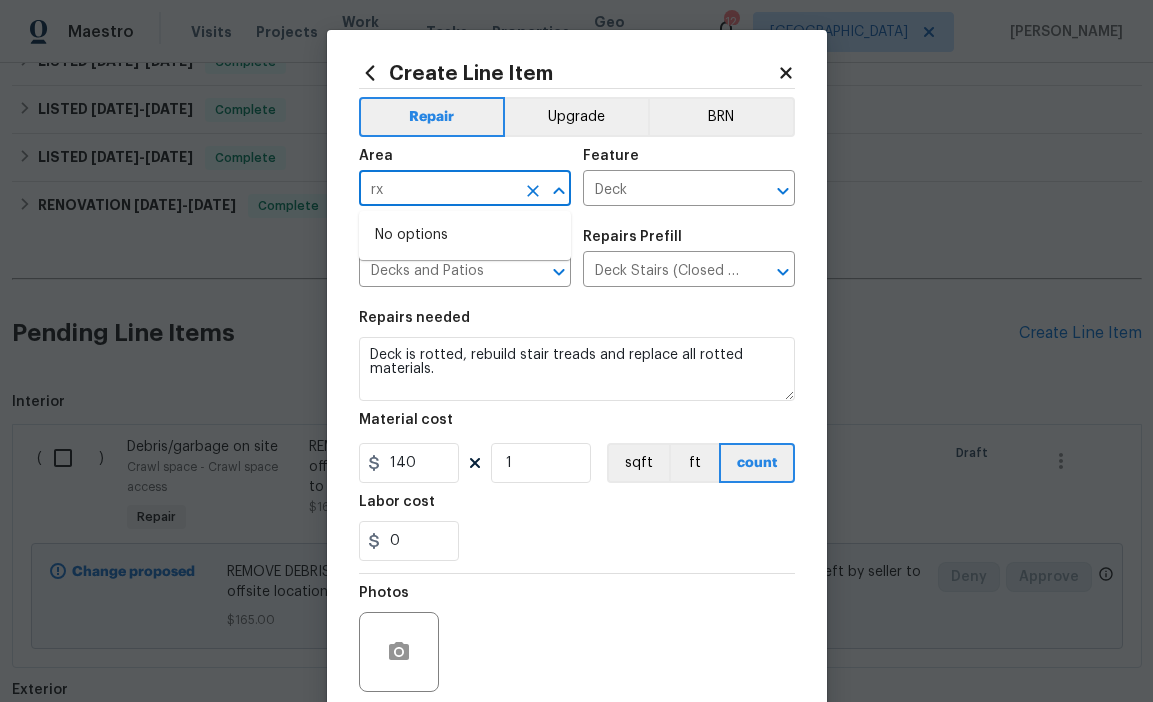 type on "r" 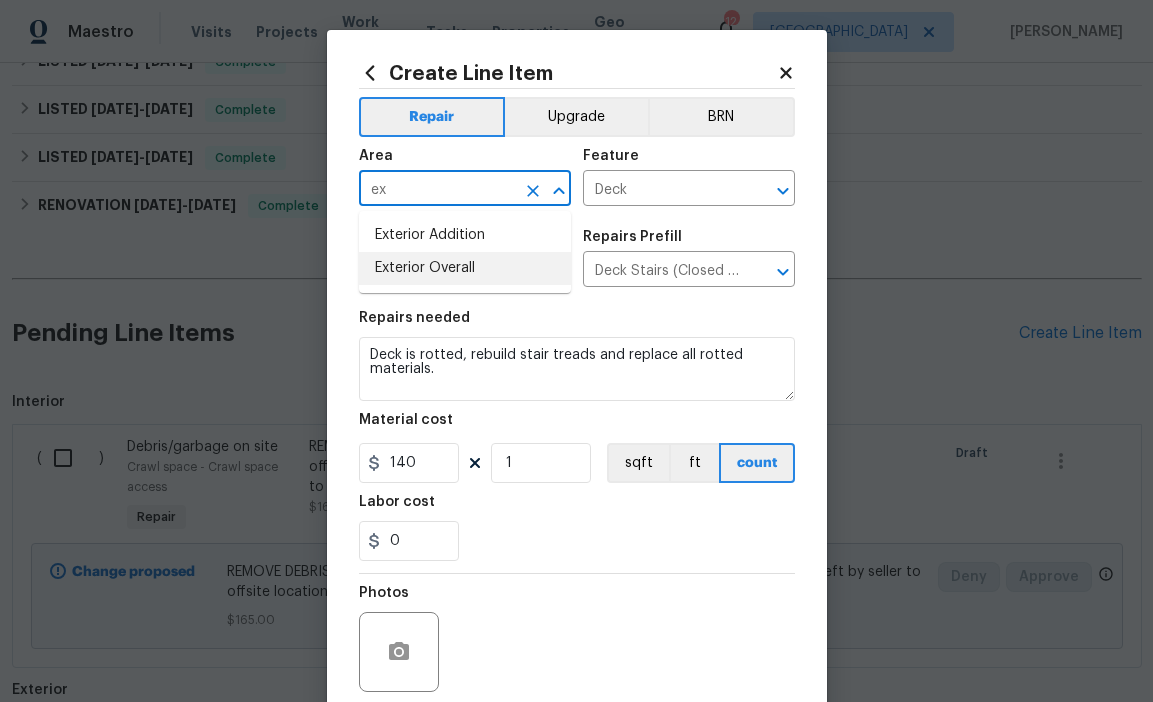 click on "Exterior Overall" at bounding box center [465, 268] 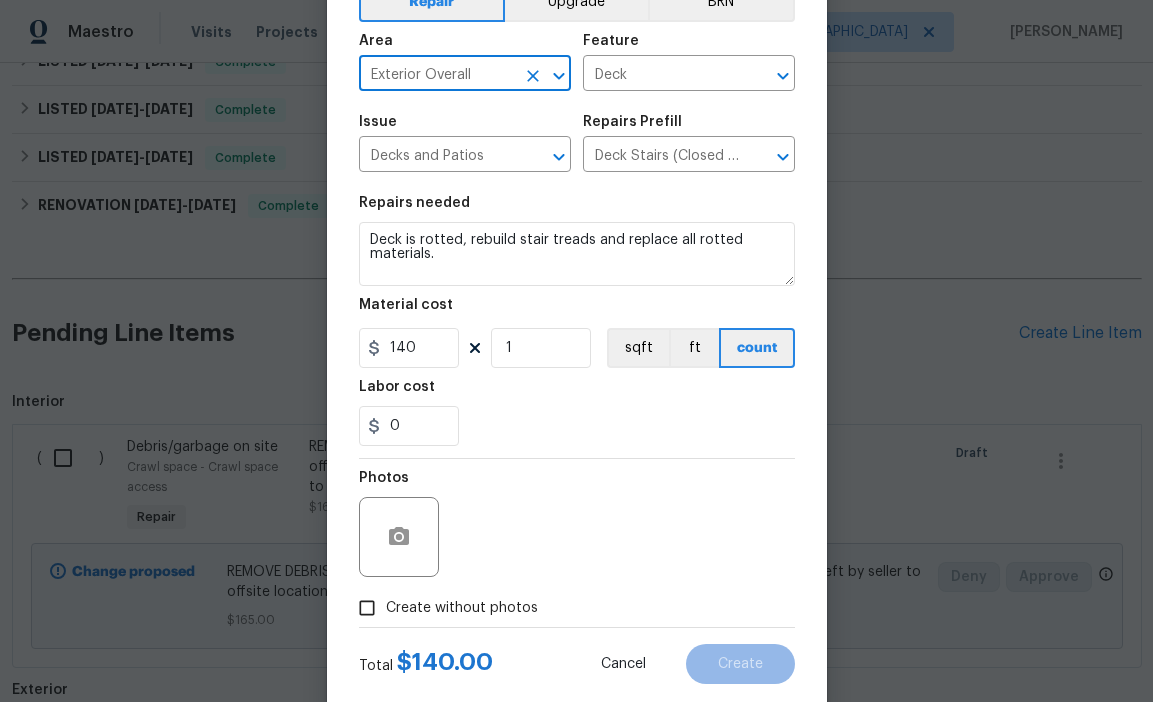 scroll, scrollTop: 160, scrollLeft: 0, axis: vertical 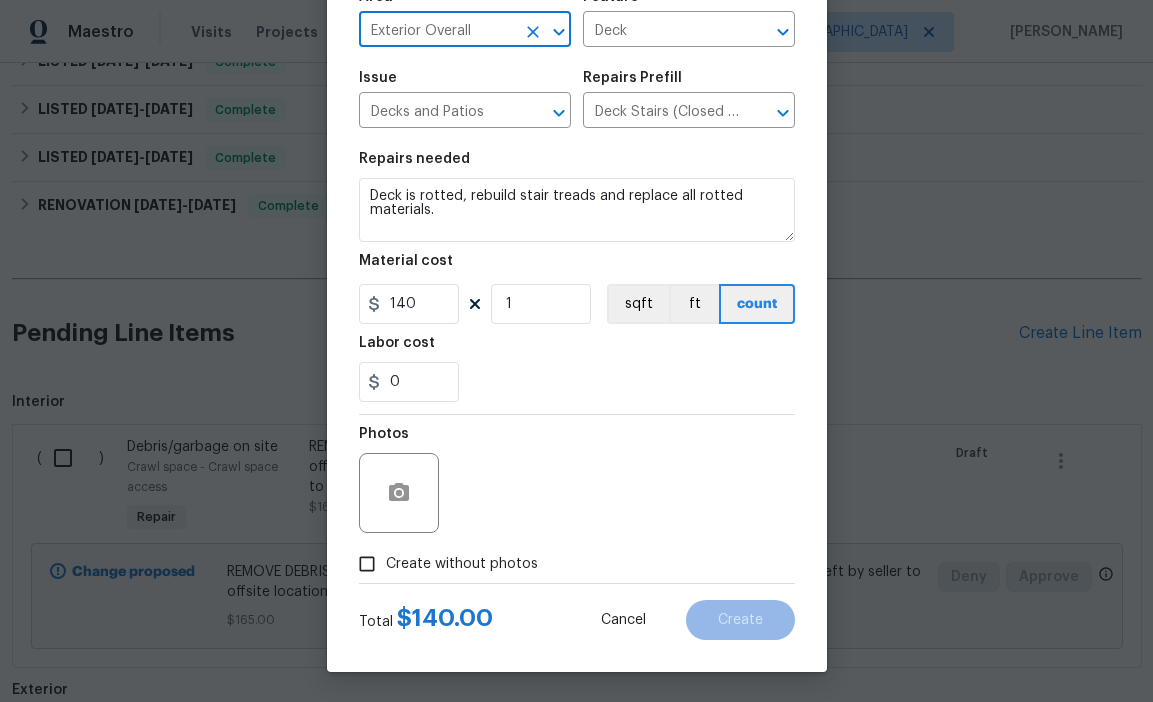 type on "Exterior Overall" 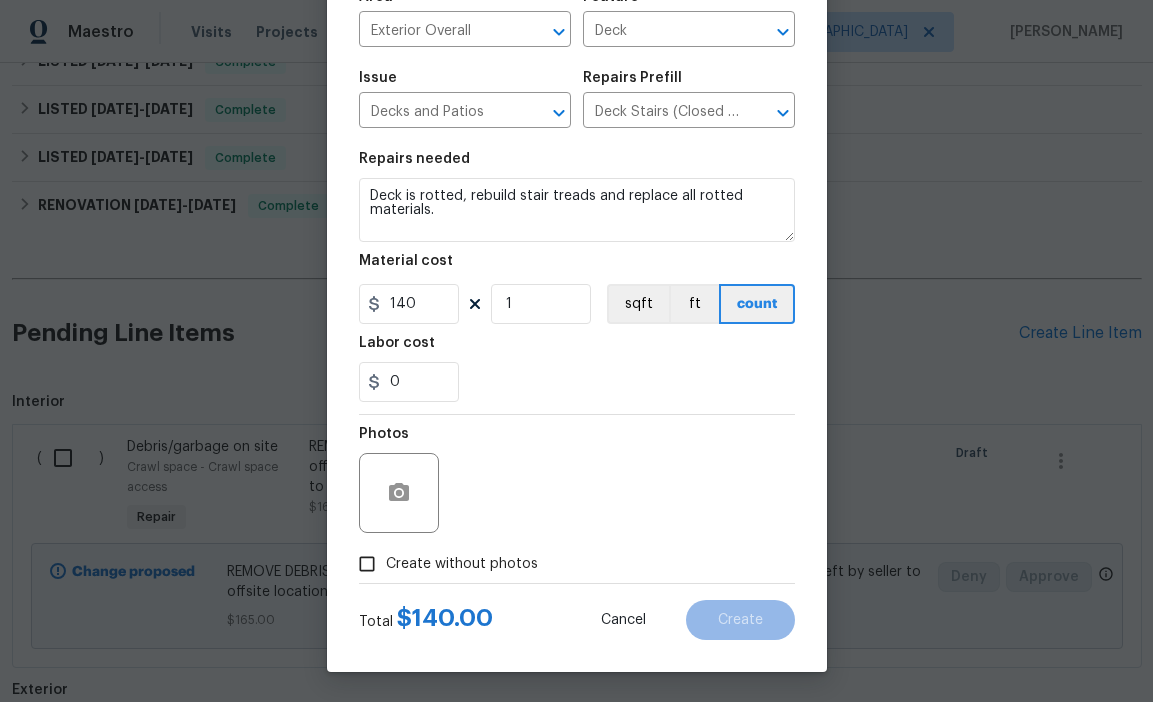 click on "Create without photos" at bounding box center (462, 564) 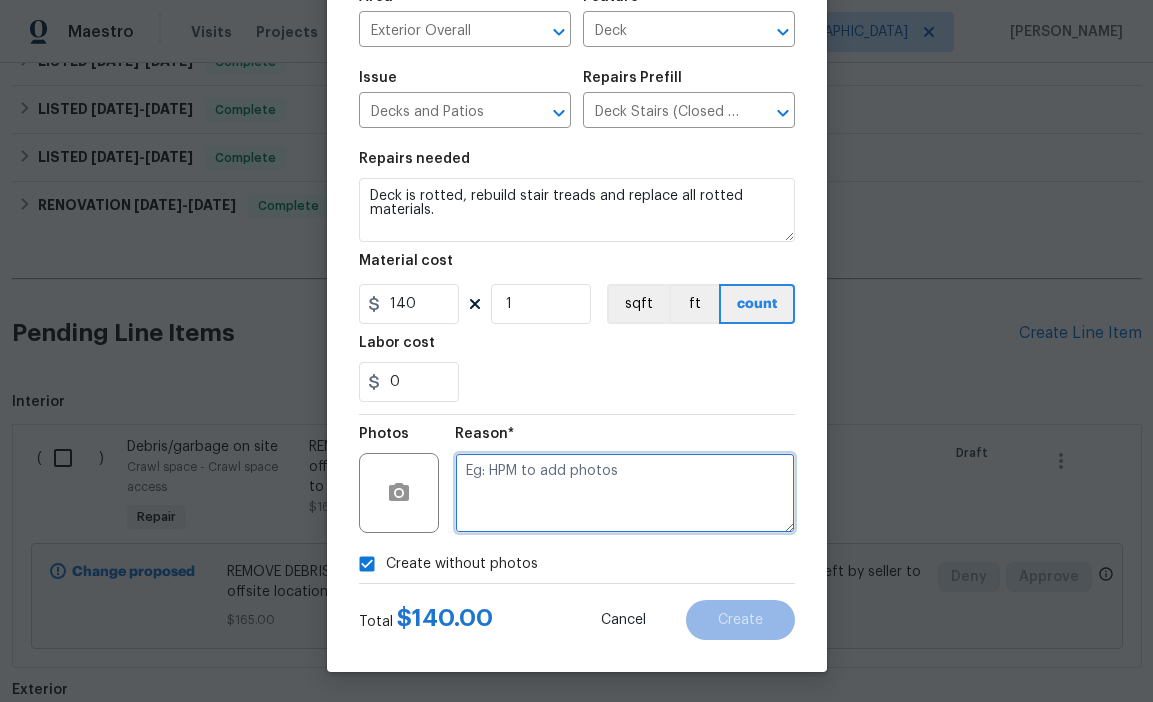 click at bounding box center [625, 493] 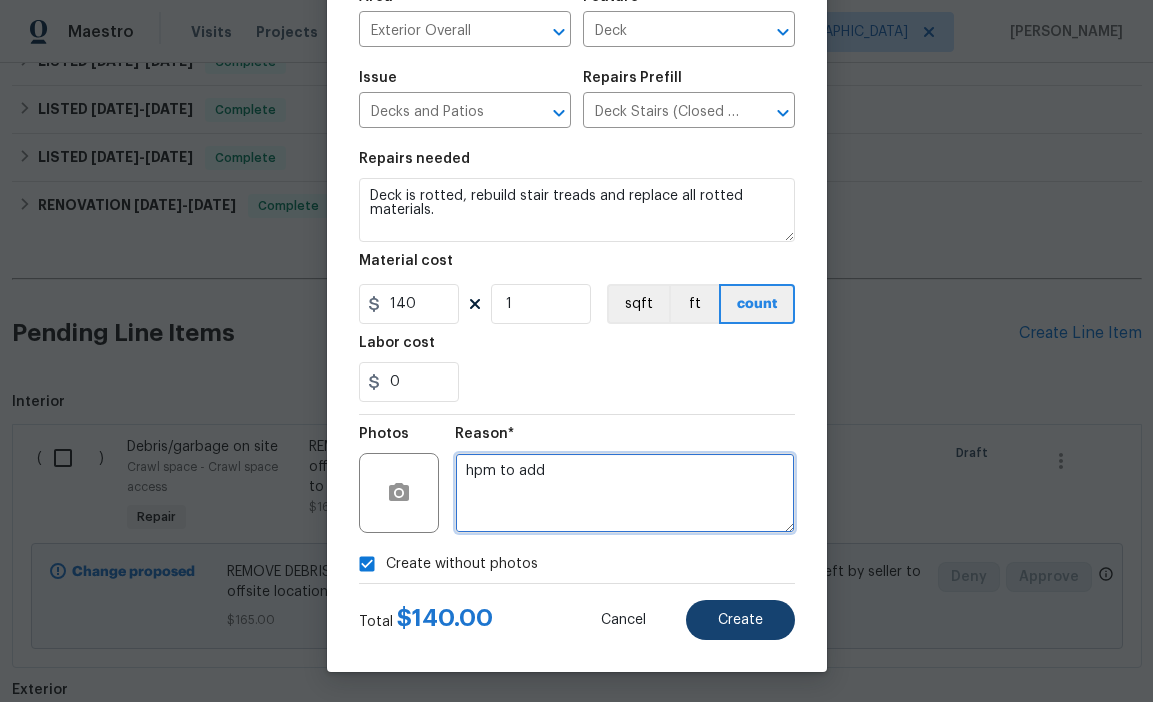 type on "hpm to add" 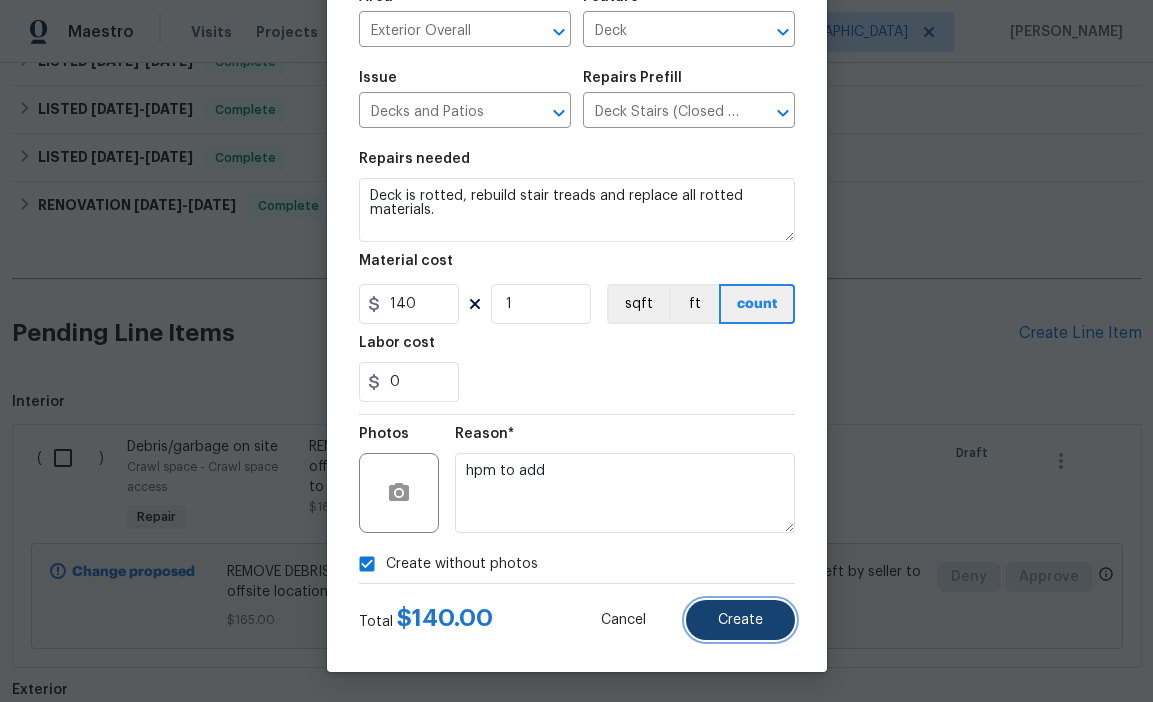 click on "Create" at bounding box center (740, 620) 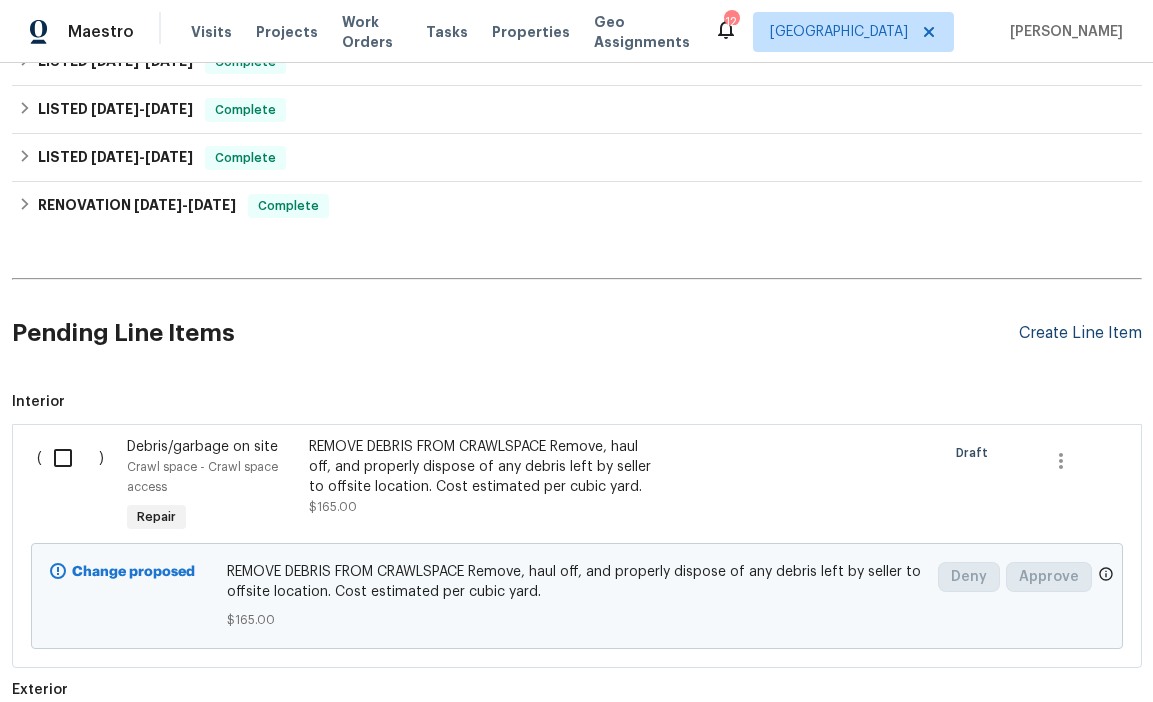 click on "Create Line Item" at bounding box center [1080, 333] 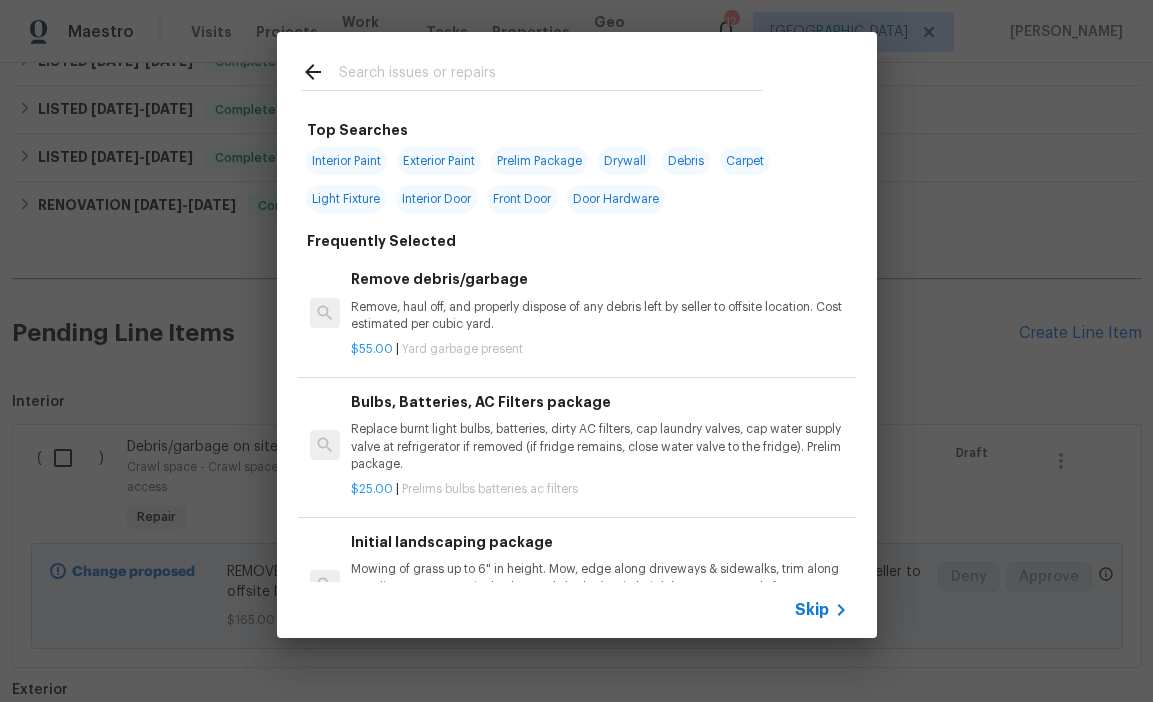 click at bounding box center [551, 75] 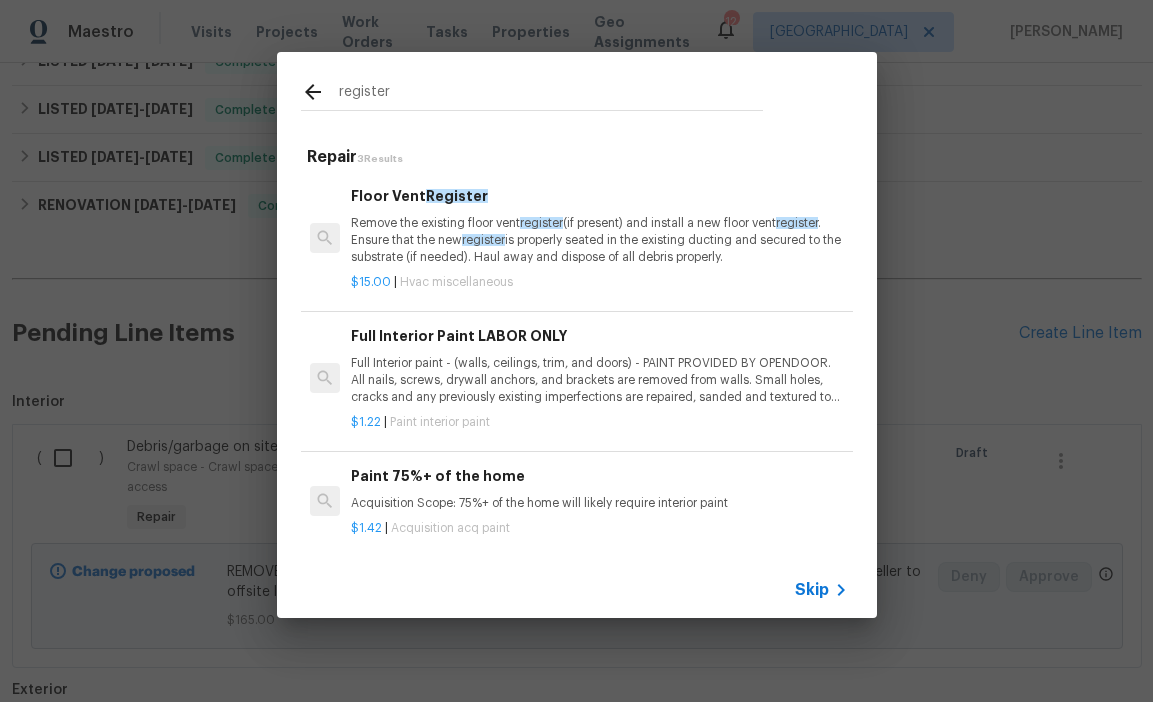 type on "register" 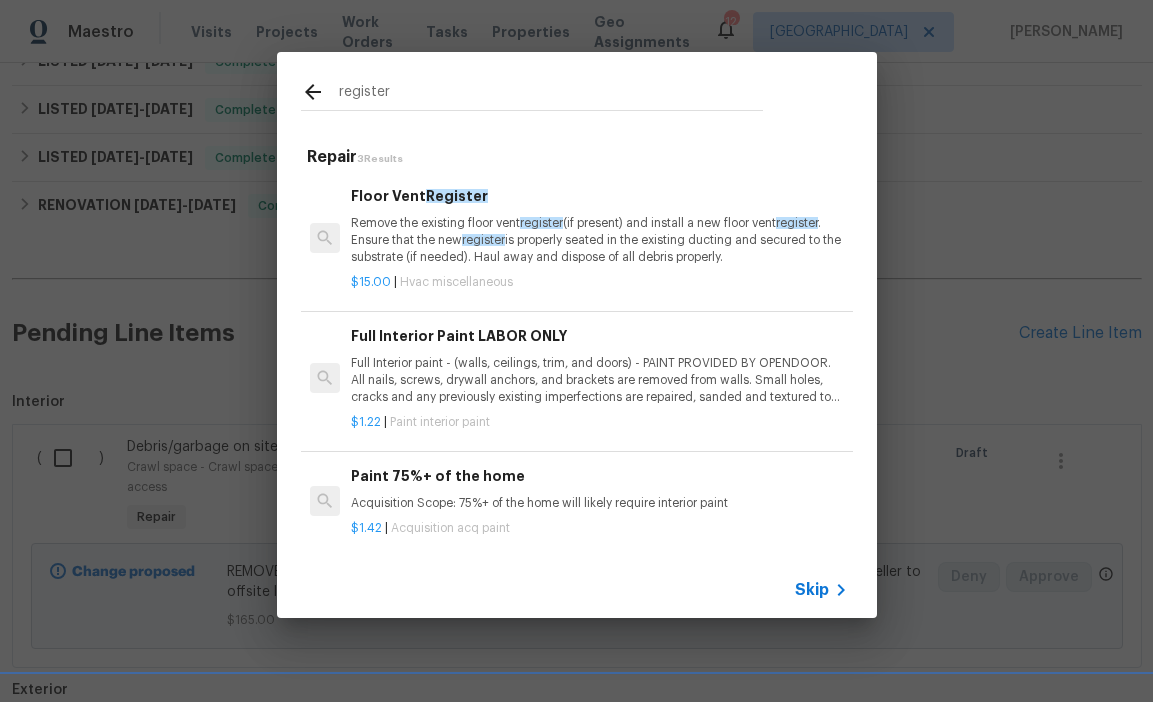 click on "Remove the existing floor vent  register  (if present) and install a new floor vent  register . Ensure that the new  register  is properly seated in the existing ducting and secured to the substrate (if needed). Haul away and dispose of all debris properly." at bounding box center [599, 240] 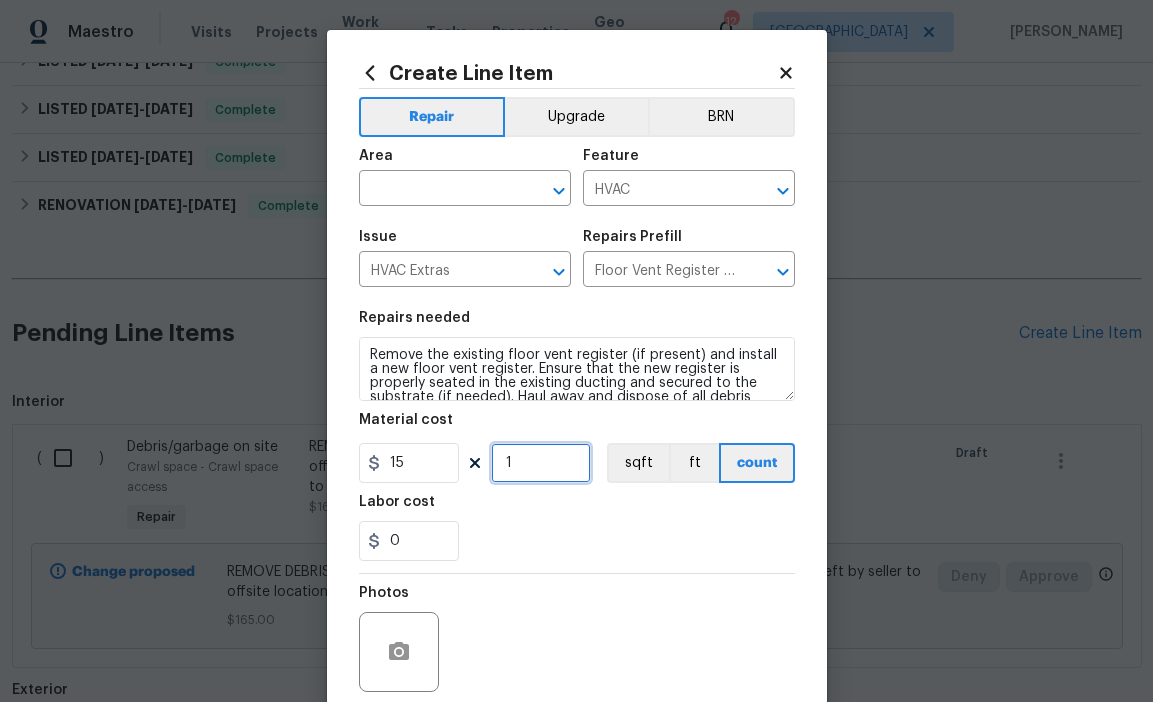 click on "1" at bounding box center (541, 463) 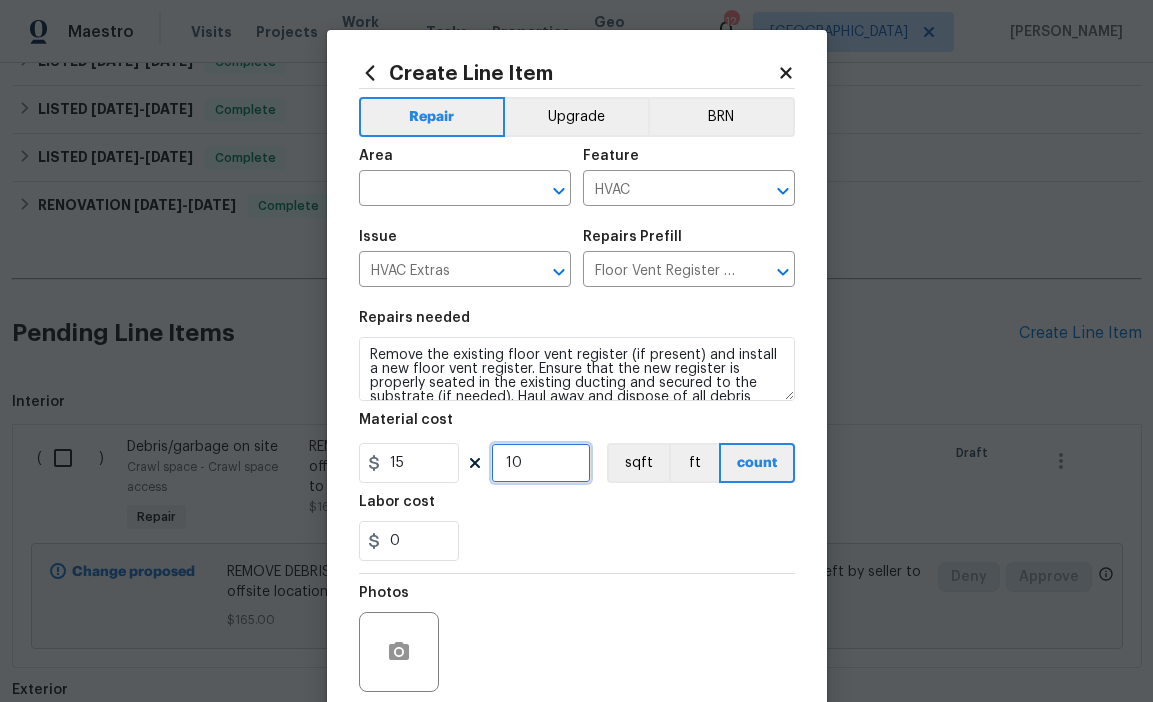 type on "10" 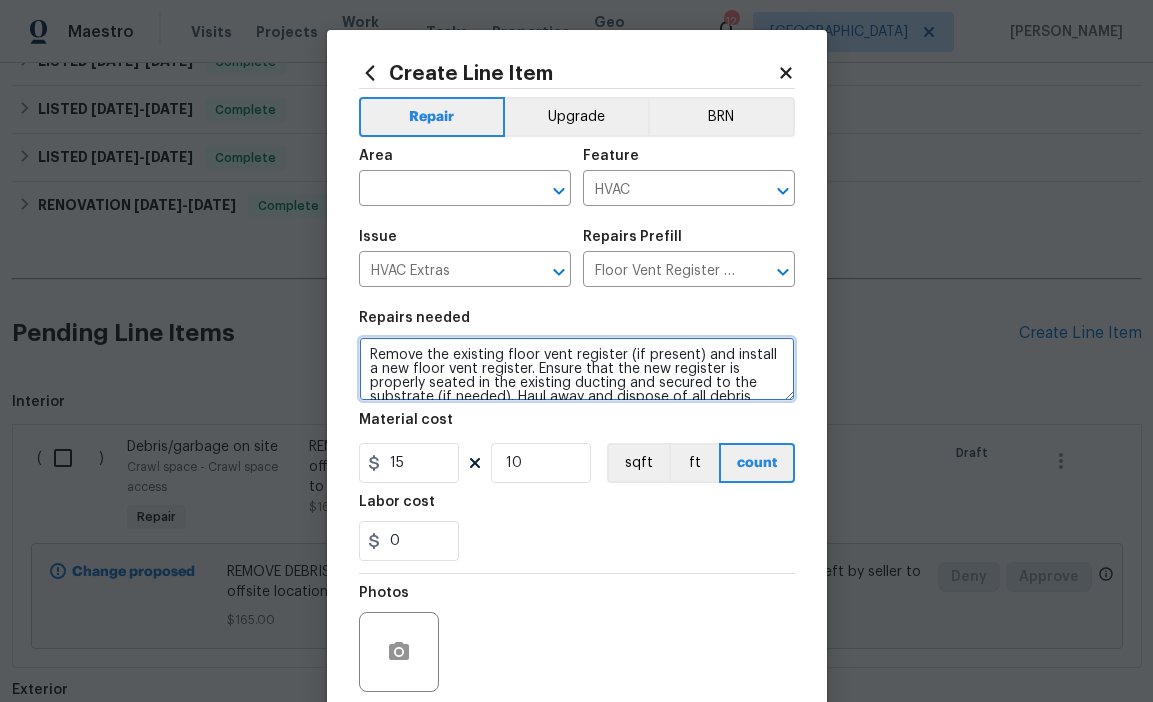 click on "Remove the existing floor vent register (if present) and install a new floor vent register. Ensure that the new register is properly seated in the existing ducting and secured to the substrate (if needed). Haul away and dispose of all debris properly." at bounding box center (577, 369) 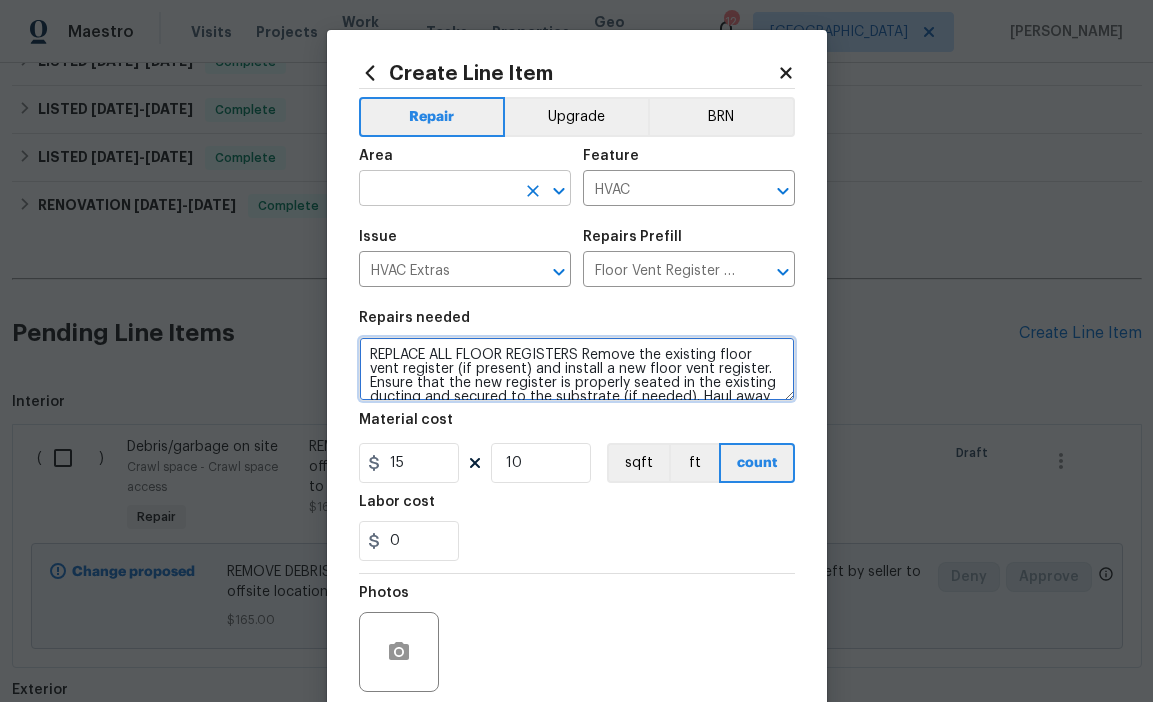 type on "REPLACE ALL FLOOR REGISTERS Remove the existing floor vent register (if present) and install a new floor vent register. Ensure that the new register is properly seated in the existing ducting and secured to the substrate (if needed). Haul away and dispose of all debris properly." 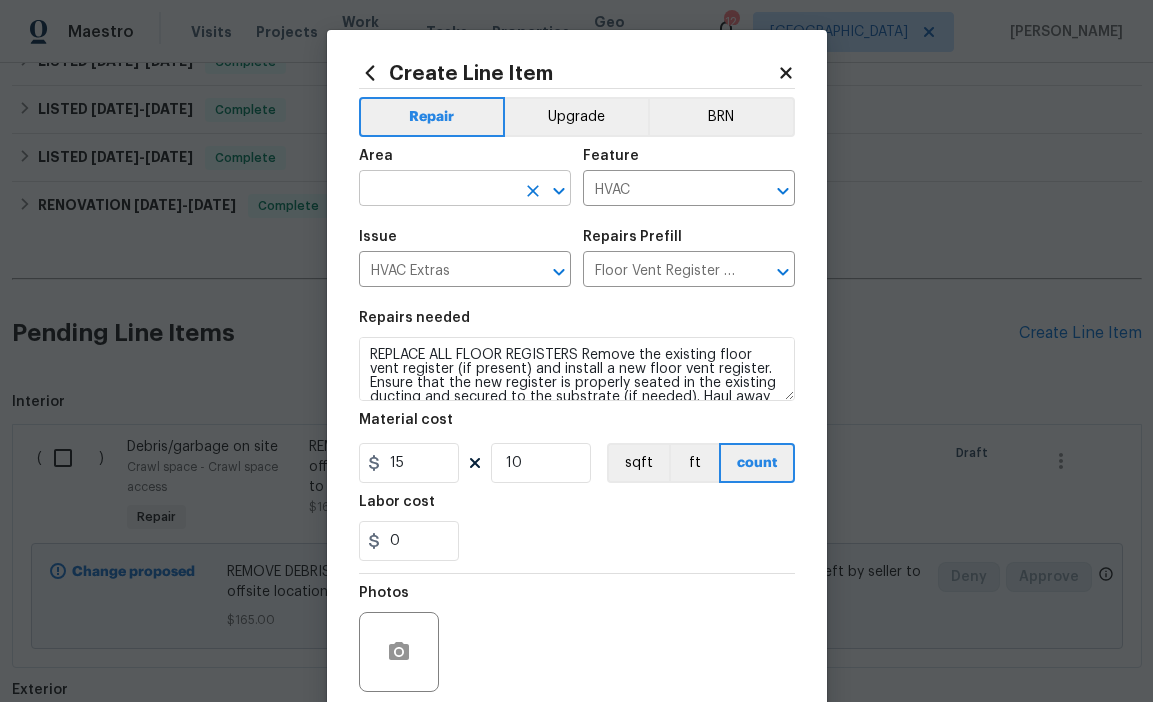 click at bounding box center [437, 190] 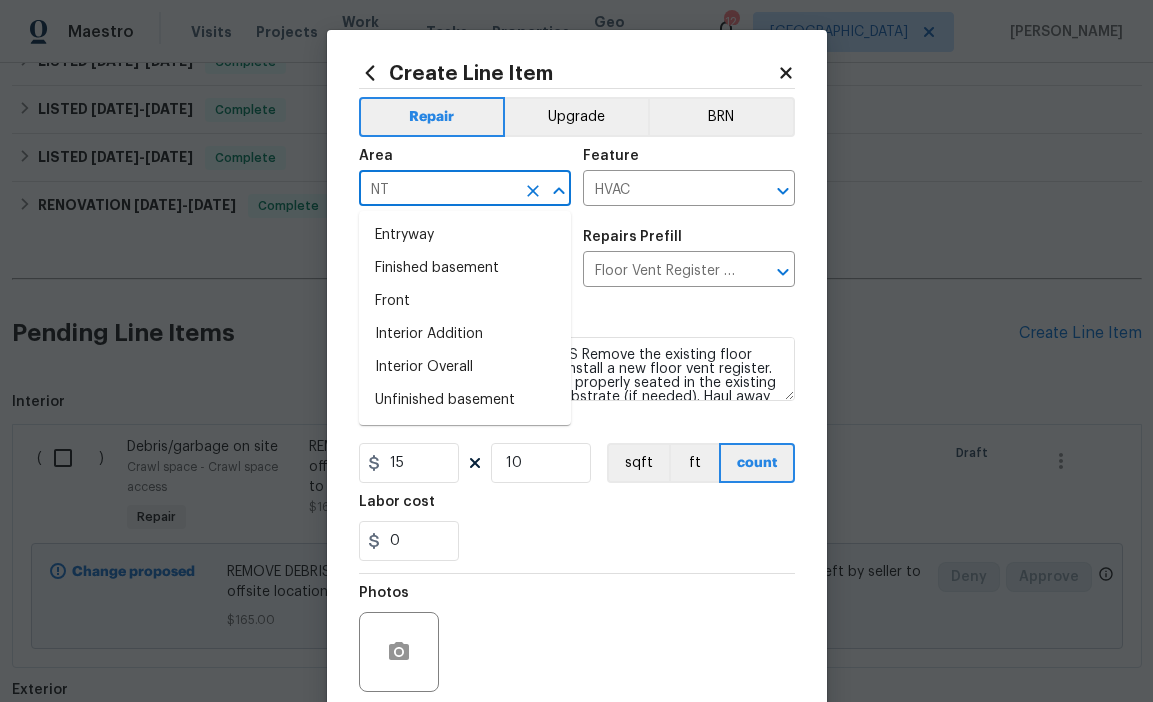 type on "N" 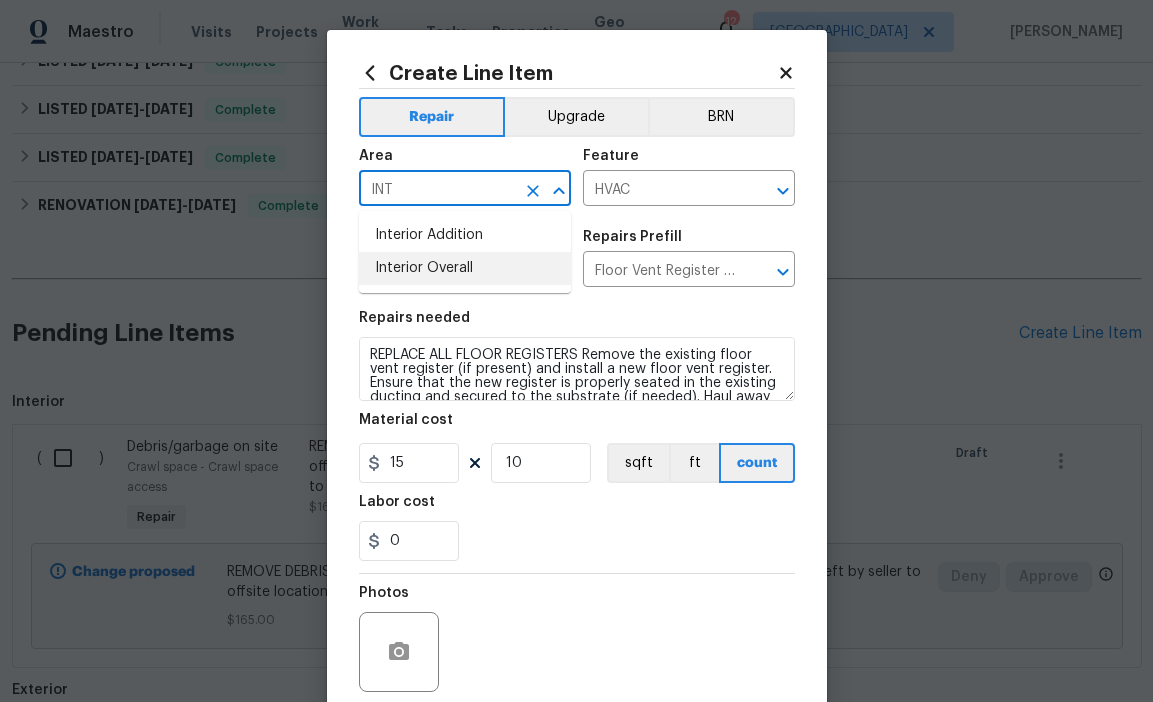 click on "Interior Overall" at bounding box center (465, 268) 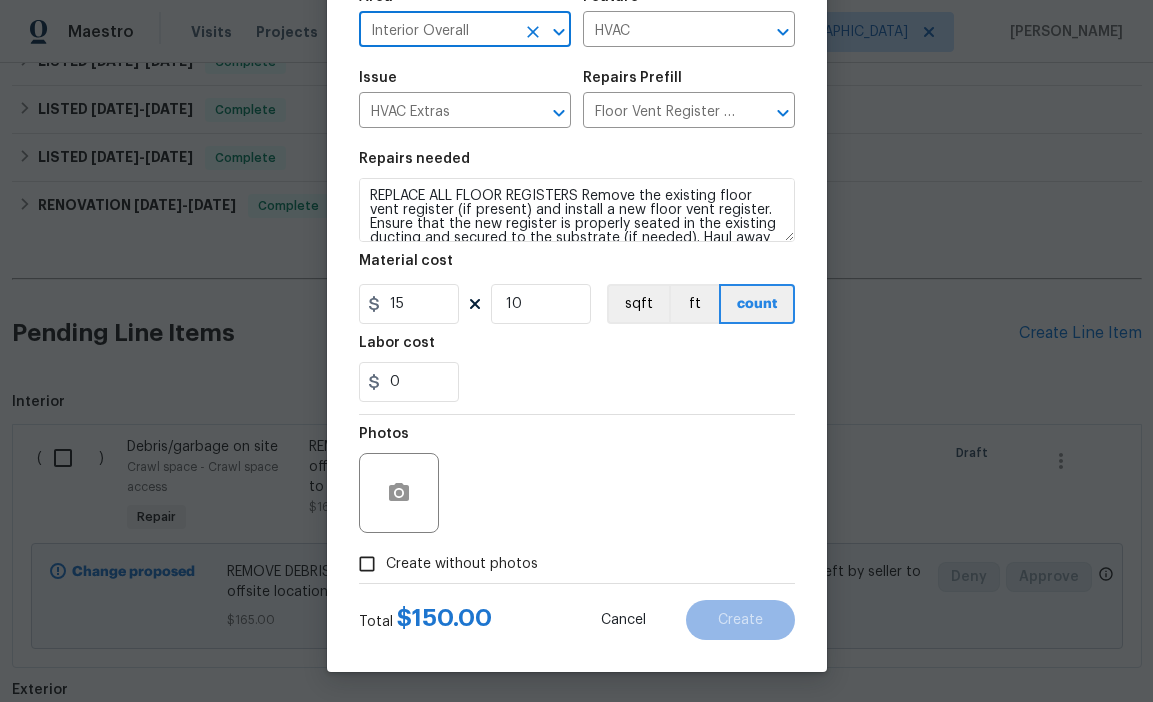 scroll, scrollTop: 160, scrollLeft: 0, axis: vertical 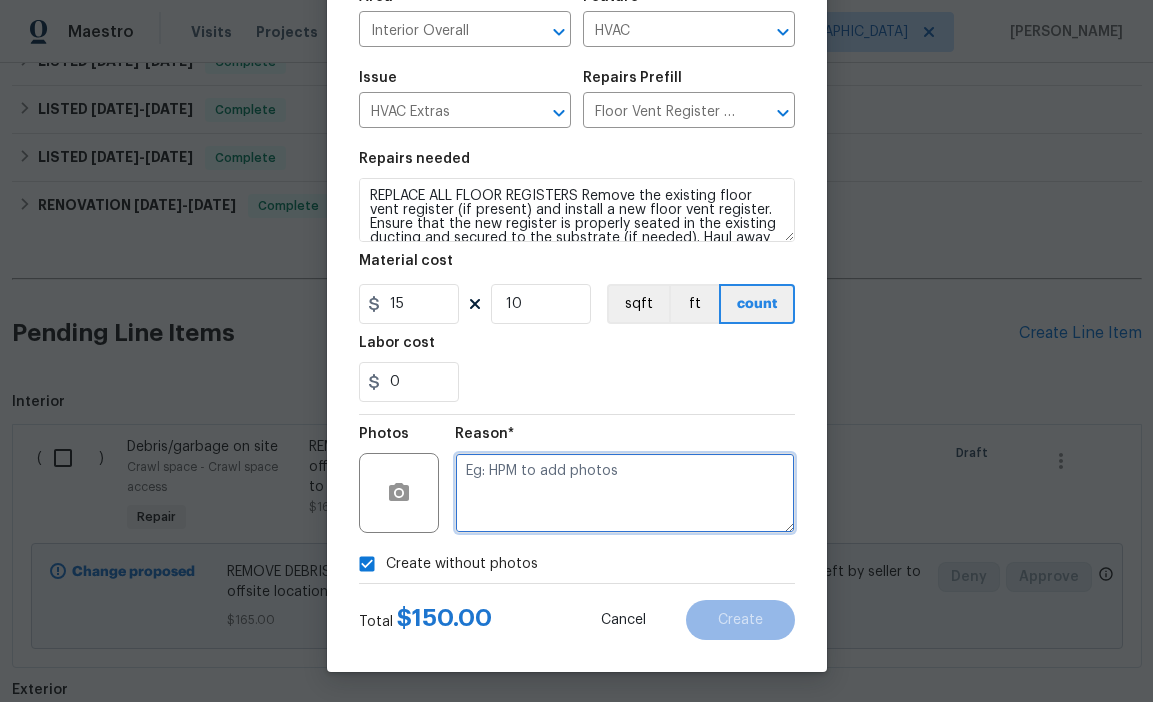 click at bounding box center [625, 493] 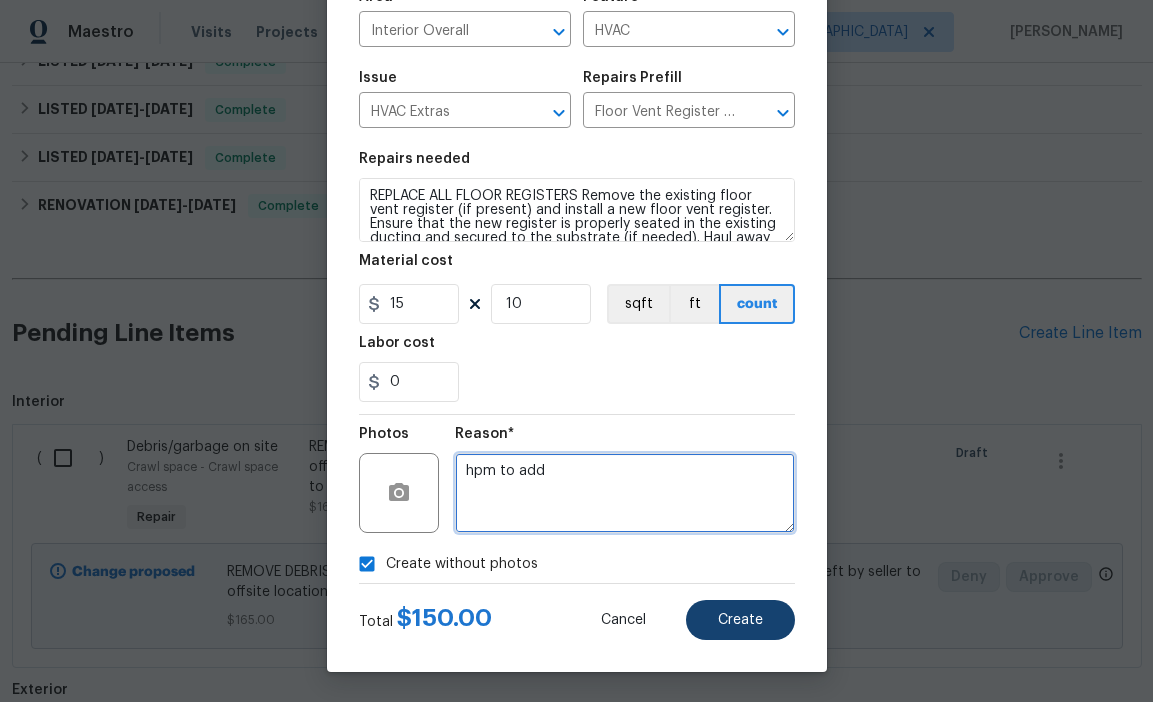 type on "hpm to add" 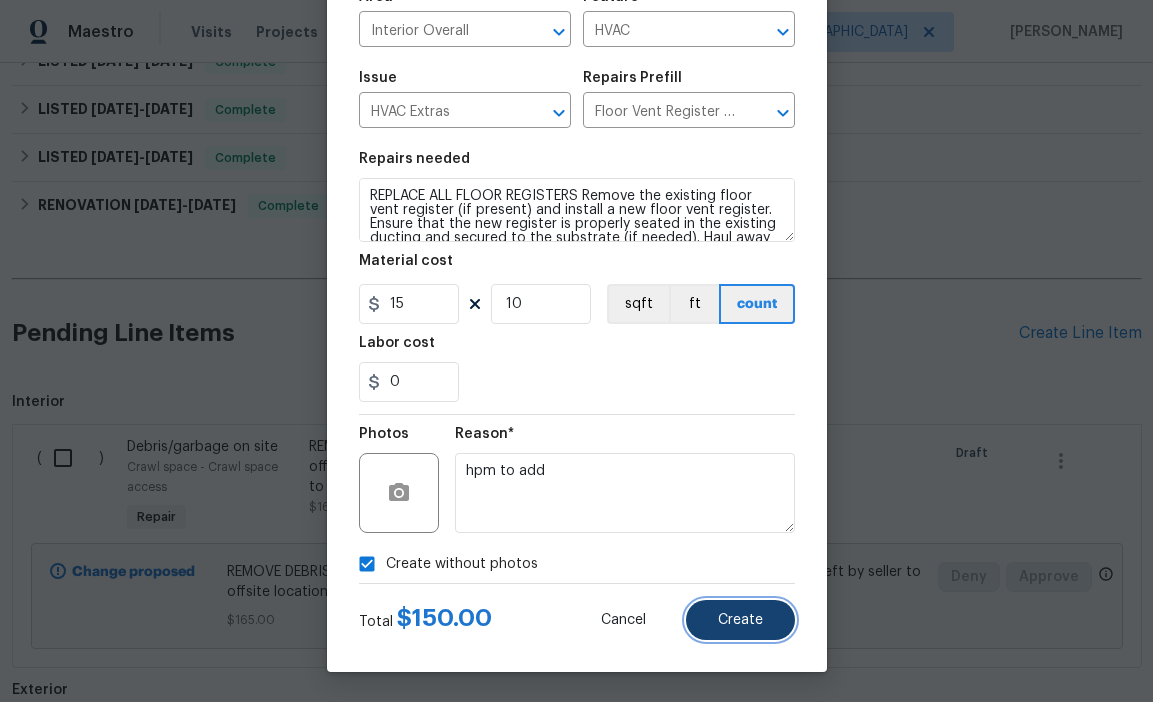click on "Create" at bounding box center (740, 620) 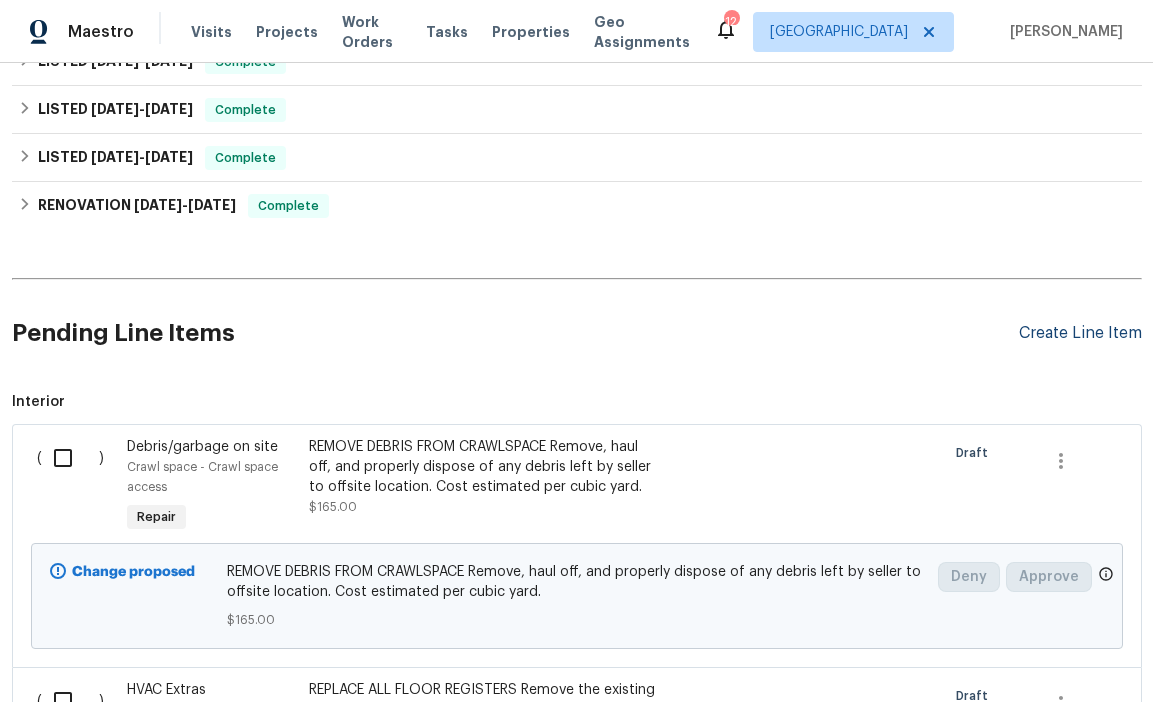 click on "Create Line Item" at bounding box center (1080, 333) 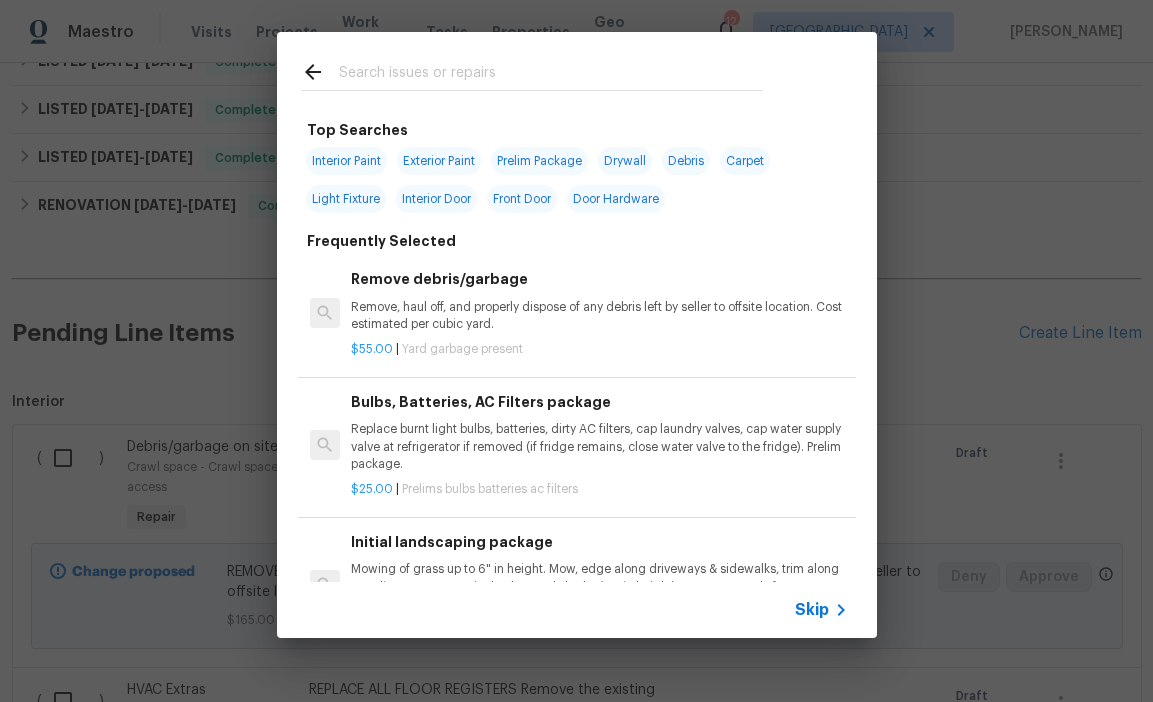 click at bounding box center (551, 75) 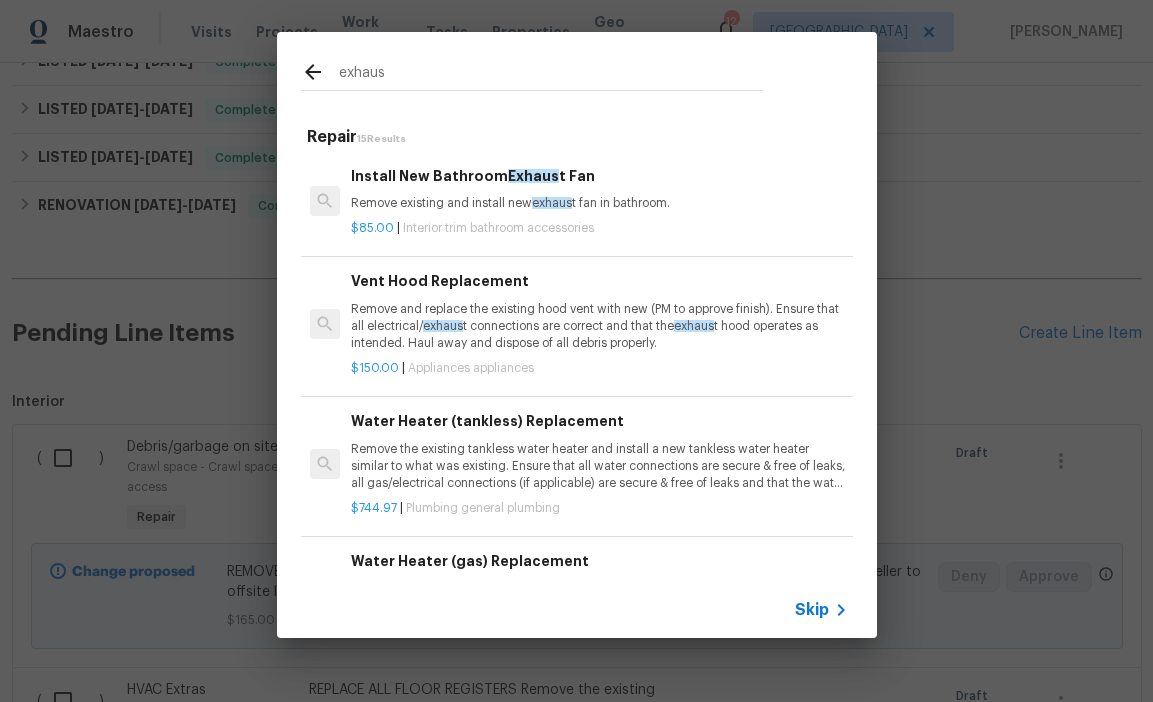 type on "exhaus" 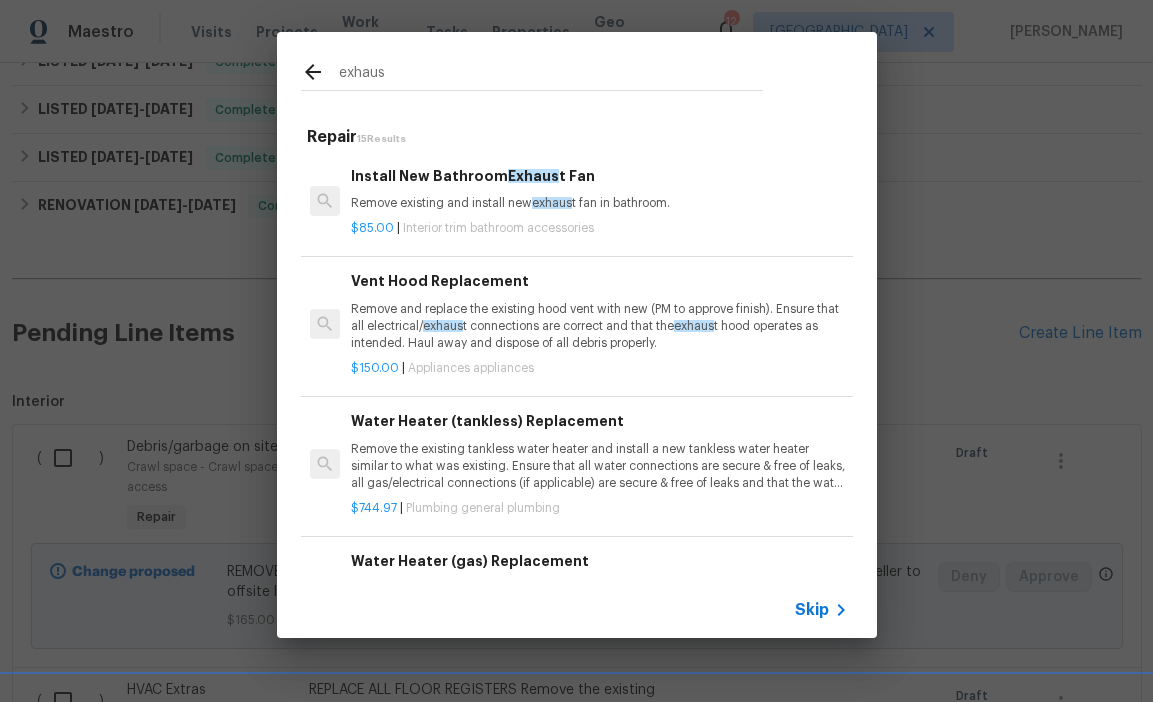 click on "Install New Bathroom  Exhaus t Fan Remove existing and install new  exhaus t fan in bathroom." at bounding box center (599, 189) 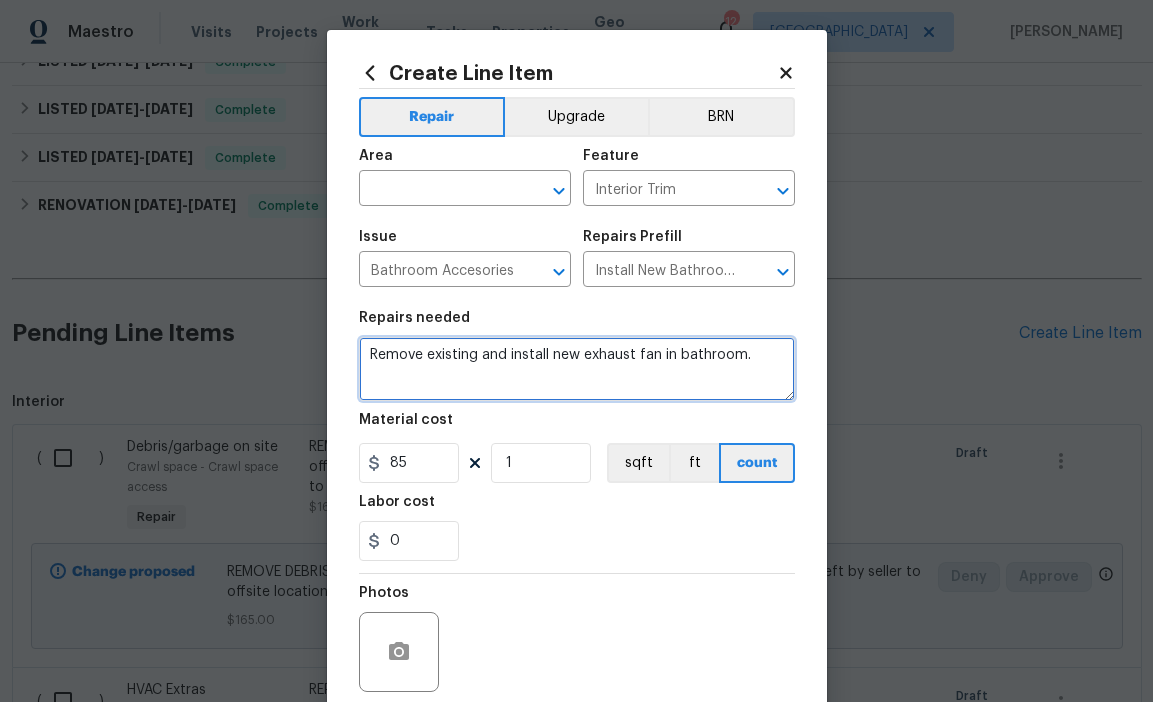click on "Remove existing and install new exhaust fan in bathroom." at bounding box center (577, 369) 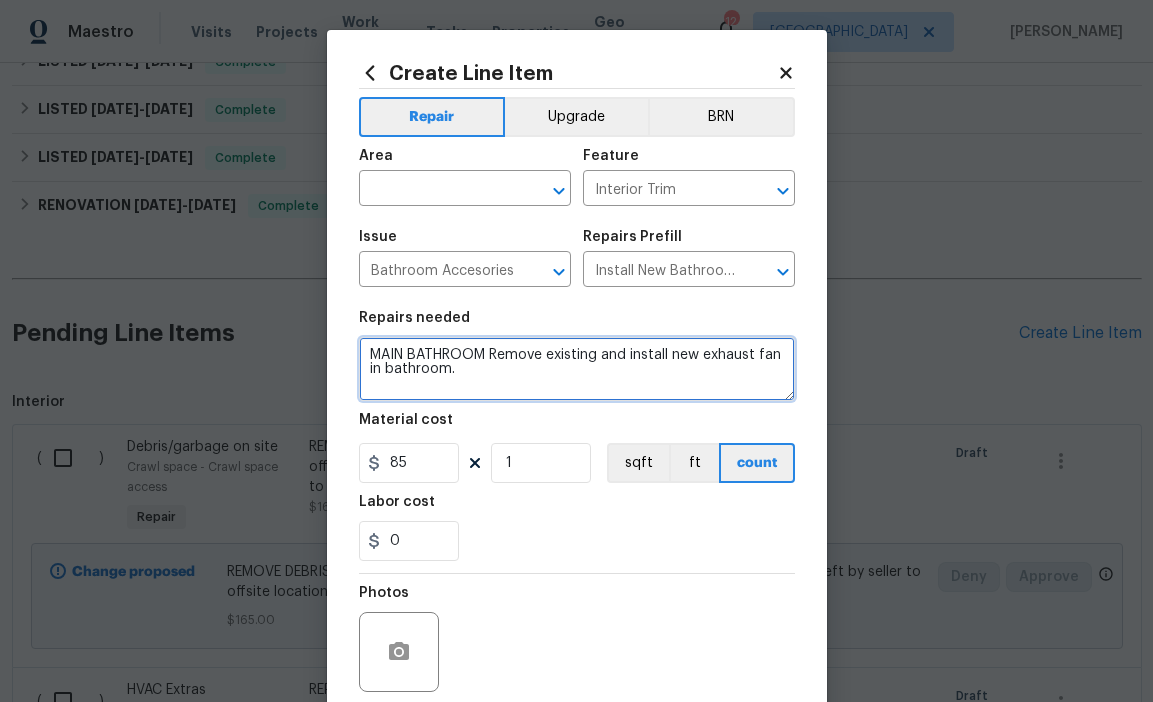 click on "MAIN BATHROOM Remove existing and install new exhaust fan in bathroom." at bounding box center [577, 369] 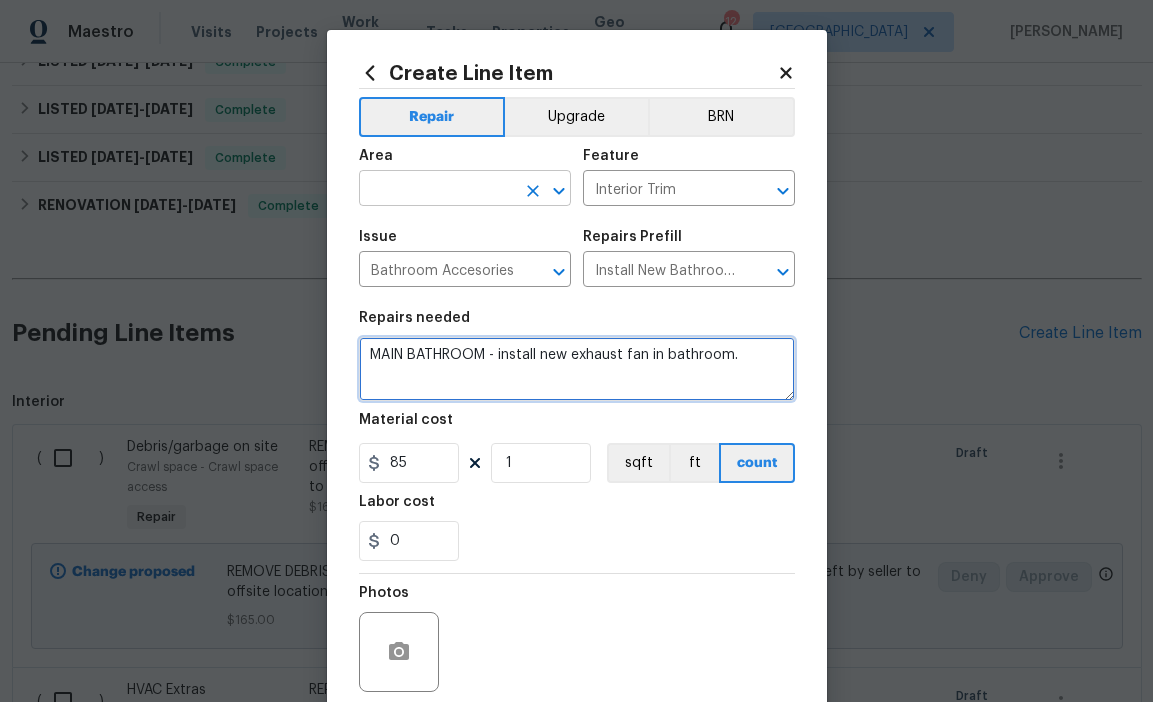 type on "MAIN BATHROOM - install new exhaust fan in bathroom." 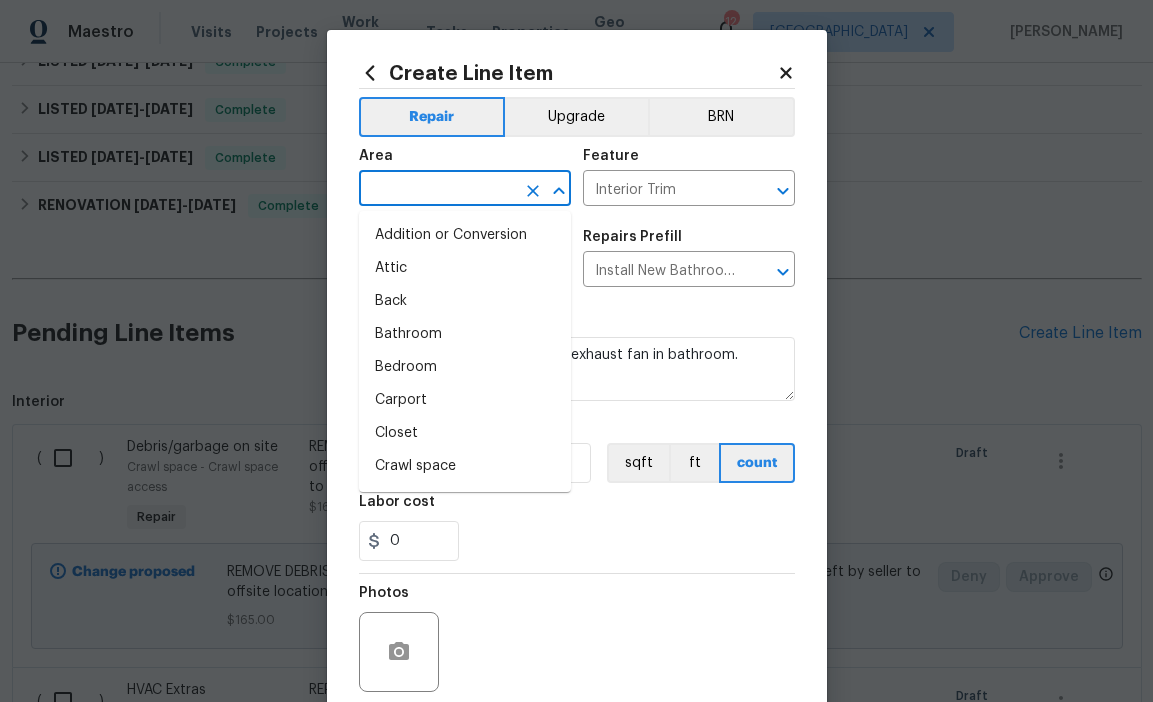 click at bounding box center (437, 190) 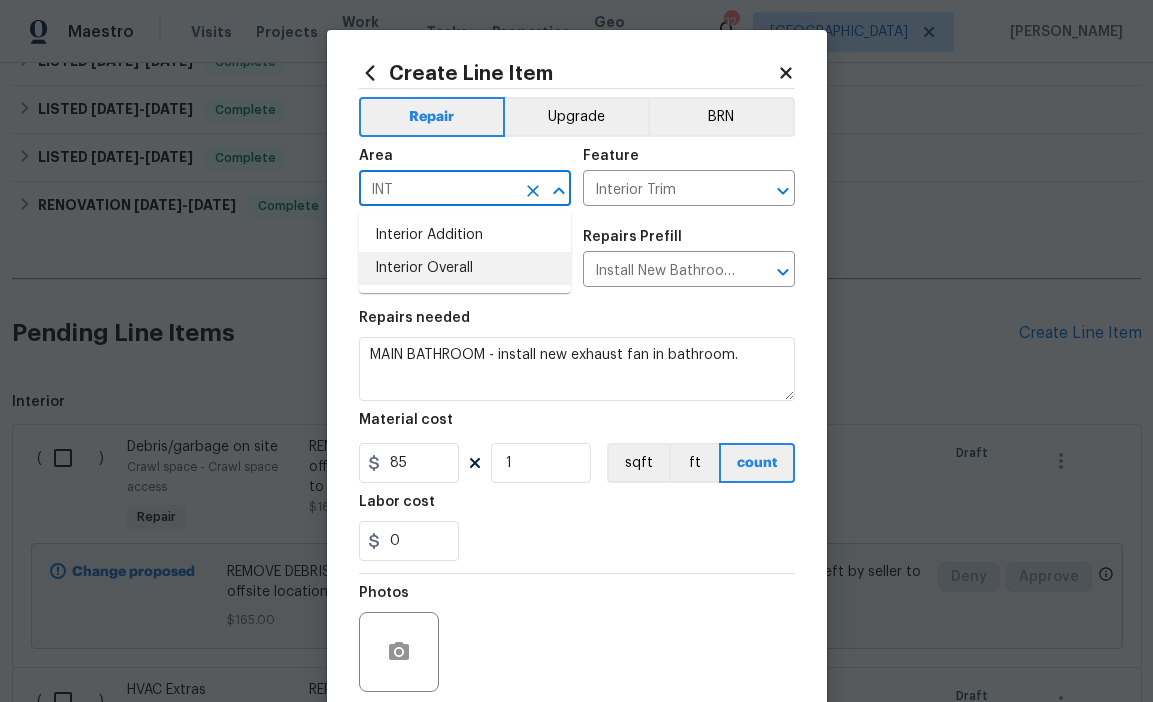 click on "Interior Overall" at bounding box center [465, 268] 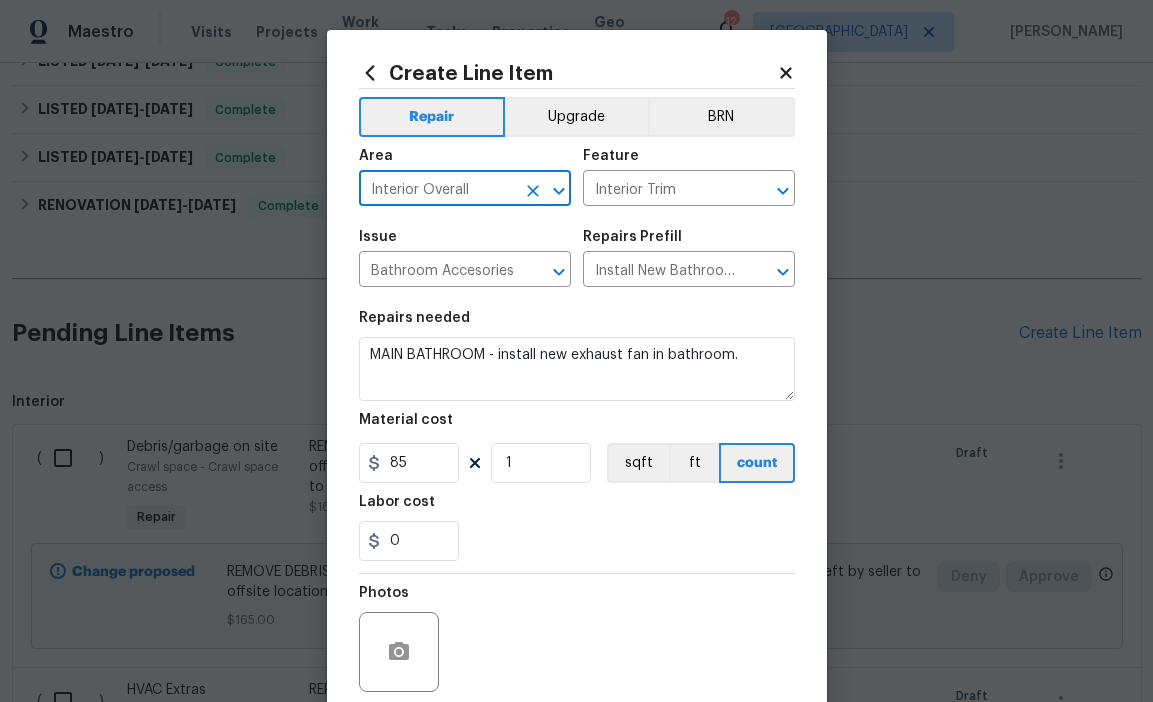 scroll, scrollTop: 160, scrollLeft: 0, axis: vertical 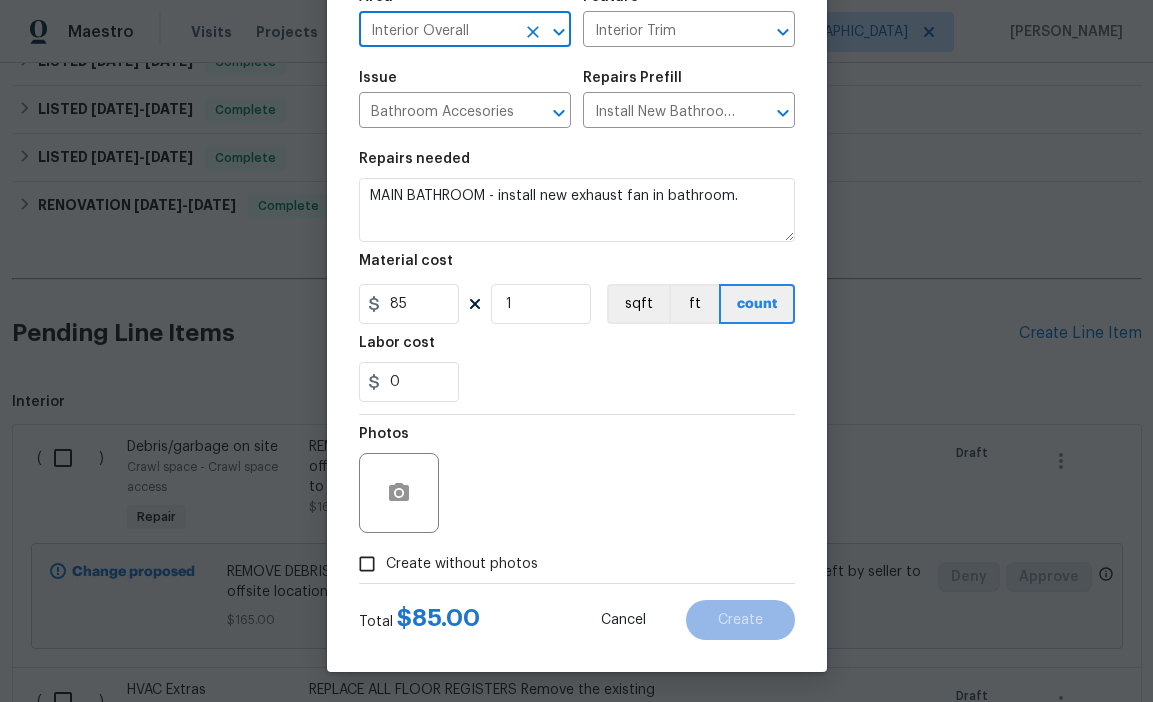 type on "Interior Overall" 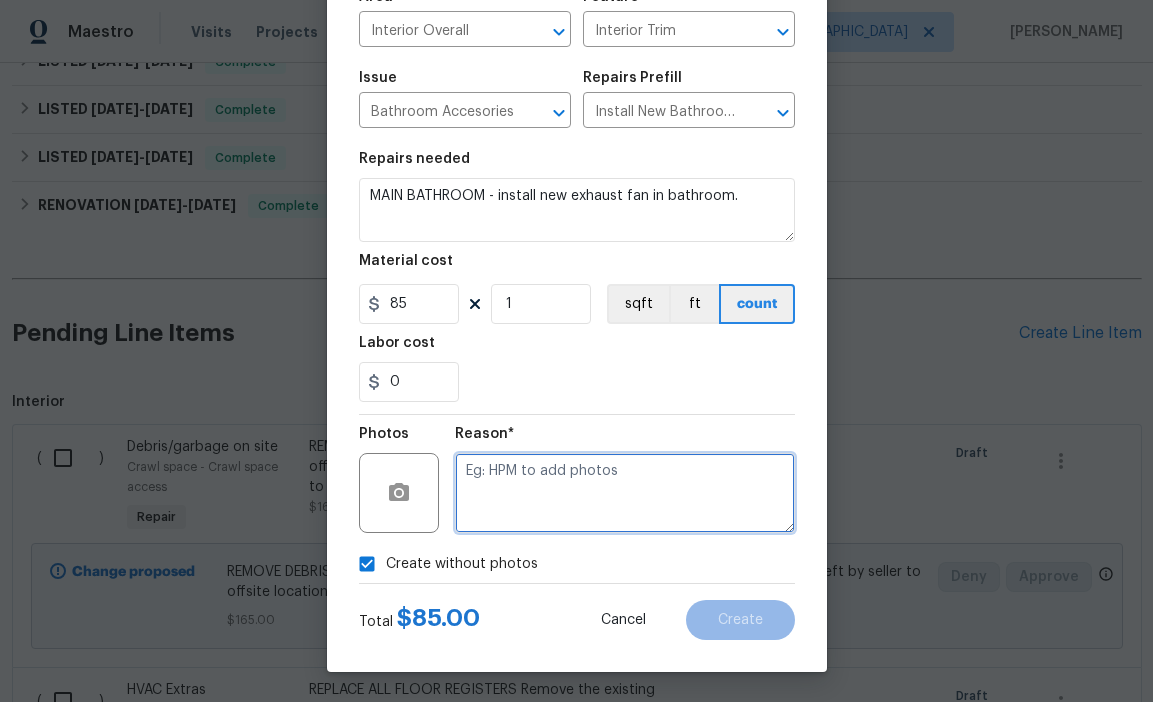click at bounding box center [625, 493] 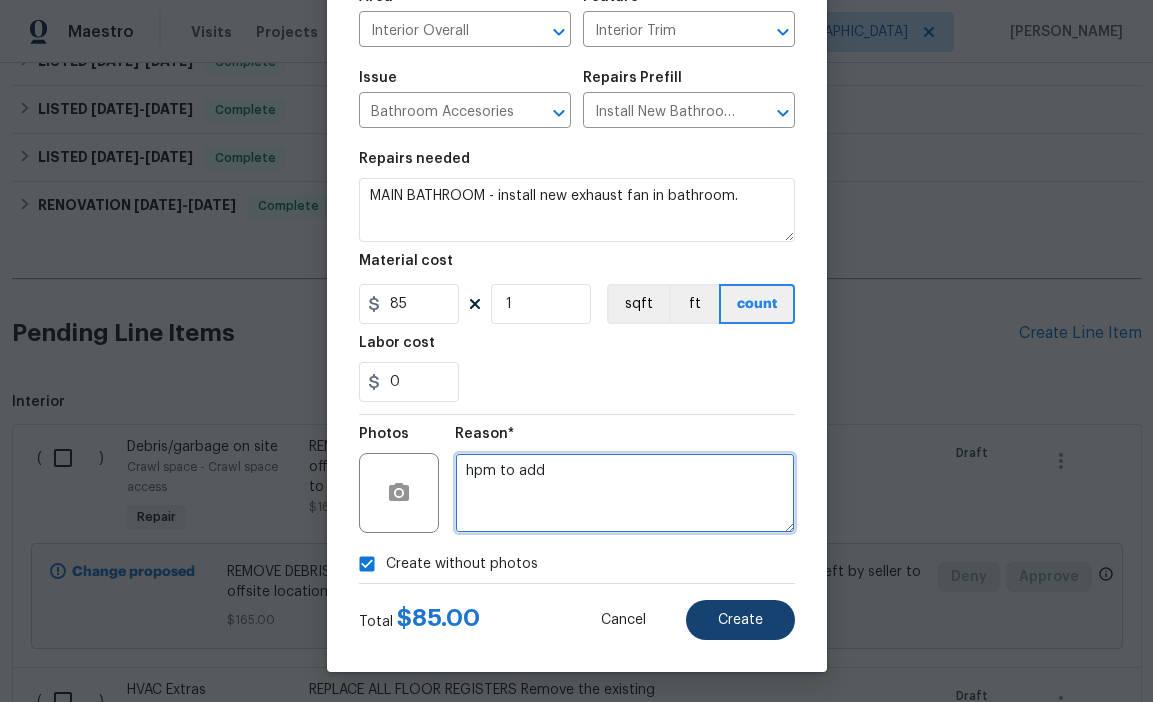 type on "hpm to add" 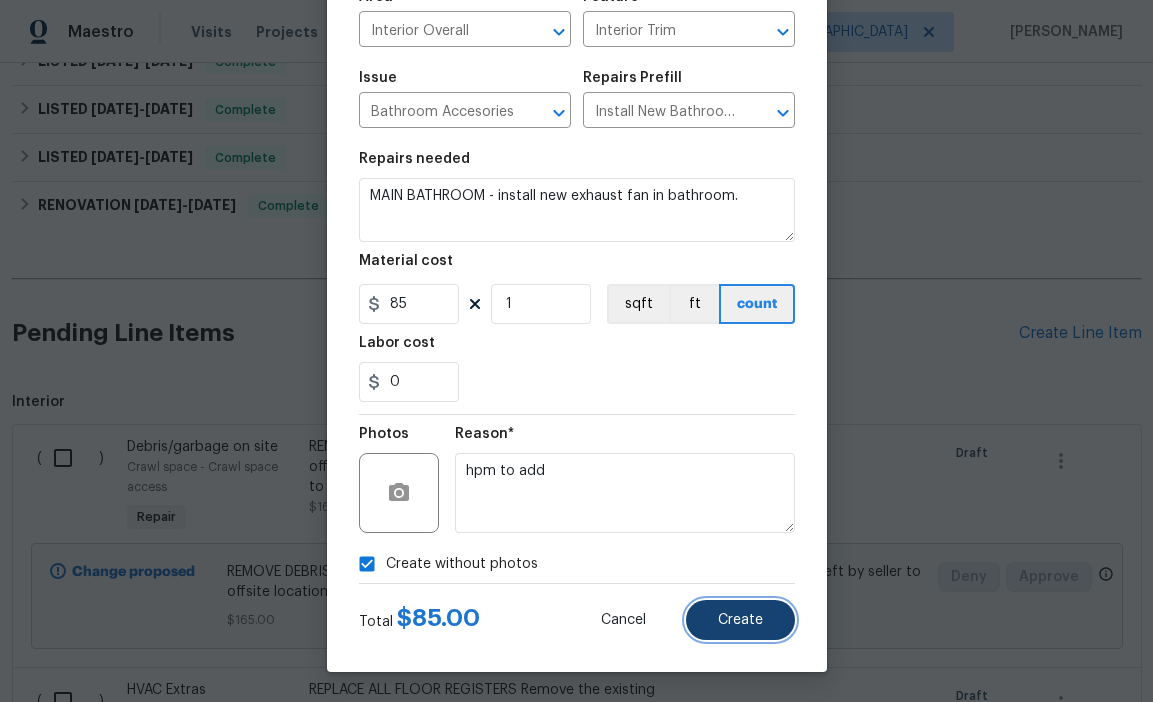 click on "Create" at bounding box center (740, 620) 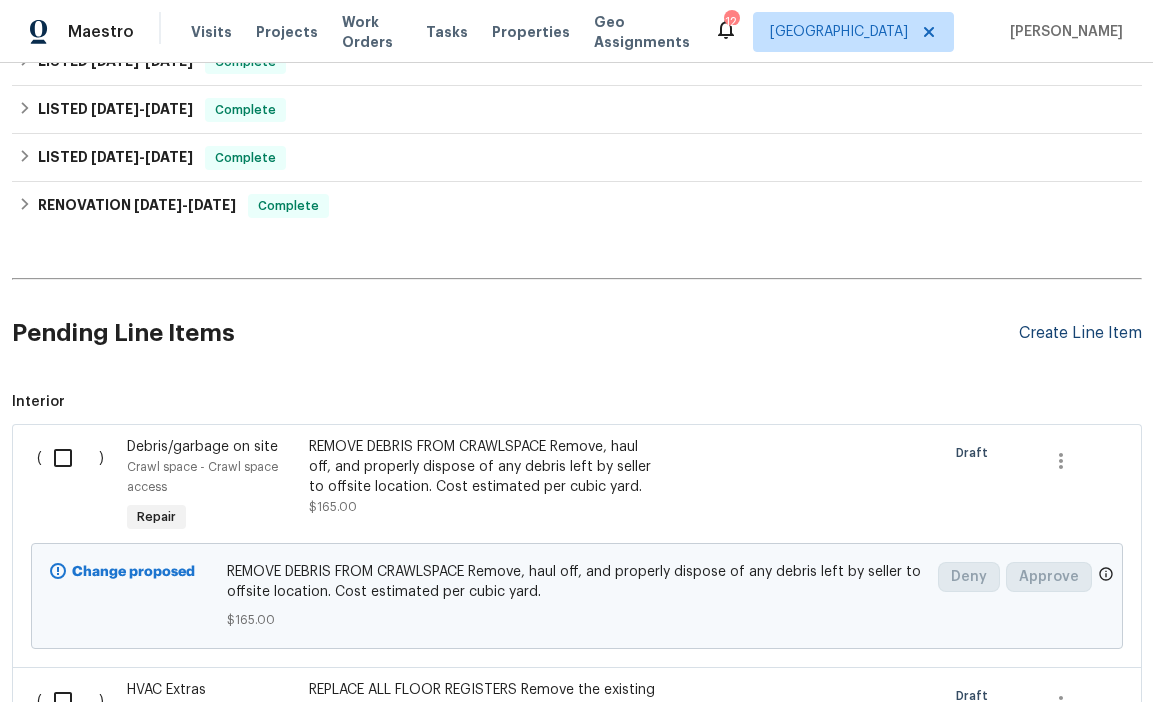 click on "Create Line Item" at bounding box center (1080, 333) 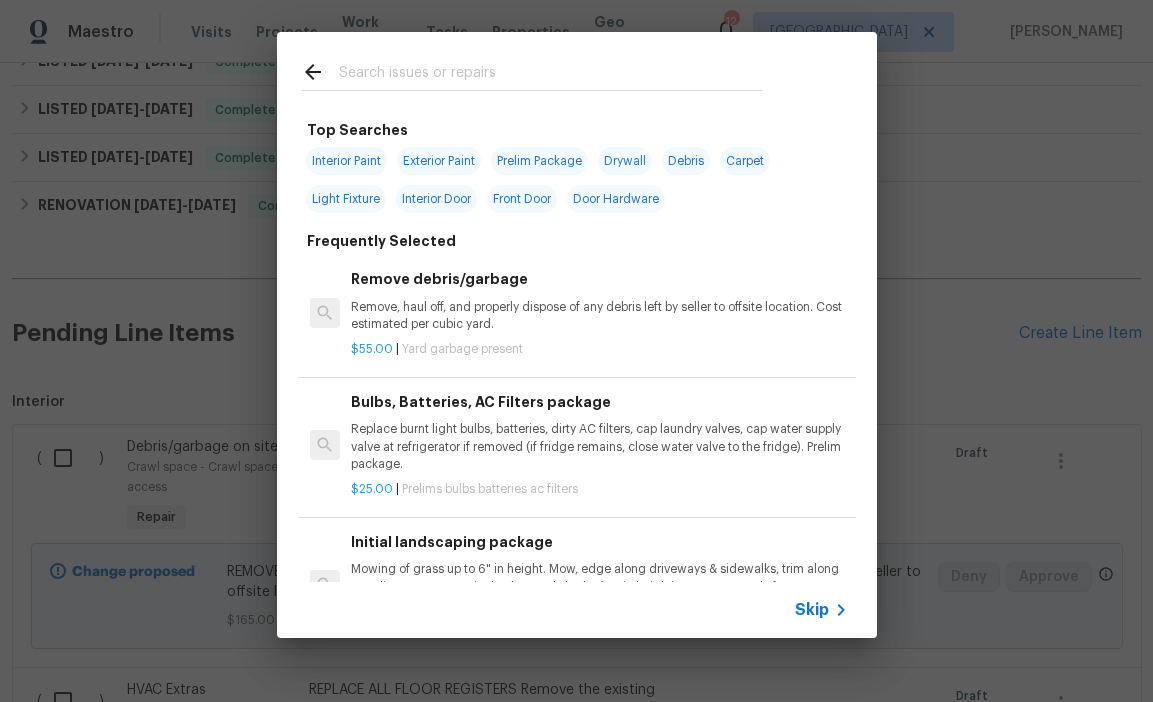 click at bounding box center (551, 75) 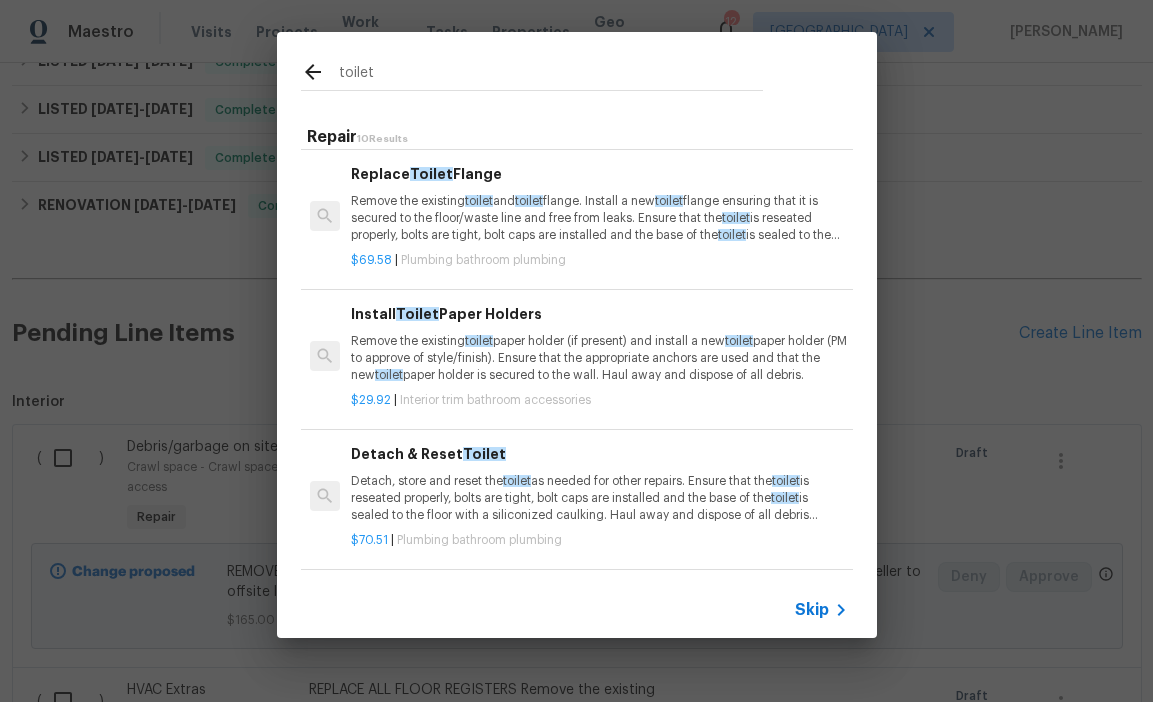 scroll, scrollTop: 675, scrollLeft: 0, axis: vertical 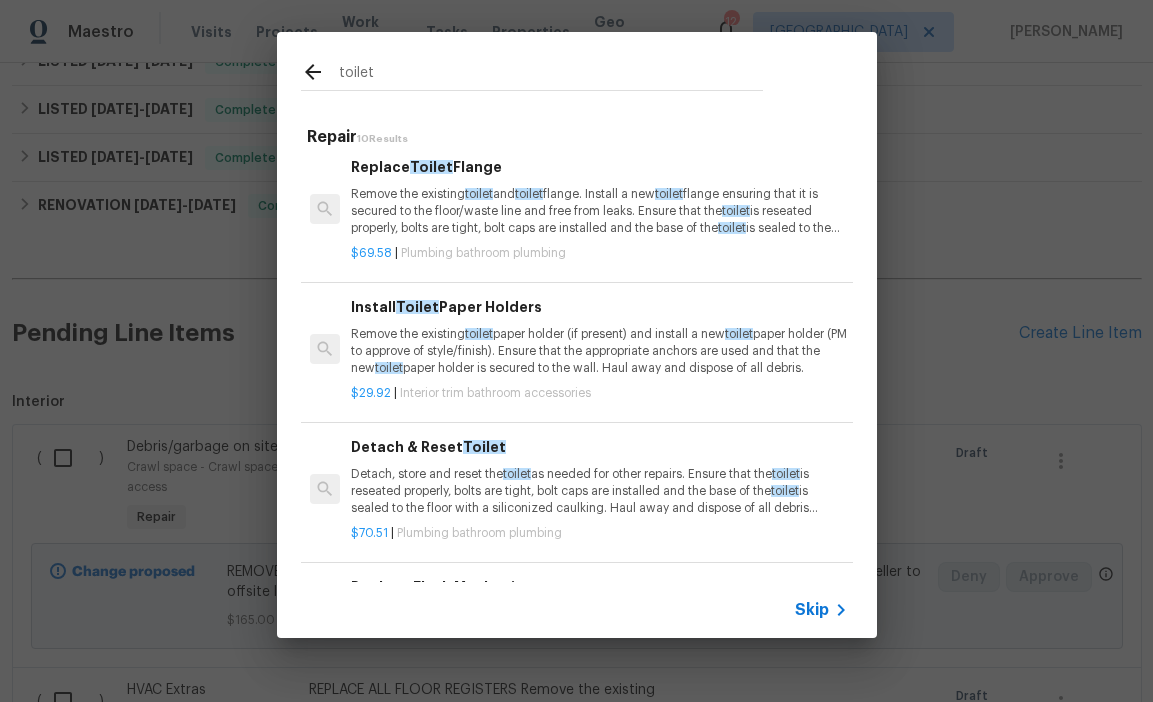 type on "toilet" 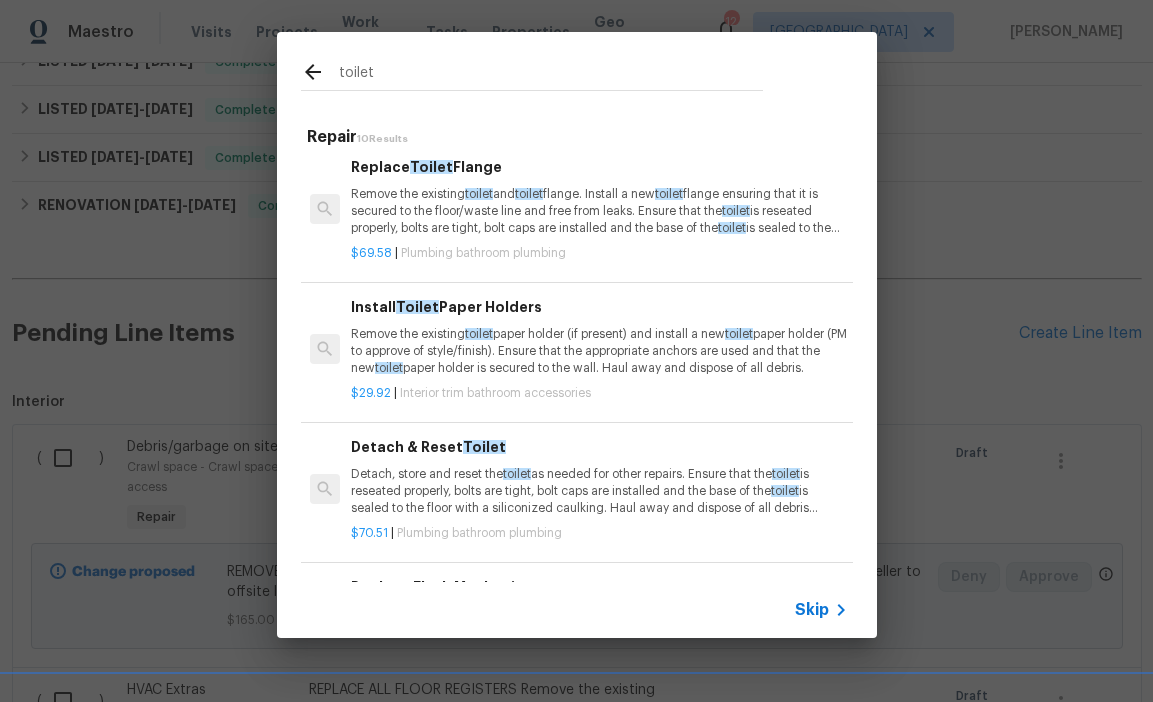 click on "Detach, store and reset the  toilet  as needed for other repairs. Ensure that the  toilet  is reseated properly, bolts are tight, bolt caps are installed and the base of the  toilet  is sealed to the floor with a siliconized caulking. Haul away and dispose of all debris properly." at bounding box center (599, 491) 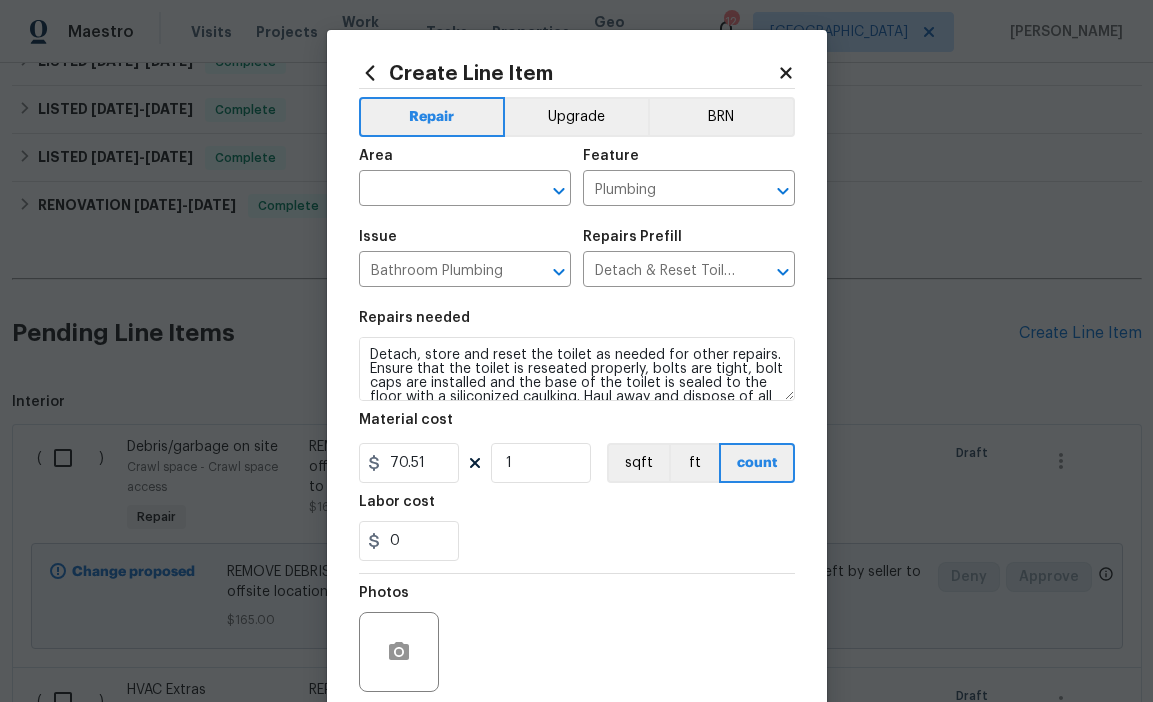 scroll, scrollTop: 28, scrollLeft: 0, axis: vertical 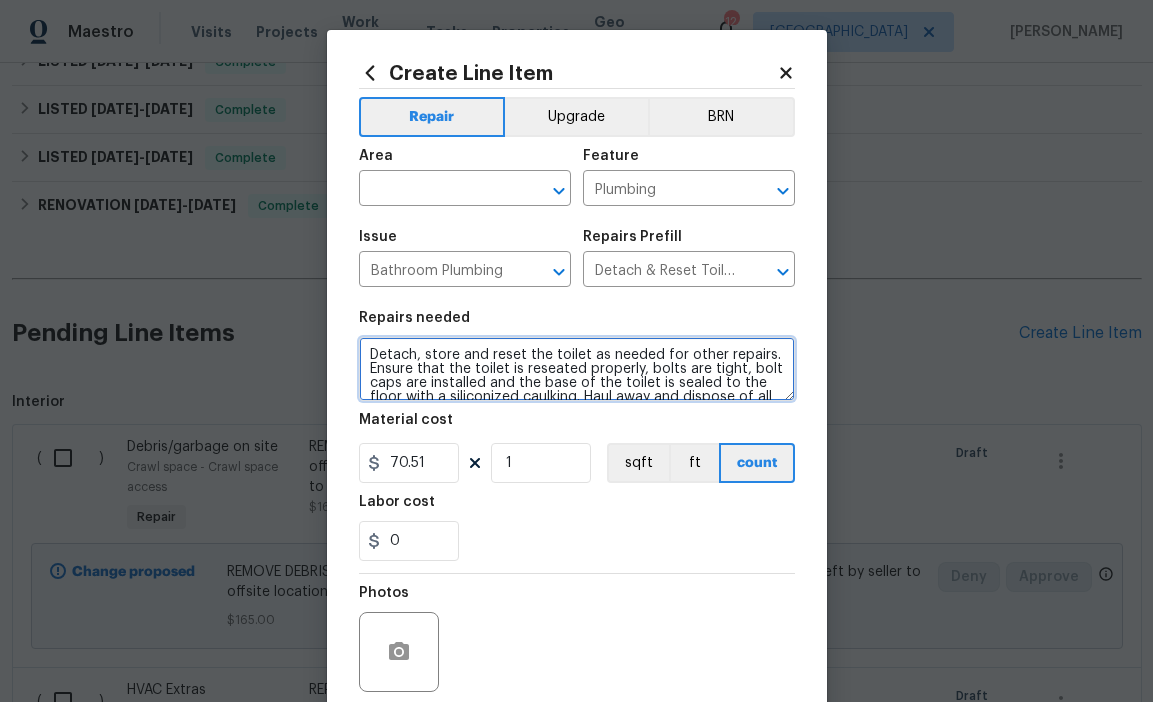 drag, startPoint x: 482, startPoint y: 390, endPoint x: 188, endPoint y: 281, distance: 313.55542 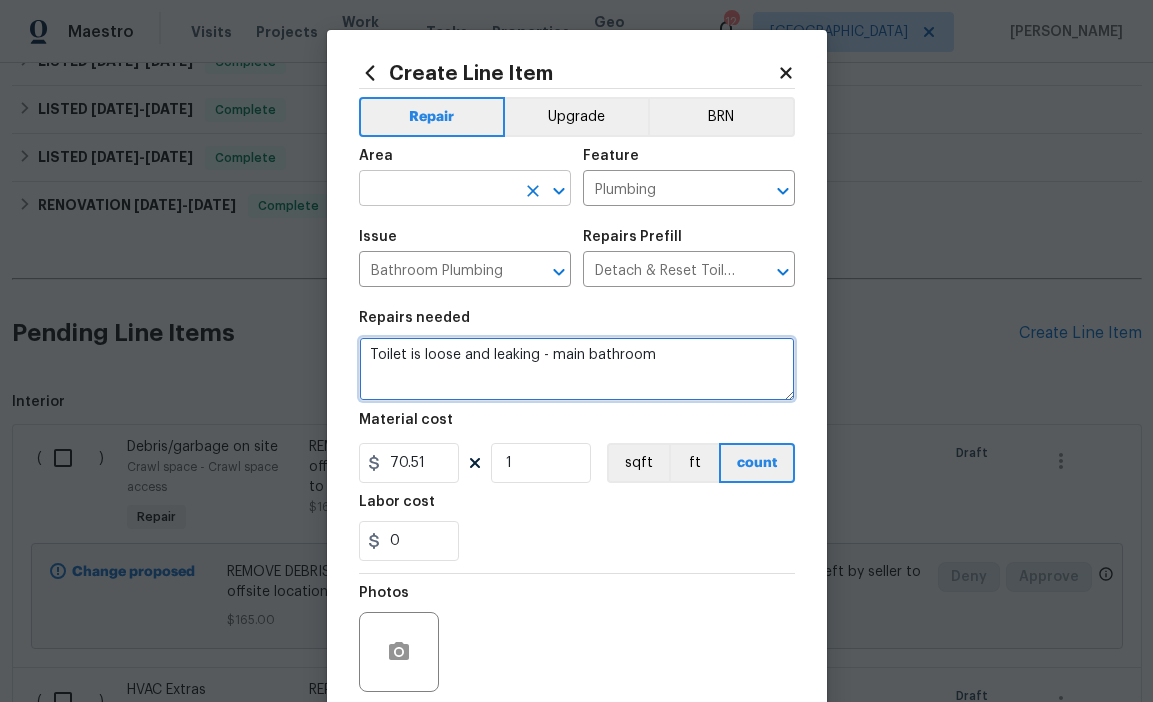 type on "Toilet is loose and leaking - main bathroom" 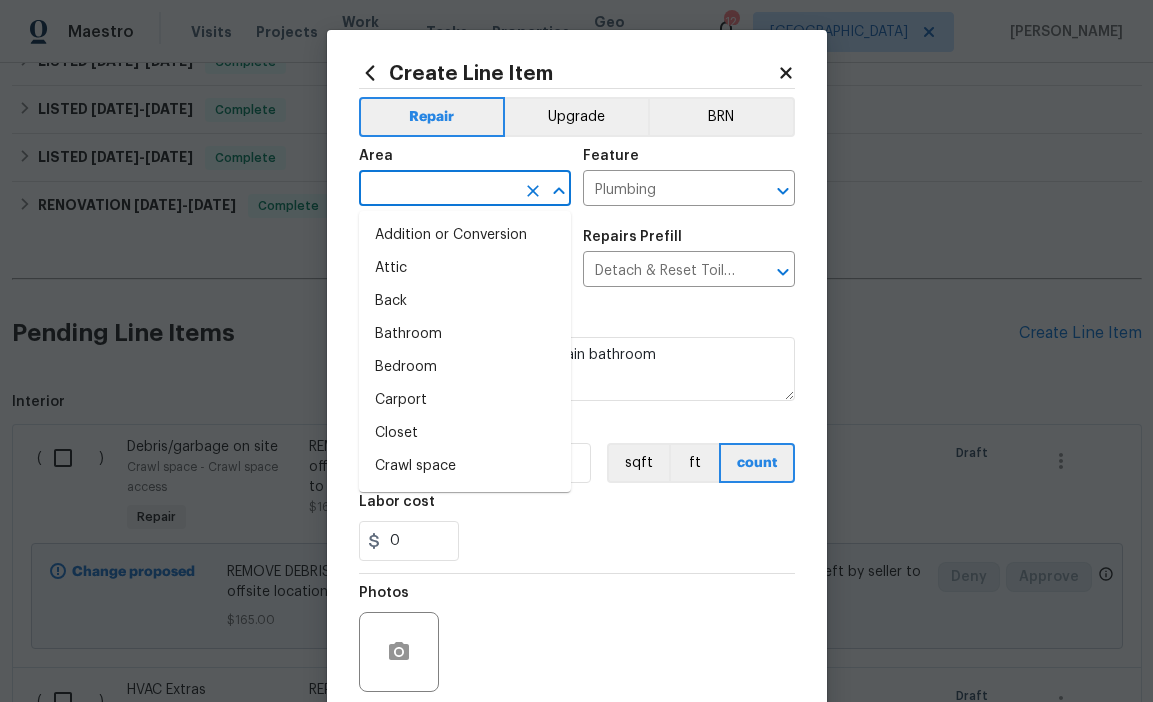 click at bounding box center (437, 190) 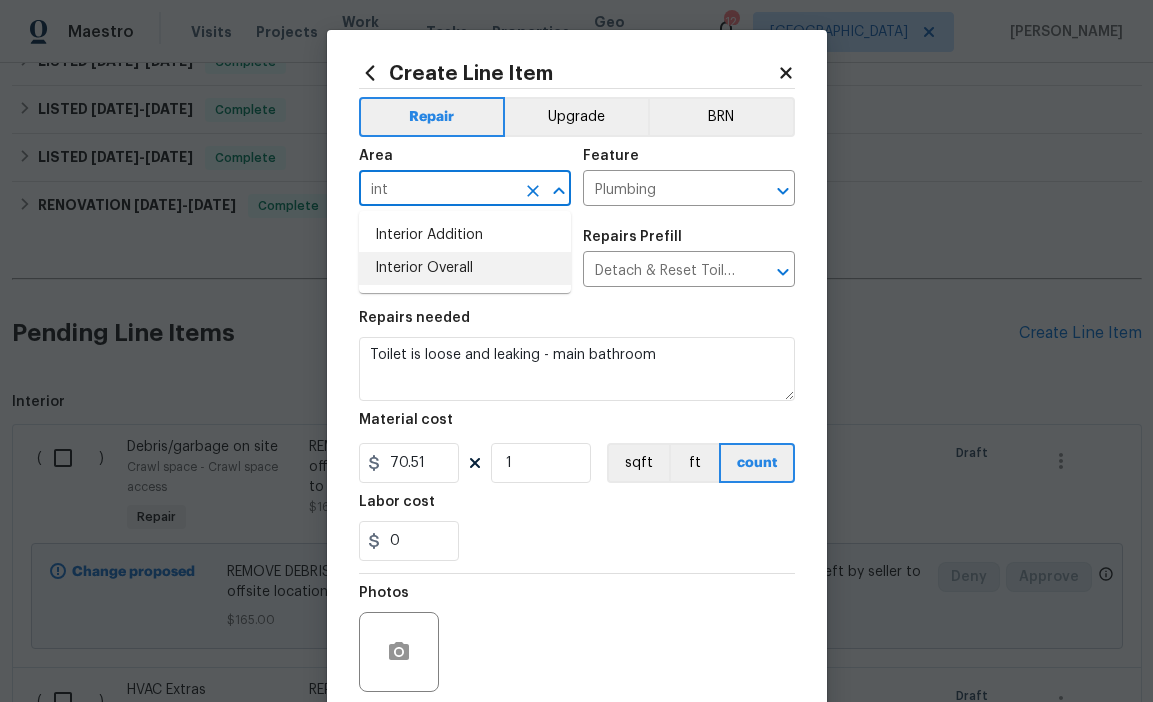 click on "Interior Overall" at bounding box center (465, 268) 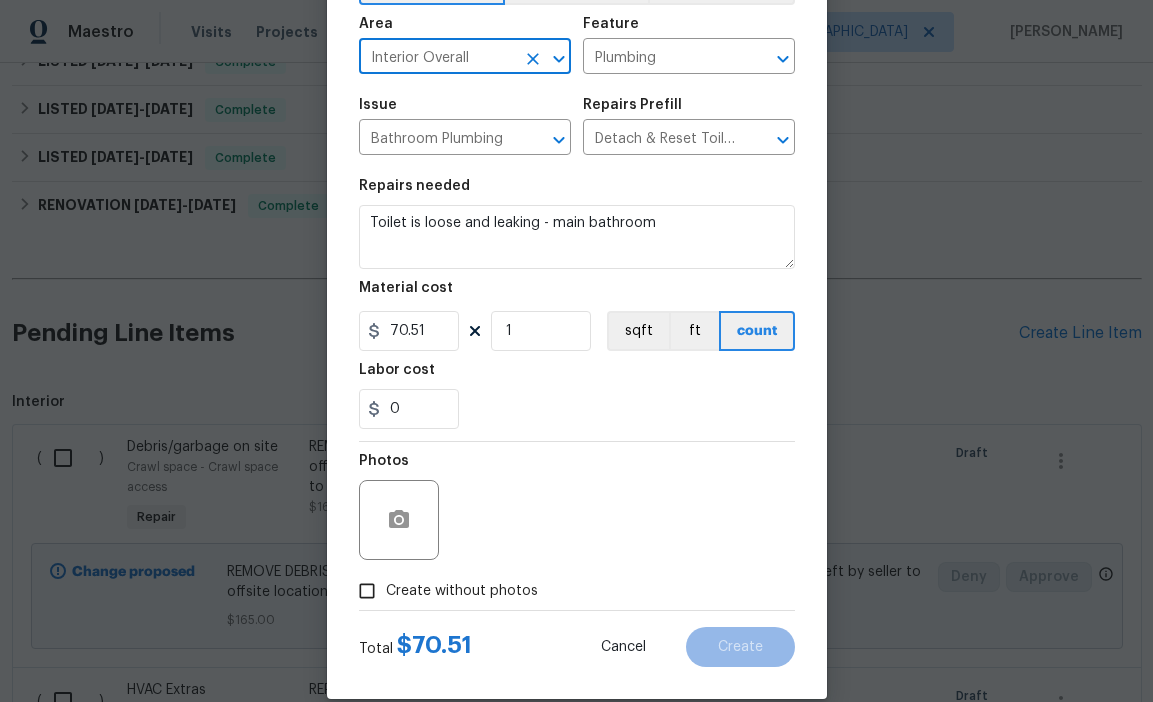 scroll, scrollTop: 160, scrollLeft: 0, axis: vertical 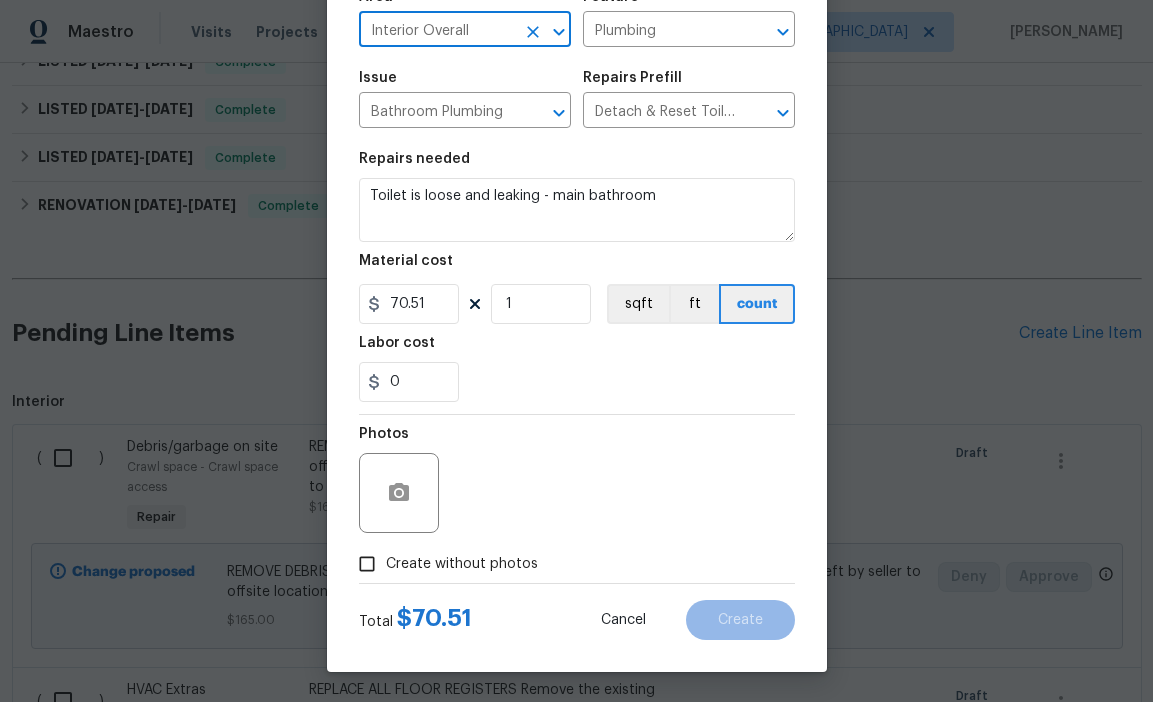 type on "Interior Overall" 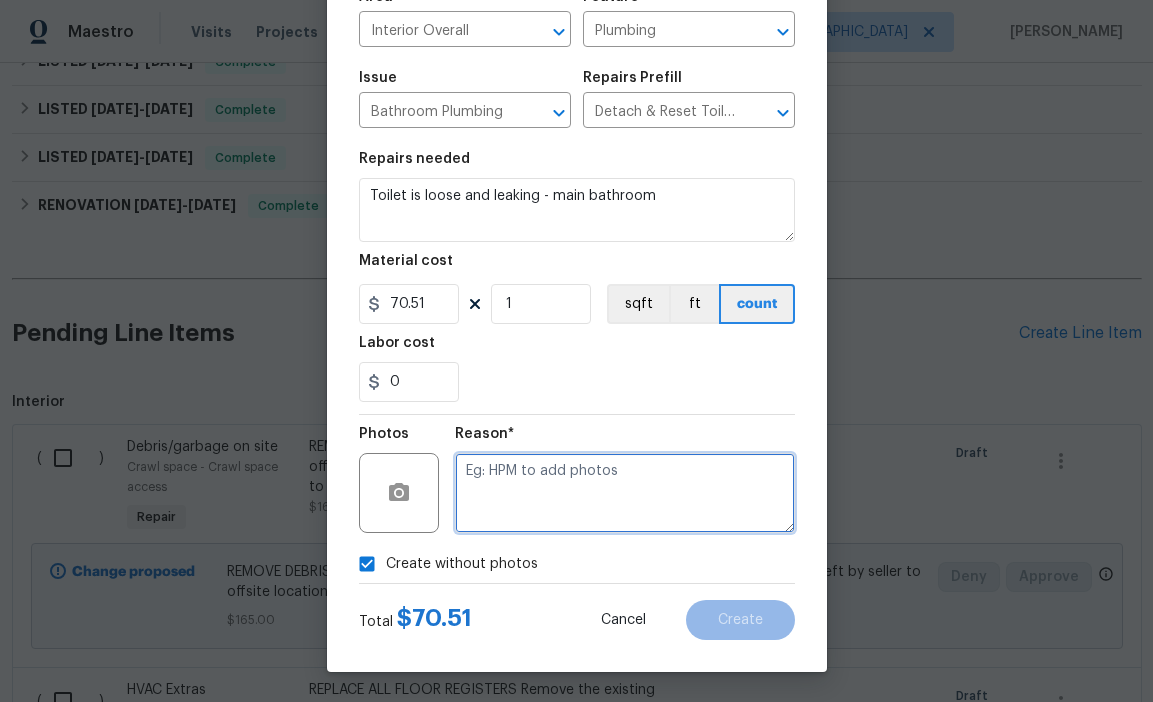 click at bounding box center (625, 493) 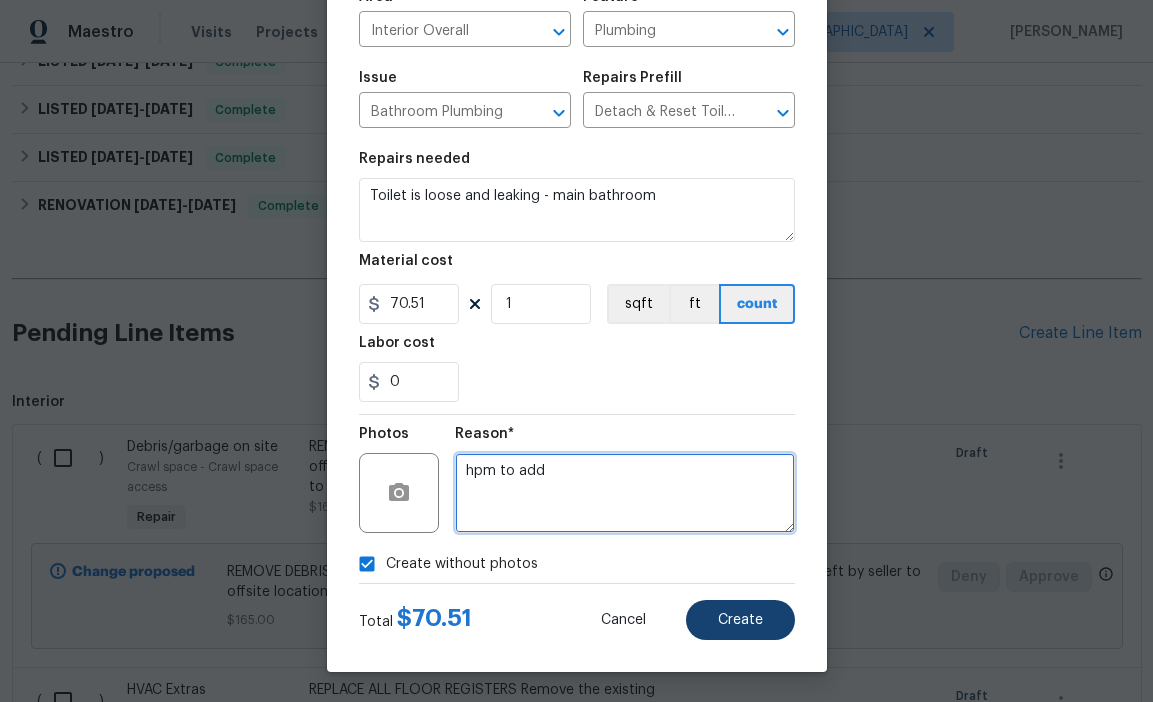 type on "hpm to add" 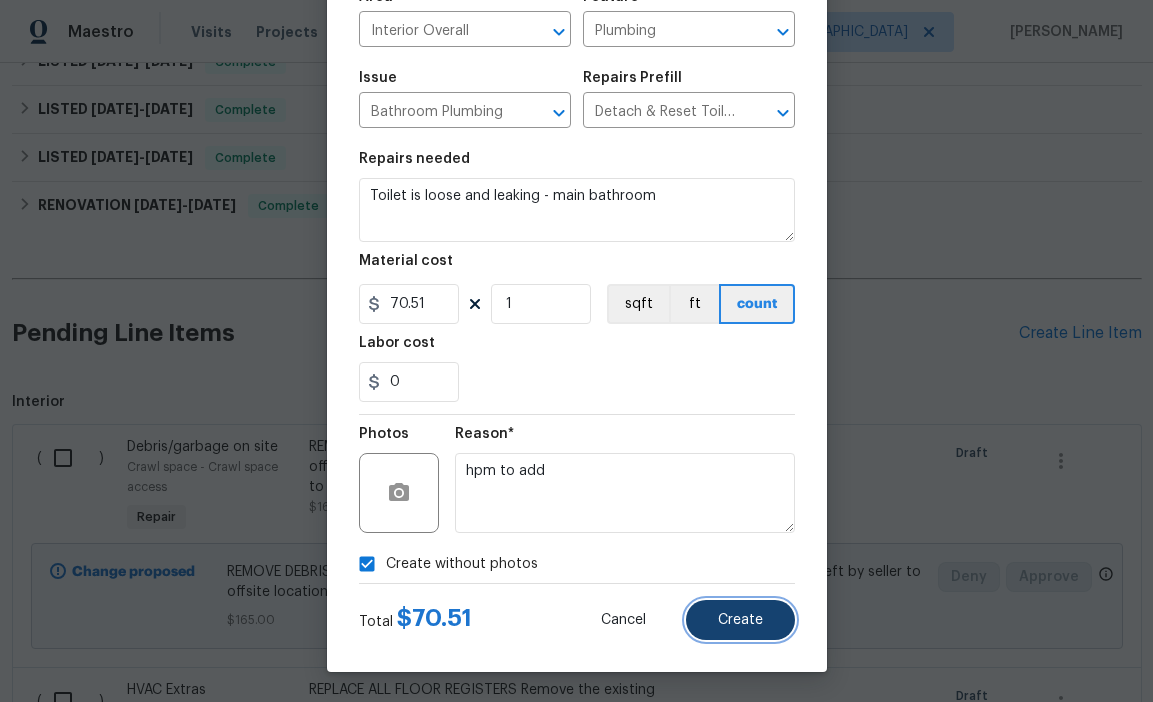 click on "Create" at bounding box center (740, 620) 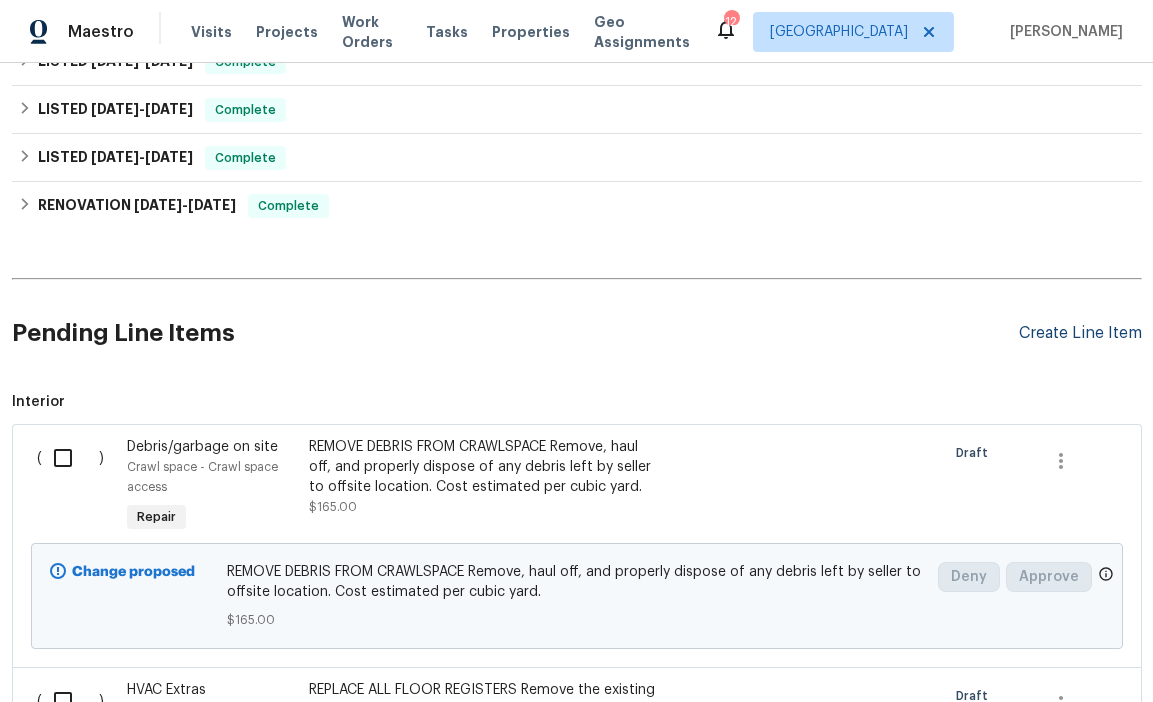 click on "Create Line Item" at bounding box center [1080, 333] 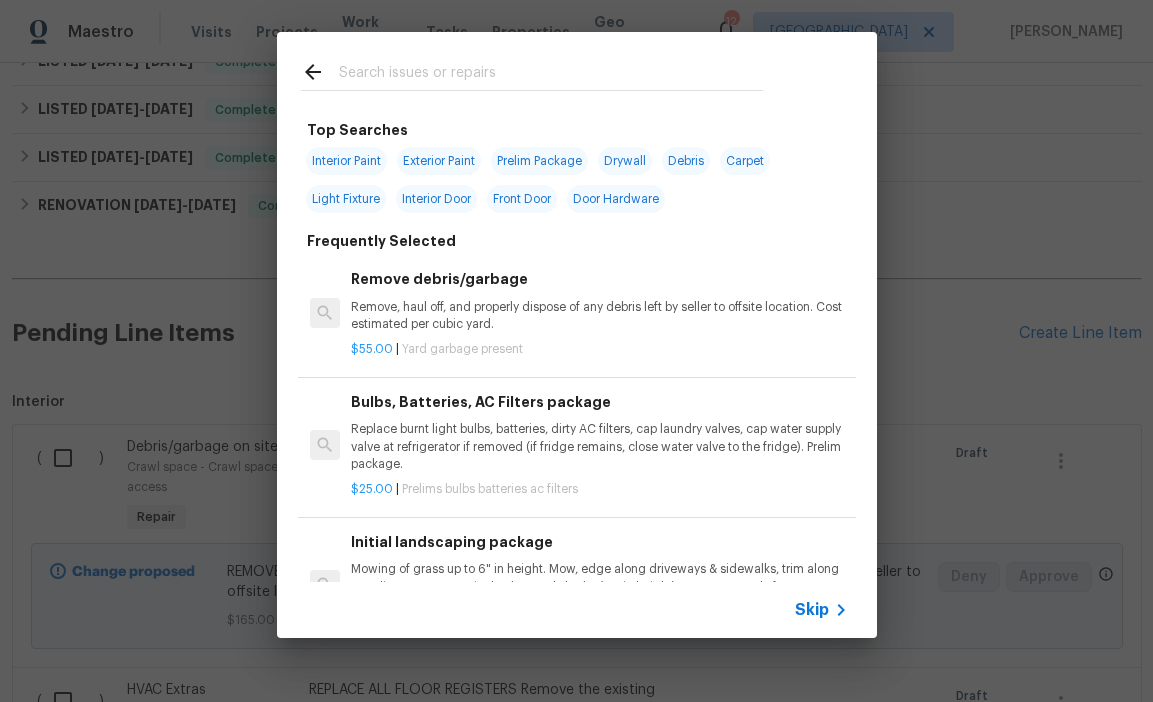 click at bounding box center (551, 75) 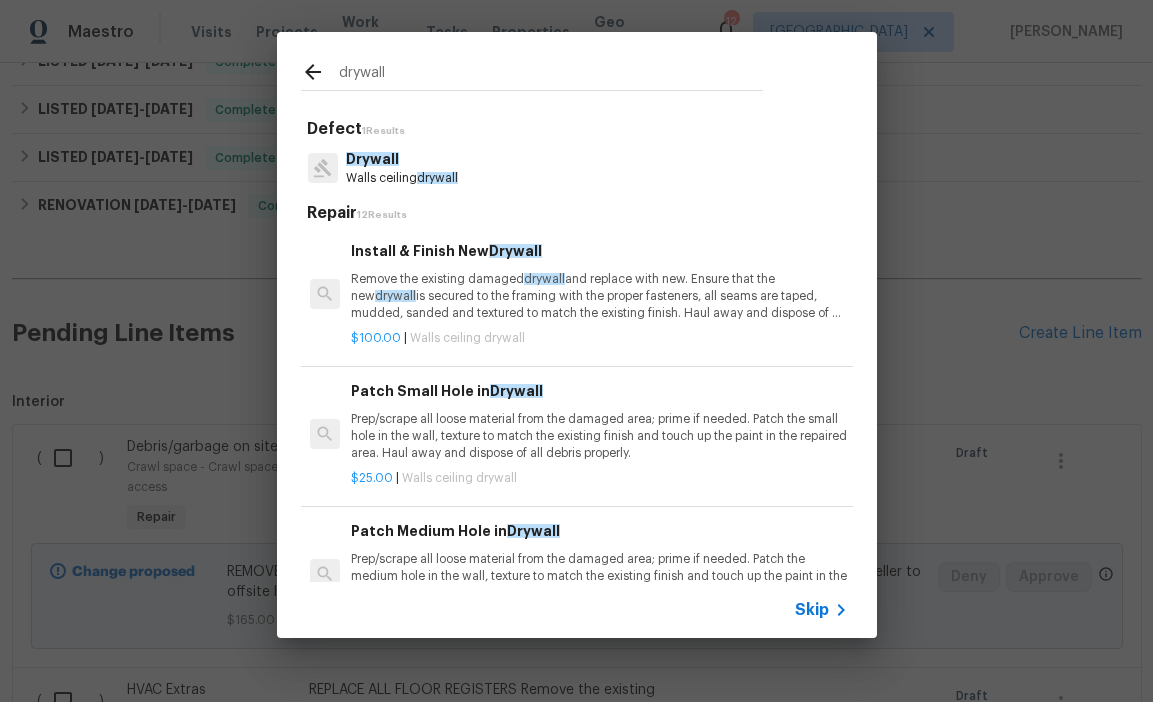 type on "drywall" 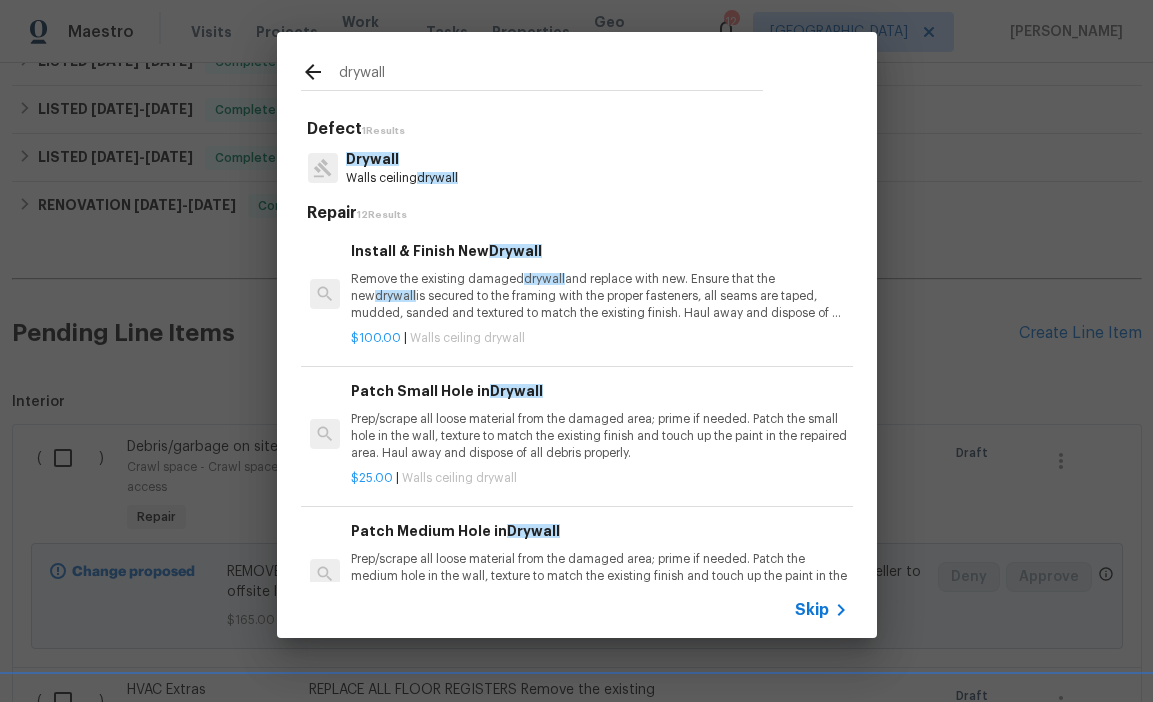 click on "Remove the existing damaged  drywall  and replace with new. Ensure that the new  drywall  is secured to the framing with the proper fasteners, all seams are taped, mudded, sanded and textured to match the existing finish. Haul away and dispose of all debris properly." at bounding box center (599, 296) 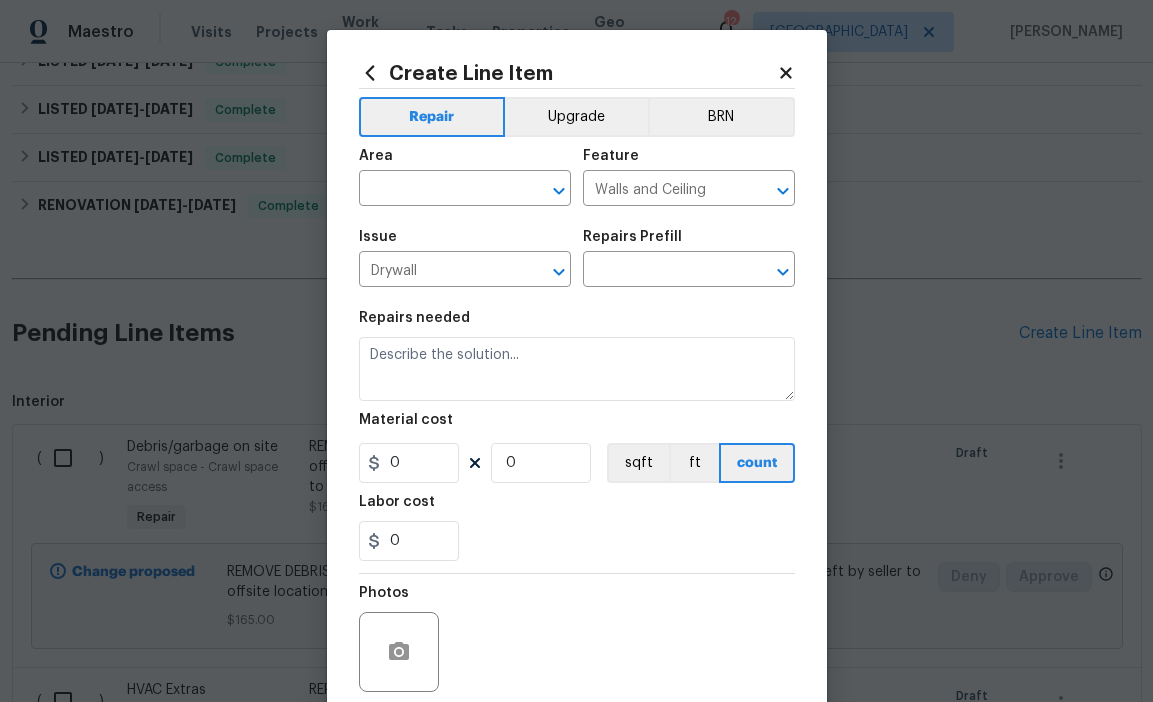 type on "Install & Finish New Drywall $100.00" 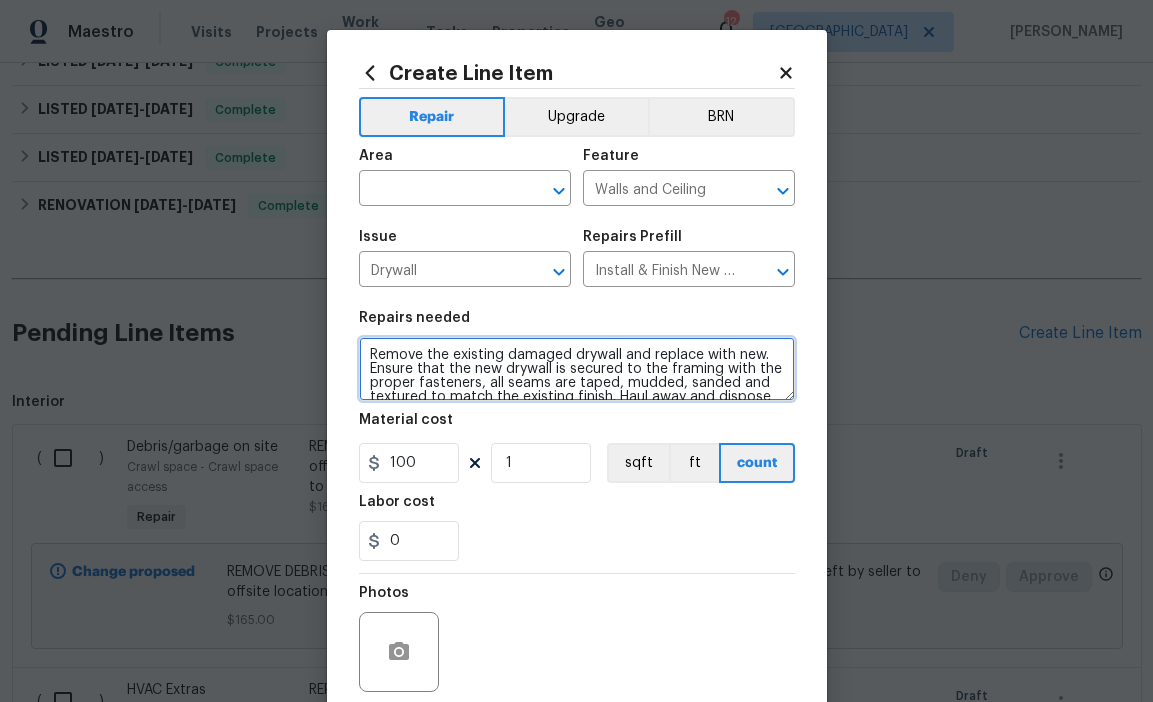 click on "Remove the existing damaged drywall and replace with new. Ensure that the new drywall is secured to the framing with the proper fasteners, all seams are taped, mudded, sanded and textured to match the existing finish. Haul away and dispose of all debris properly." at bounding box center (577, 369) 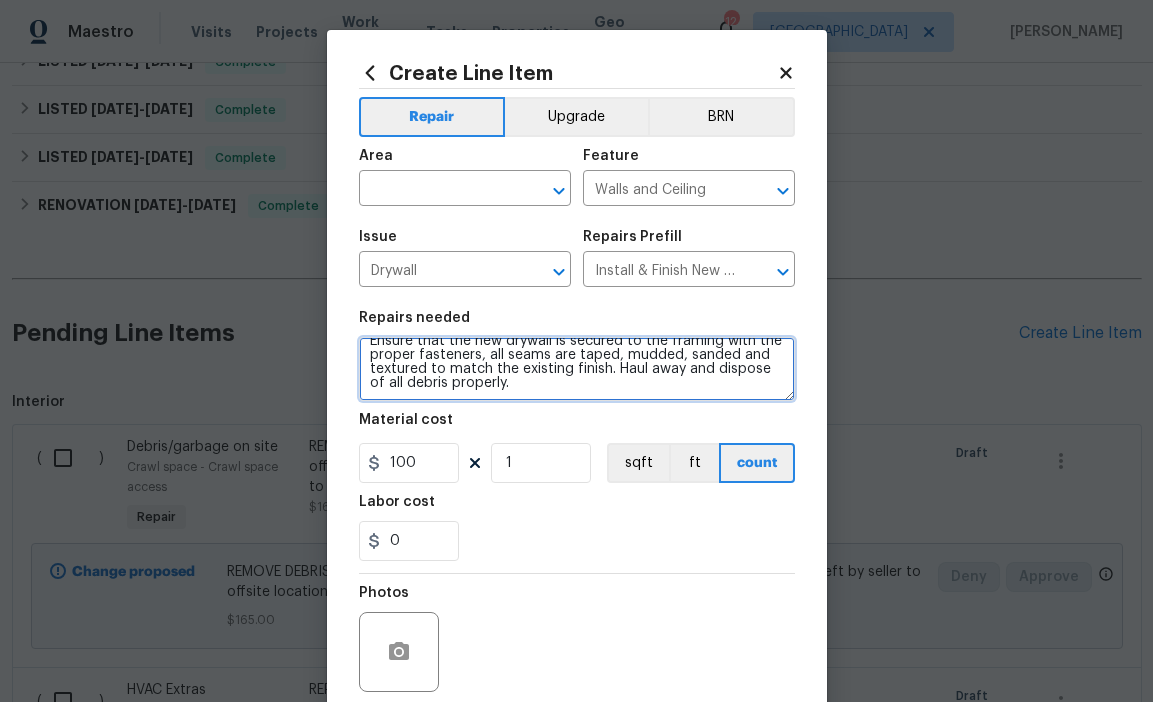 scroll, scrollTop: 0, scrollLeft: 0, axis: both 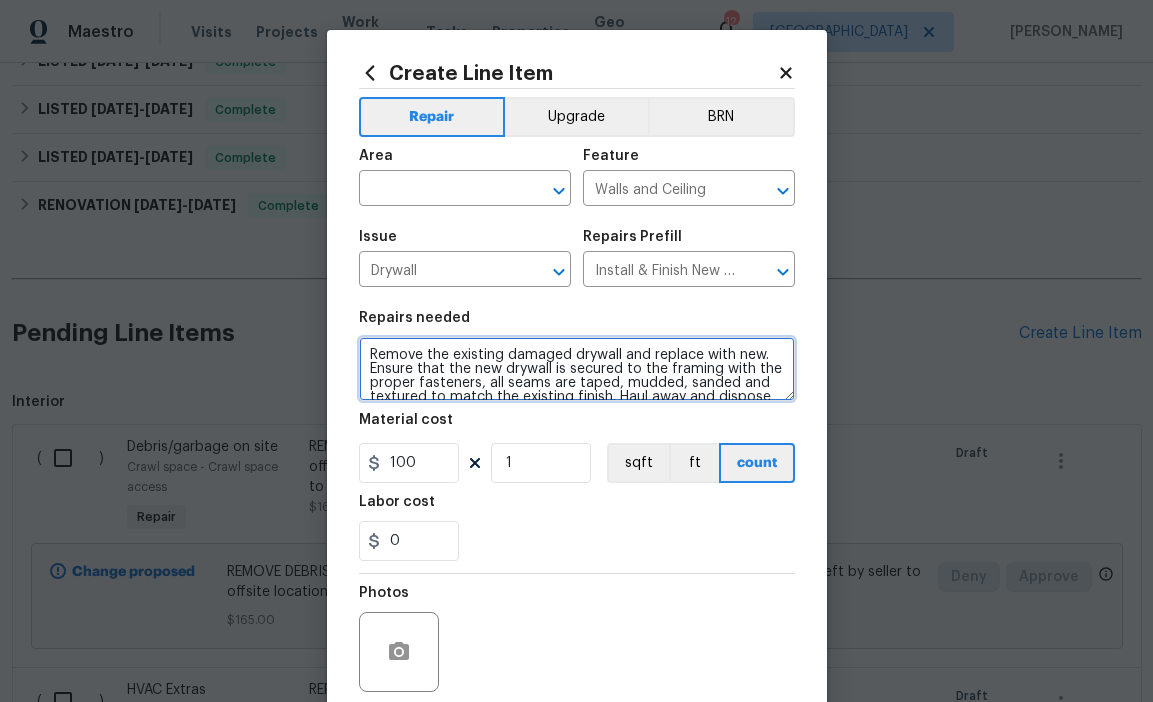 drag, startPoint x: 500, startPoint y: 388, endPoint x: 281, endPoint y: 238, distance: 265.44492 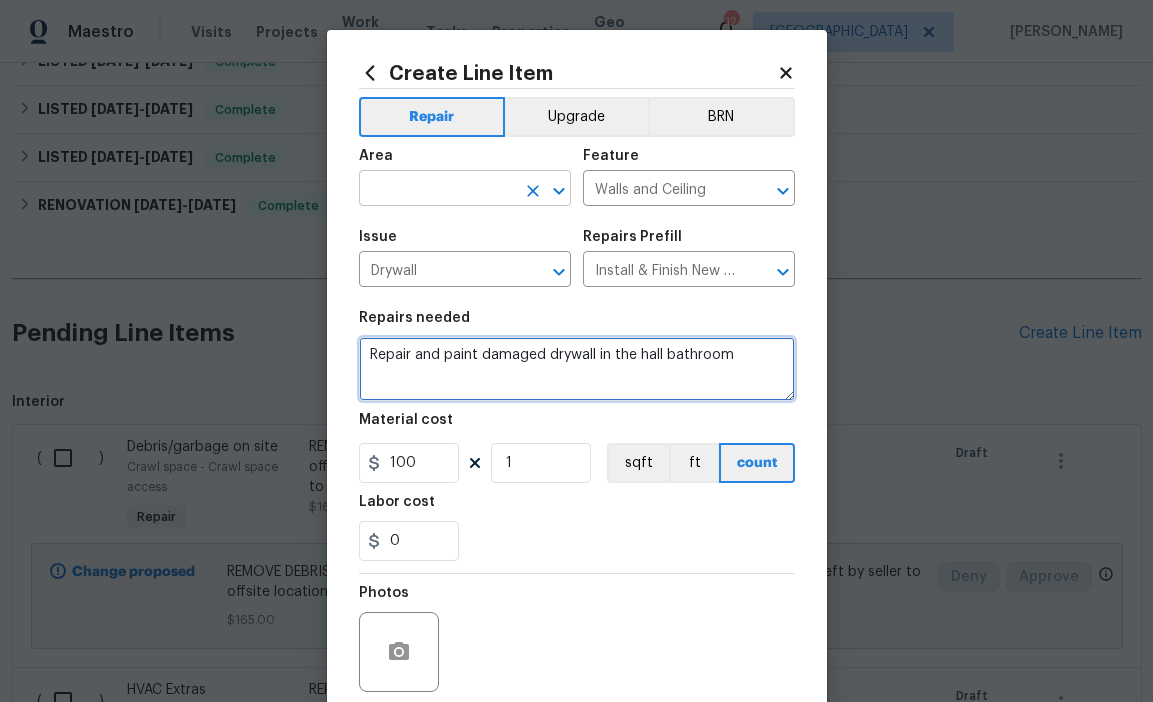 type on "Repair and paint damaged drywall in the hall bathroom" 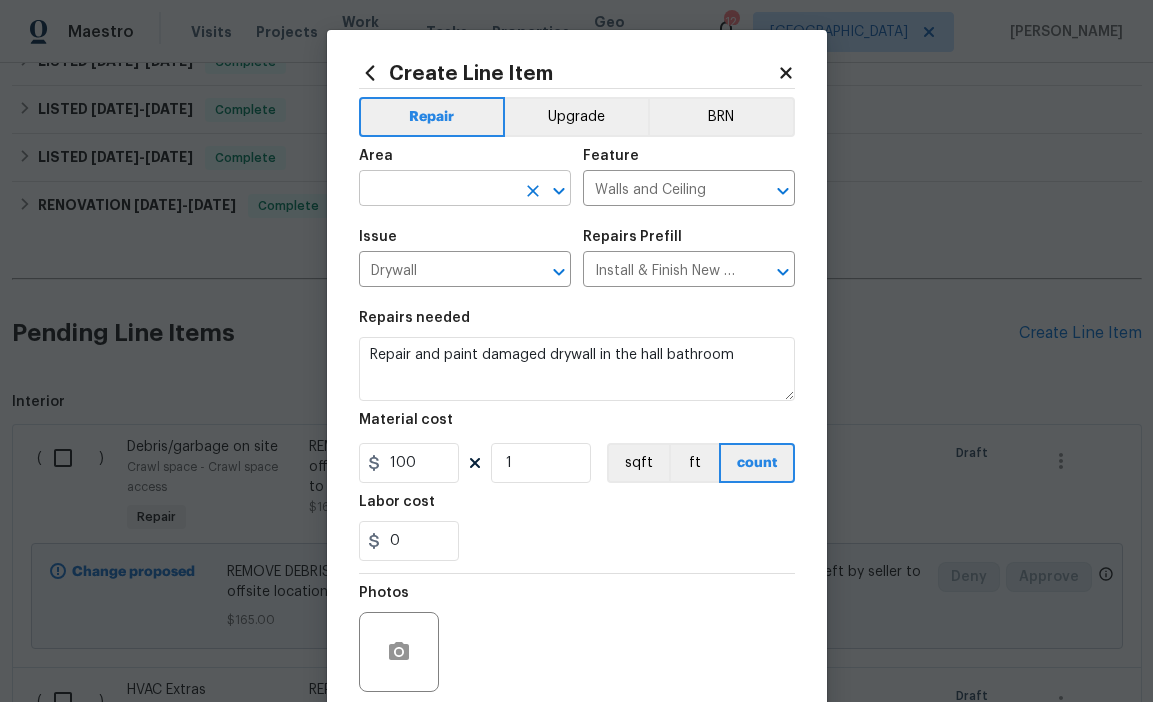click at bounding box center (437, 190) 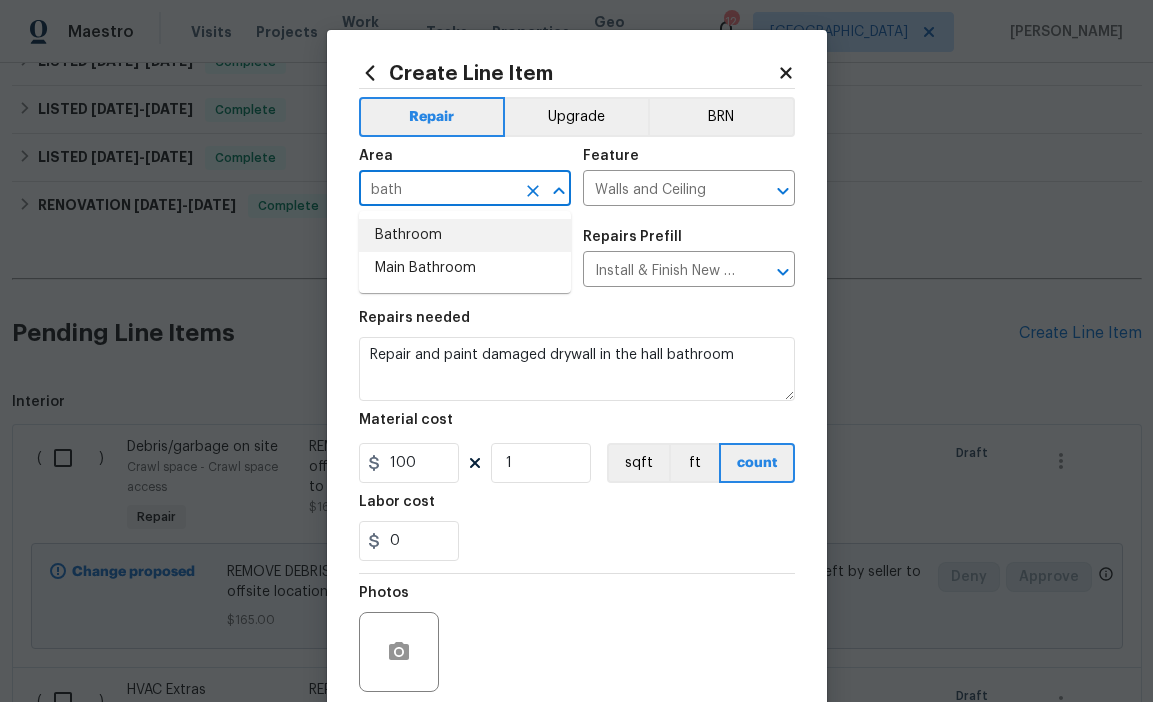 click on "Bathroom" at bounding box center [465, 235] 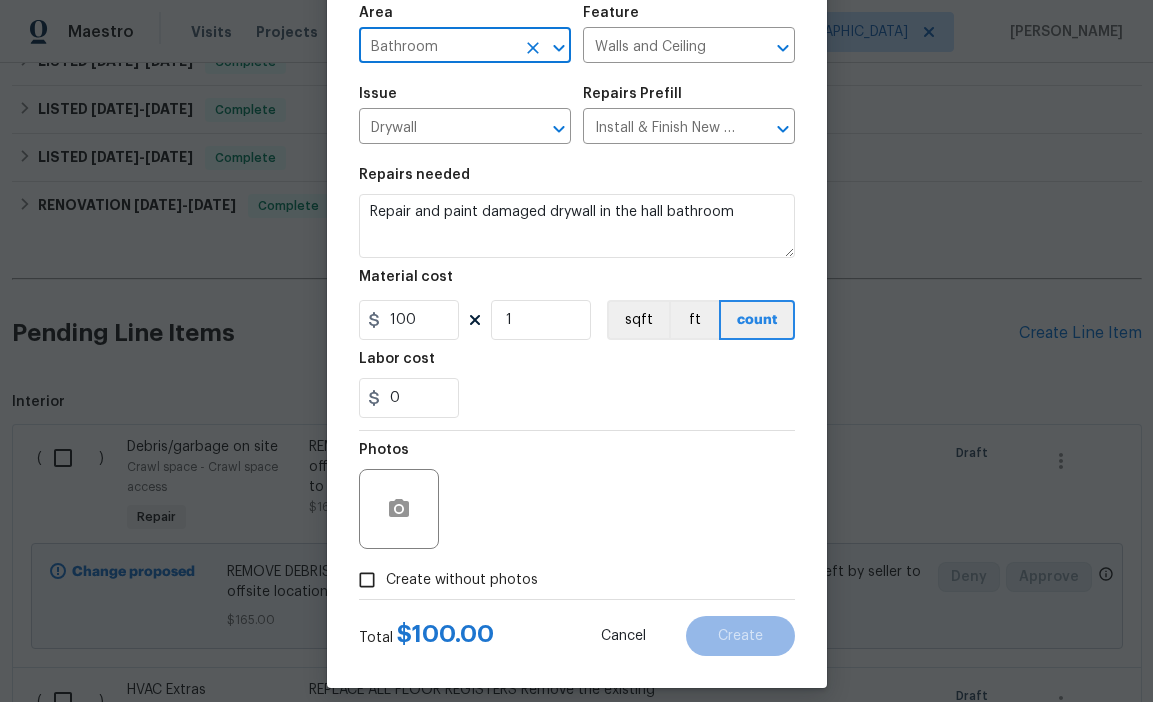 scroll, scrollTop: 160, scrollLeft: 0, axis: vertical 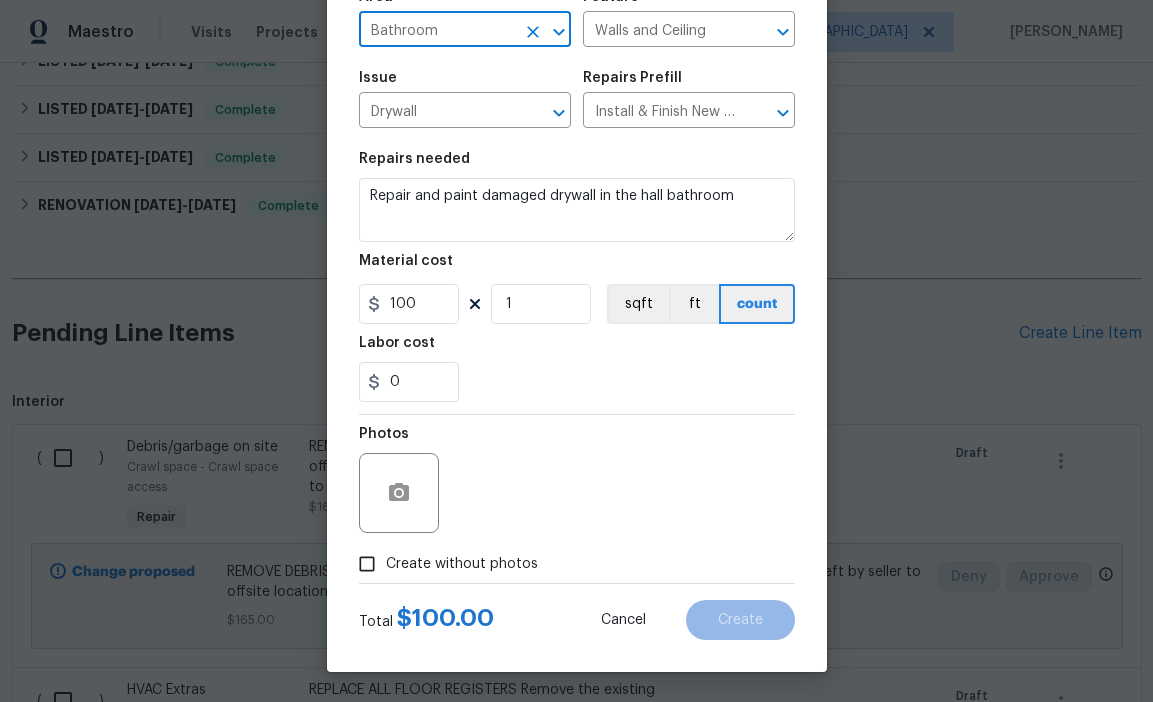type on "Bathroom" 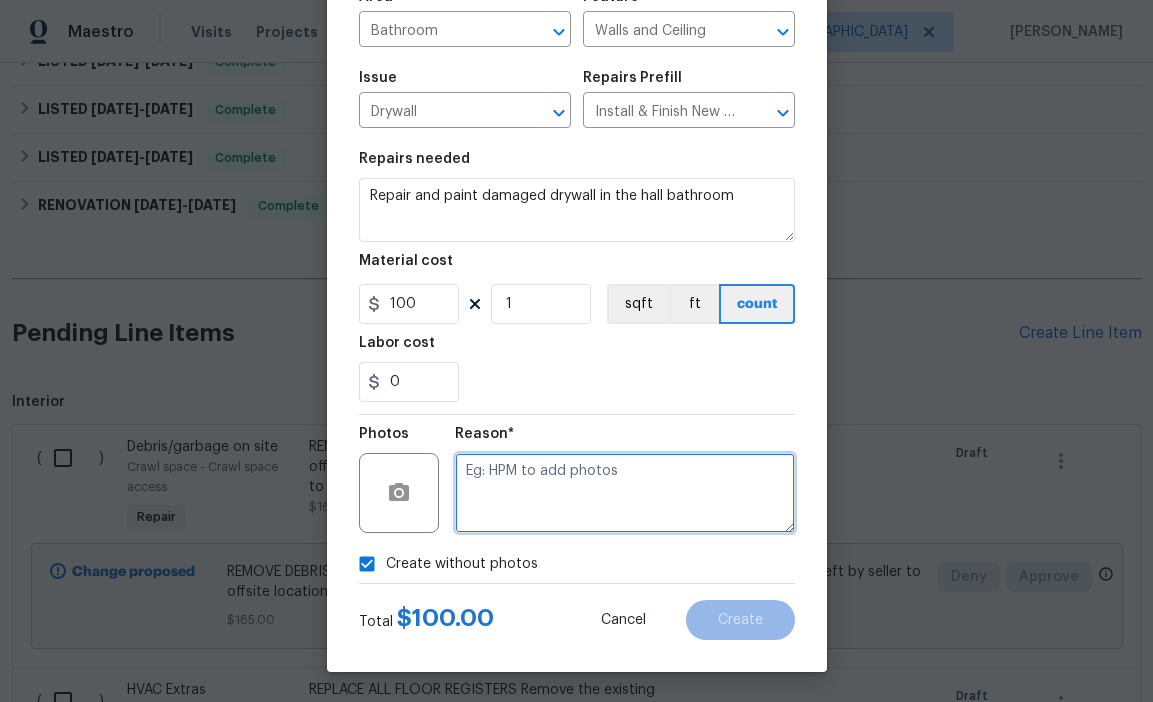 click at bounding box center [625, 493] 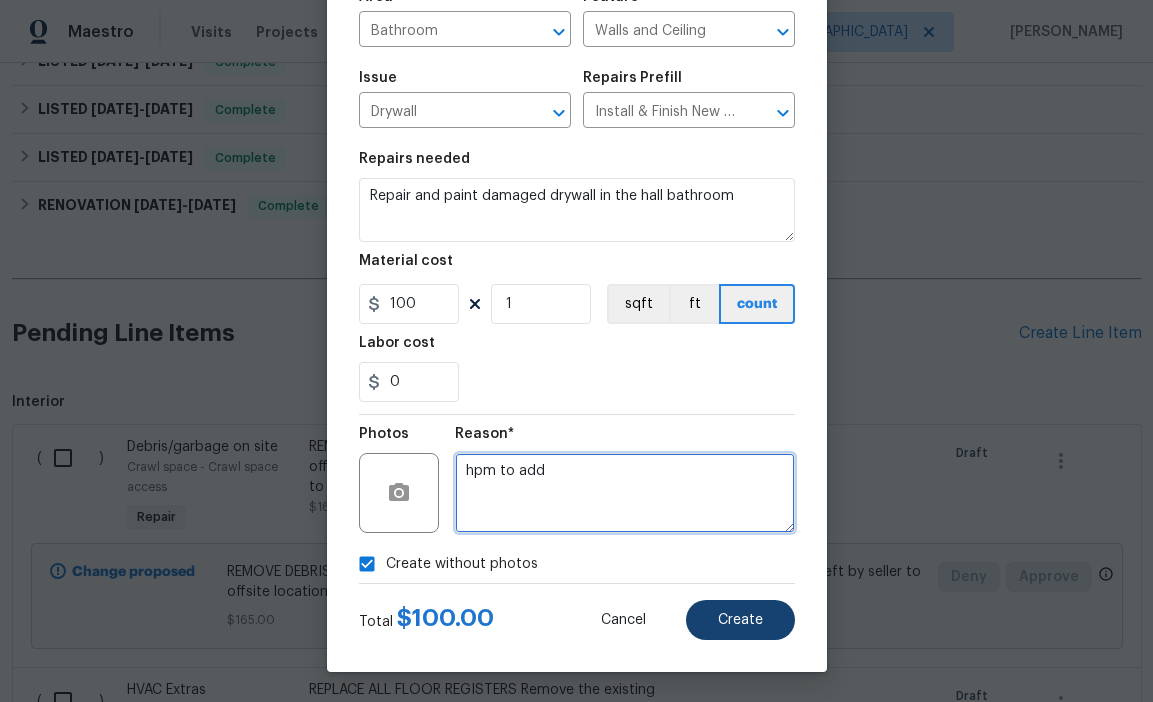 type on "hpm to add" 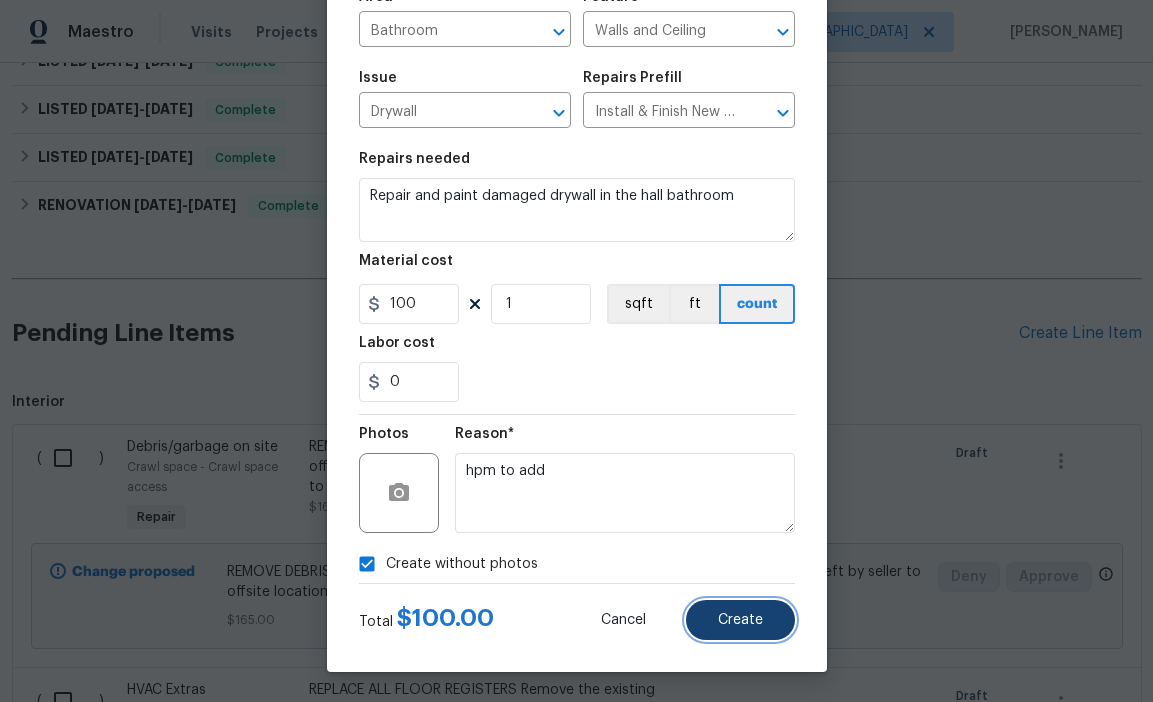 click on "Create" at bounding box center [740, 620] 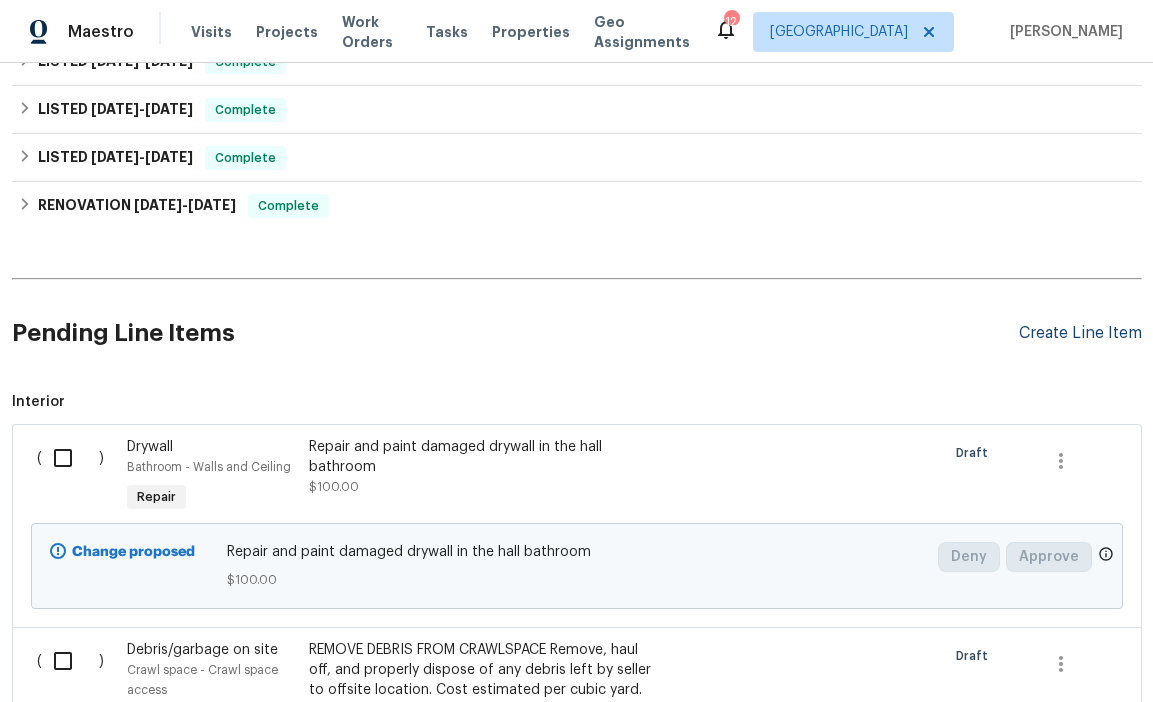 click on "Create Line Item" at bounding box center [1080, 333] 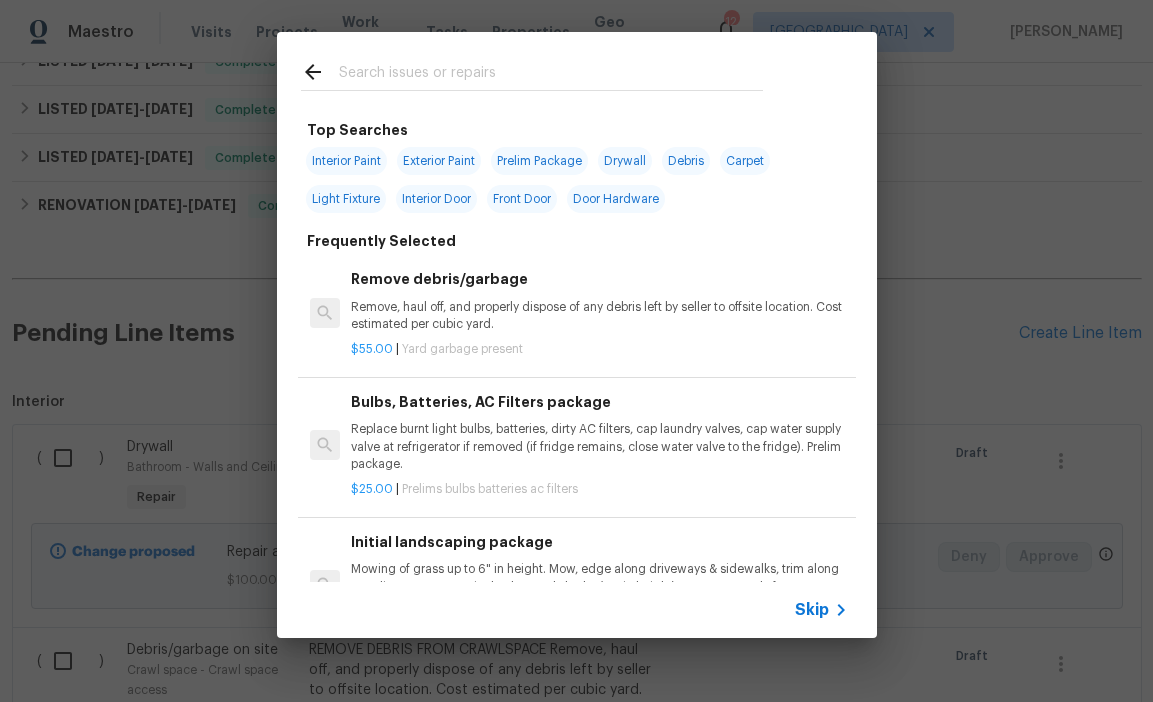 click at bounding box center (551, 75) 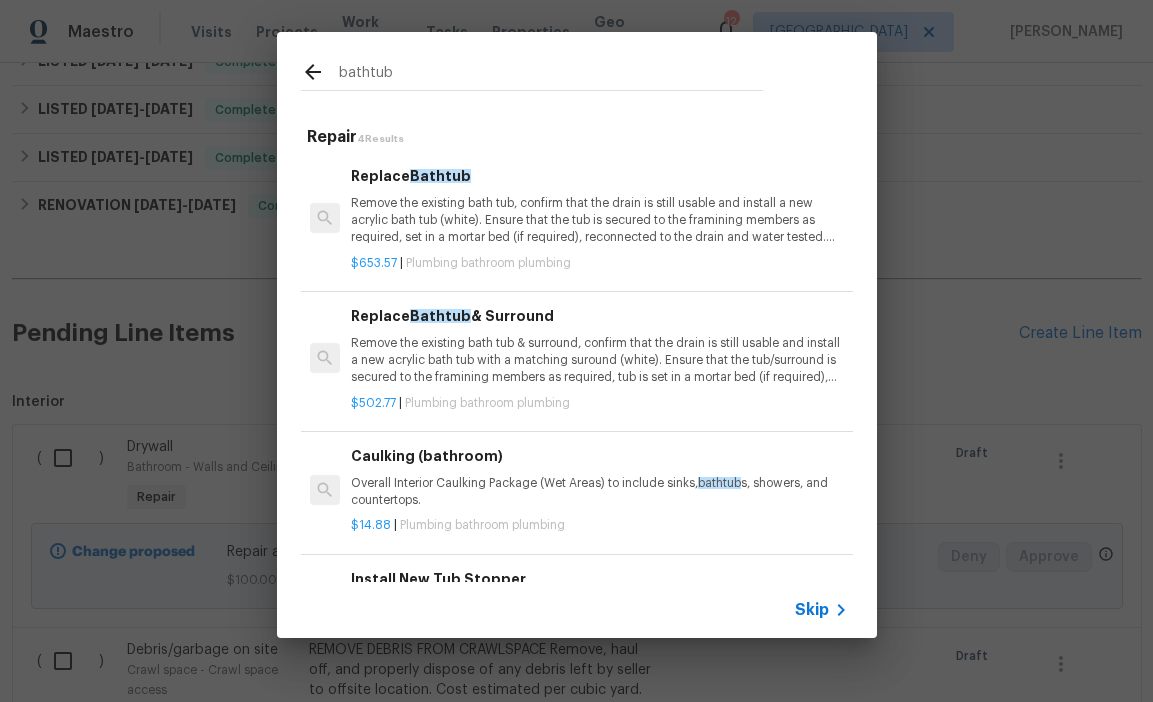 scroll, scrollTop: 29, scrollLeft: 0, axis: vertical 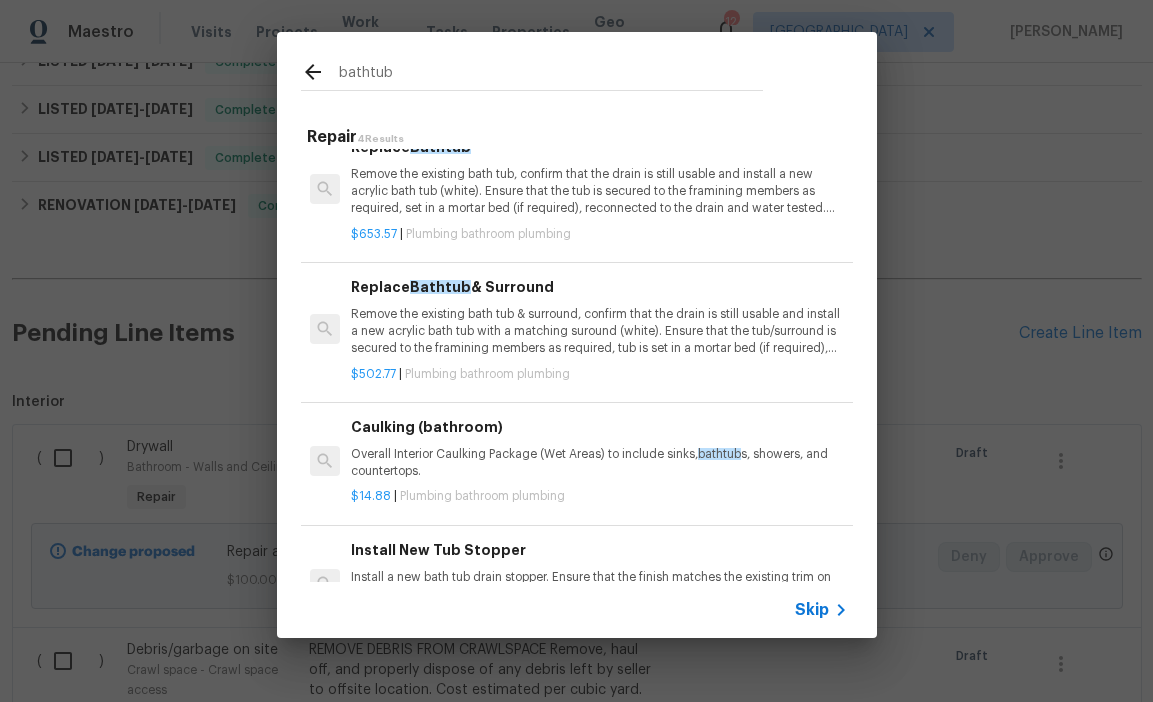 type on "bathtub" 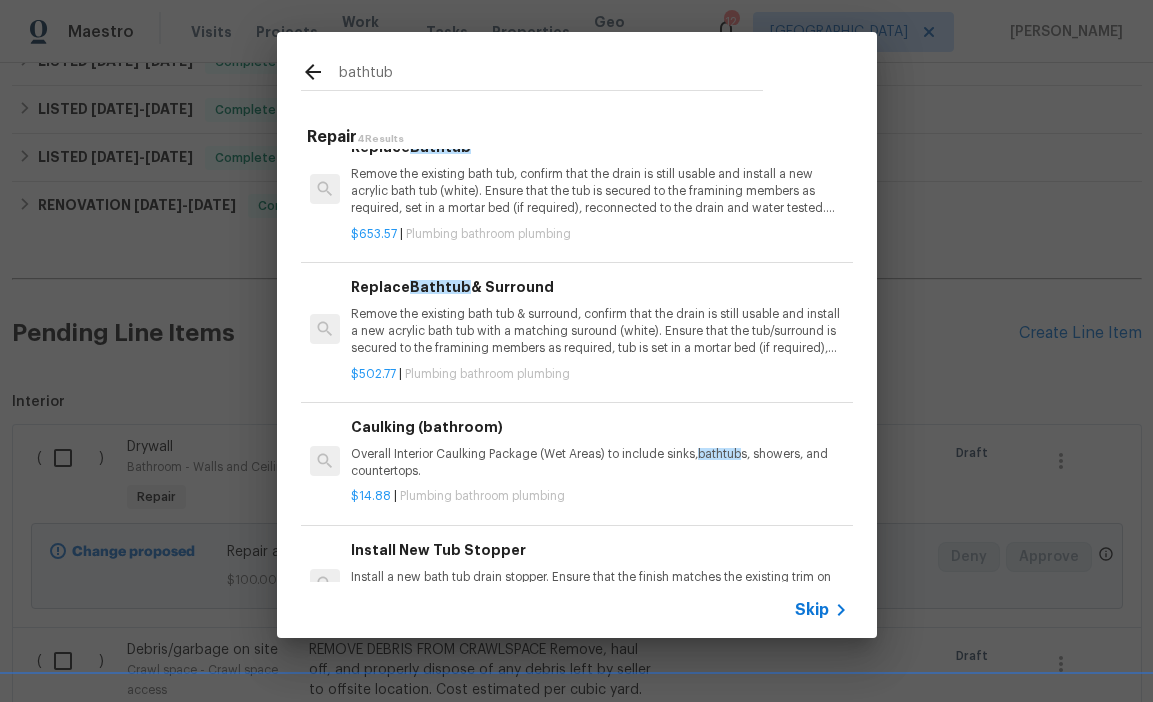 click on "Overall Interior Caulking Package (Wet Areas) to include sinks,  bathtub s, showers, and countertops." at bounding box center [599, 463] 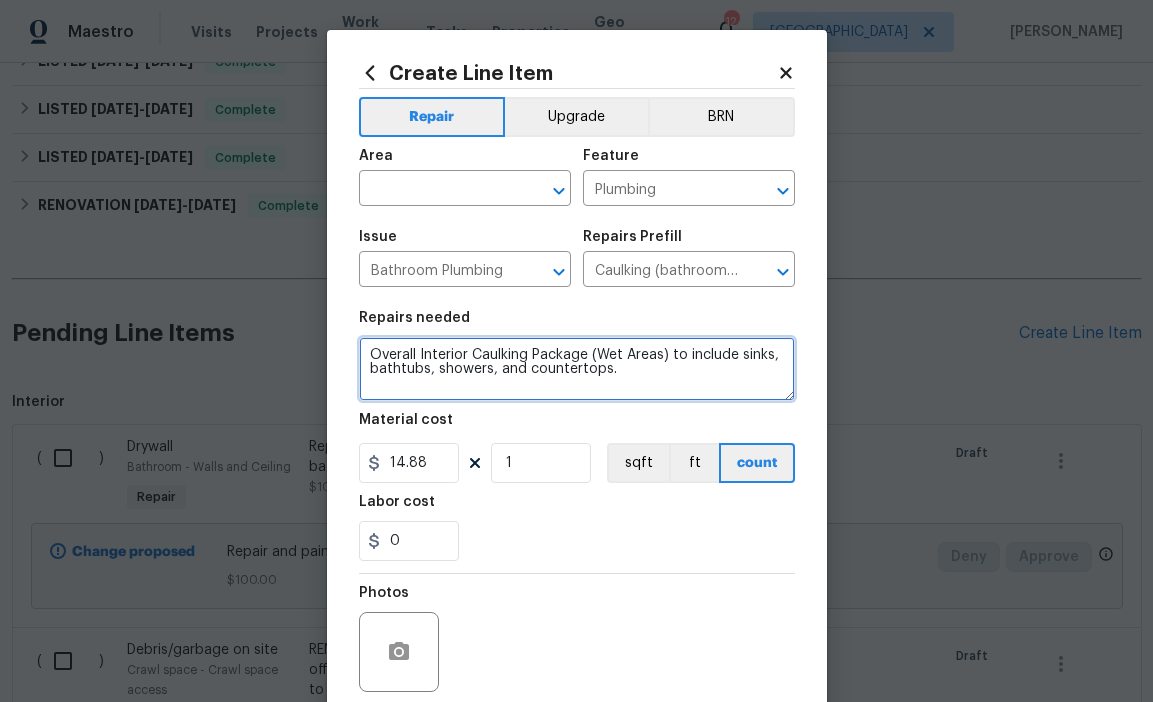 drag, startPoint x: 628, startPoint y: 378, endPoint x: 320, endPoint y: 292, distance: 319.7812 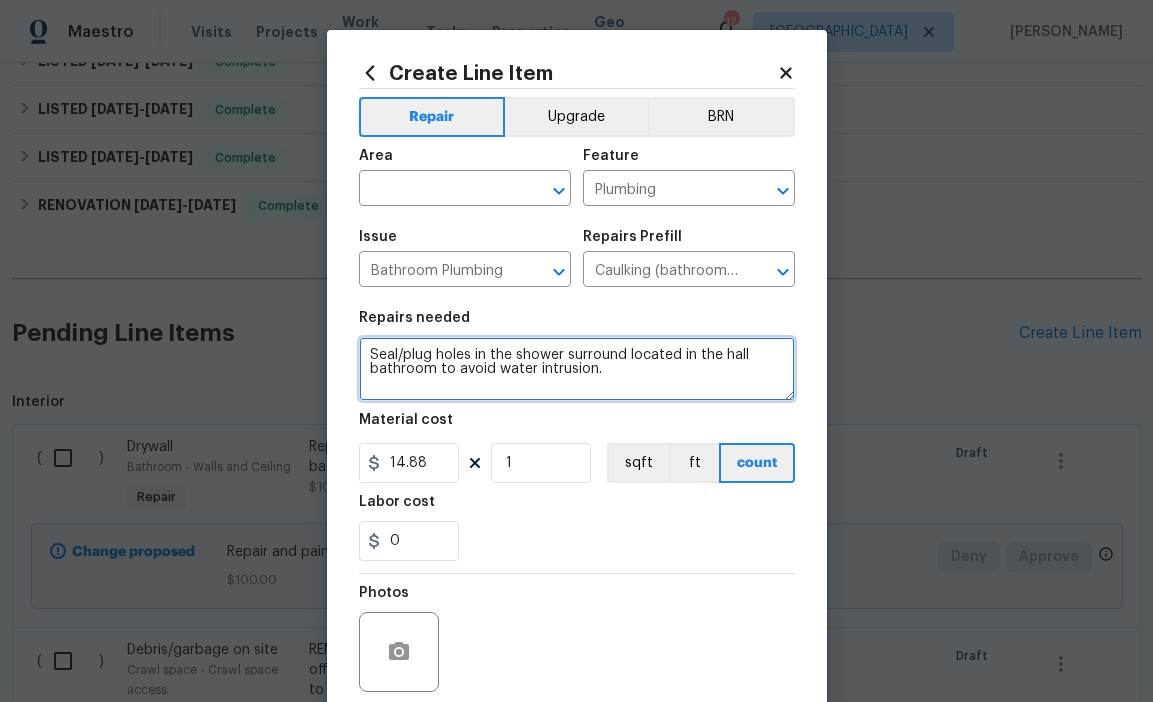 type on "Seal/plug holes in the shower surround located in the hall bathroom to avoid water intrusion." 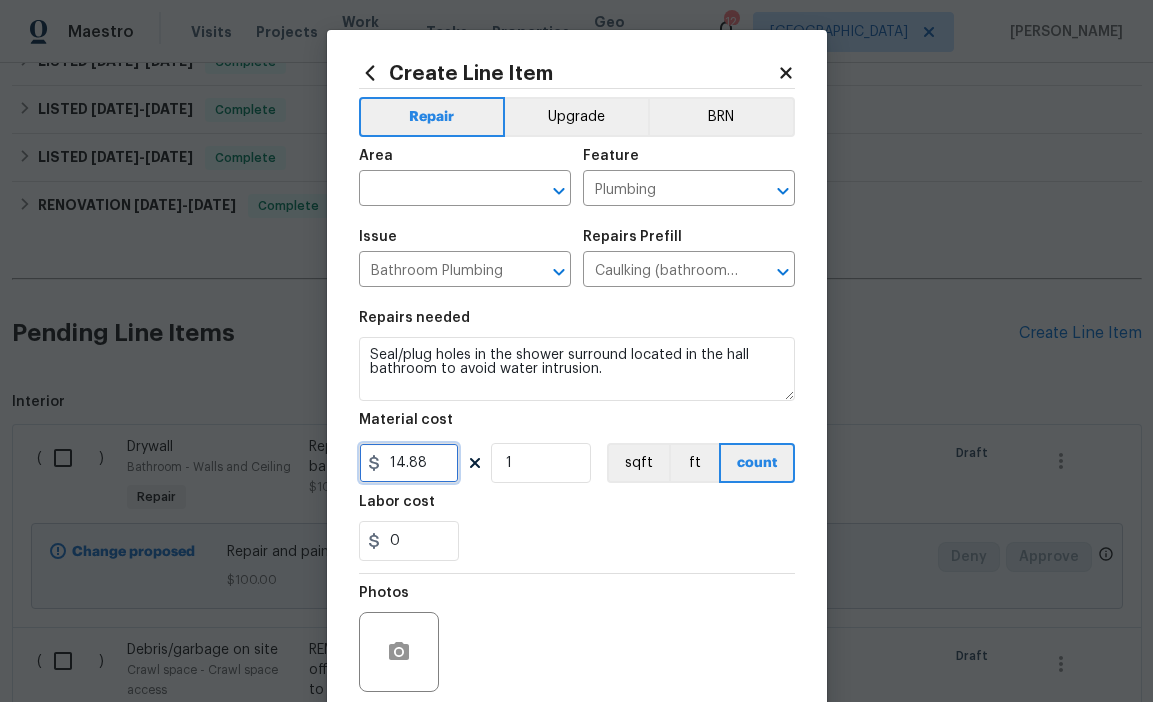 drag, startPoint x: 436, startPoint y: 468, endPoint x: 255, endPoint y: 450, distance: 181.89282 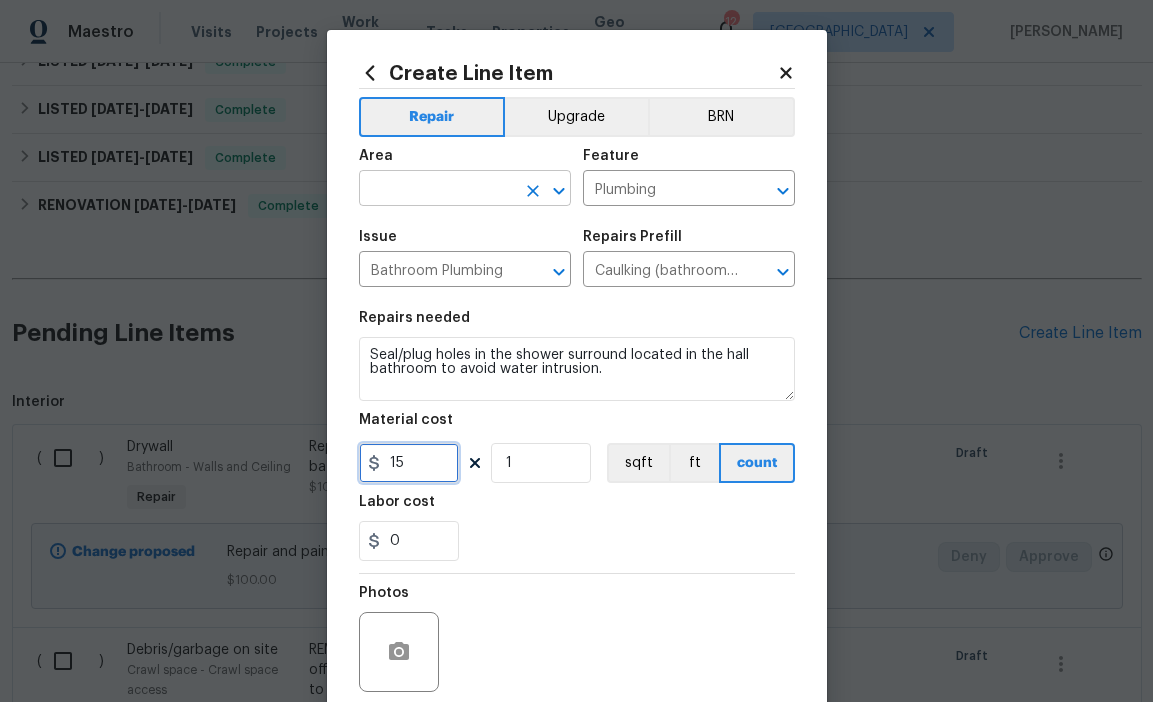 type on "15" 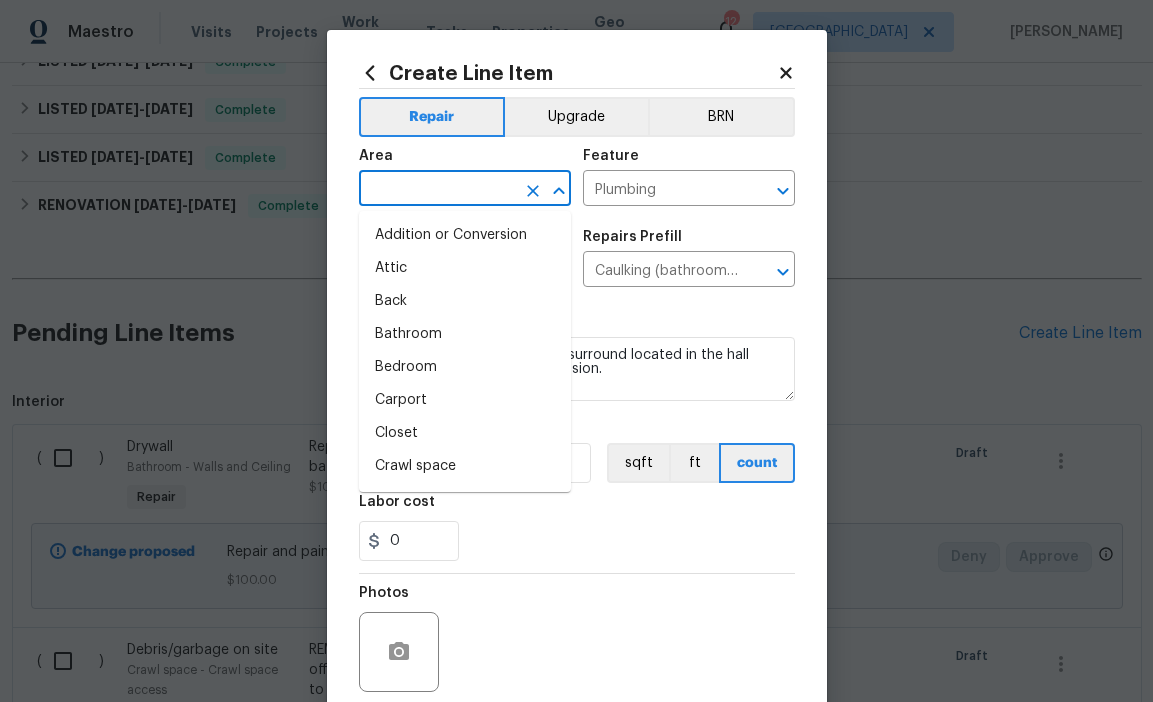 click at bounding box center [437, 190] 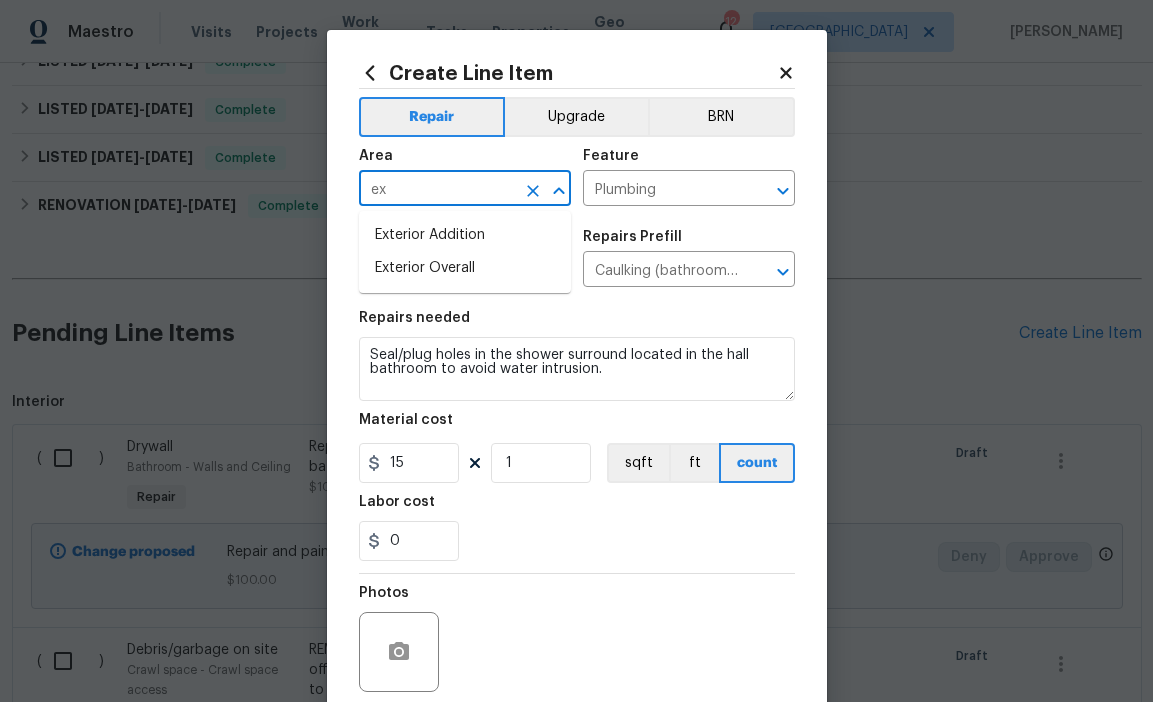 type on "e" 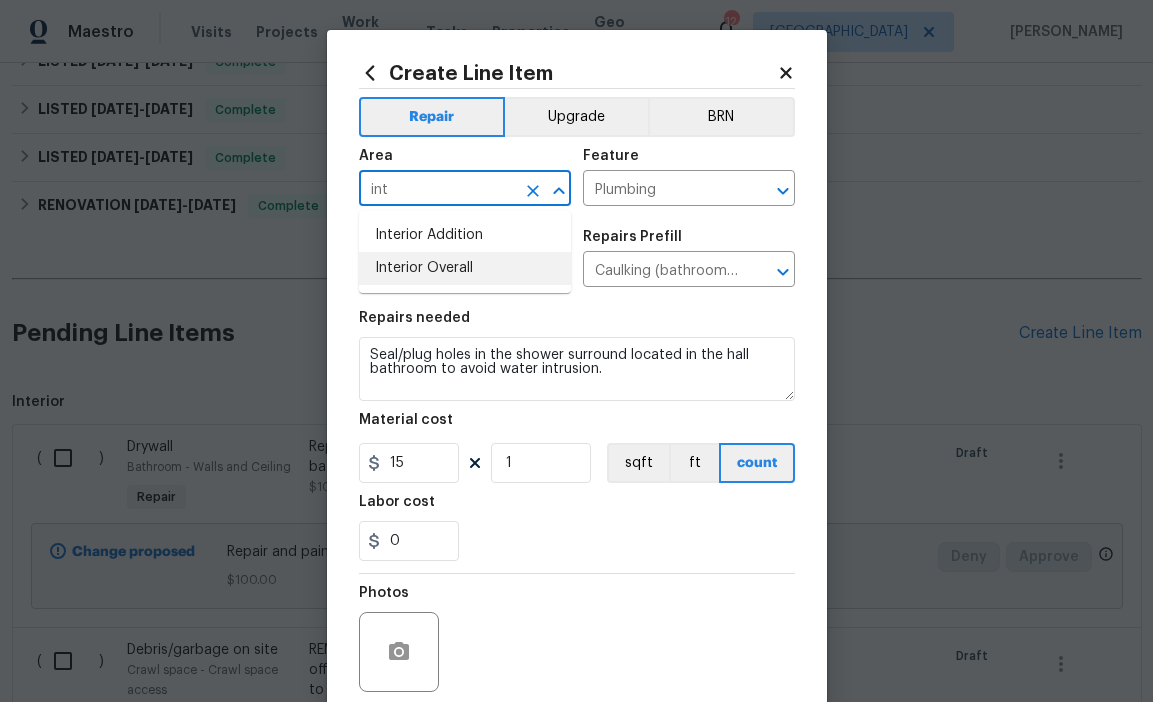 click on "Interior Overall" at bounding box center [465, 268] 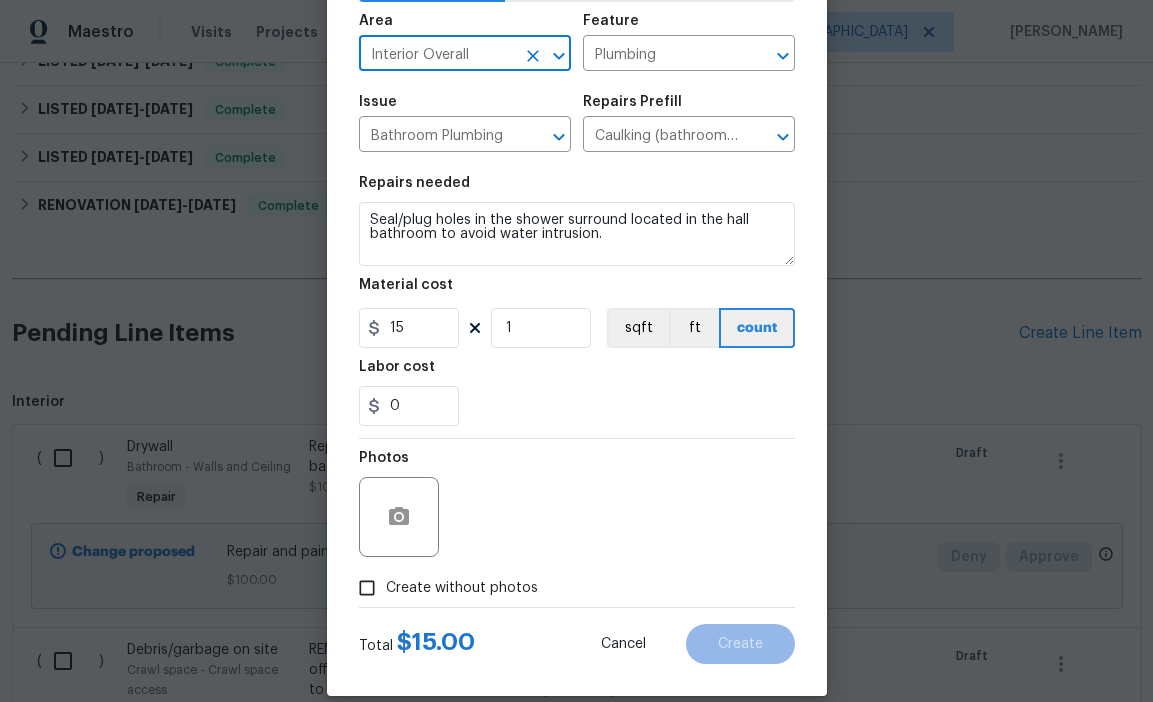 scroll, scrollTop: 160, scrollLeft: 0, axis: vertical 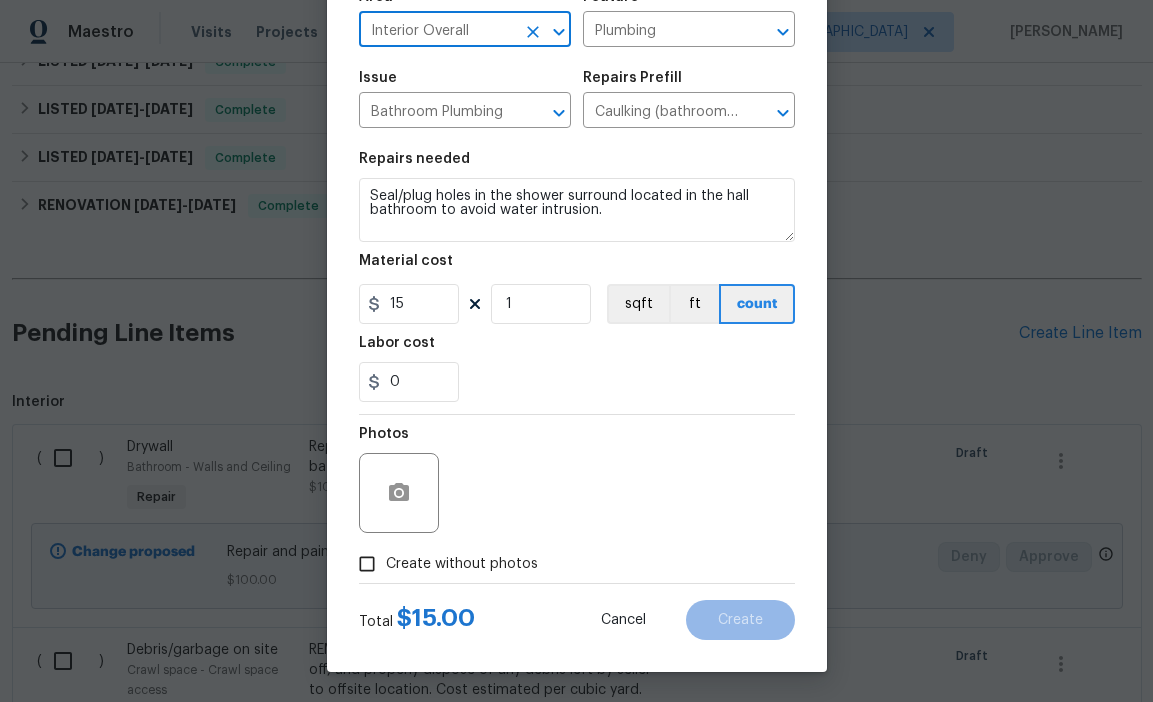 type on "Interior Overall" 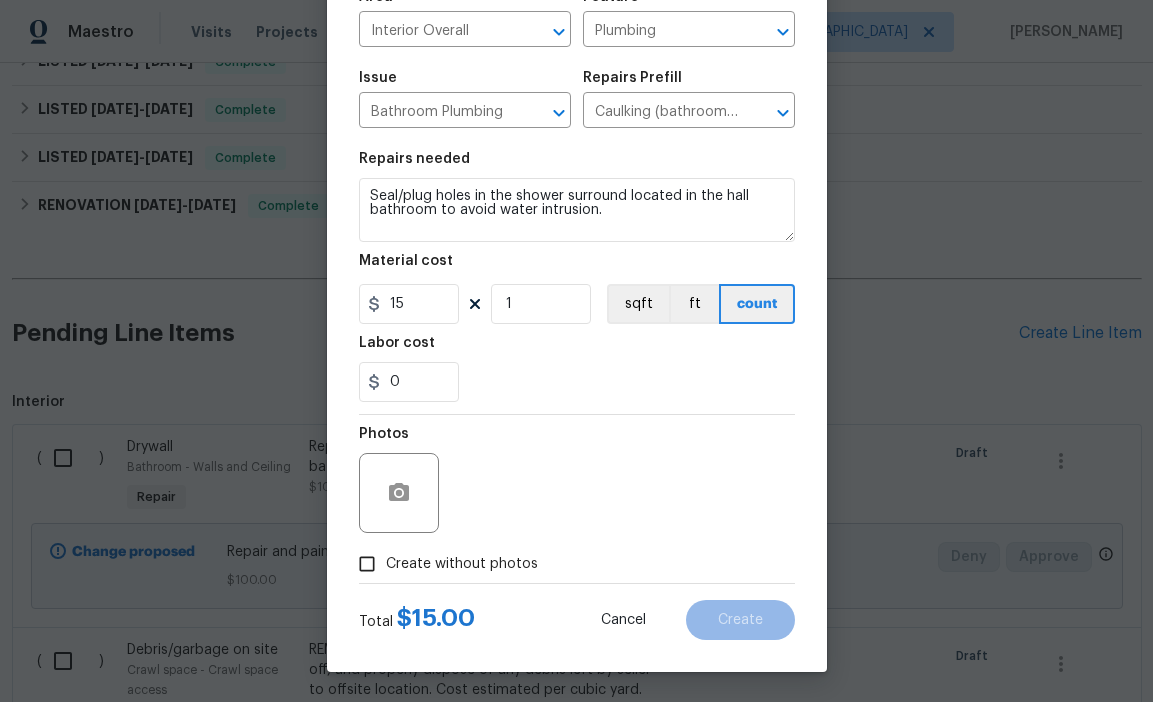 click on "Create without photos" at bounding box center [462, 564] 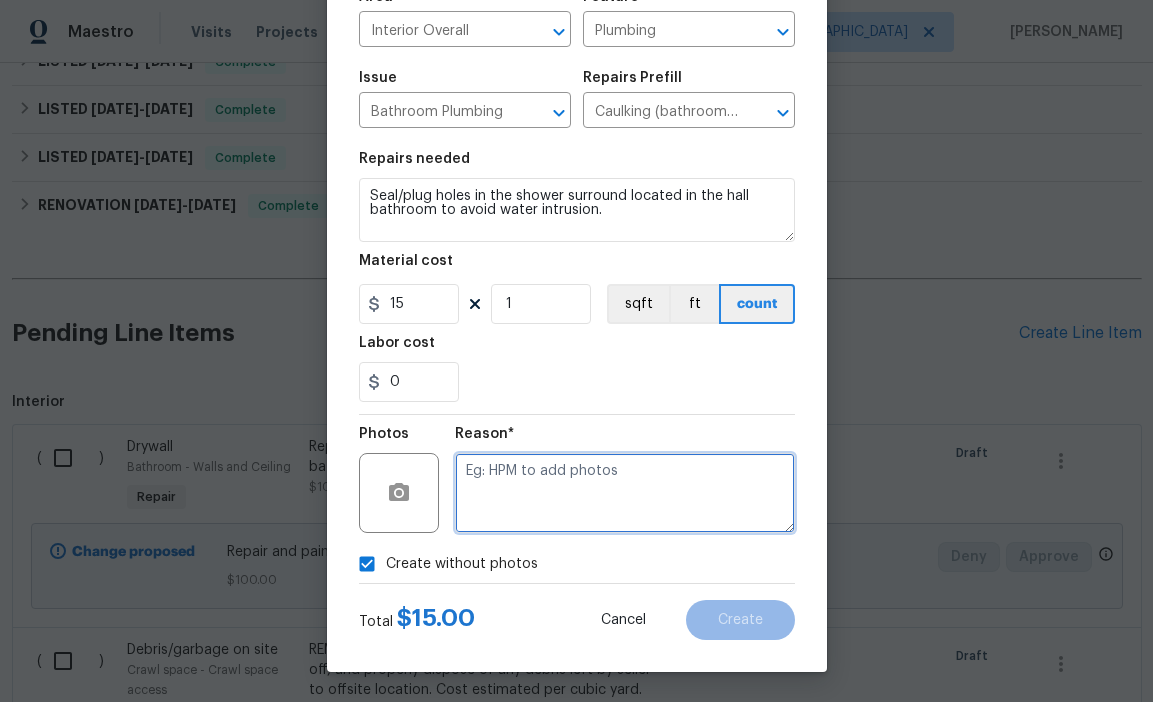 click at bounding box center (625, 493) 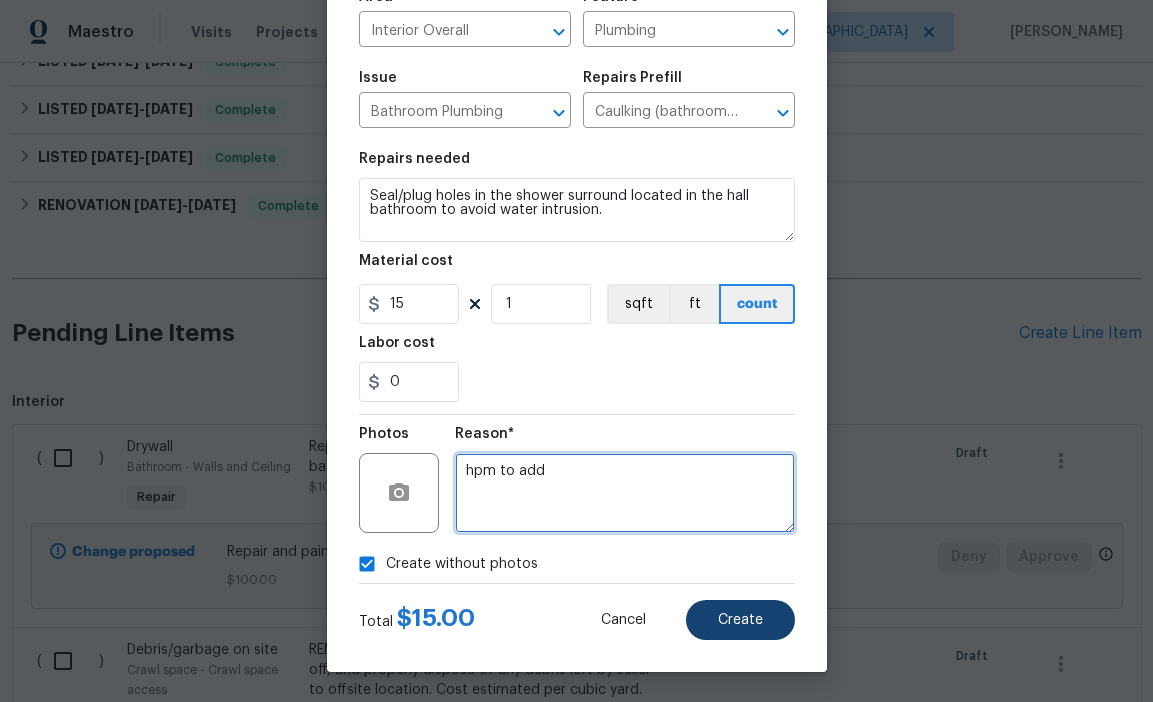 type on "hpm to add" 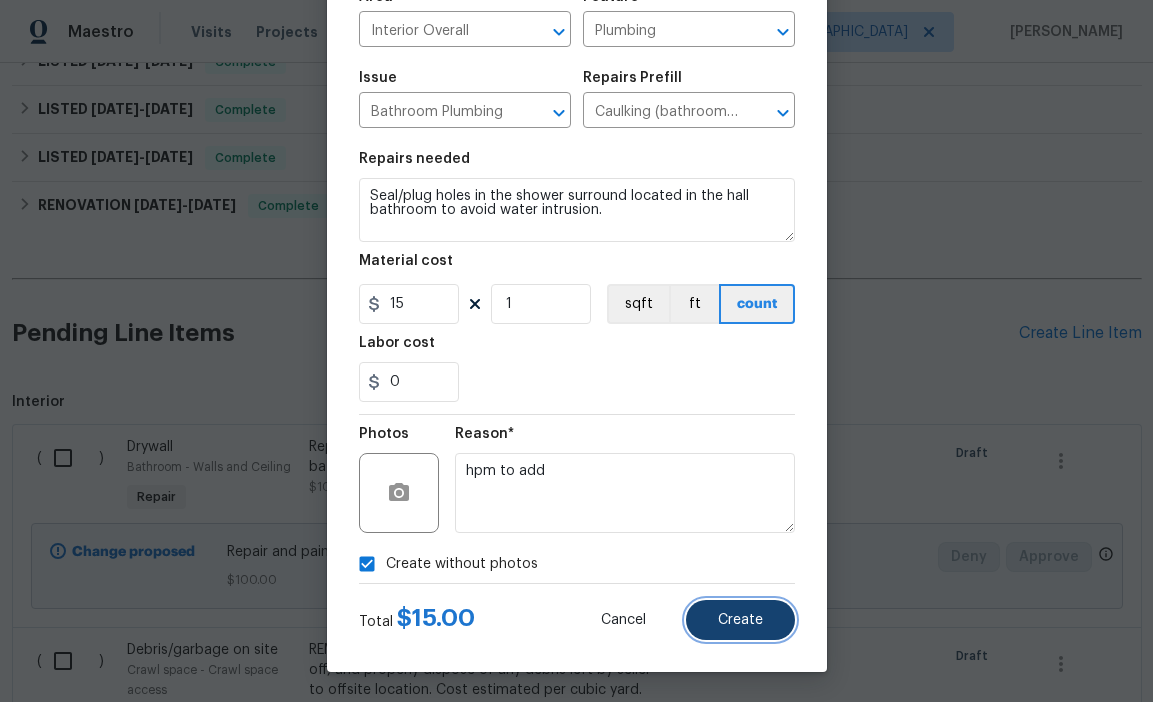click on "Create" at bounding box center (740, 620) 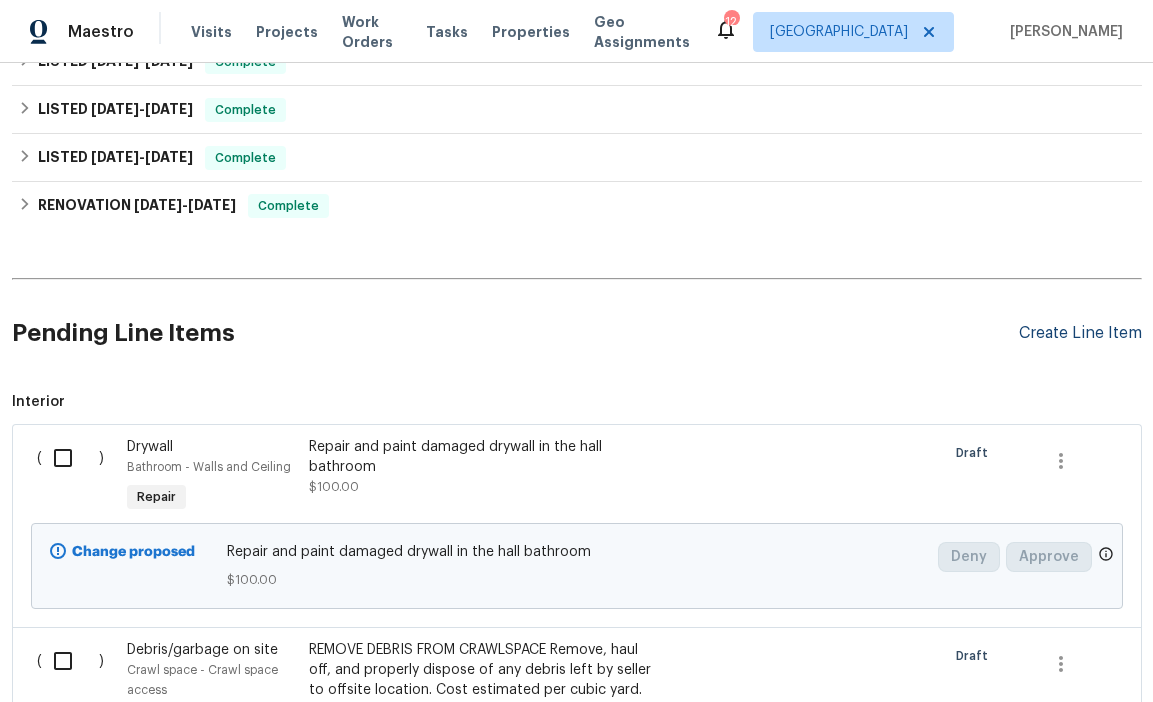 click on "Create Line Item" at bounding box center (1080, 333) 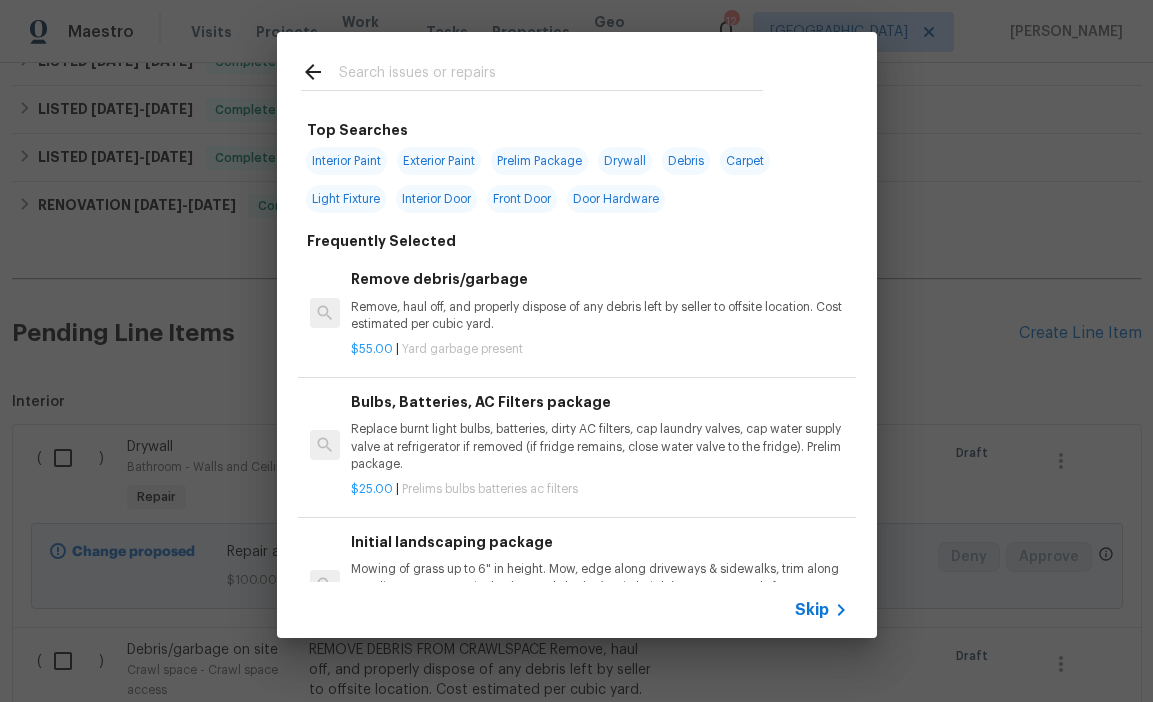 click at bounding box center [551, 75] 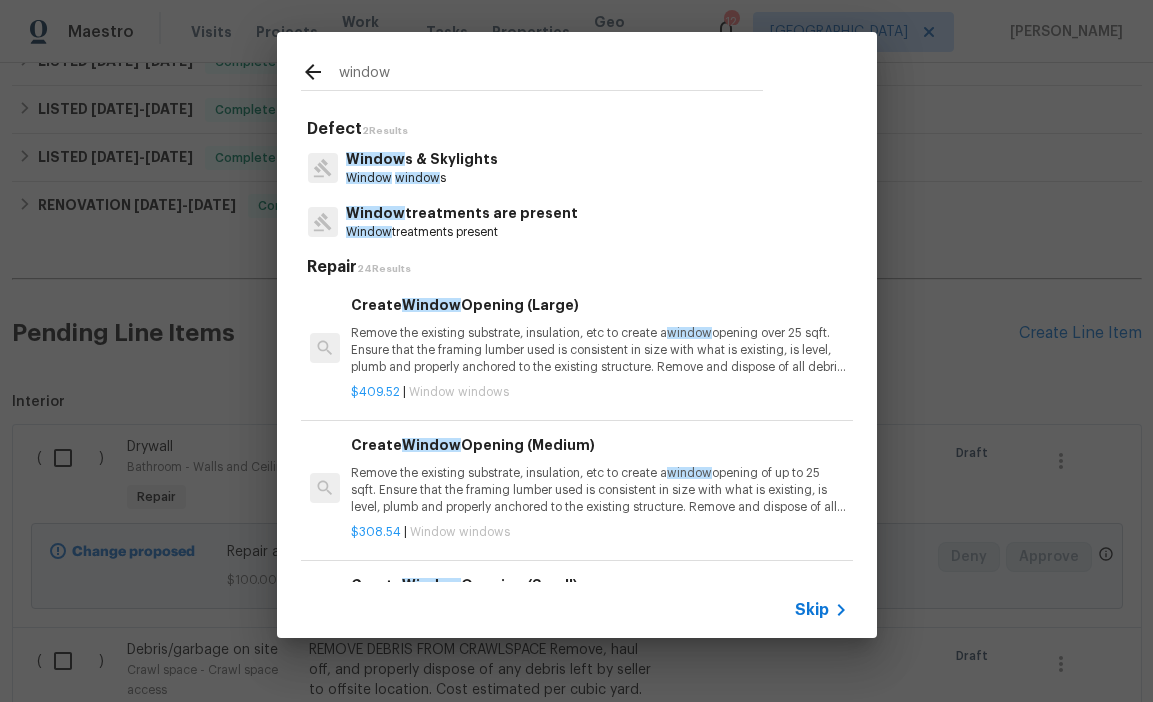 type on "window" 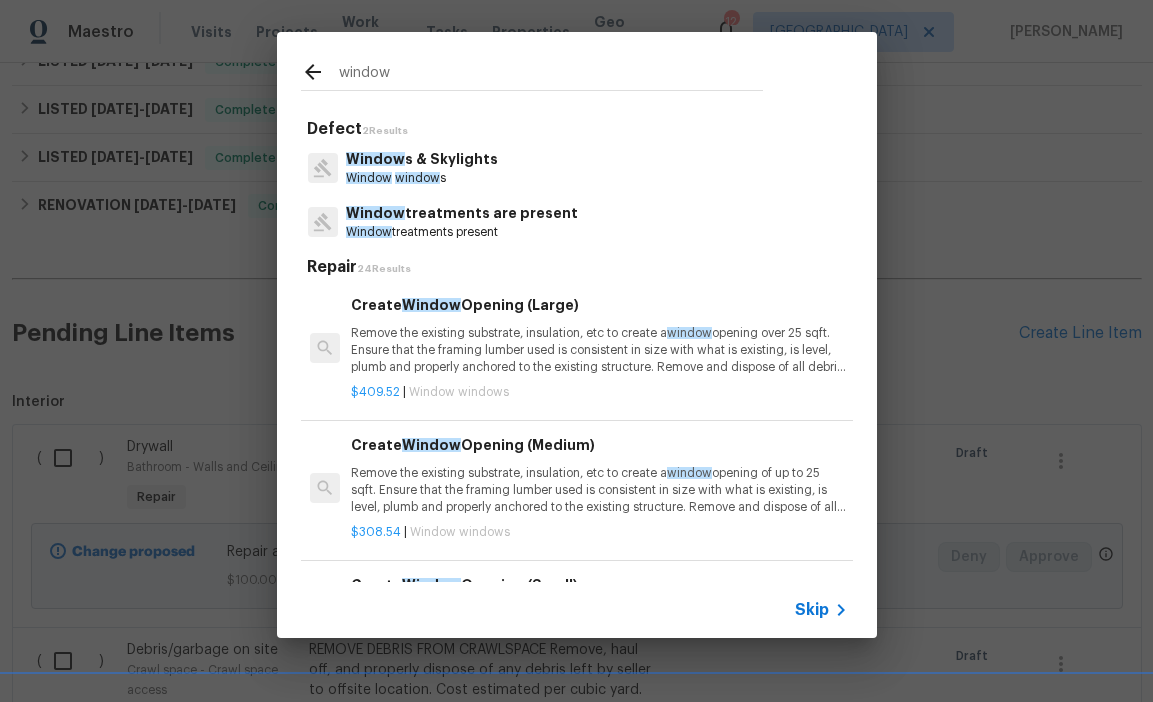click on "Window s & Skylights" at bounding box center [422, 159] 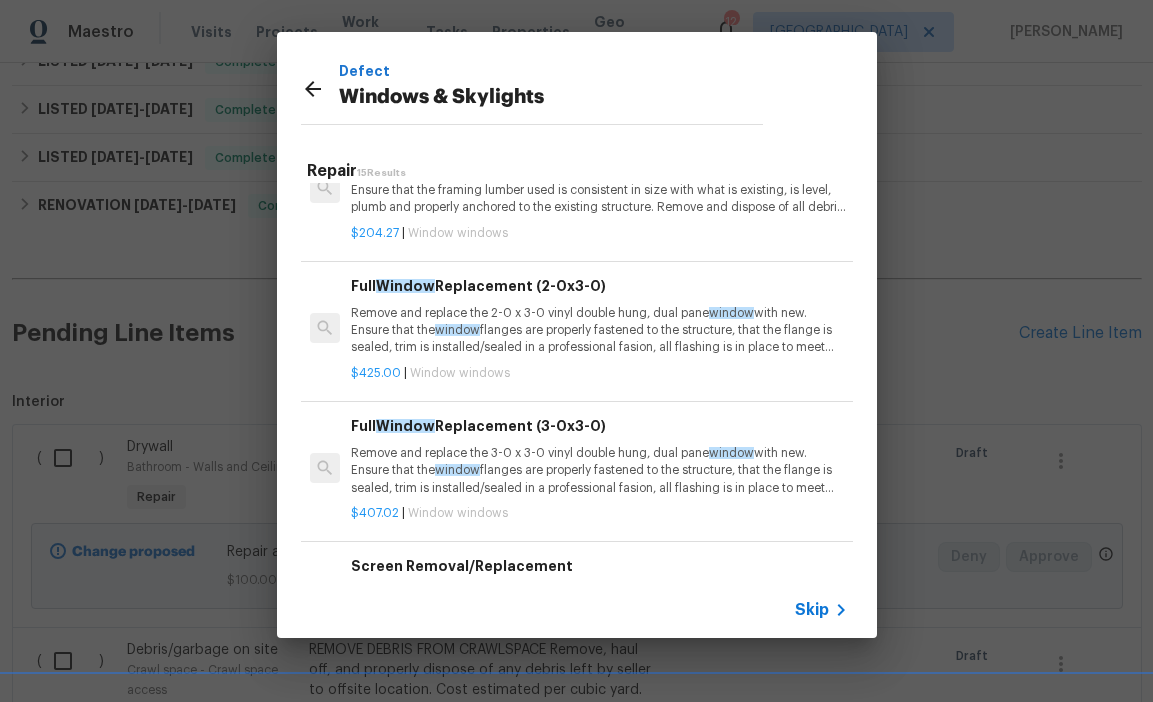 scroll, scrollTop: 374, scrollLeft: 0, axis: vertical 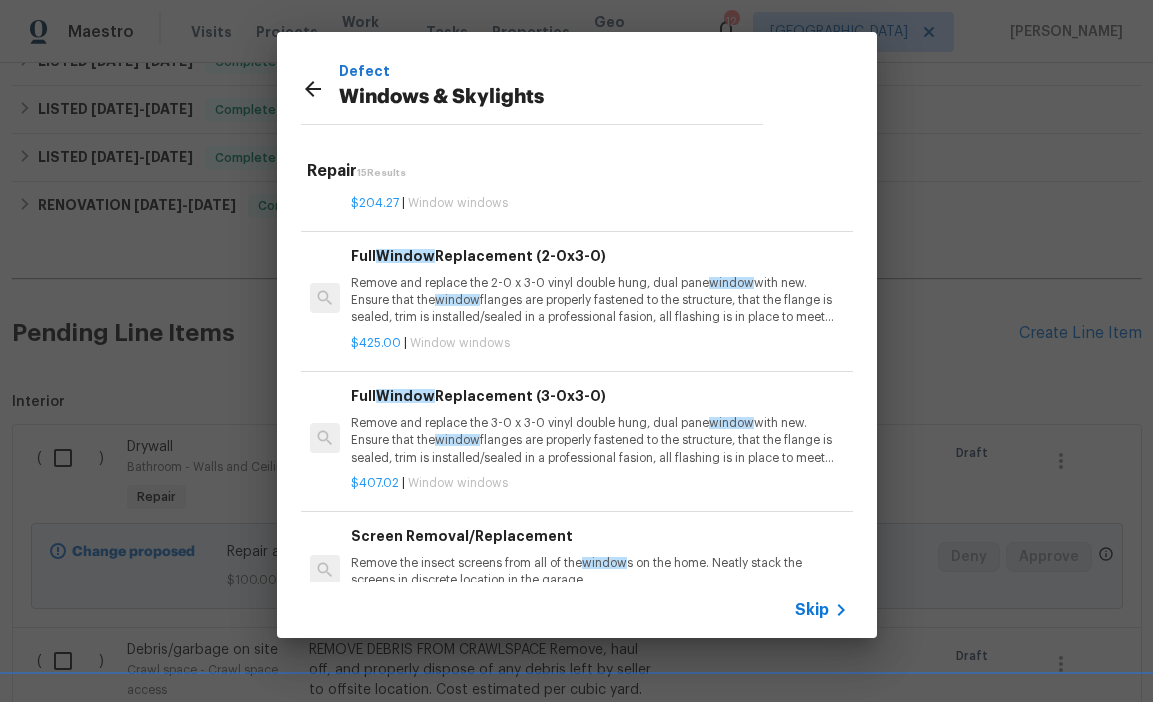 click on "Remove and replace the 2-0 x 3-0 vinyl double hung, dual pane  window  with new. Ensure that the  window  flanges are properly fastened to the structure, that the flange is sealed, trim is installed/sealed in a professional fasion, all flashing is in place to meet current standard and paint is touched up around the replaced  window . Clean up, haul away and dispose of all debris." at bounding box center [599, 300] 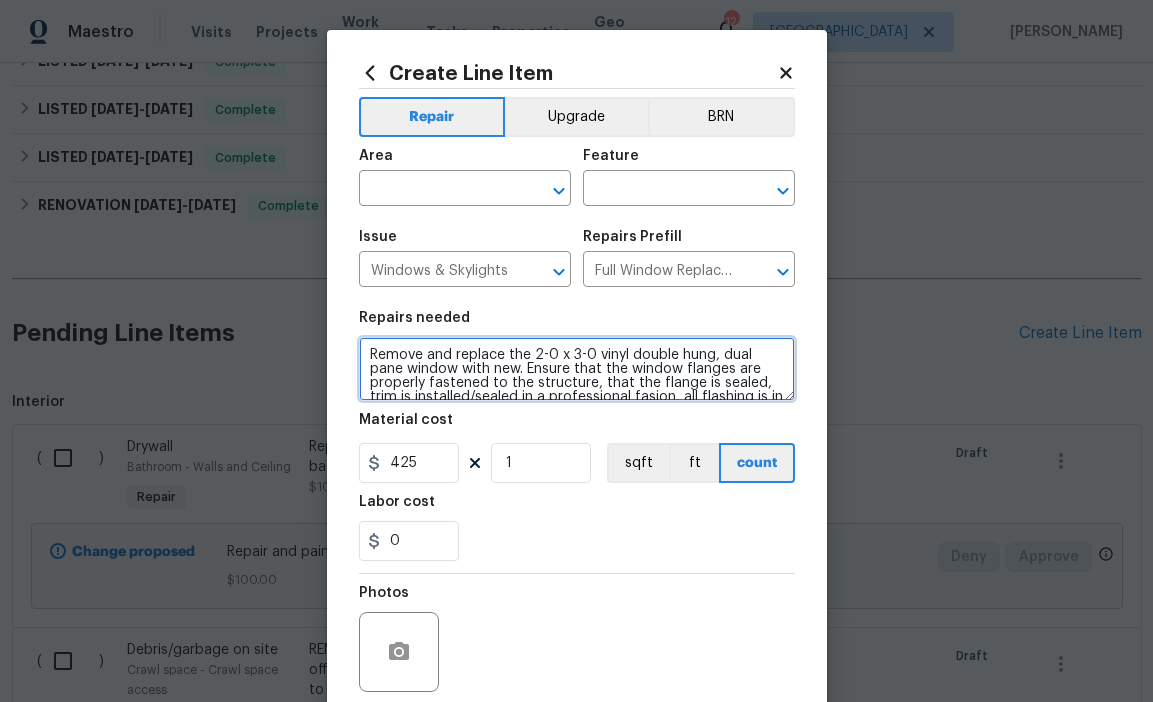 click on "Remove and replace the 2-0 x 3-0 vinyl double hung, dual pane window with new. Ensure that the window flanges are properly fastened to the structure, that the flange is sealed, trim is installed/sealed in a professional fasion, all flashing is in place to meet current standard and paint is touched up around the replaced window. Clean up, haul away and dispose of all debris." at bounding box center [577, 369] 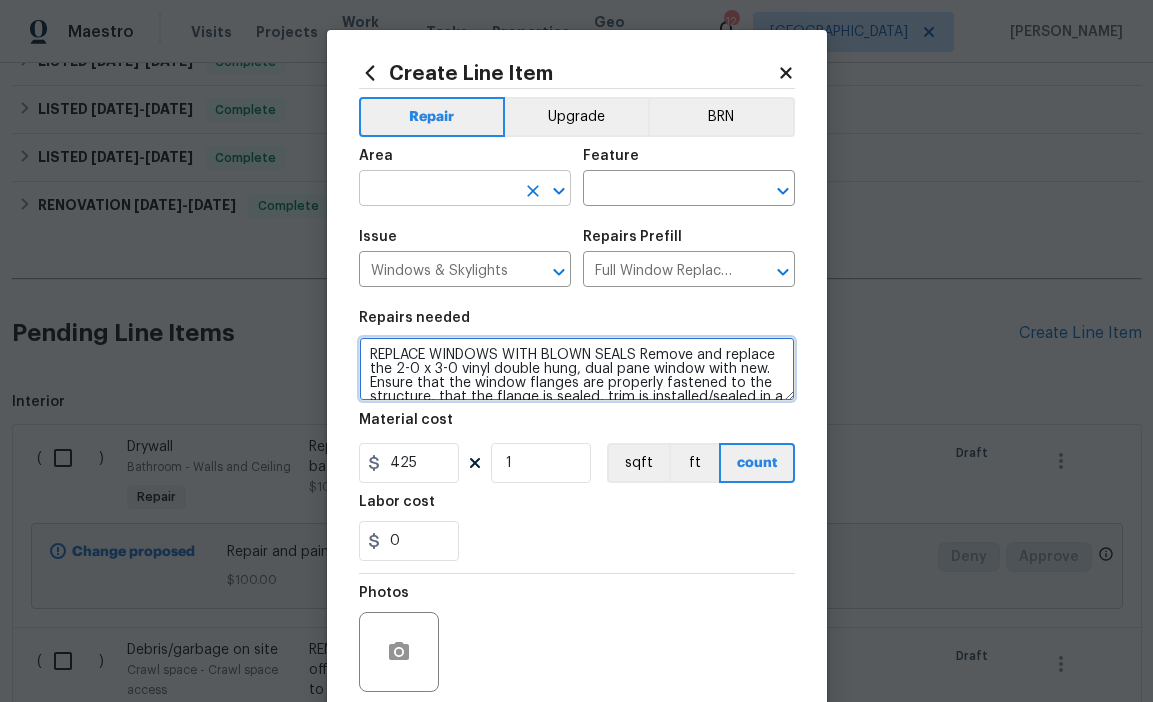 type on "REPLACE WINDOWS WITH BLOWN SEALS Remove and replace the 2-0 x 3-0 vinyl double hung, dual pane window with new. Ensure that the window flanges are properly fastened to the structure, that the flange is sealed, trim is installed/sealed in a professional fasion, all flashing is in place to meet current standard and paint is touched up around the replaced window. Clean up, haul away and dispose of all debris." 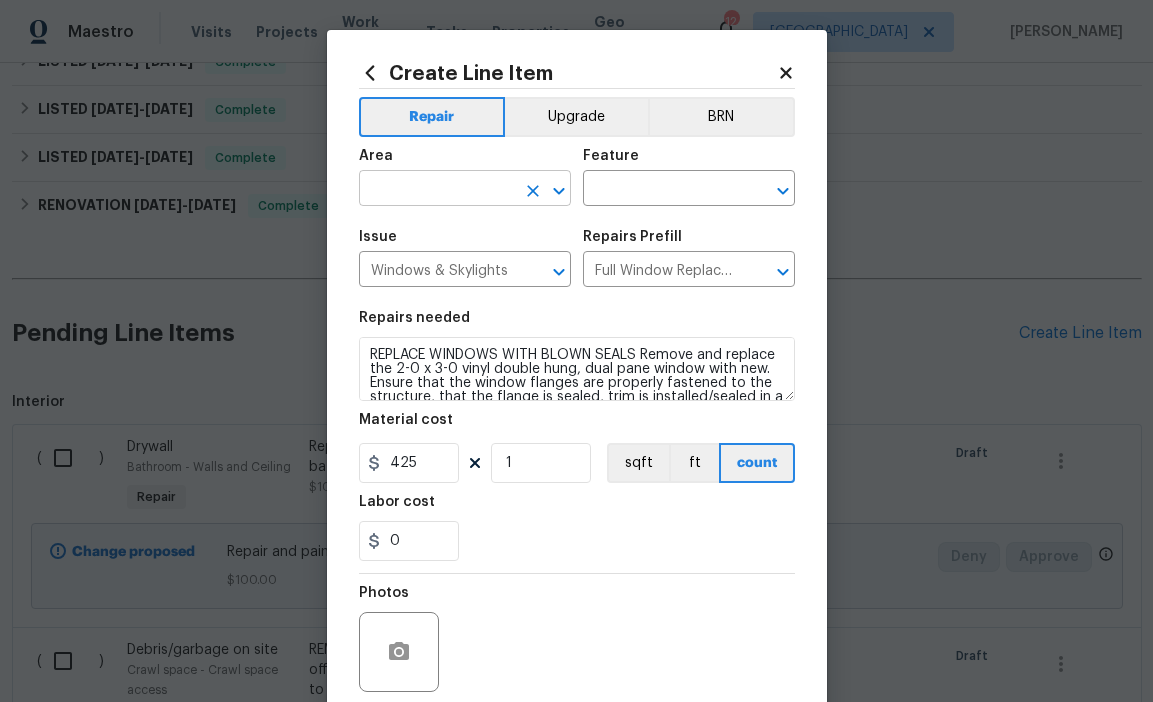 click at bounding box center [437, 190] 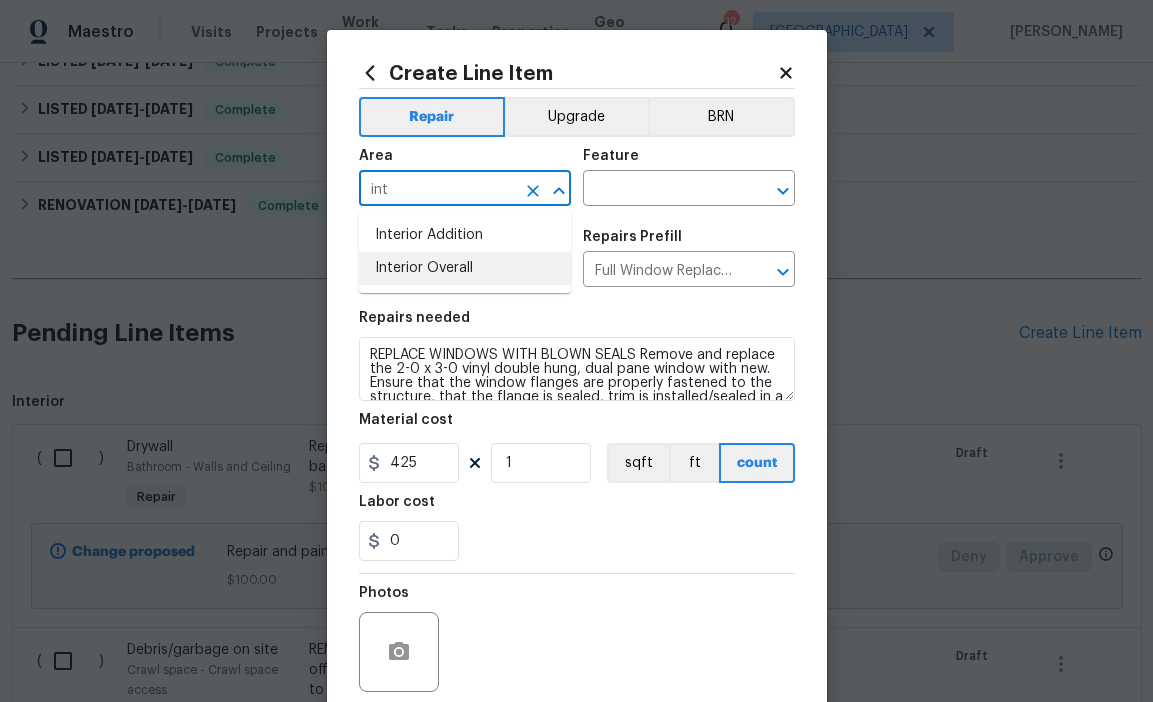 click on "Interior Overall" at bounding box center (465, 268) 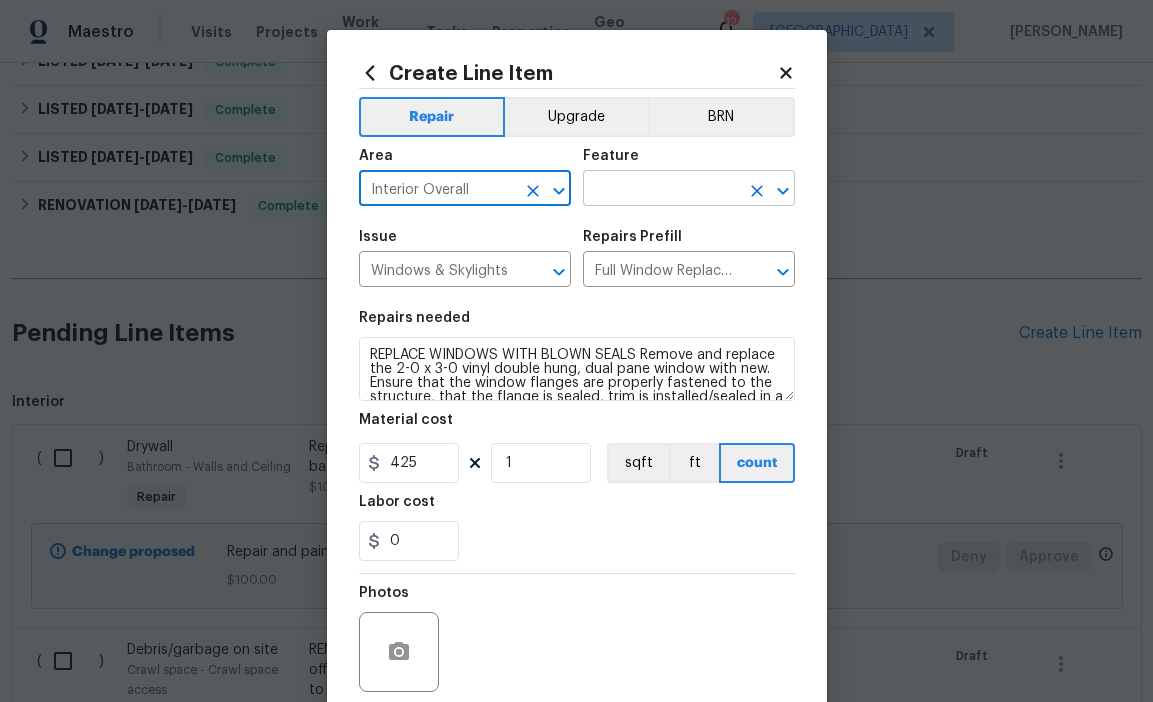 type on "Interior Overall" 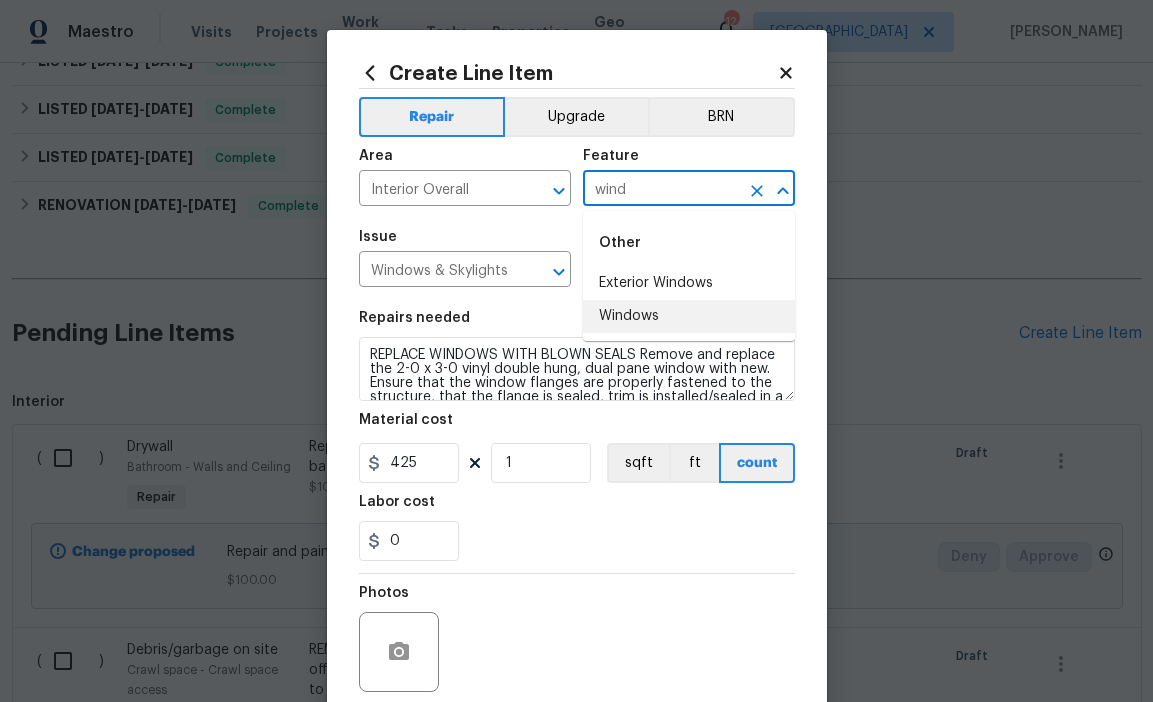 click on "Windows" at bounding box center [689, 316] 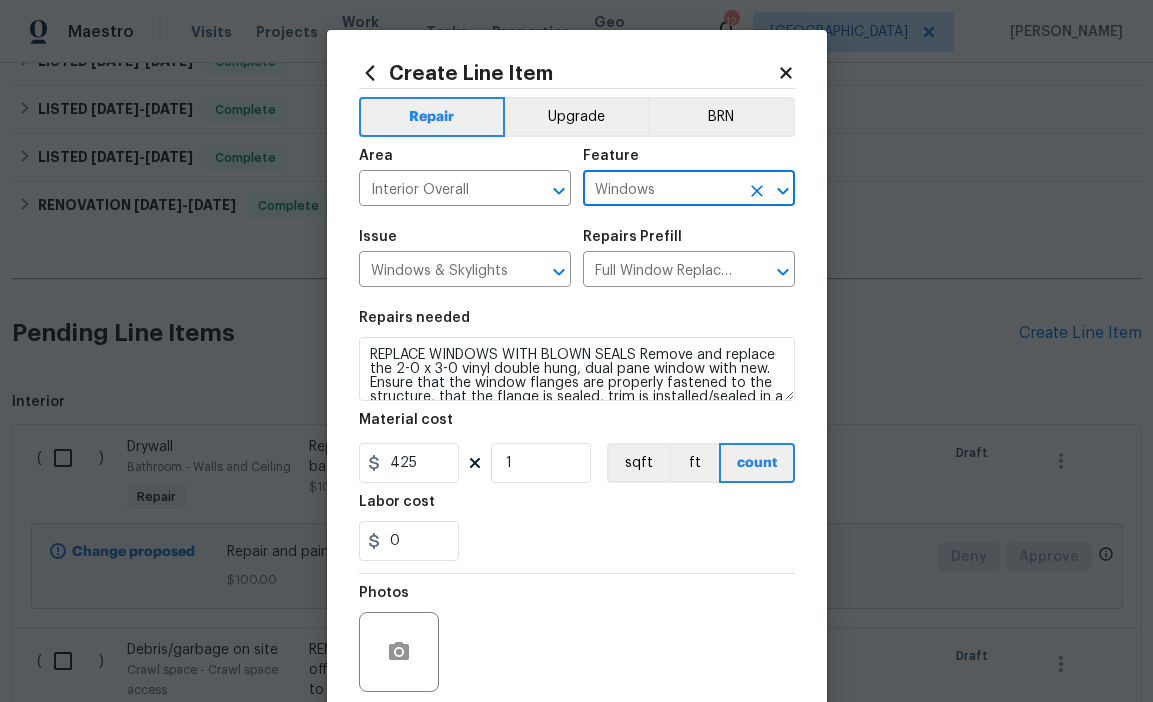type on "Windows" 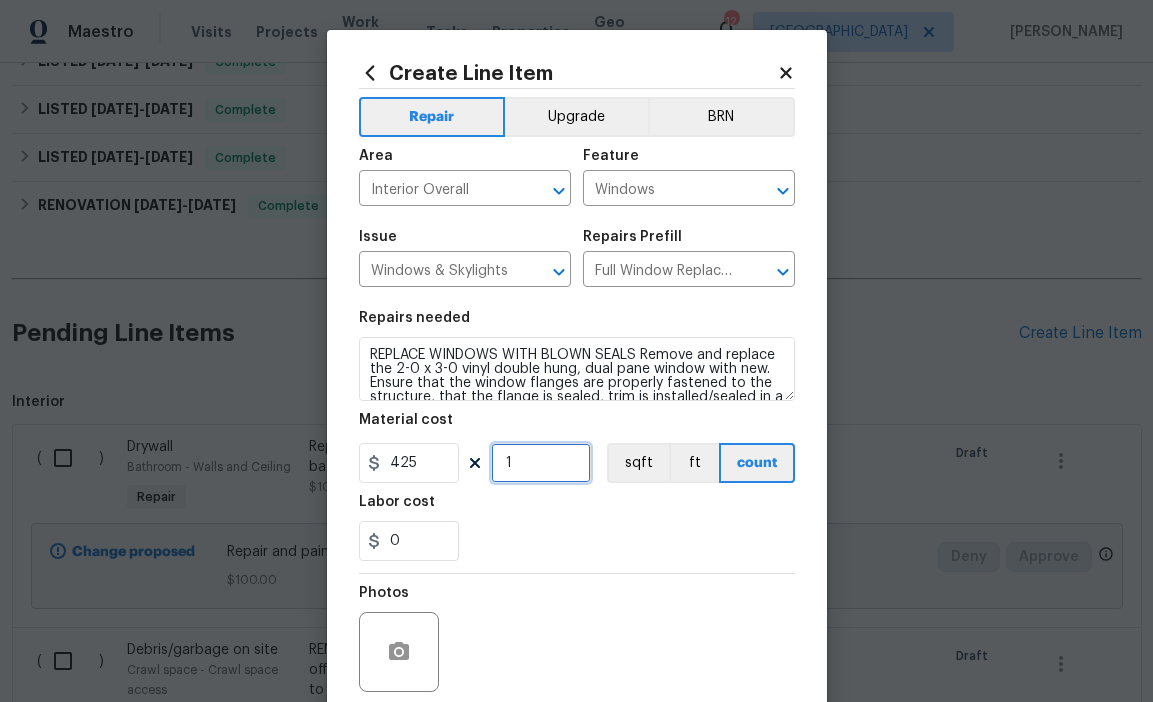 drag, startPoint x: 552, startPoint y: 458, endPoint x: 418, endPoint y: 453, distance: 134.09325 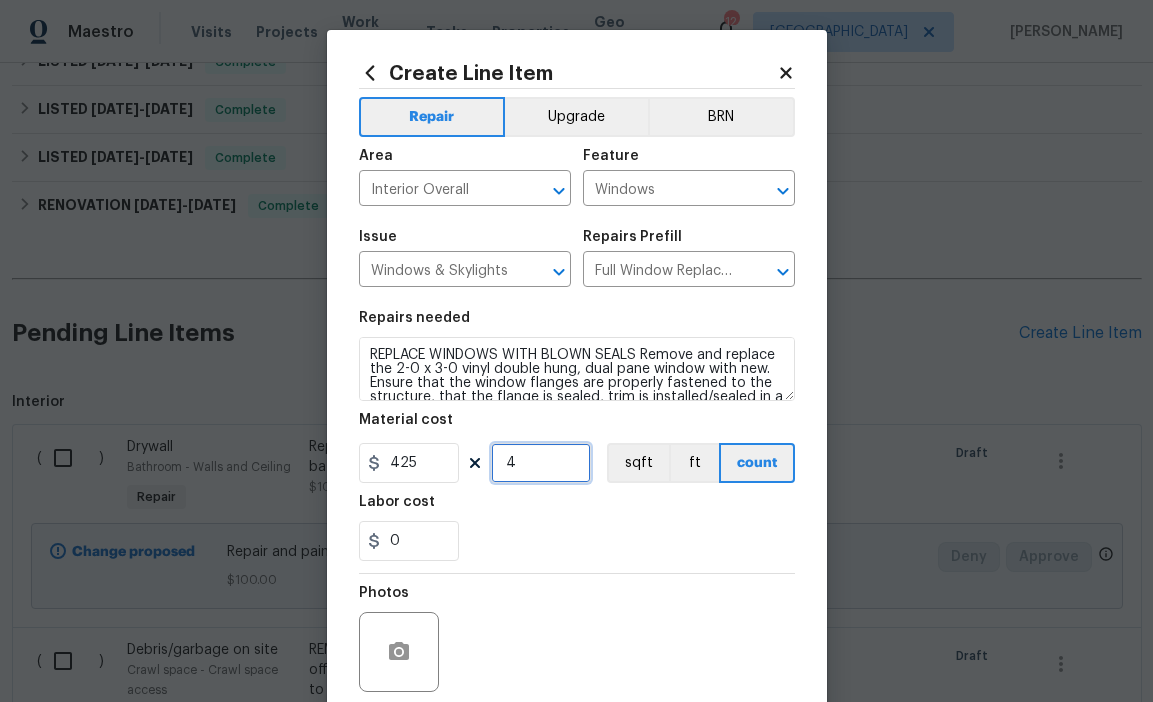 type on "4" 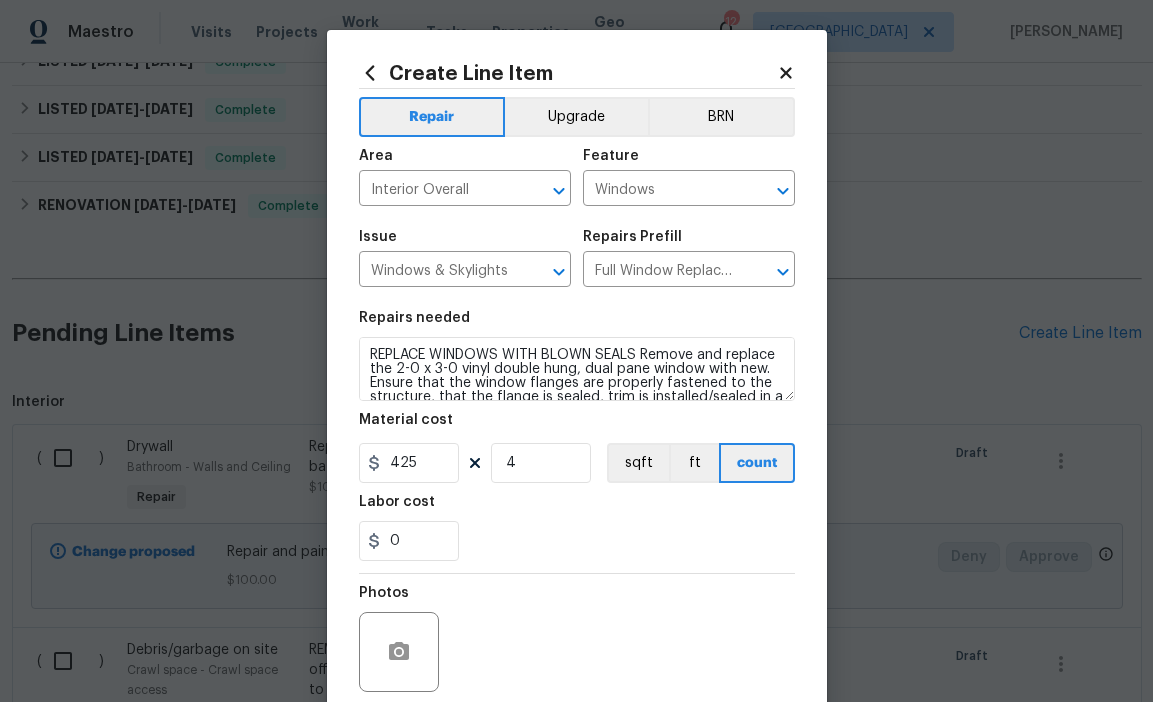 click on "Repairs needed REPLACE WINDOWS WITH BLOWN SEALS Remove and replace the 2-0 x 3-0 vinyl double hung, dual pane window with new. Ensure that the window flanges are properly fastened to the structure, that the flange is sealed, trim is installed/sealed in a professional fasion, all flashing is in place to meet current standard and paint is touched up around the replaced window. Clean up, haul away and dispose of all debris. Material cost 425 4 sqft ft count Labor cost 0" at bounding box center [577, 436] 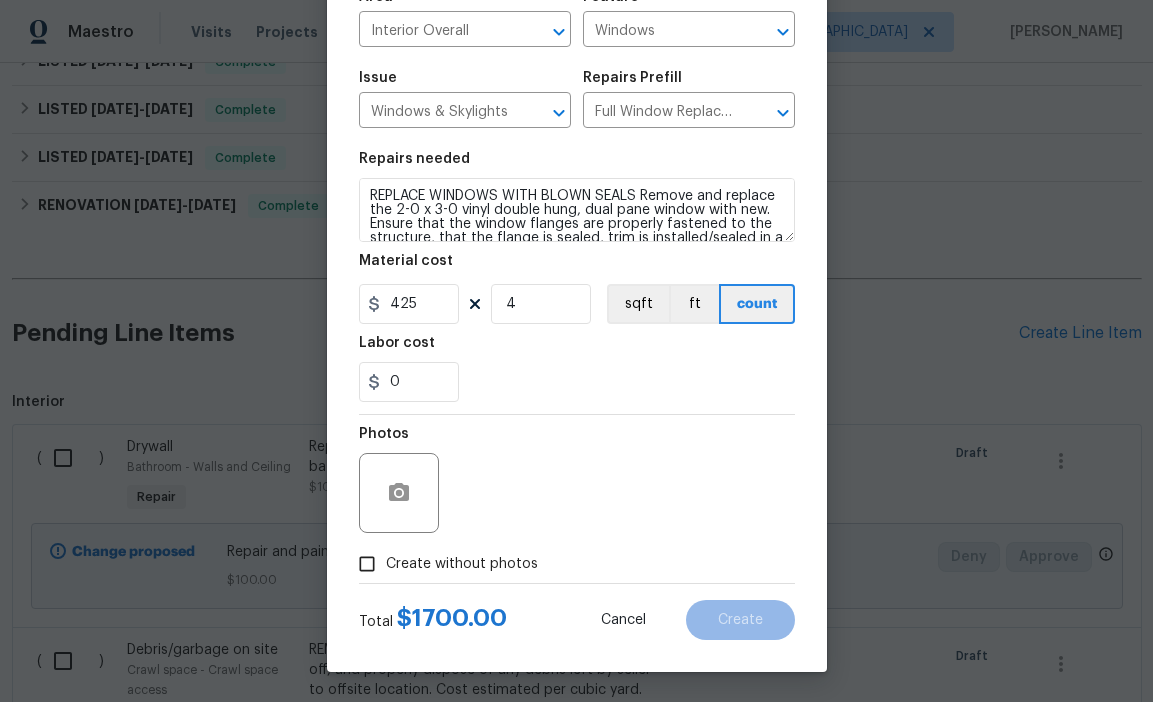 click on "Create without photos" at bounding box center (462, 564) 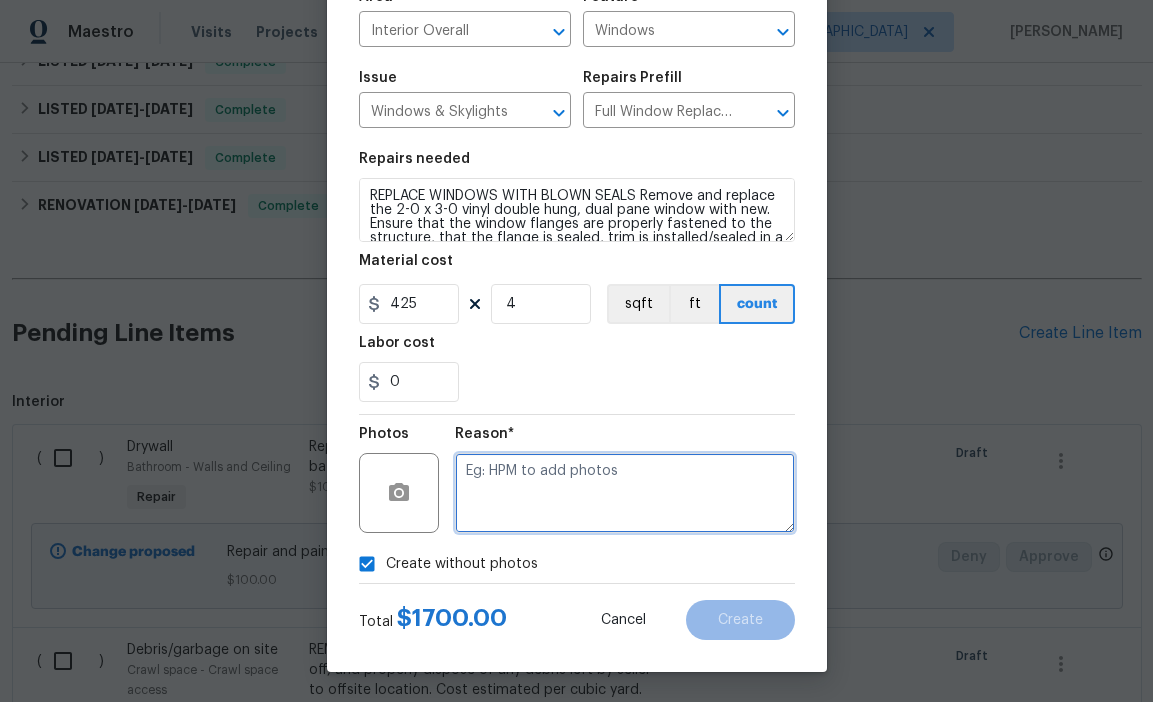 click at bounding box center [625, 493] 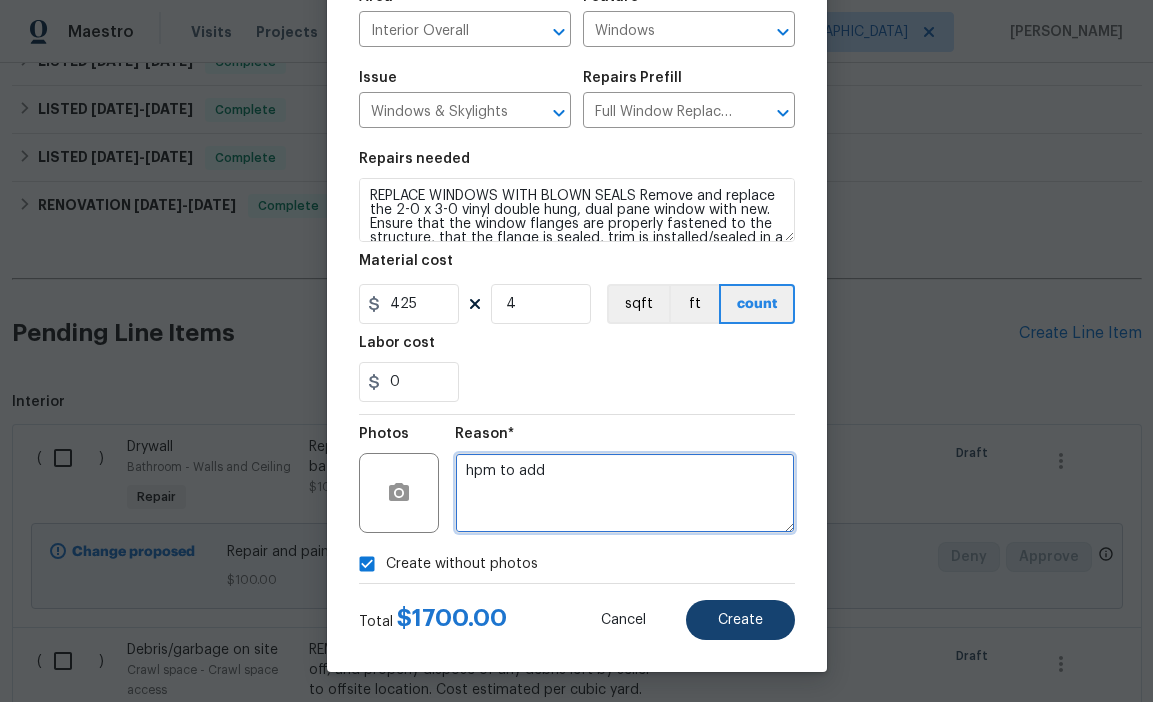 type on "hpm to add" 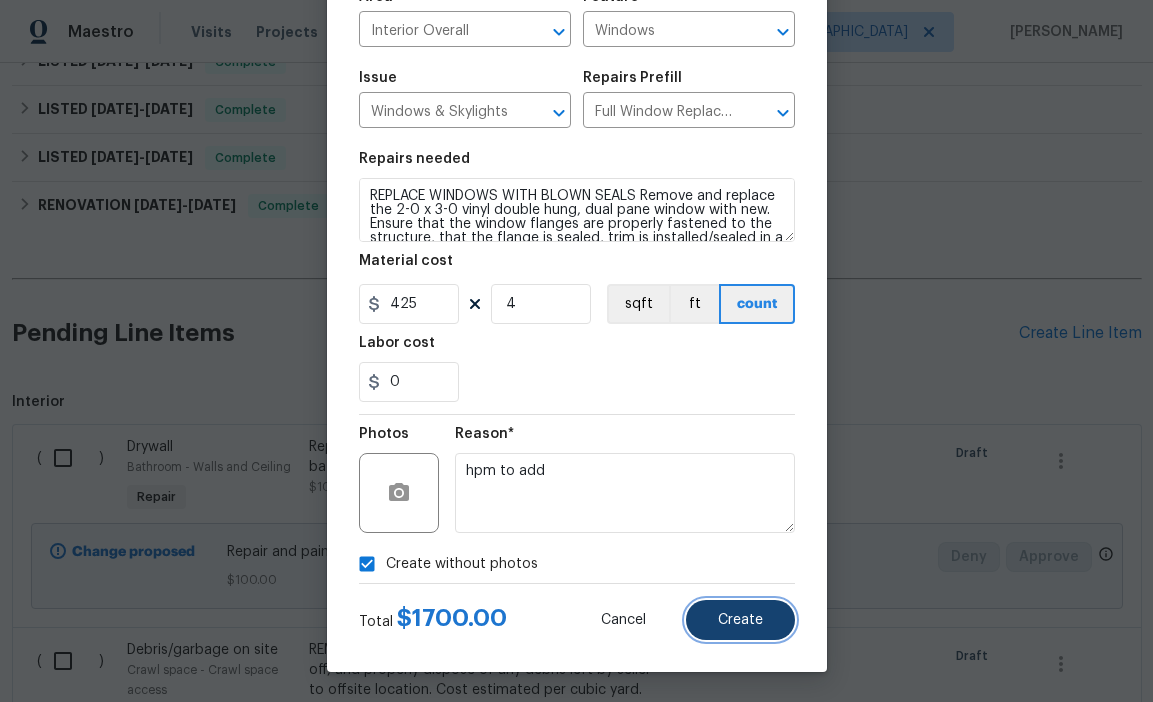 click on "Create" at bounding box center [740, 620] 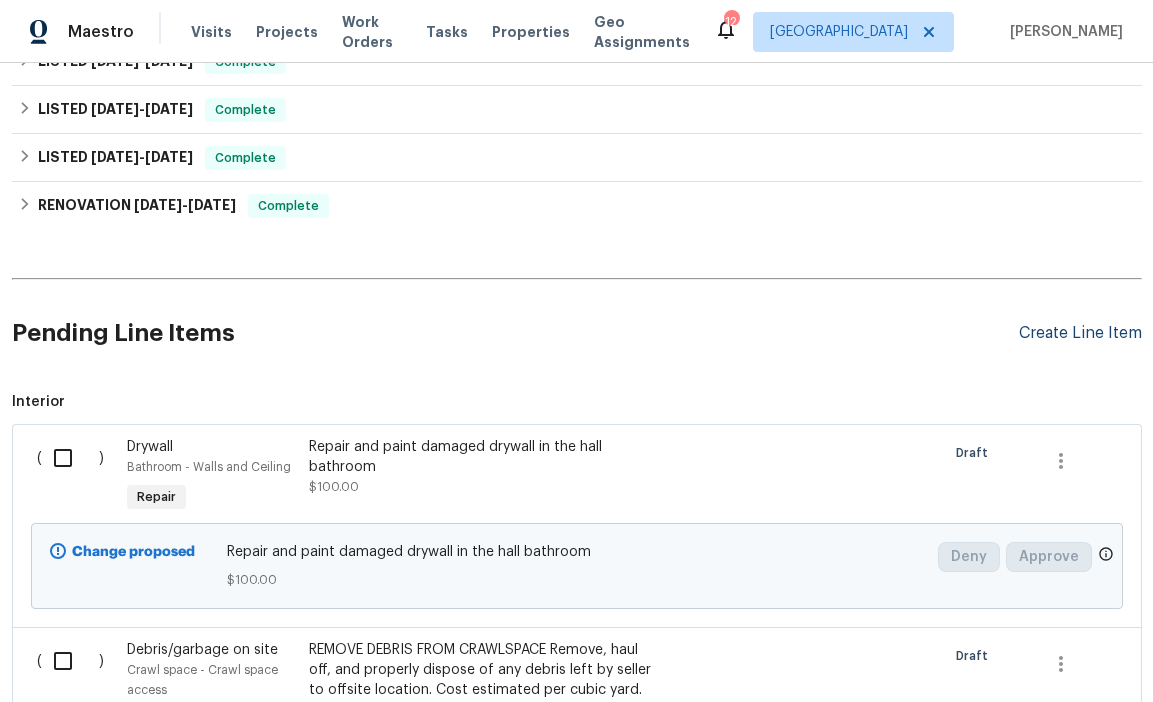 click on "Create Line Item" at bounding box center (1080, 333) 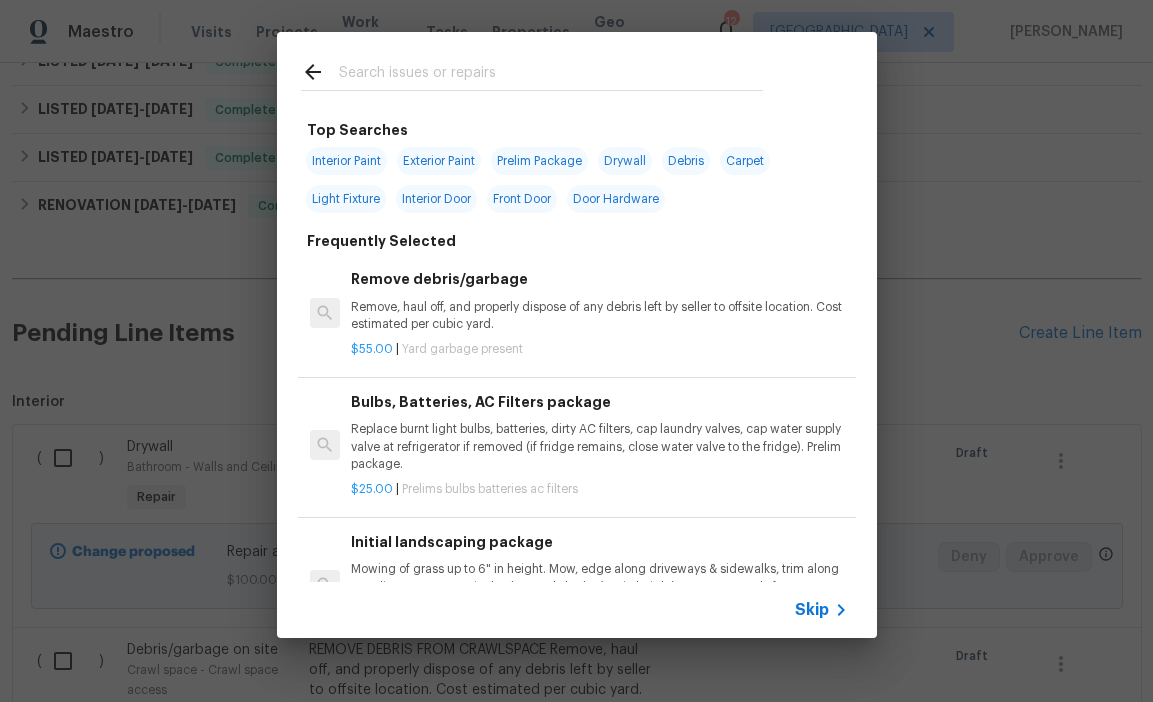 click at bounding box center (551, 75) 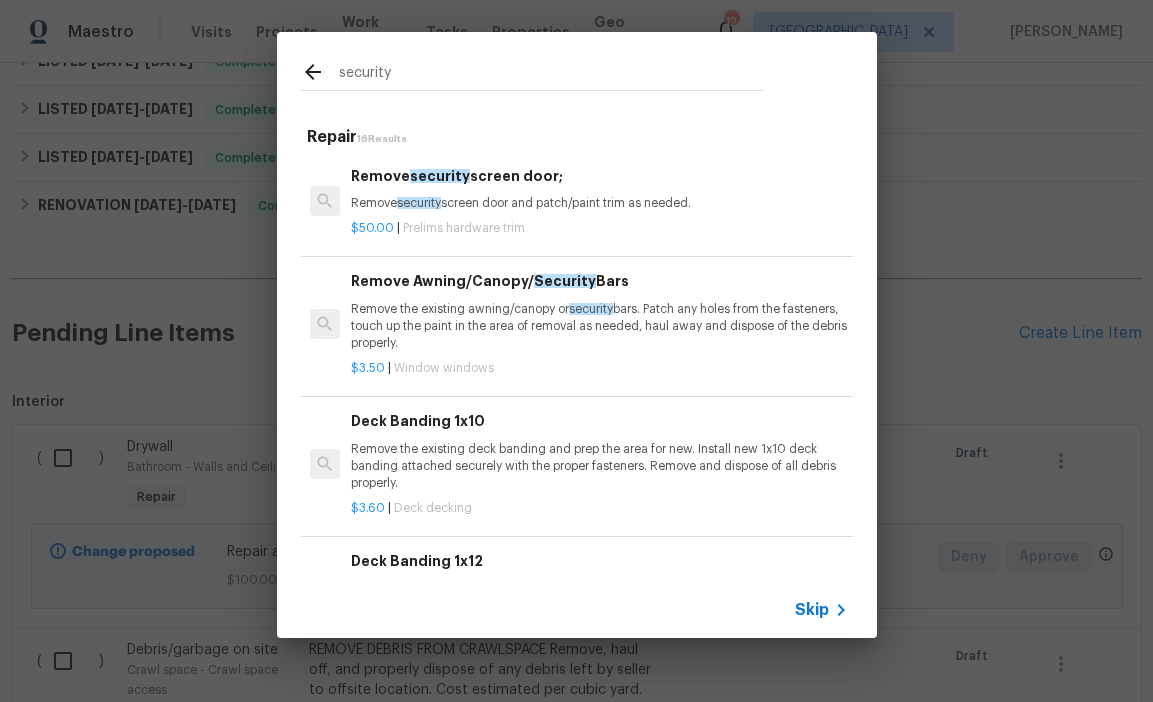 type on "security" 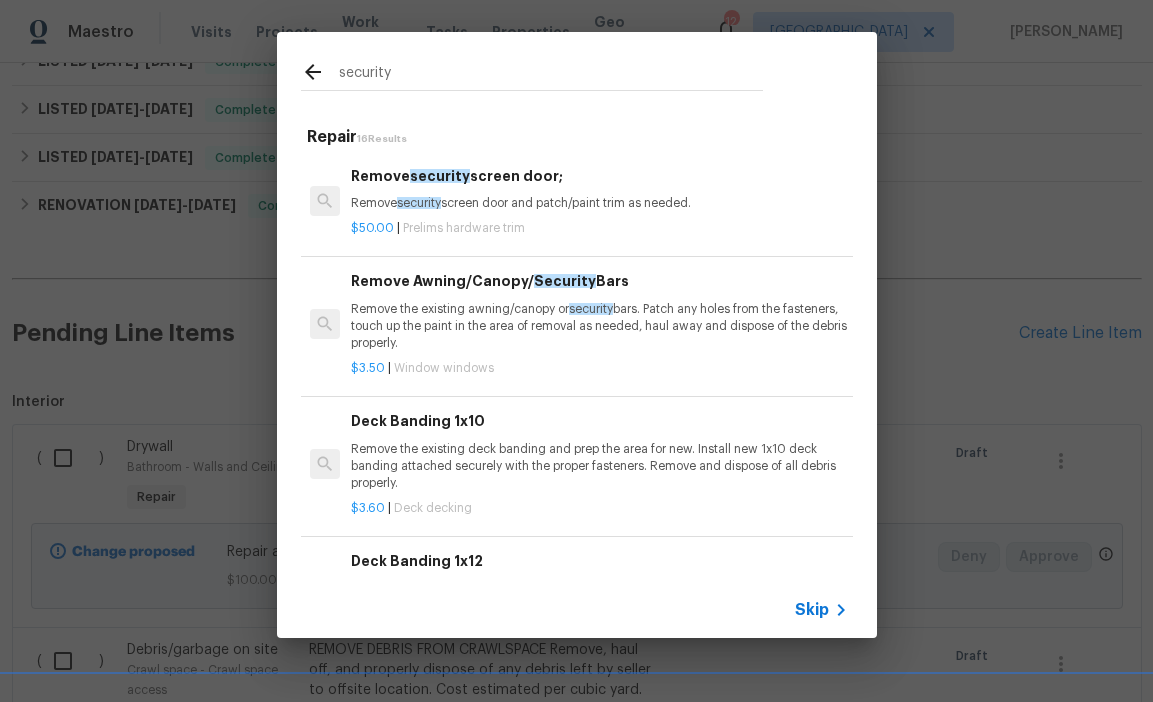 click on "Remove  security  screen door; Remove  security  screen door and patch/paint trim as needed." at bounding box center [599, 189] 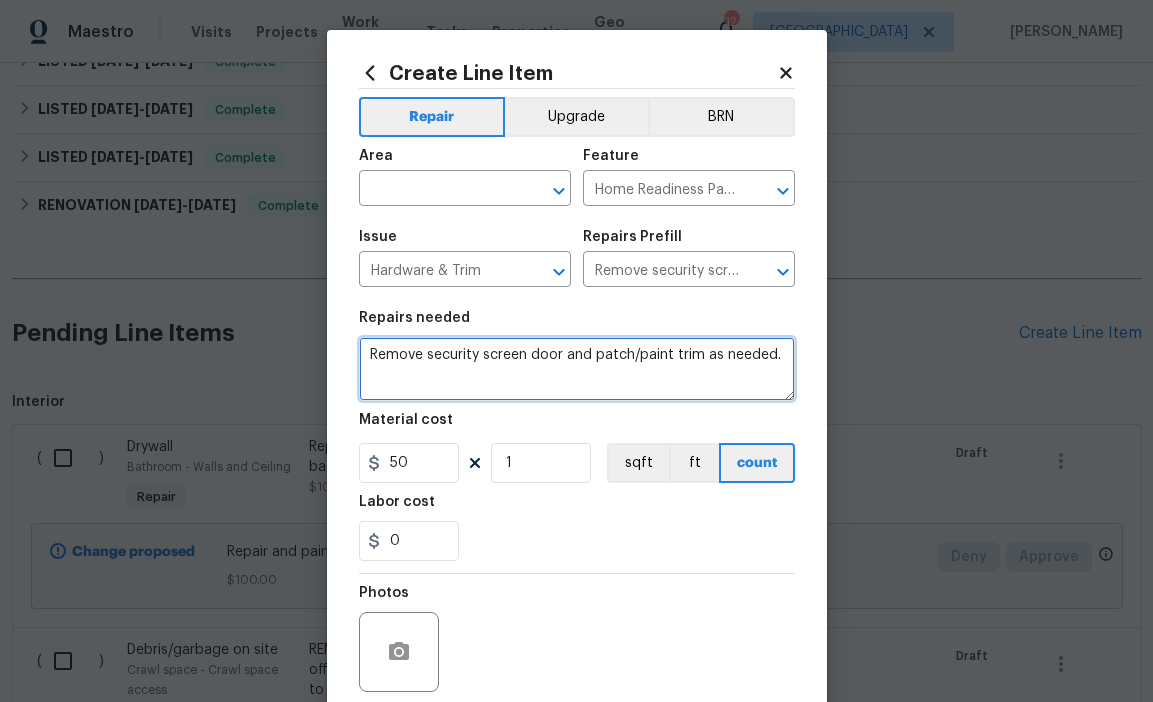 click on "Remove security screen door and patch/paint trim as needed." at bounding box center (577, 369) 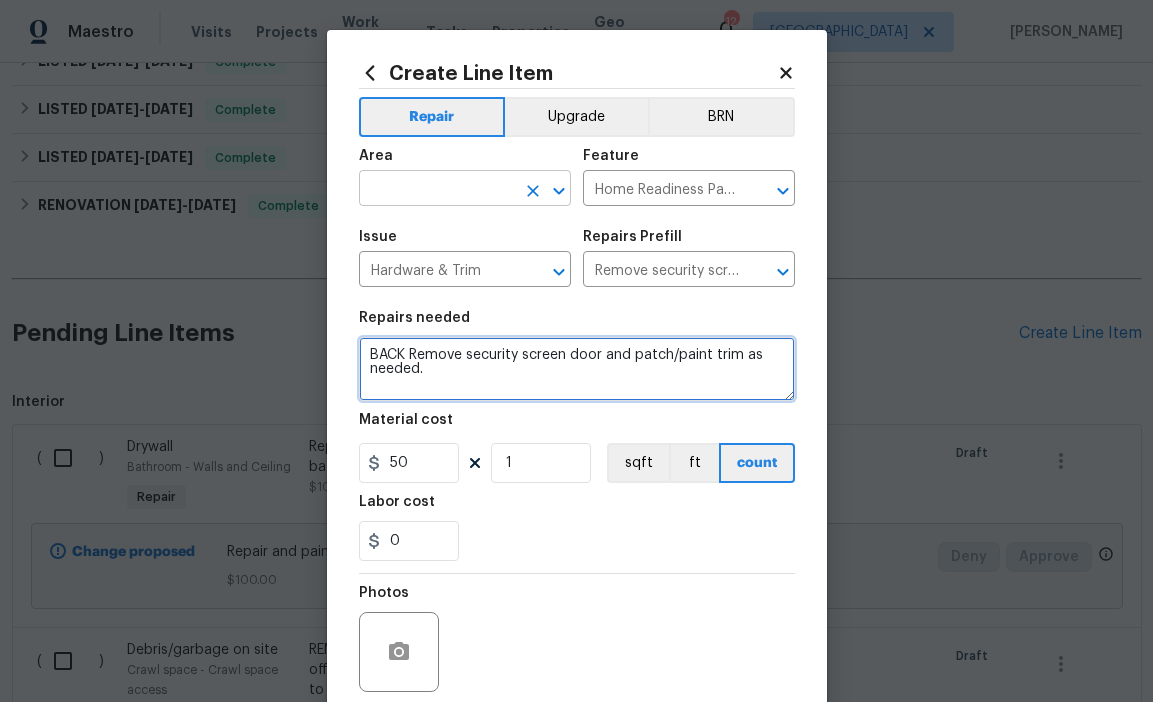type on "BACK Remove security screen door and patch/paint trim as needed." 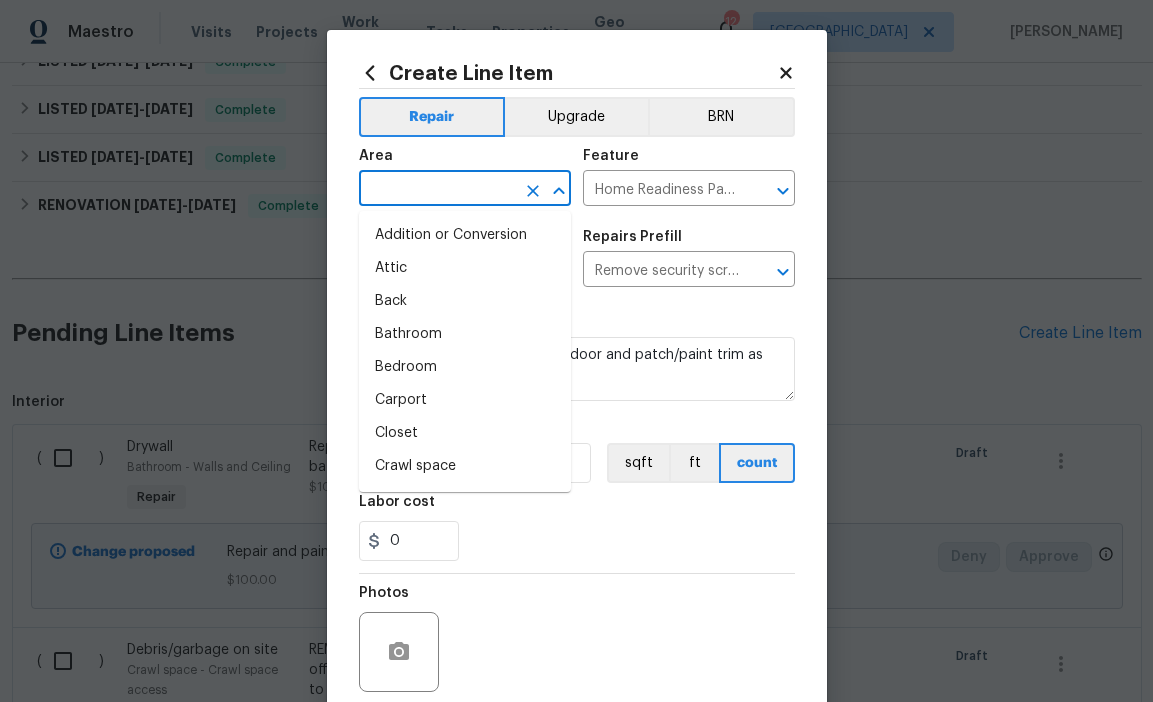 click at bounding box center (437, 190) 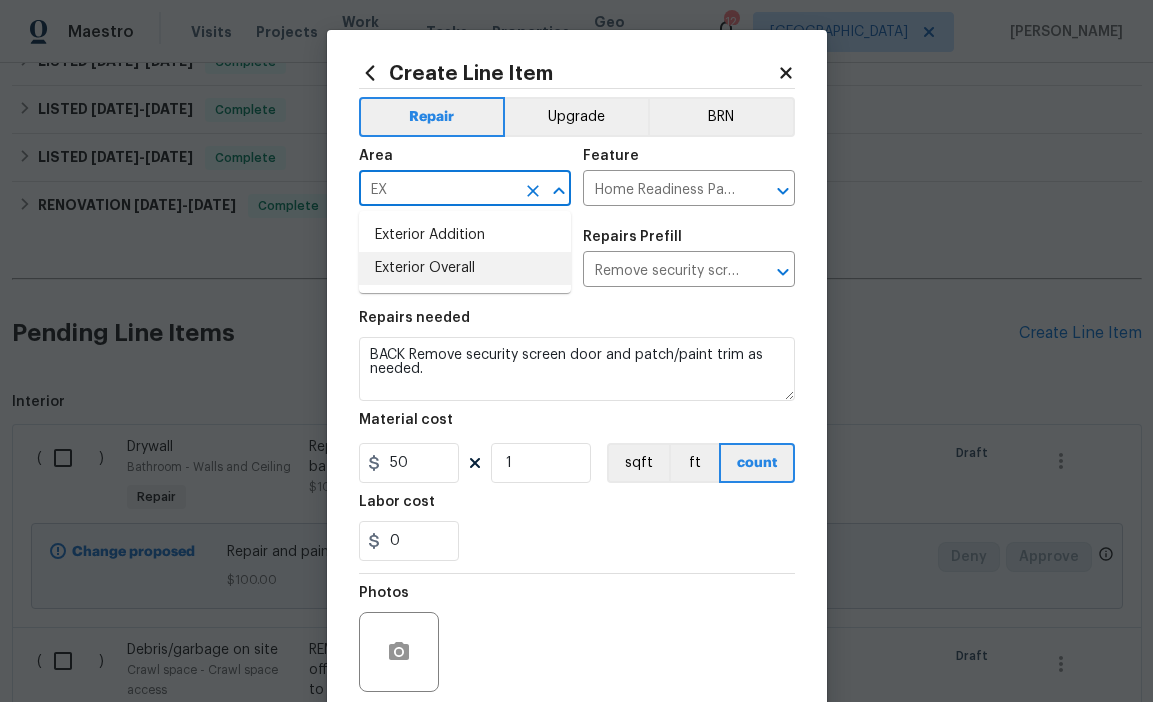 click on "Exterior Overall" at bounding box center [465, 268] 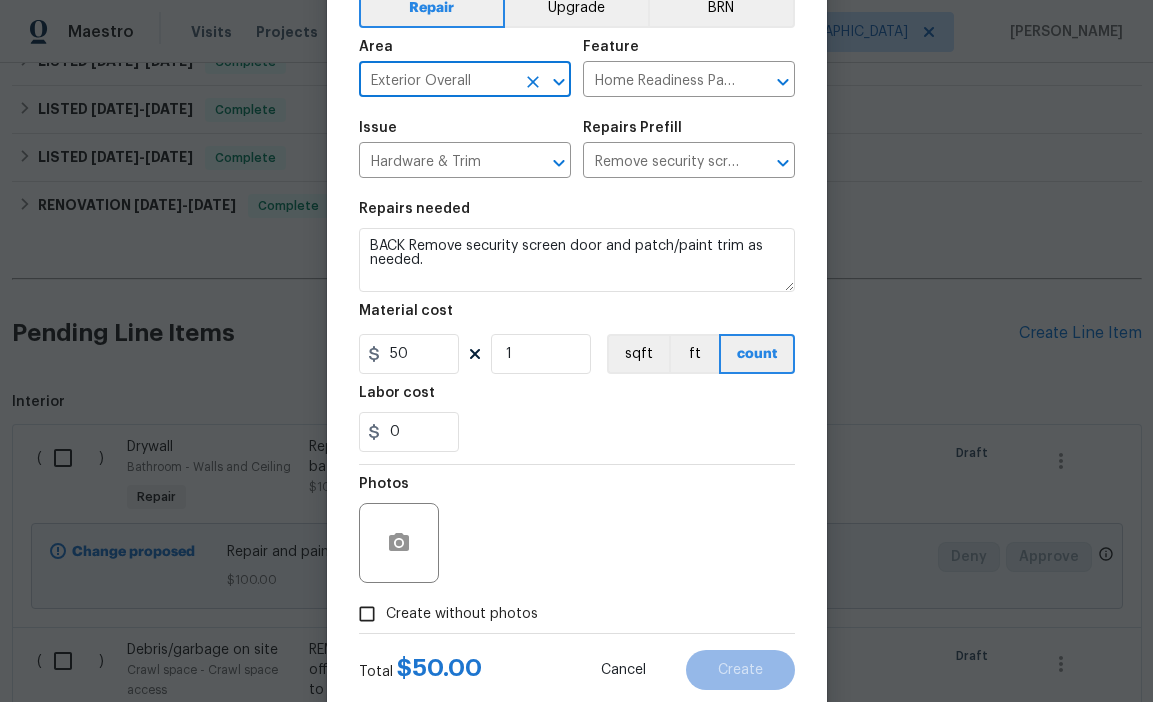scroll, scrollTop: 160, scrollLeft: 0, axis: vertical 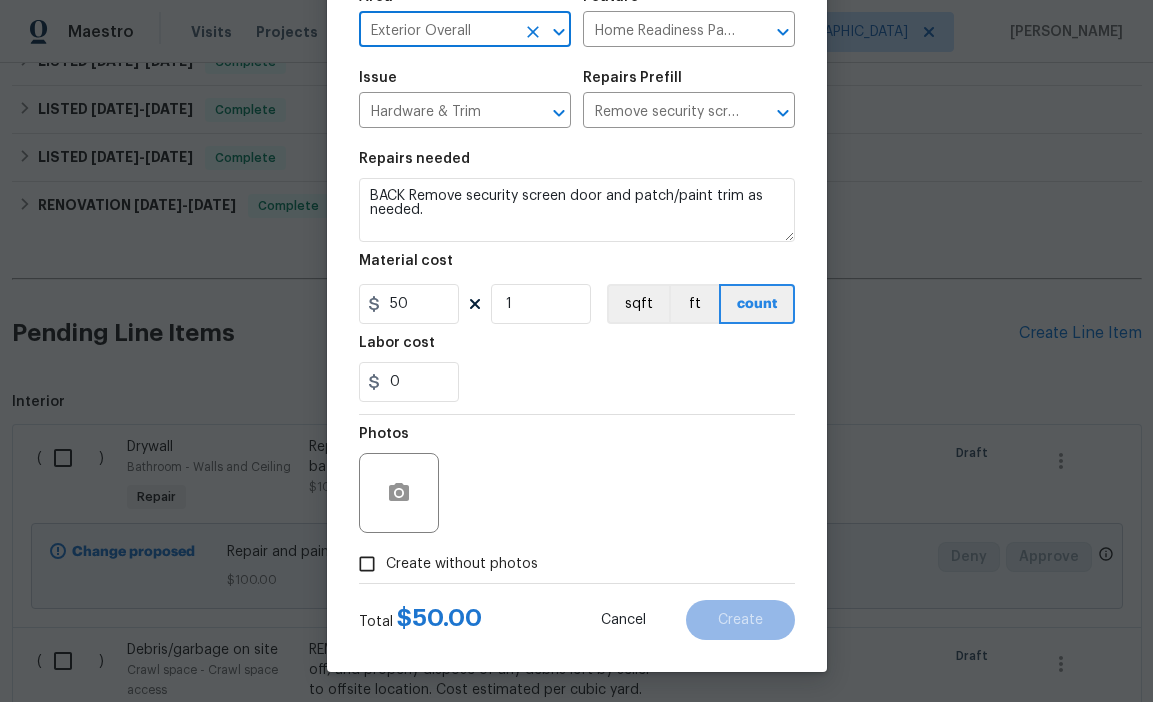 type on "Exterior Overall" 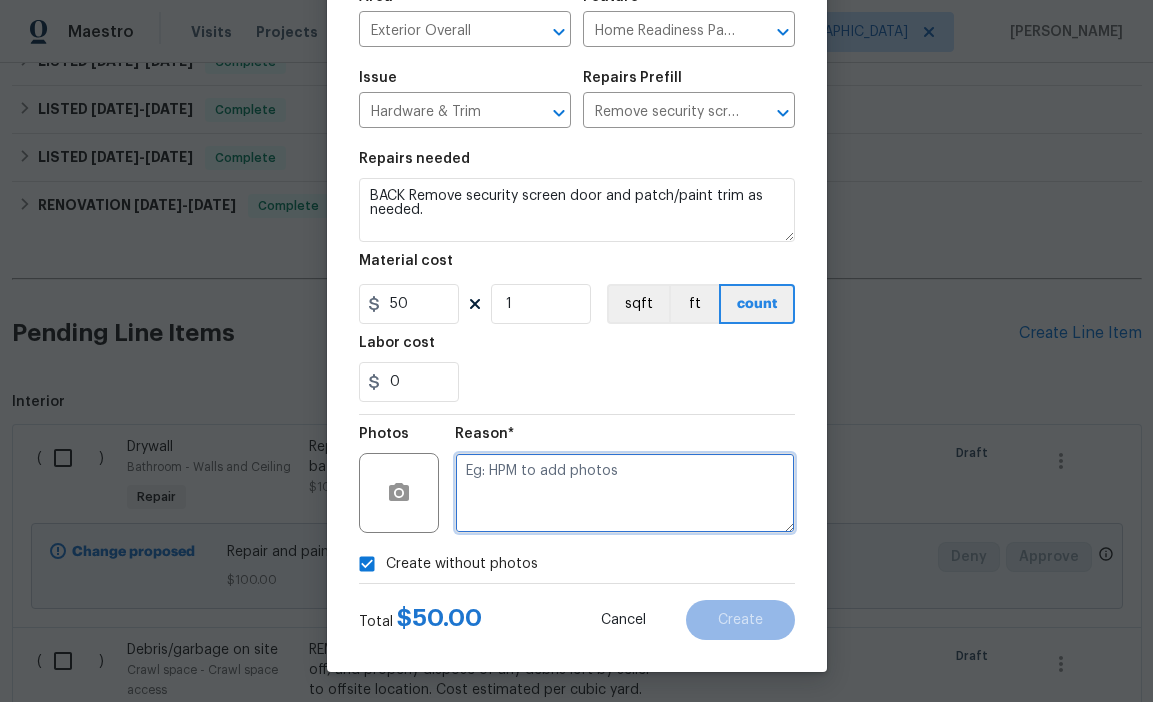 click at bounding box center [625, 493] 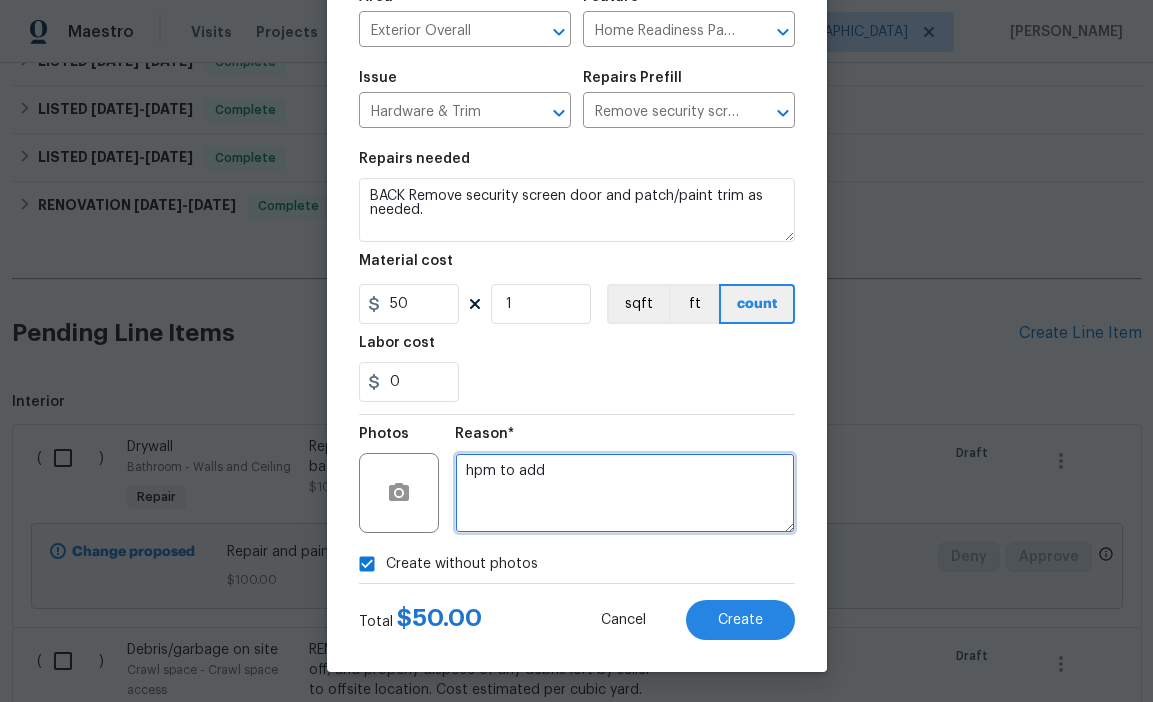 type on "hpm to add" 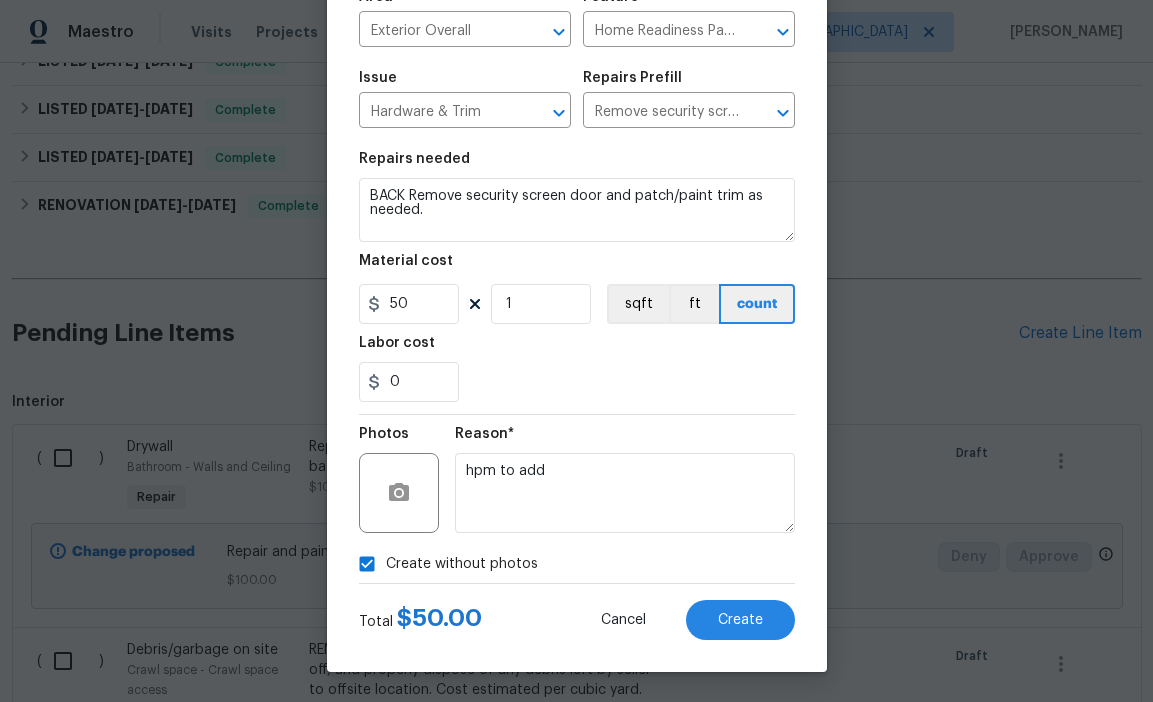 click on "Total   $ 50.00 Cancel Create" at bounding box center (577, 612) 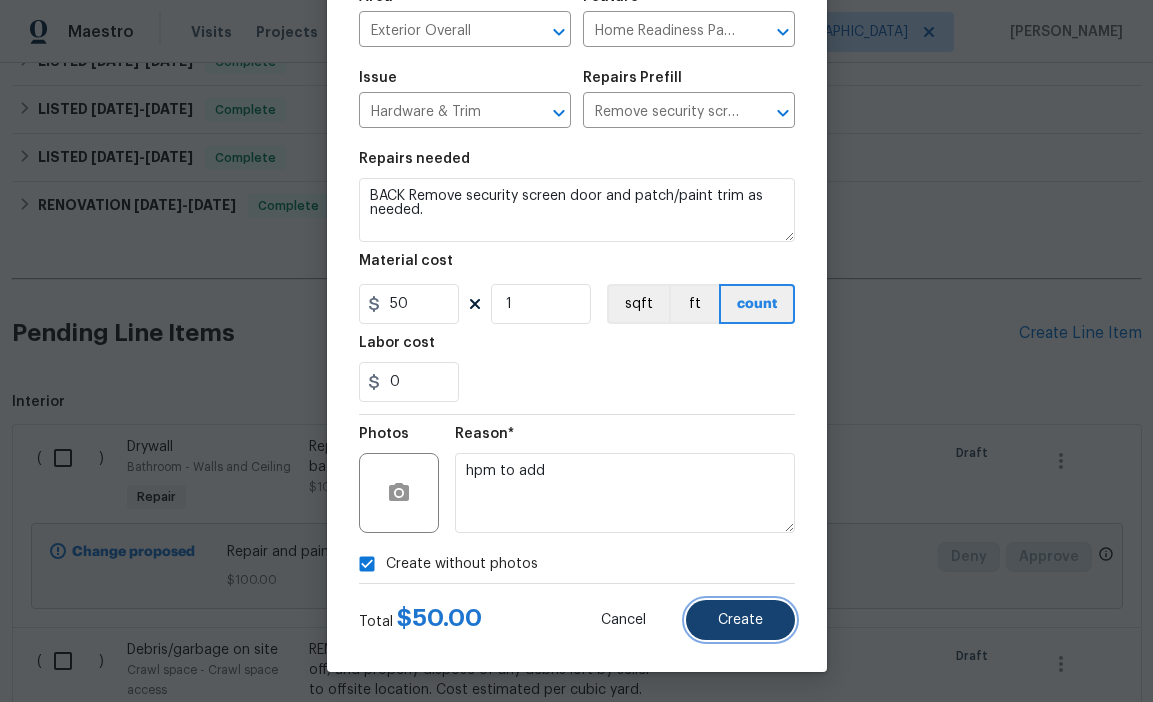 click on "Create" at bounding box center (740, 620) 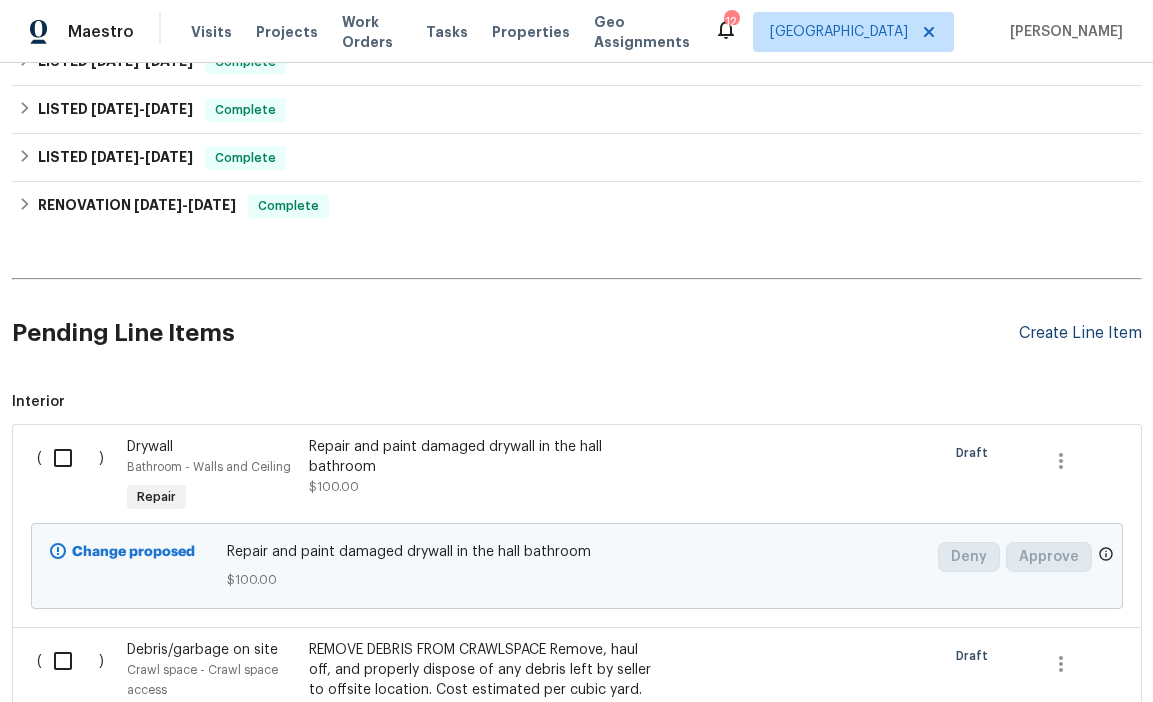 click on "Create Line Item" at bounding box center (1080, 333) 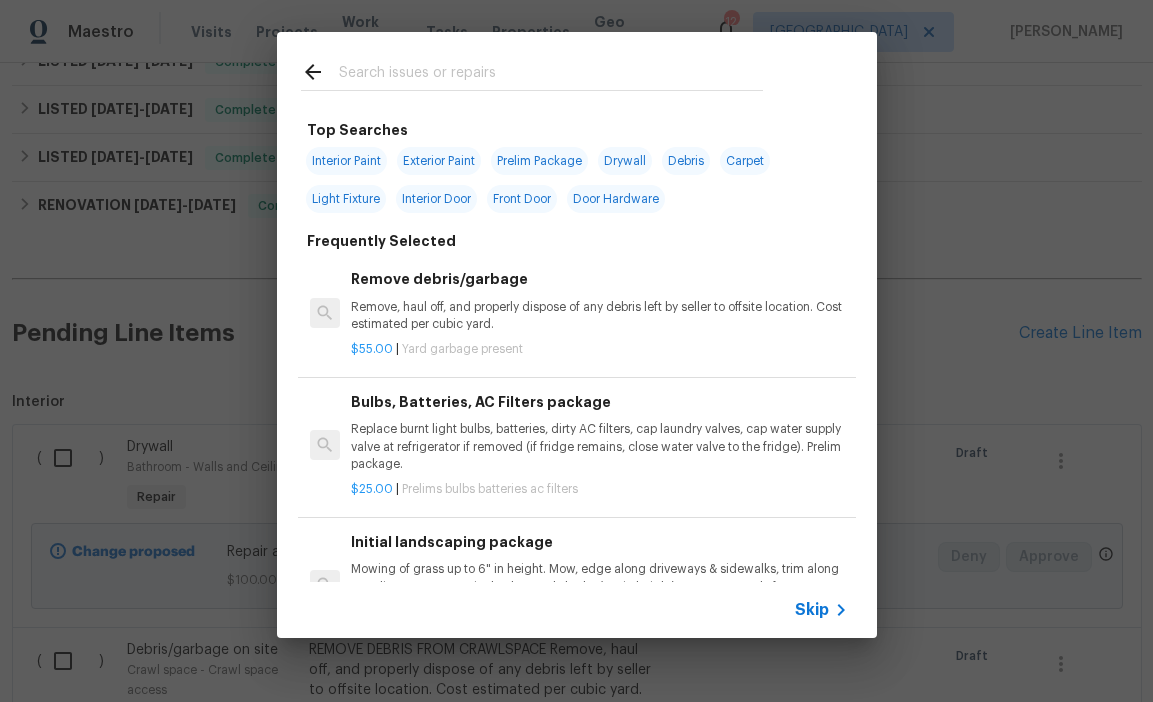 click at bounding box center [551, 75] 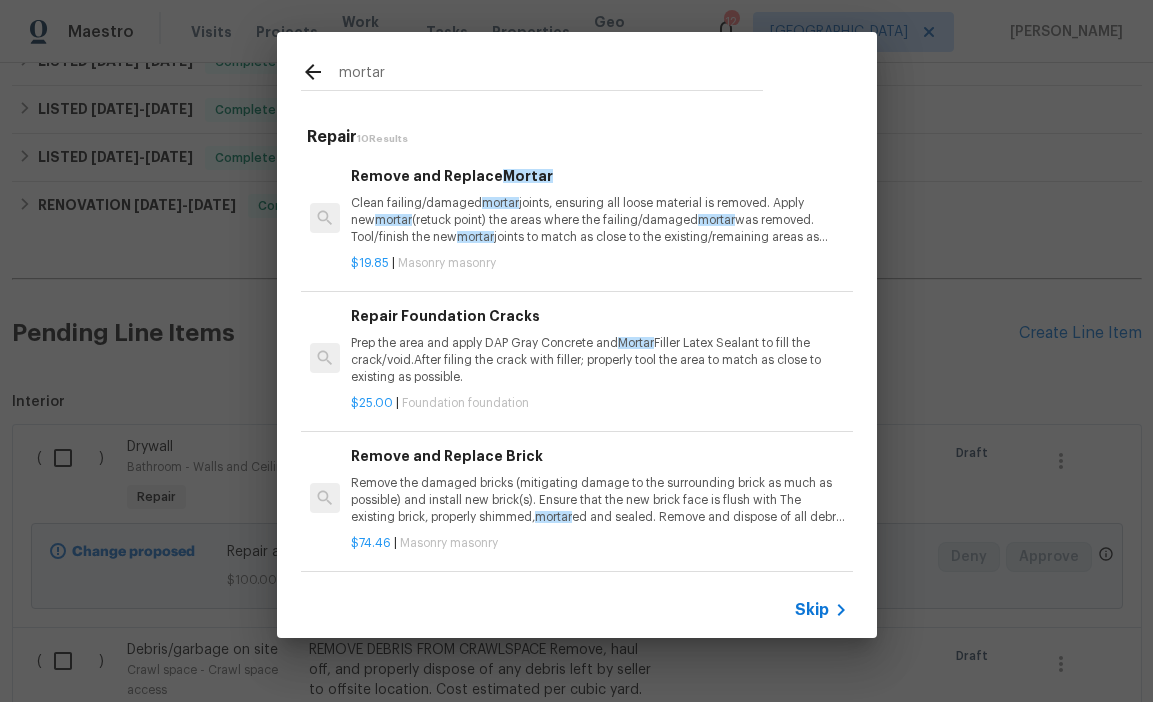 type on "mortar" 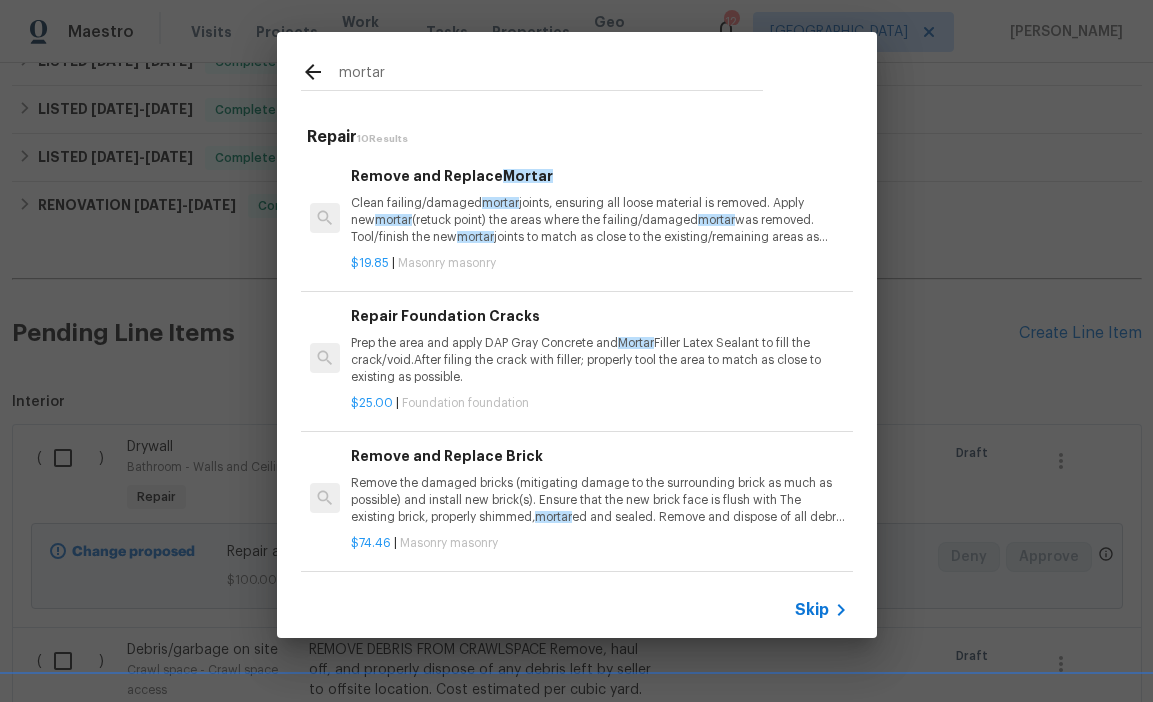 click on "Prep the area and apply DAP Gray Concrete and  Mortar  Filler Latex Sealant to fill the crack/void.After filing the crack with filler; properly tool the area to match as close to existing as possible." at bounding box center [599, 360] 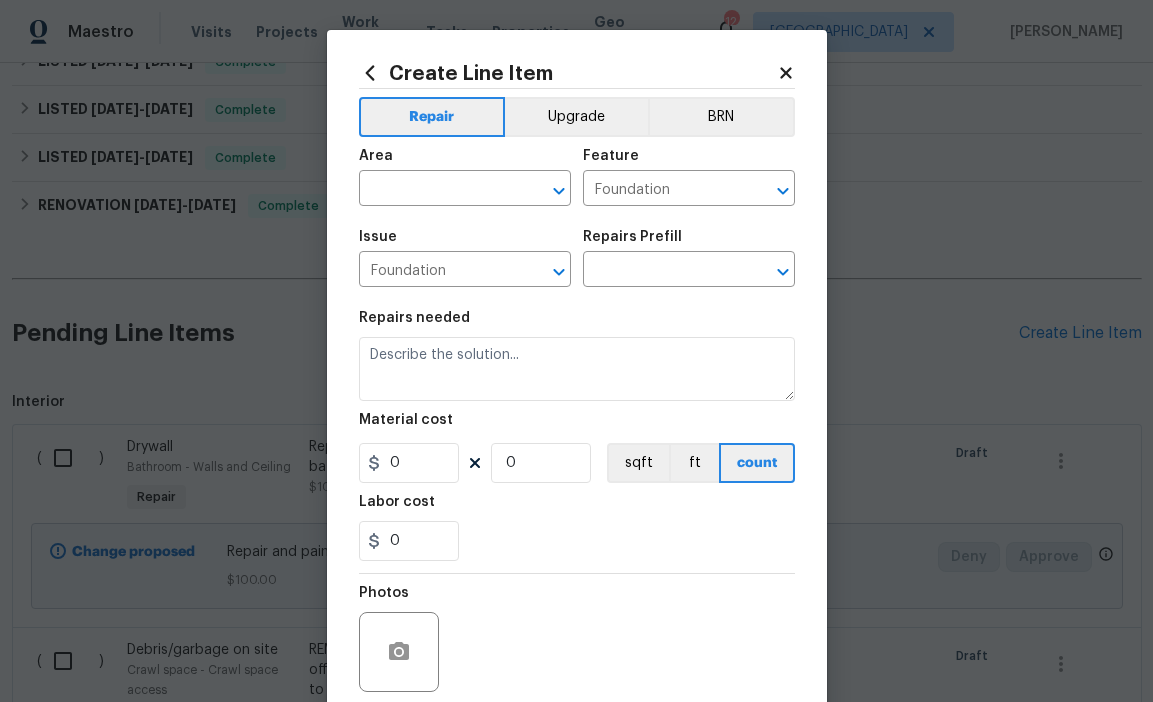 type on "Repair Foundation Cracks $25.00" 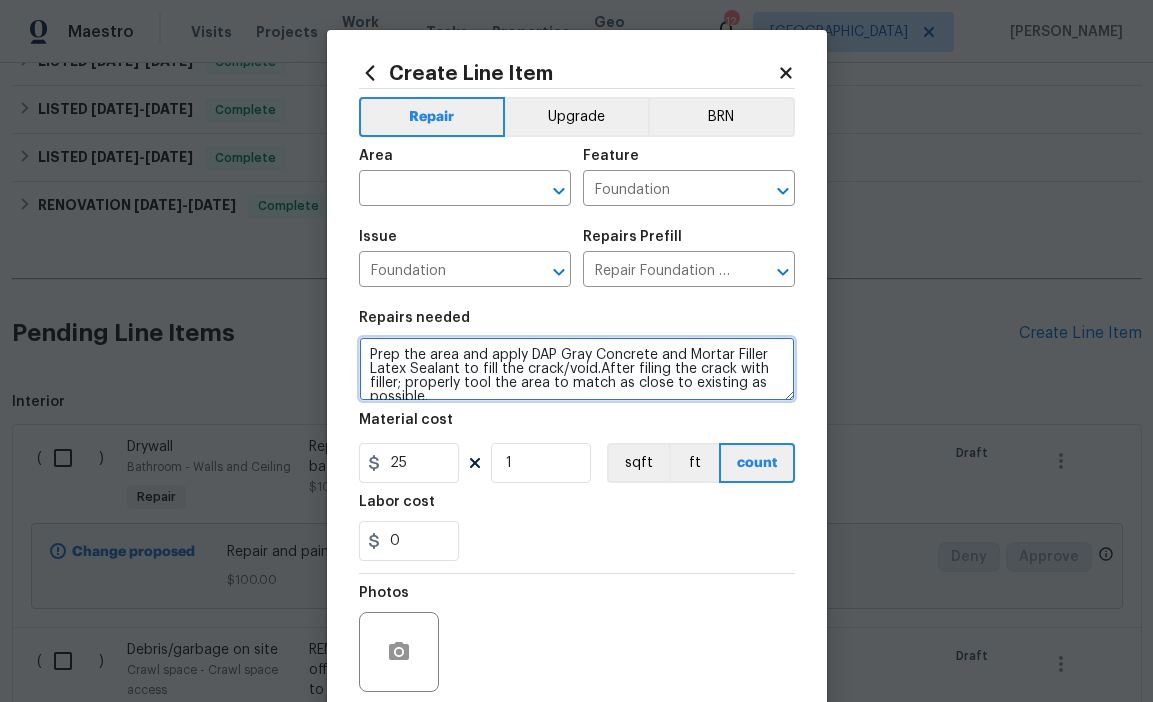 click on "Prep the area and apply DAP Gray Concrete and Mortar Filler Latex Sealant to fill the crack/void.After filing the crack with filler; properly tool the area to match as close to existing as possible." at bounding box center [577, 369] 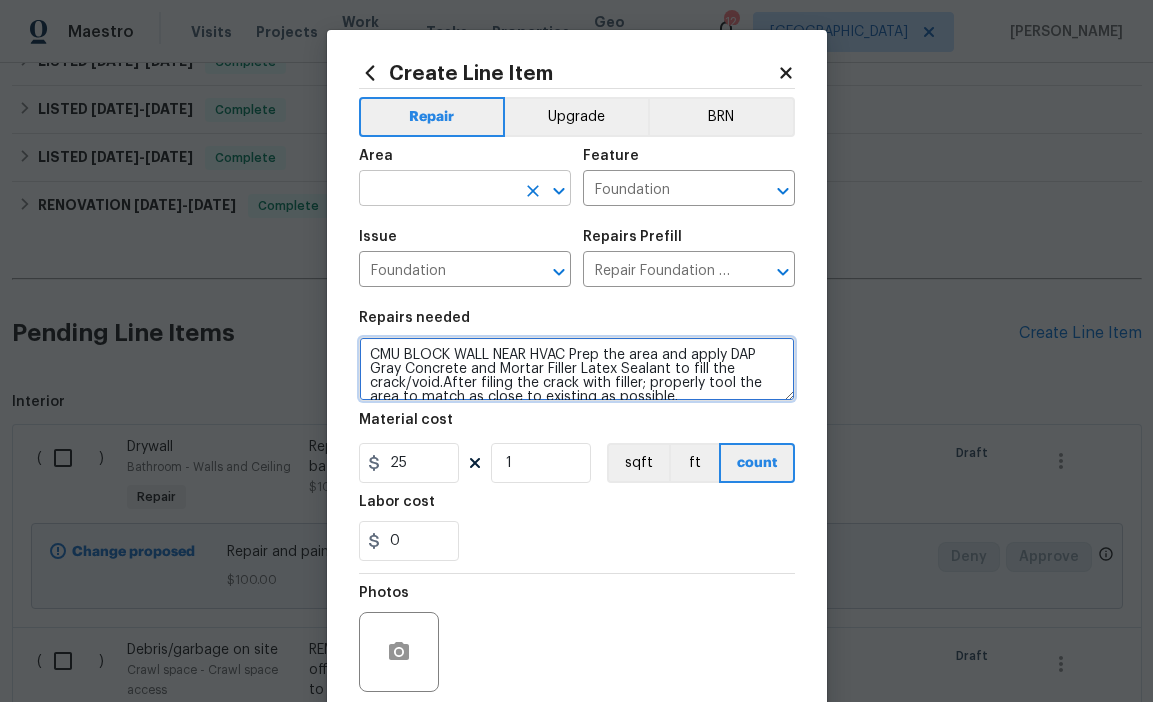 type on "CMU BLOCK WALL NEAR HVAC Prep the area and apply DAP Gray Concrete and Mortar Filler Latex Sealant to fill the crack/void.After filing the crack with filler; properly tool the area to match as close to existing as possible." 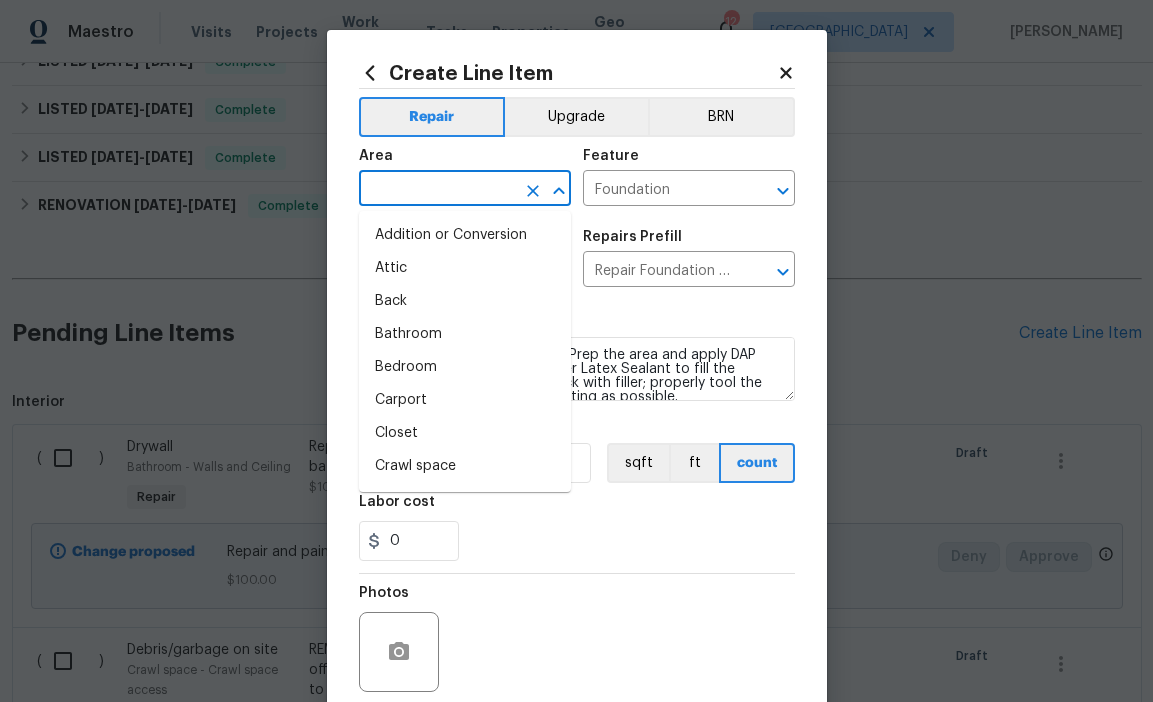 click at bounding box center (437, 190) 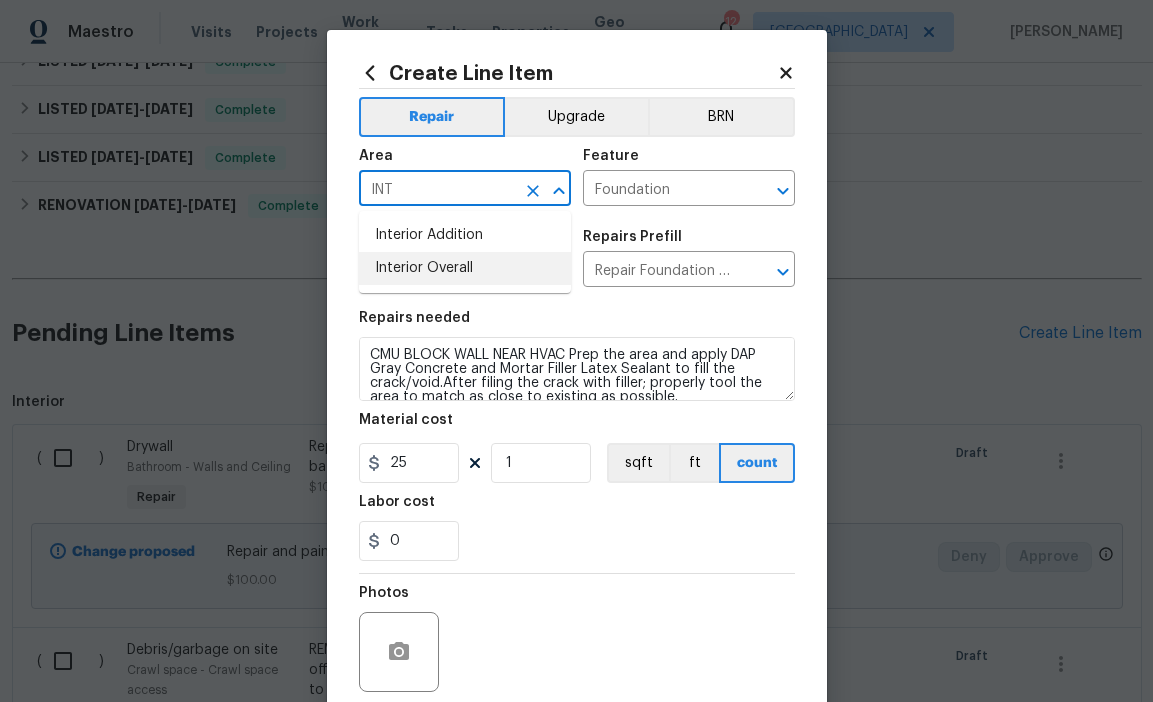 click on "Interior Overall" at bounding box center (465, 268) 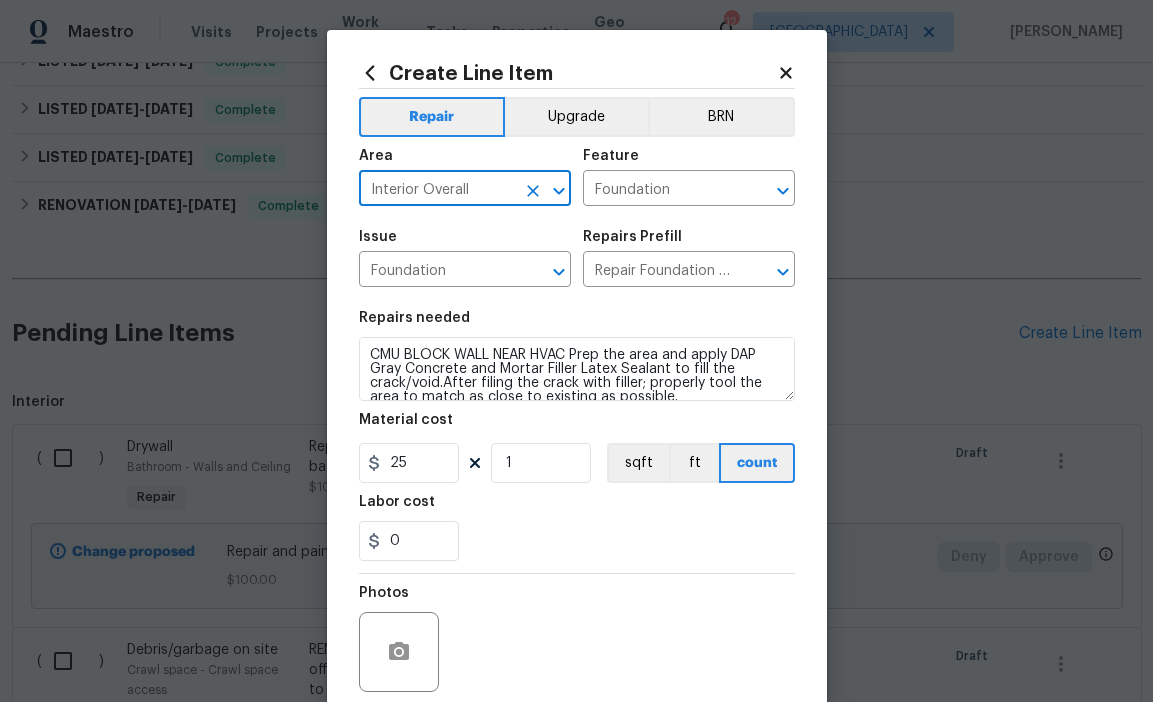 scroll, scrollTop: 160, scrollLeft: 0, axis: vertical 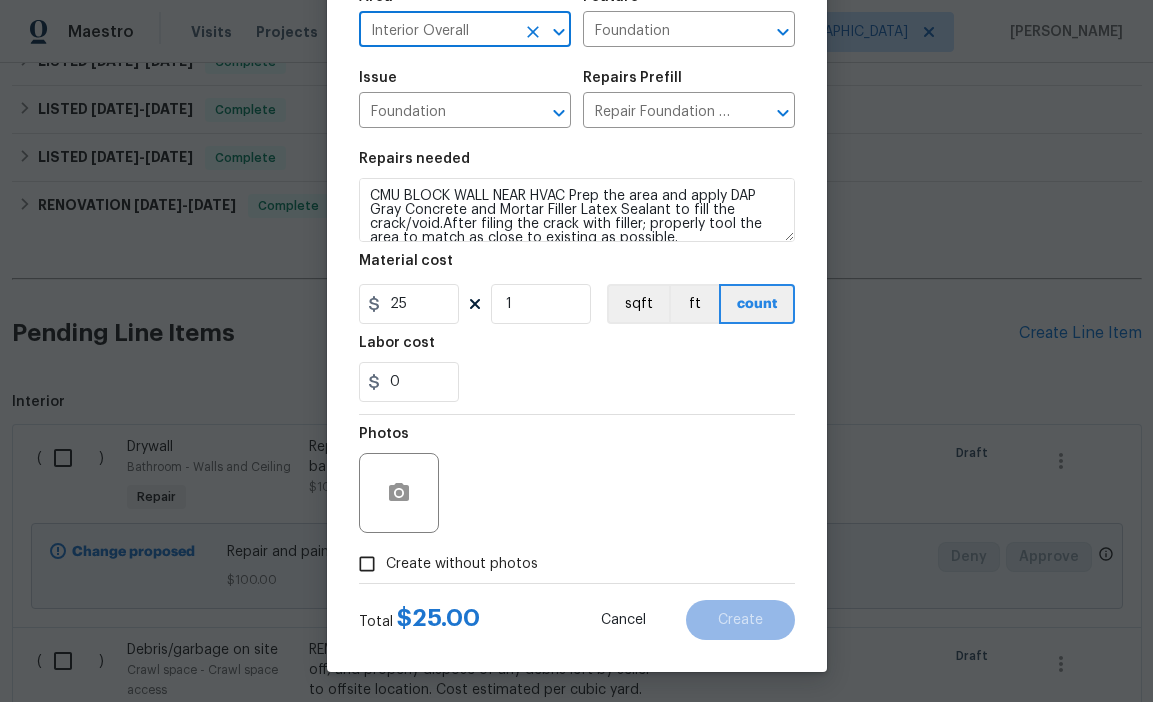 type on "Interior Overall" 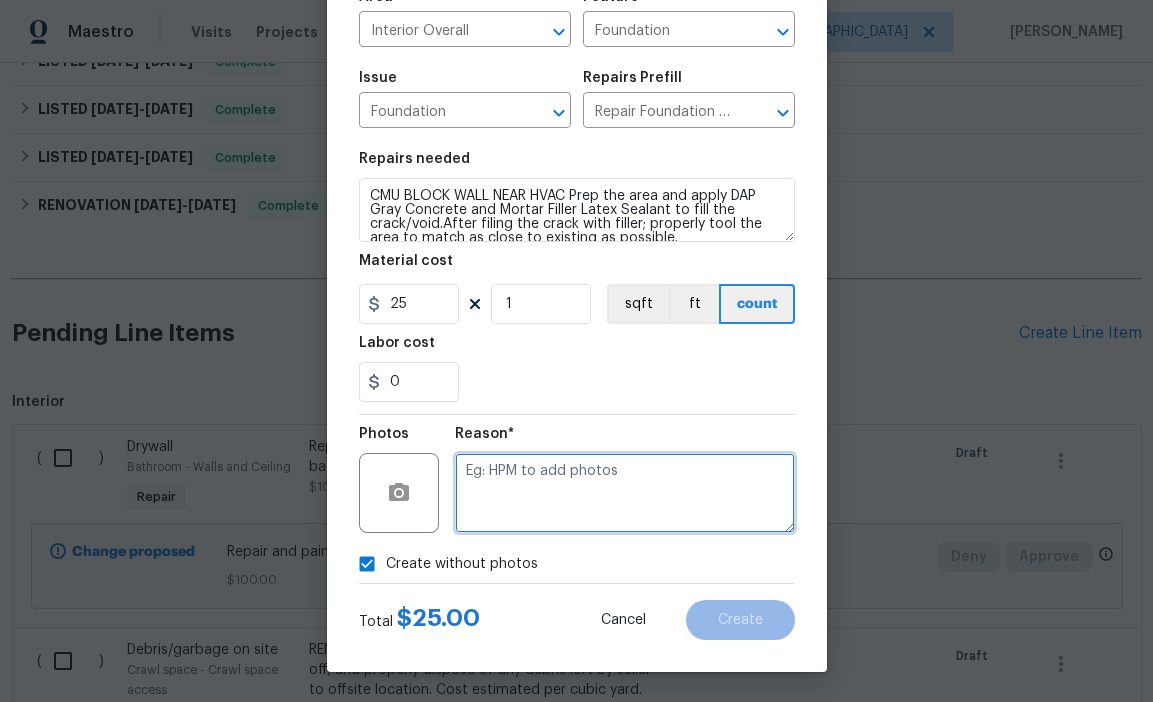 click at bounding box center (625, 493) 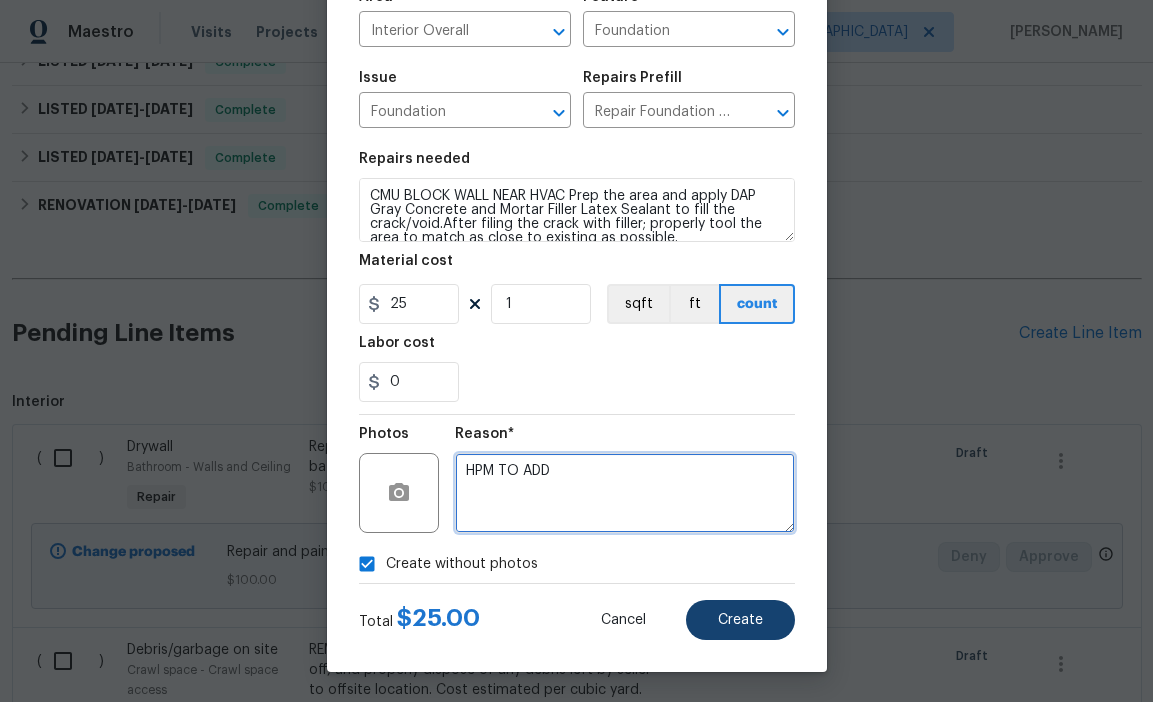 type on "HPM TO ADD" 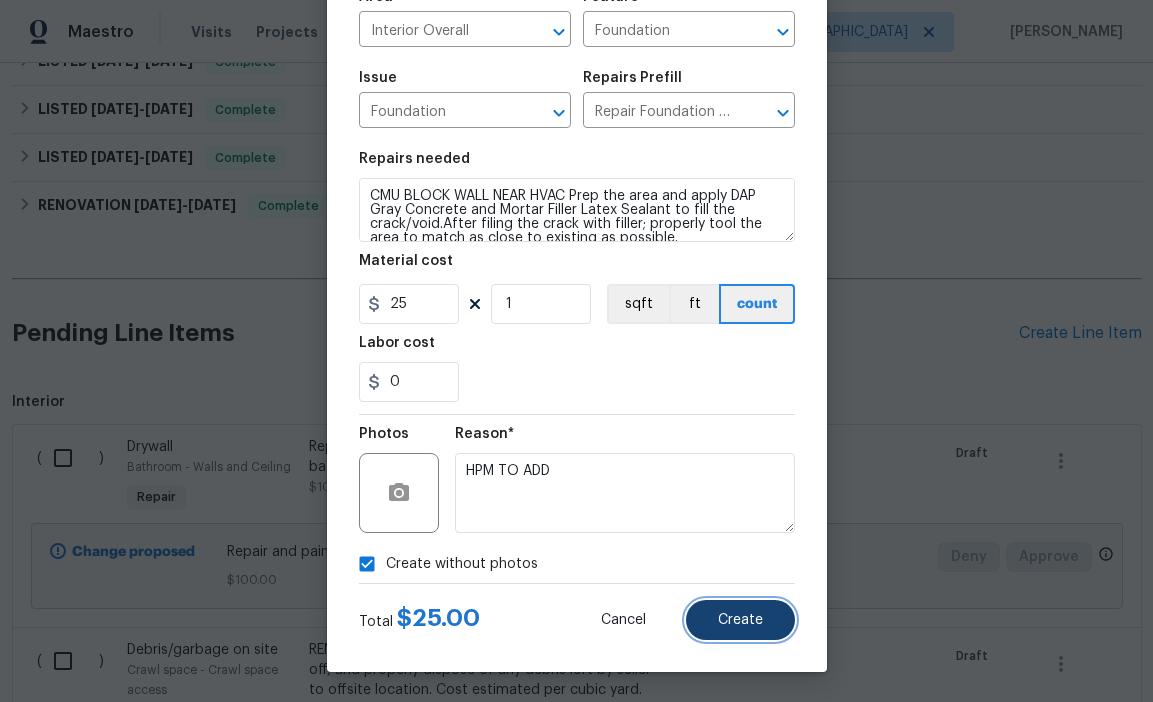 click on "Create" at bounding box center [740, 620] 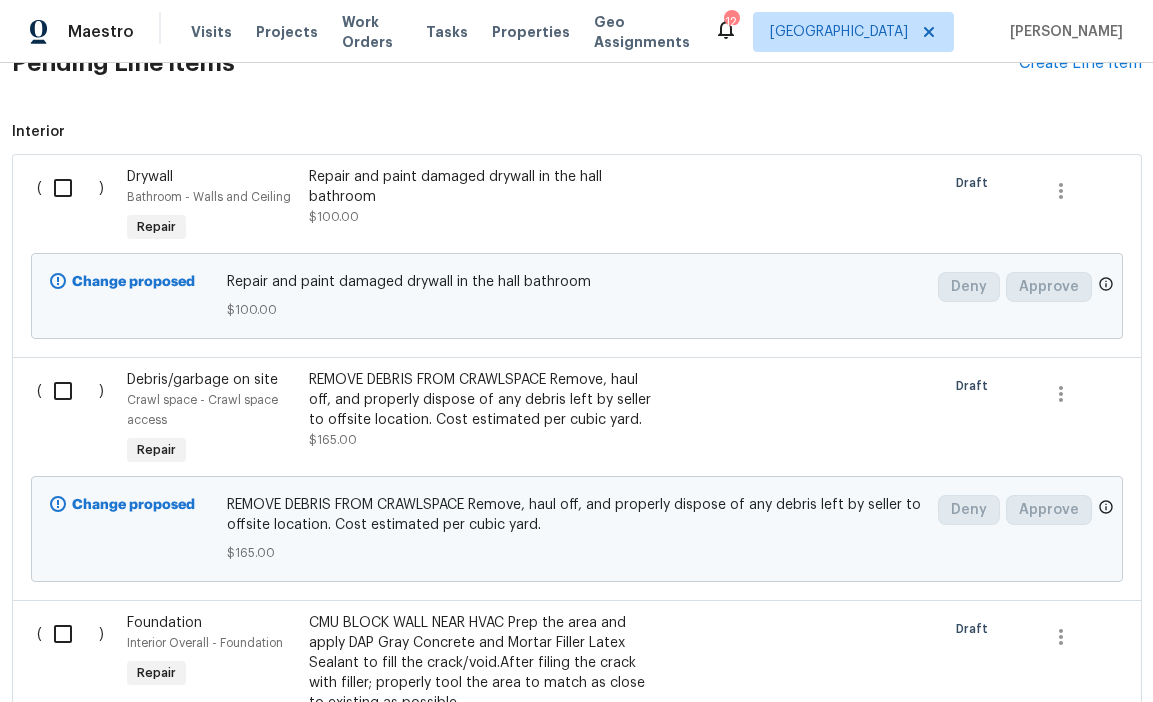 scroll, scrollTop: 612, scrollLeft: 0, axis: vertical 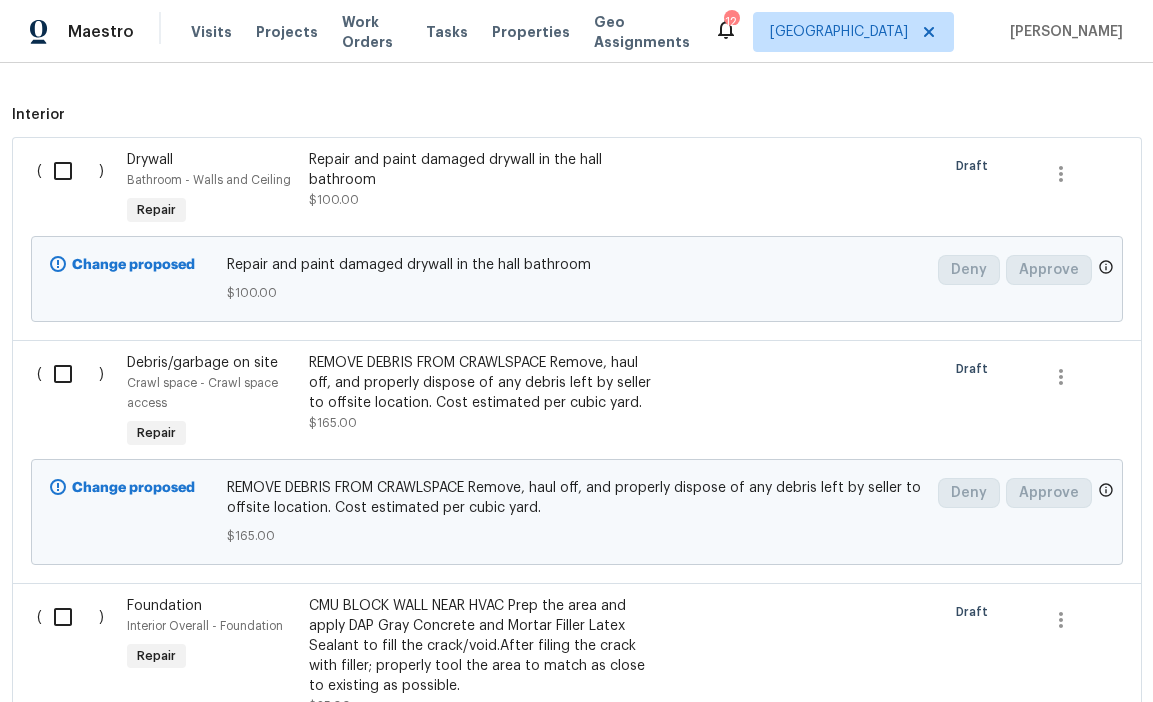 click at bounding box center [70, 171] 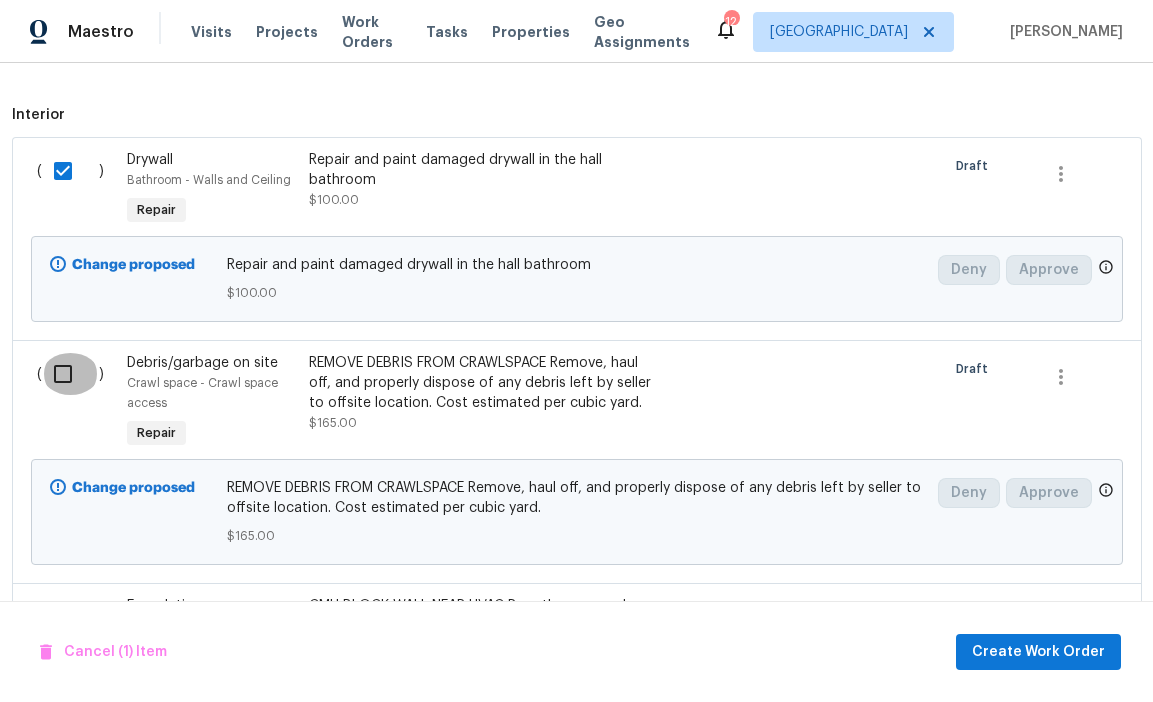 click at bounding box center [70, 374] 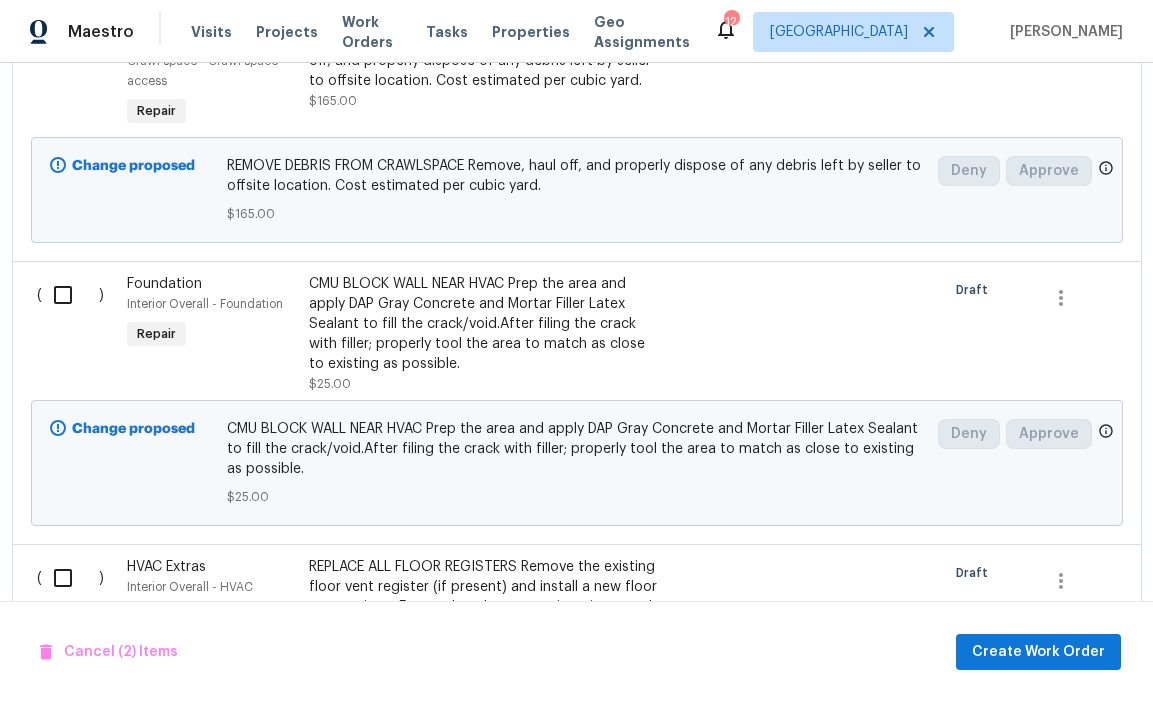scroll, scrollTop: 935, scrollLeft: 0, axis: vertical 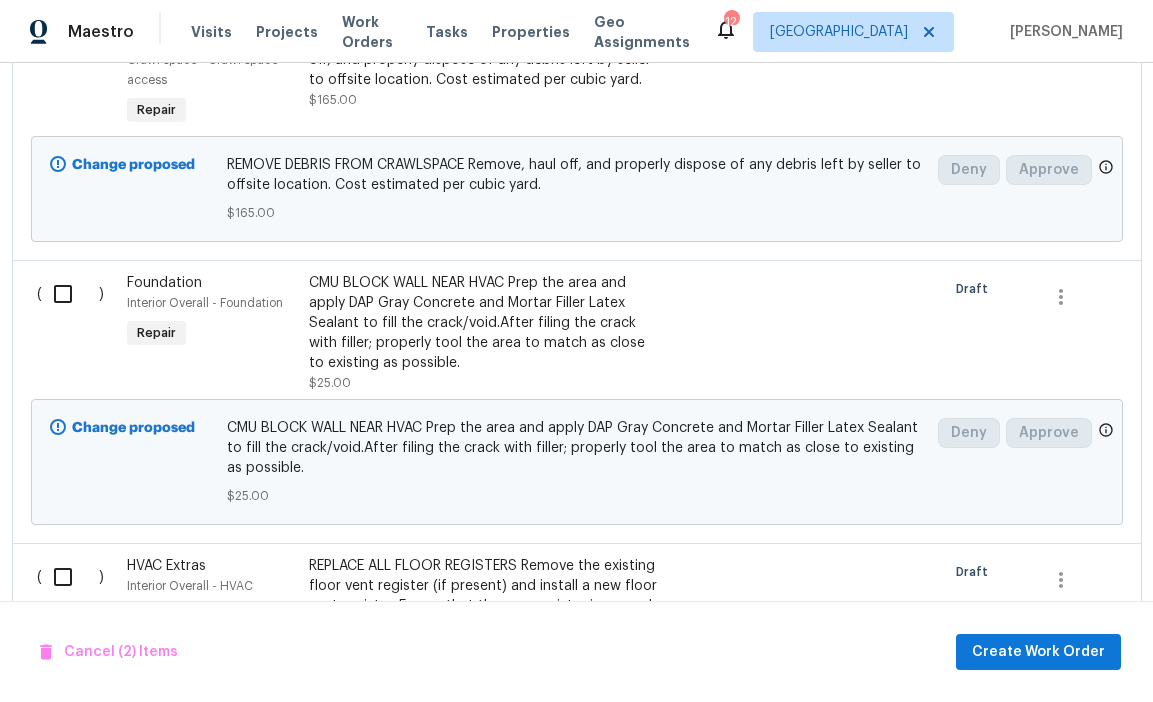 click at bounding box center [70, 294] 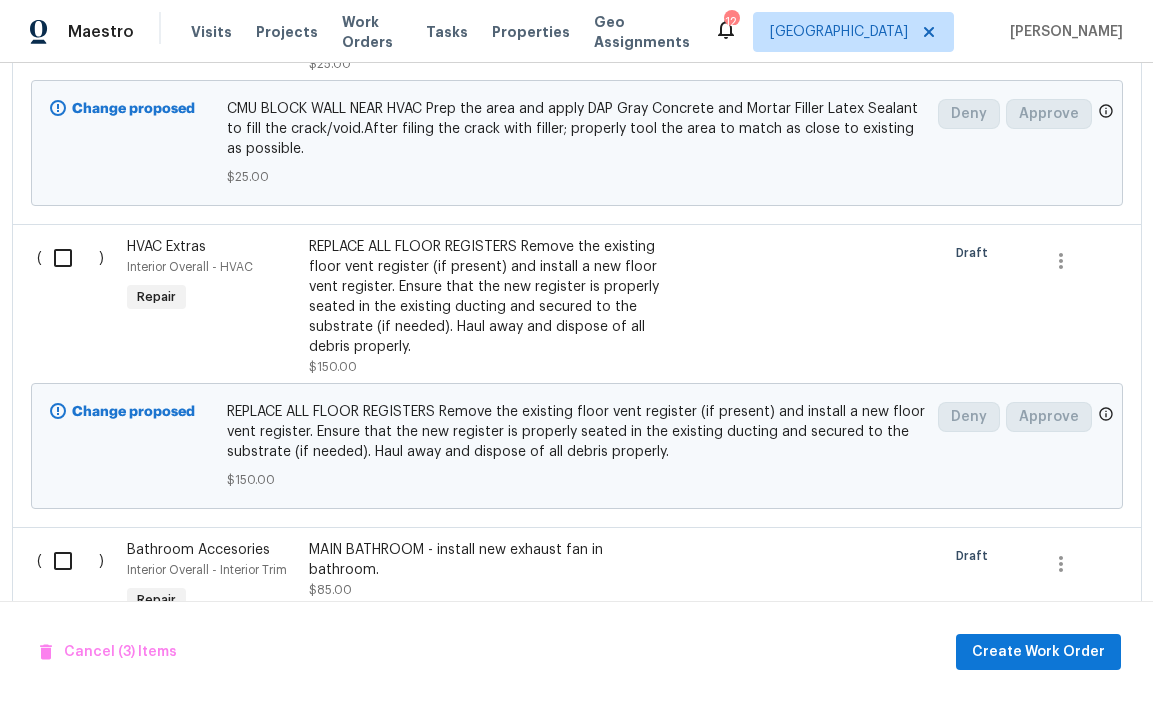 scroll, scrollTop: 1255, scrollLeft: 0, axis: vertical 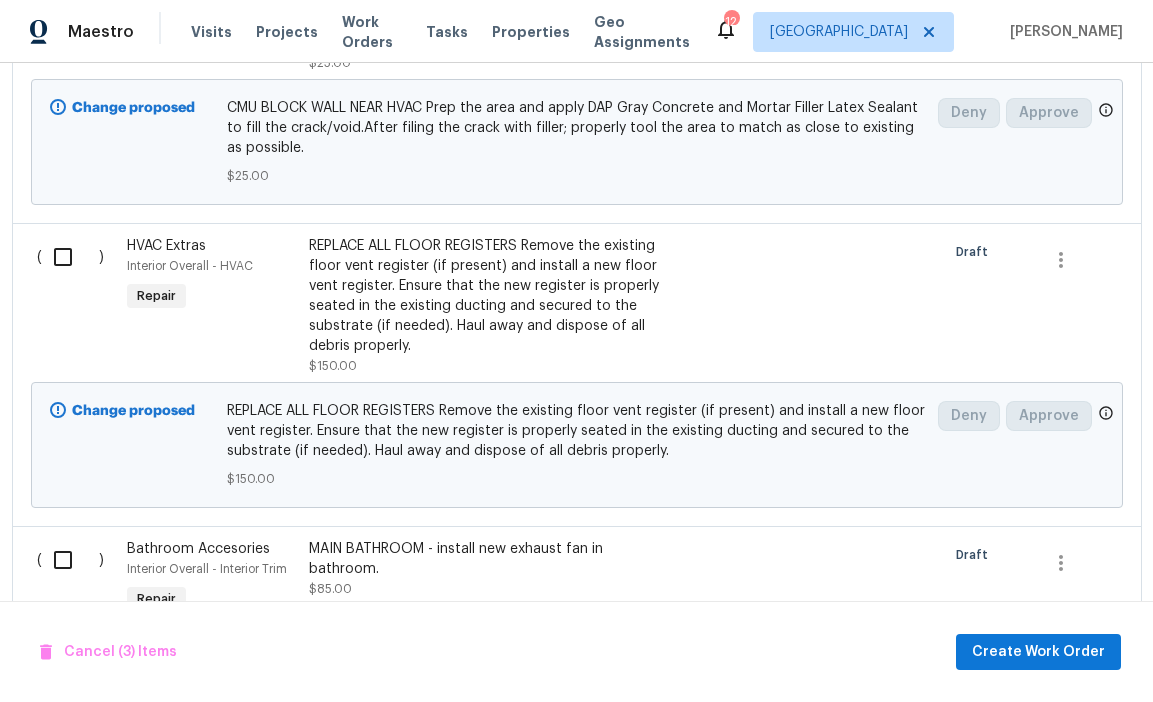 click at bounding box center (70, 257) 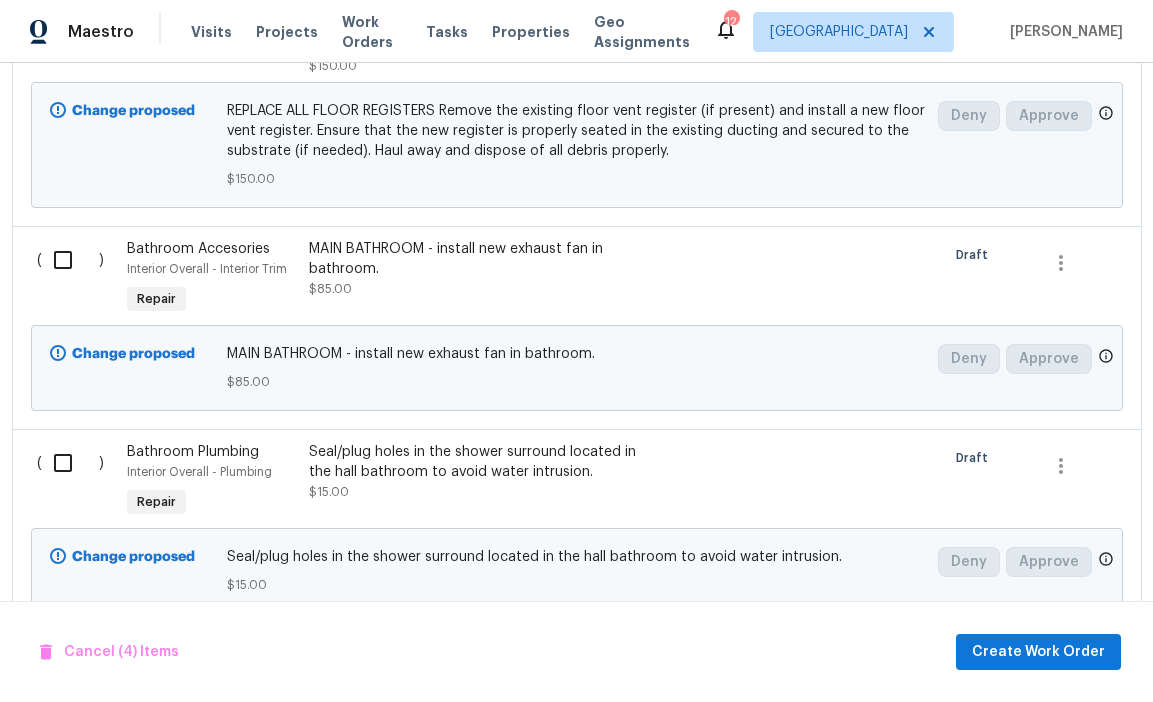 scroll, scrollTop: 1564, scrollLeft: 0, axis: vertical 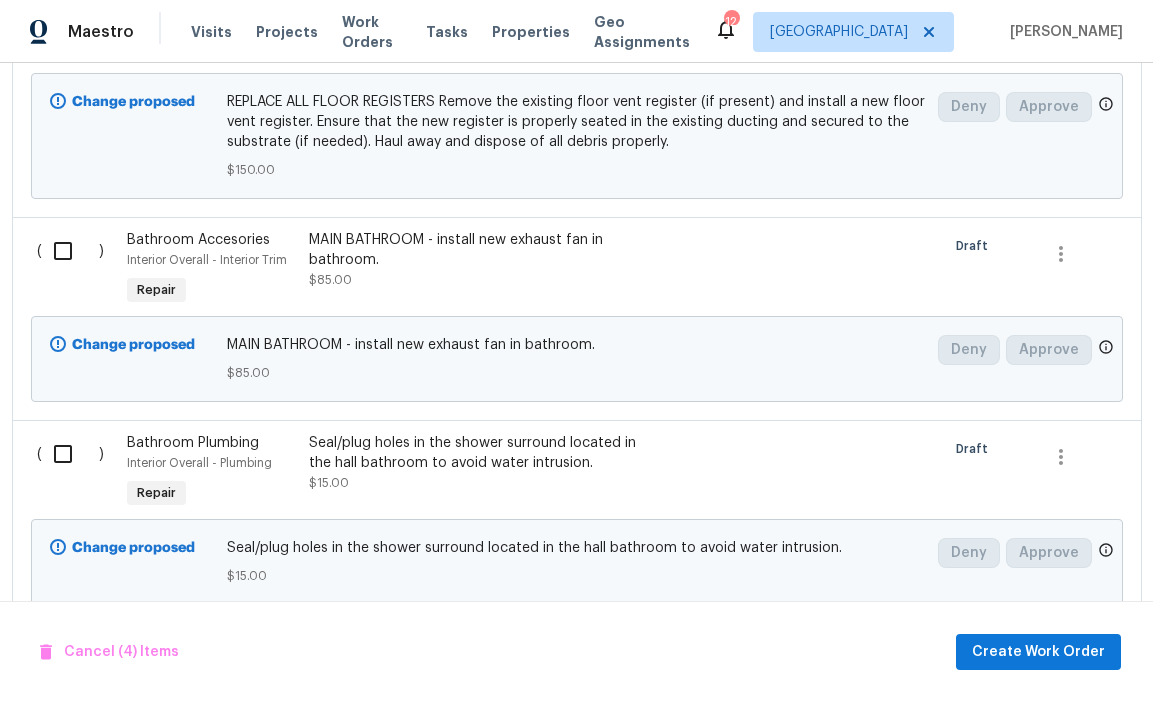 click at bounding box center (70, 251) 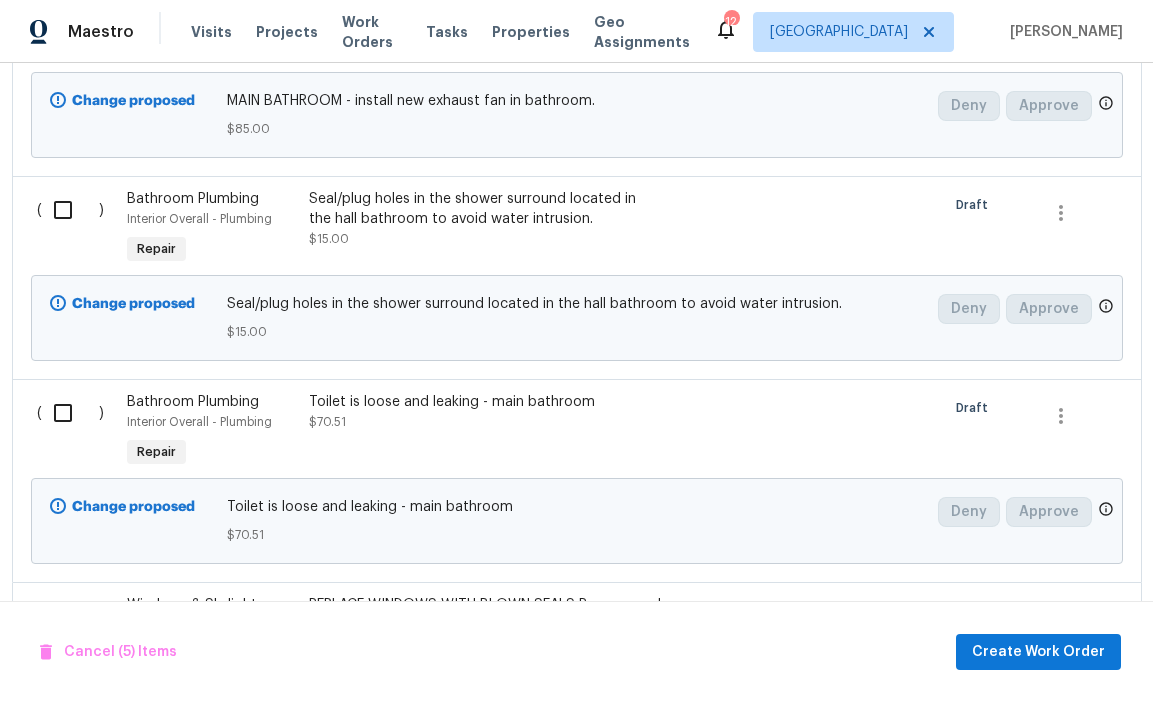 scroll, scrollTop: 1827, scrollLeft: 0, axis: vertical 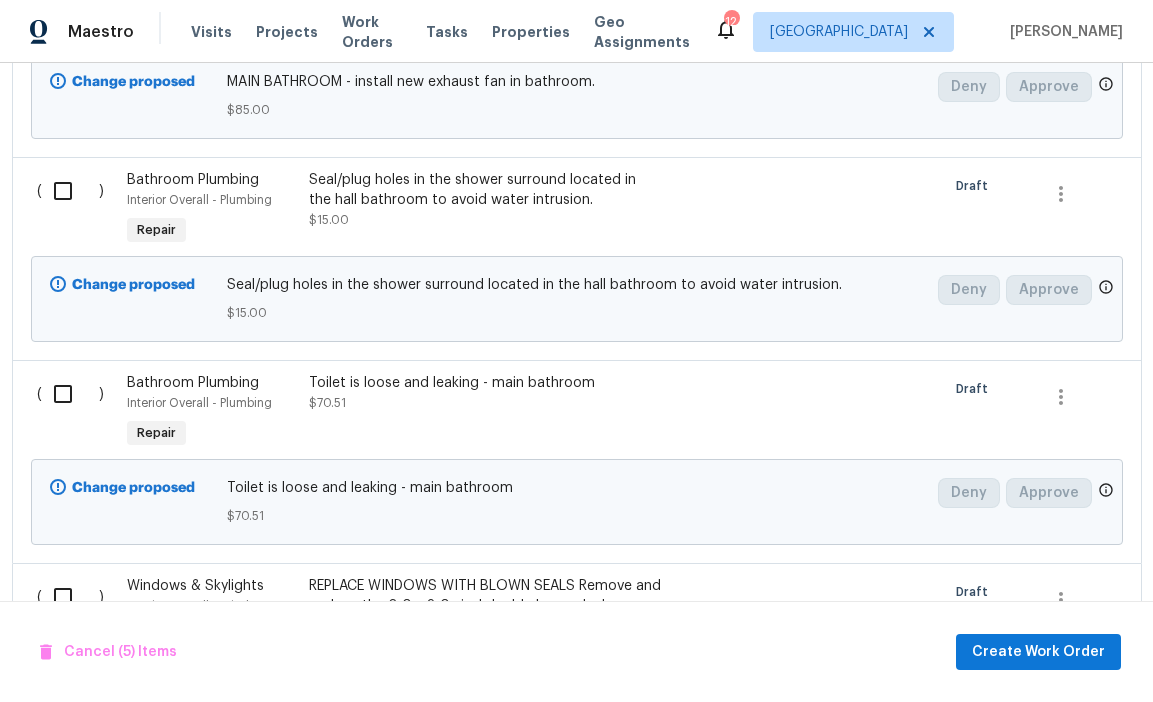 click at bounding box center (70, 191) 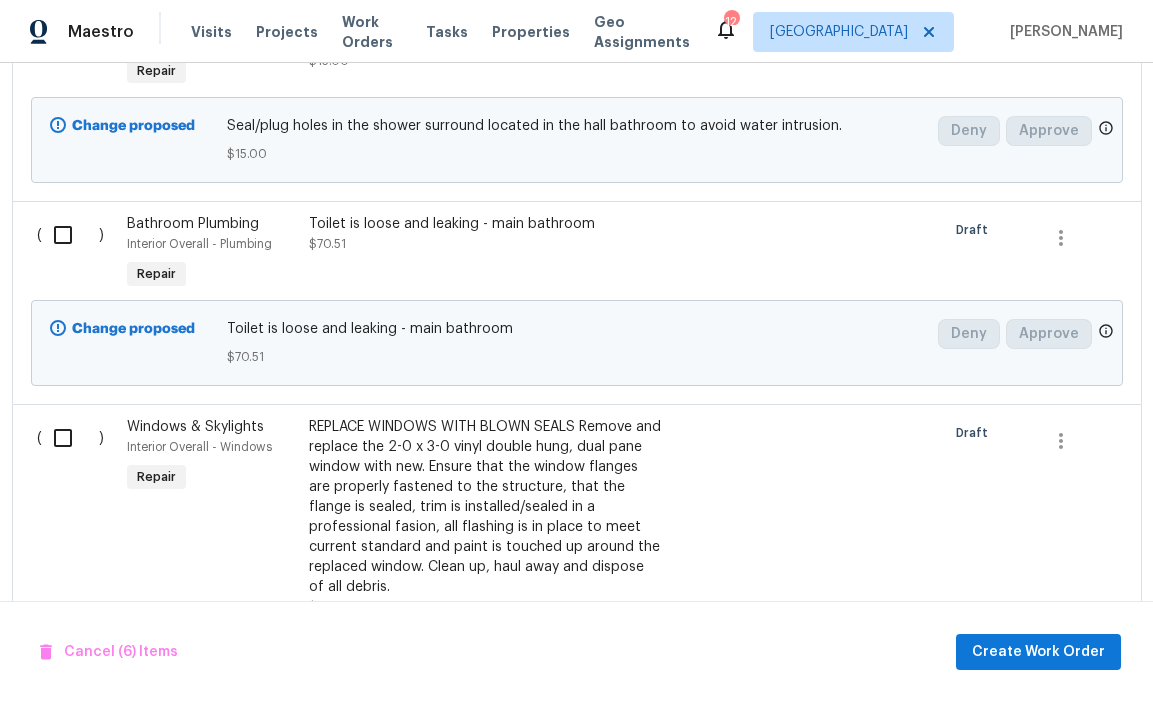 scroll, scrollTop: 1998, scrollLeft: 0, axis: vertical 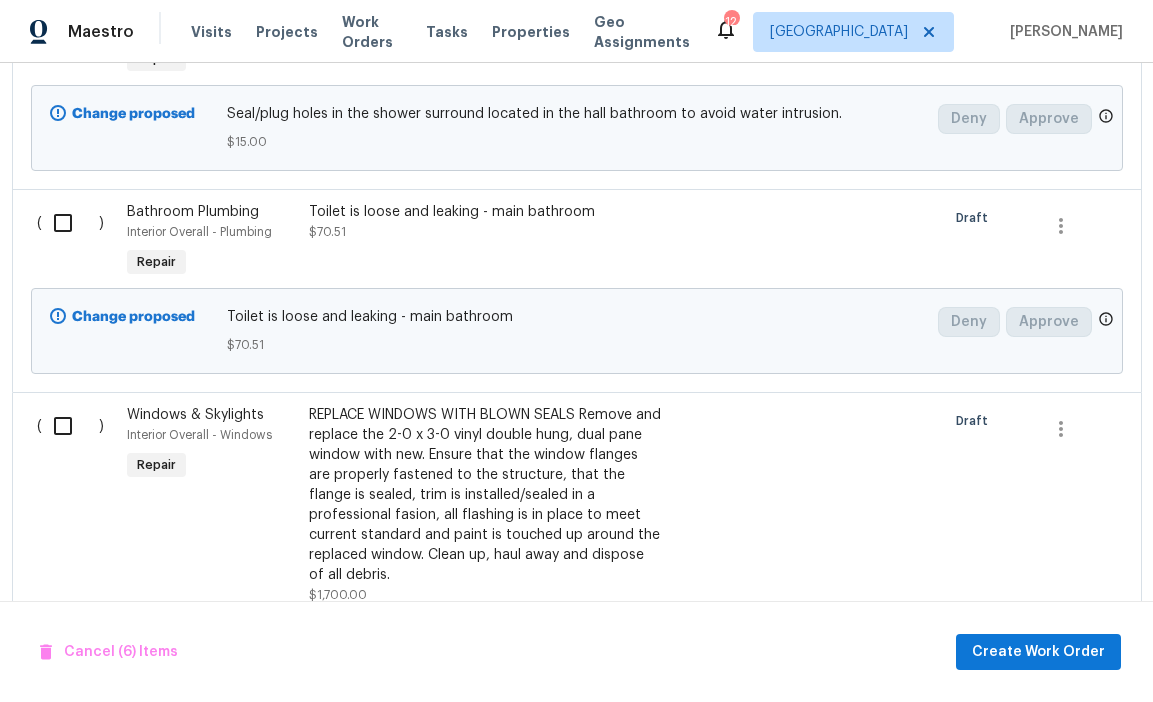 click at bounding box center [70, 223] 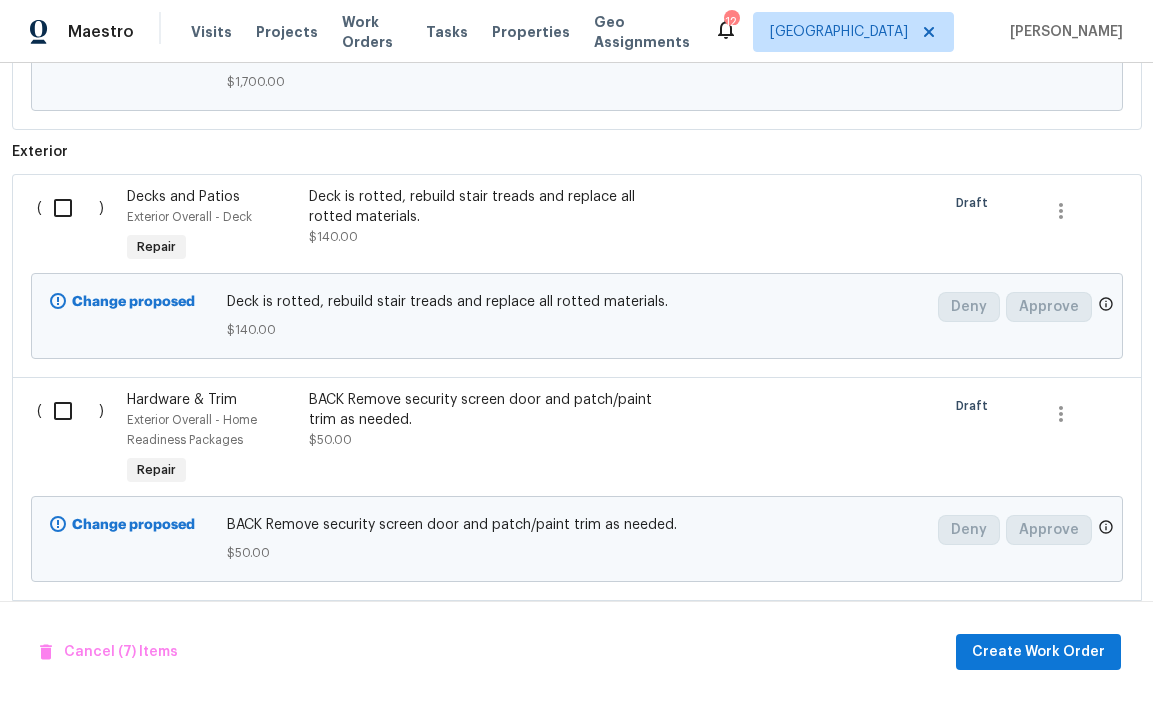 scroll, scrollTop: 2646, scrollLeft: 0, axis: vertical 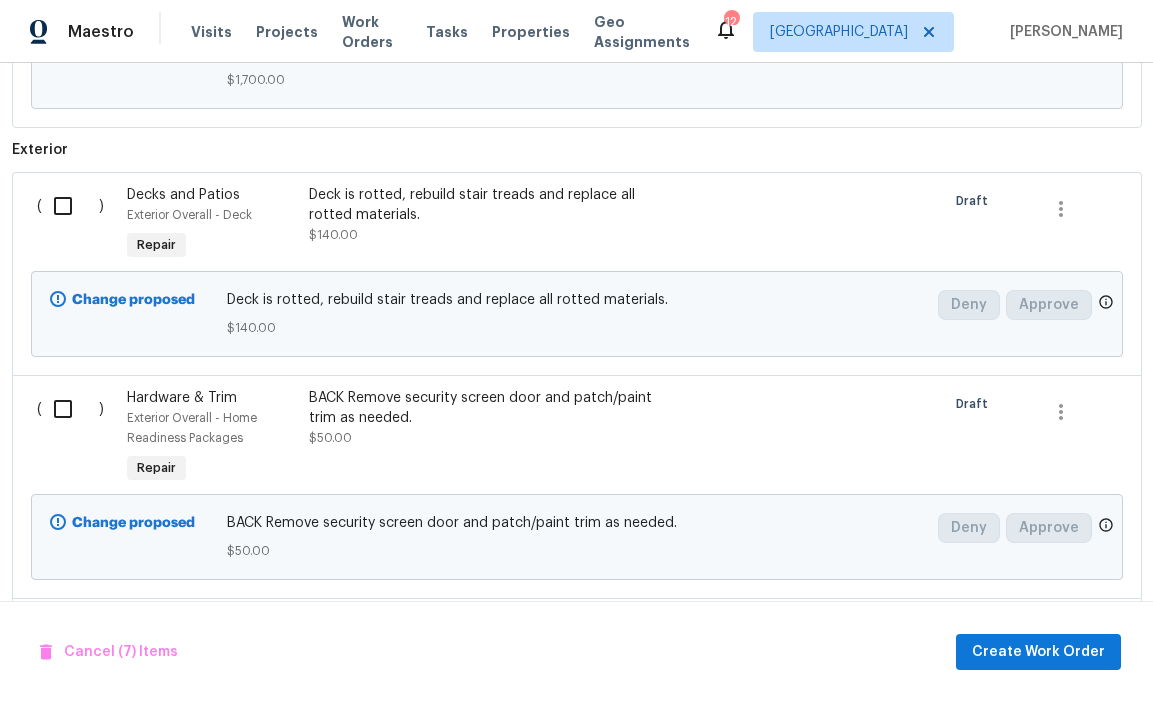 click at bounding box center (70, 206) 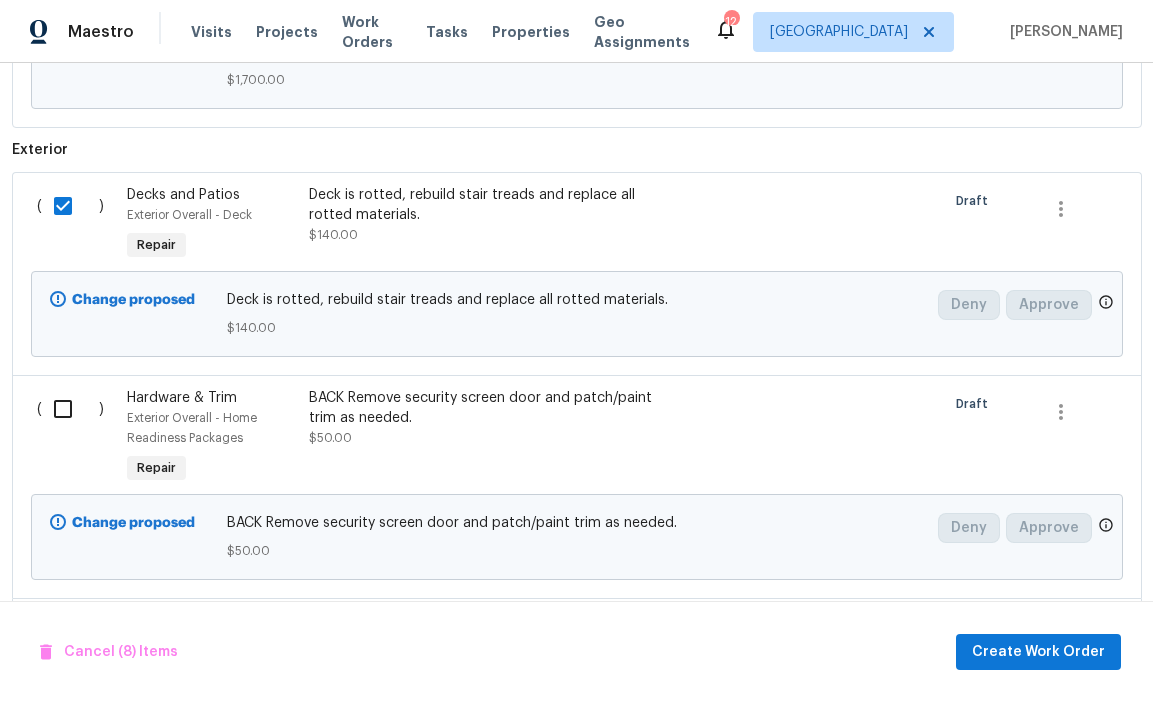 click at bounding box center (70, 409) 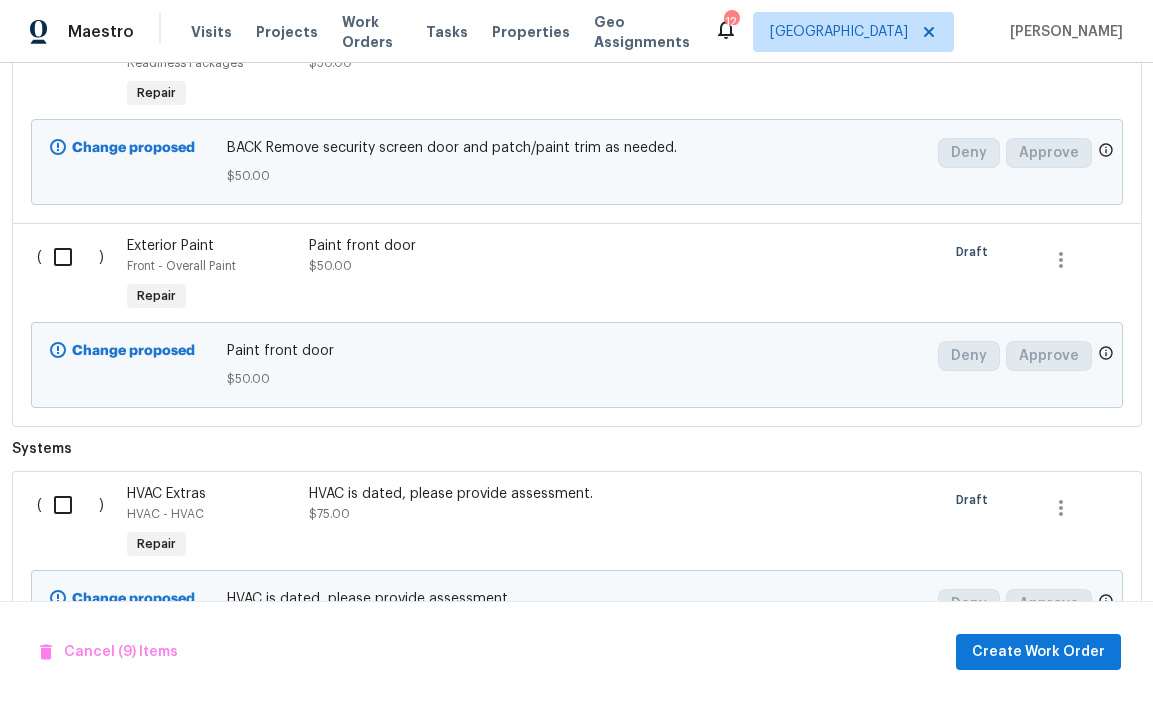 scroll, scrollTop: 3024, scrollLeft: 0, axis: vertical 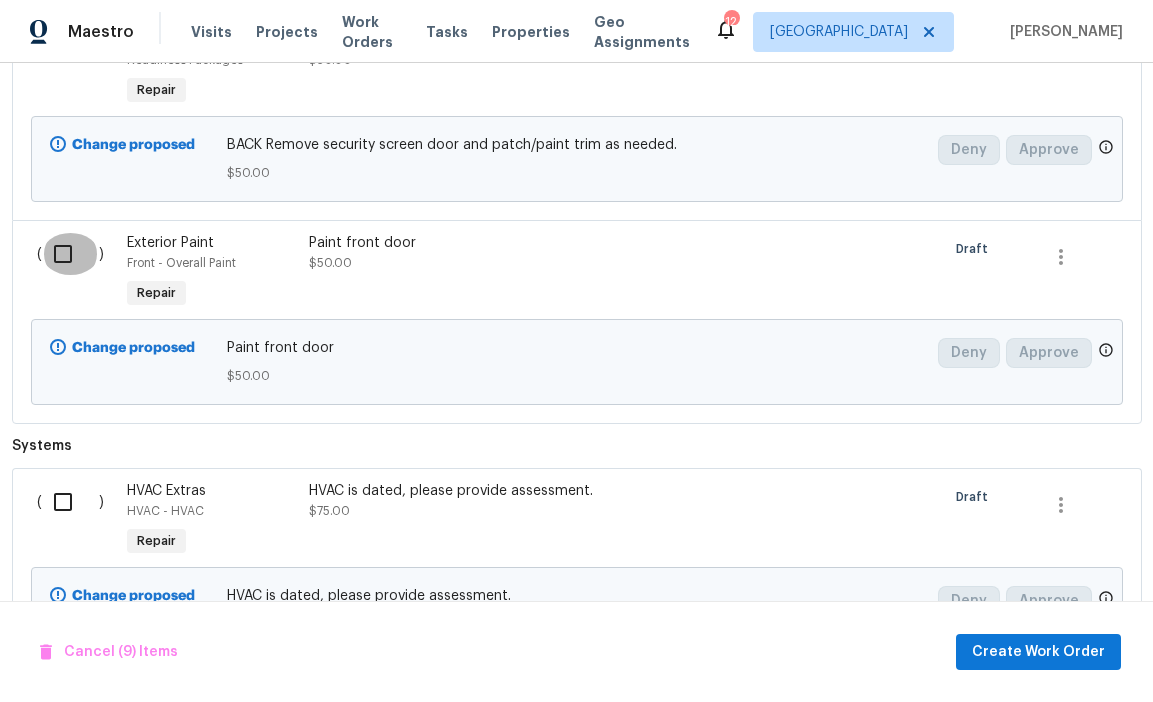 click at bounding box center (70, 254) 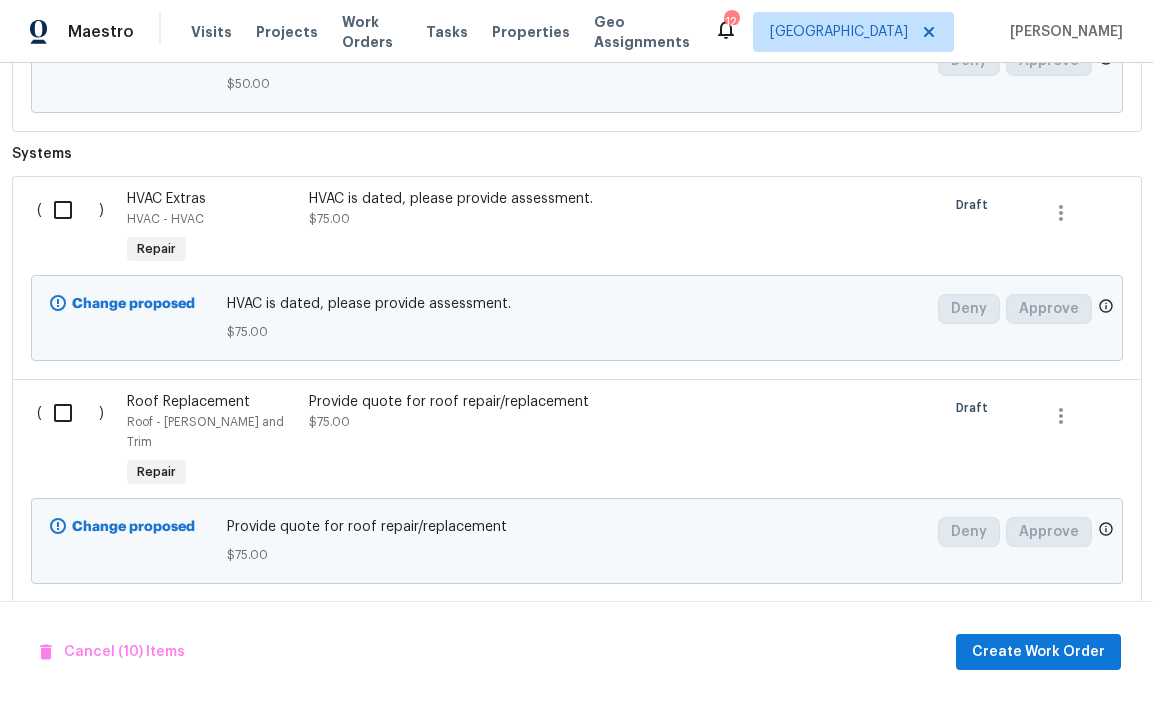 scroll, scrollTop: 3340, scrollLeft: 0, axis: vertical 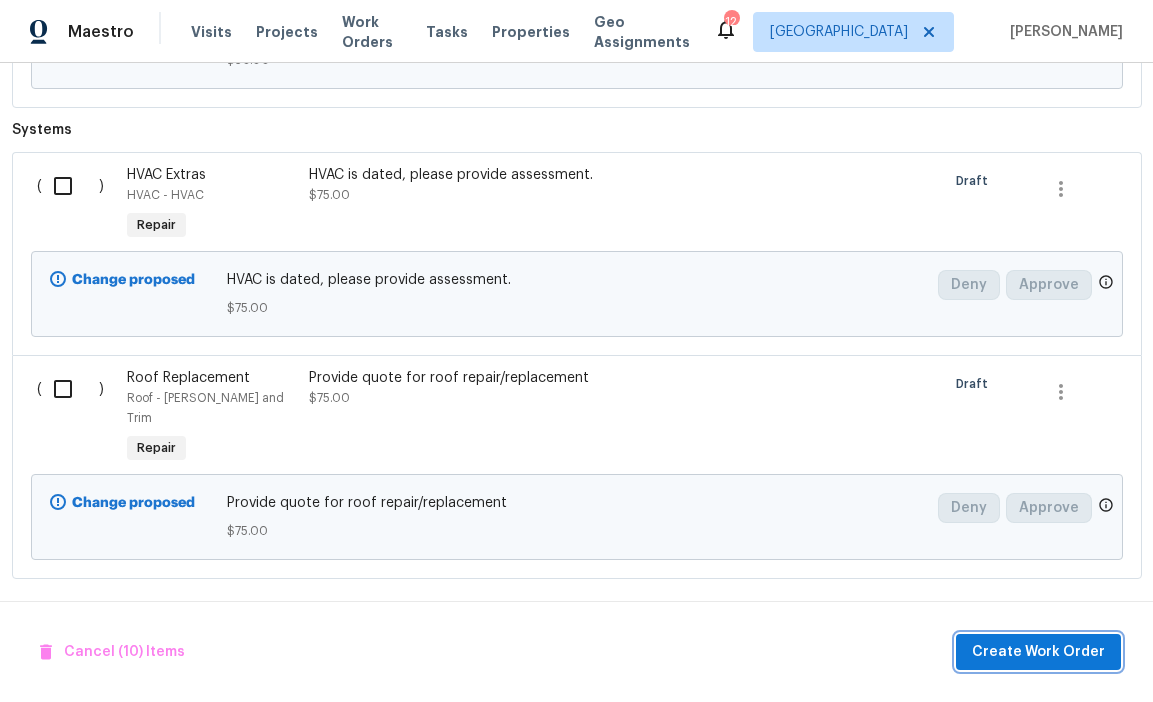 click on "Create Work Order" at bounding box center (1038, 652) 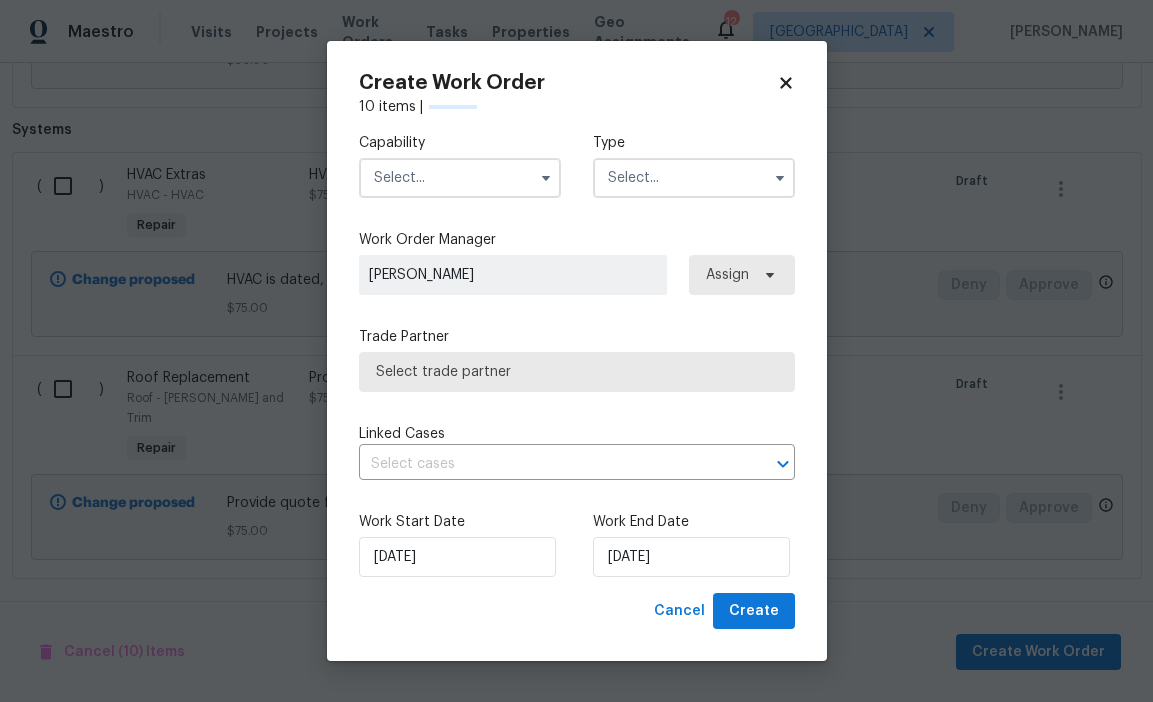 checkbox on "false" 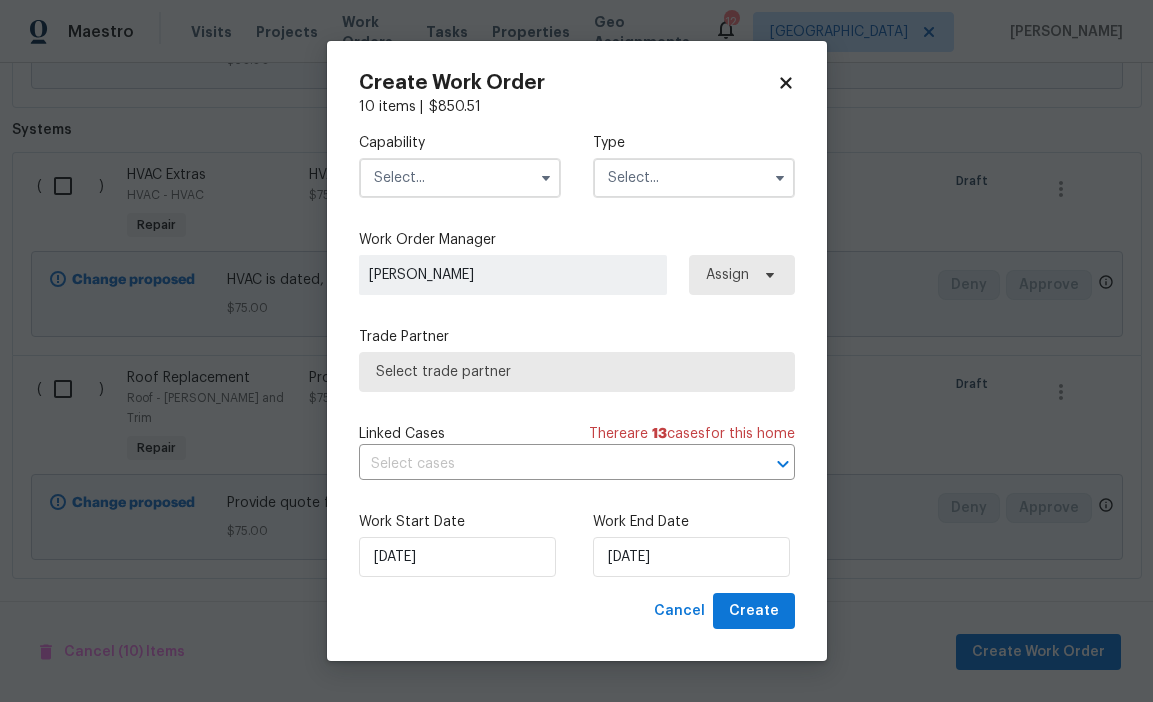 click at bounding box center [460, 178] 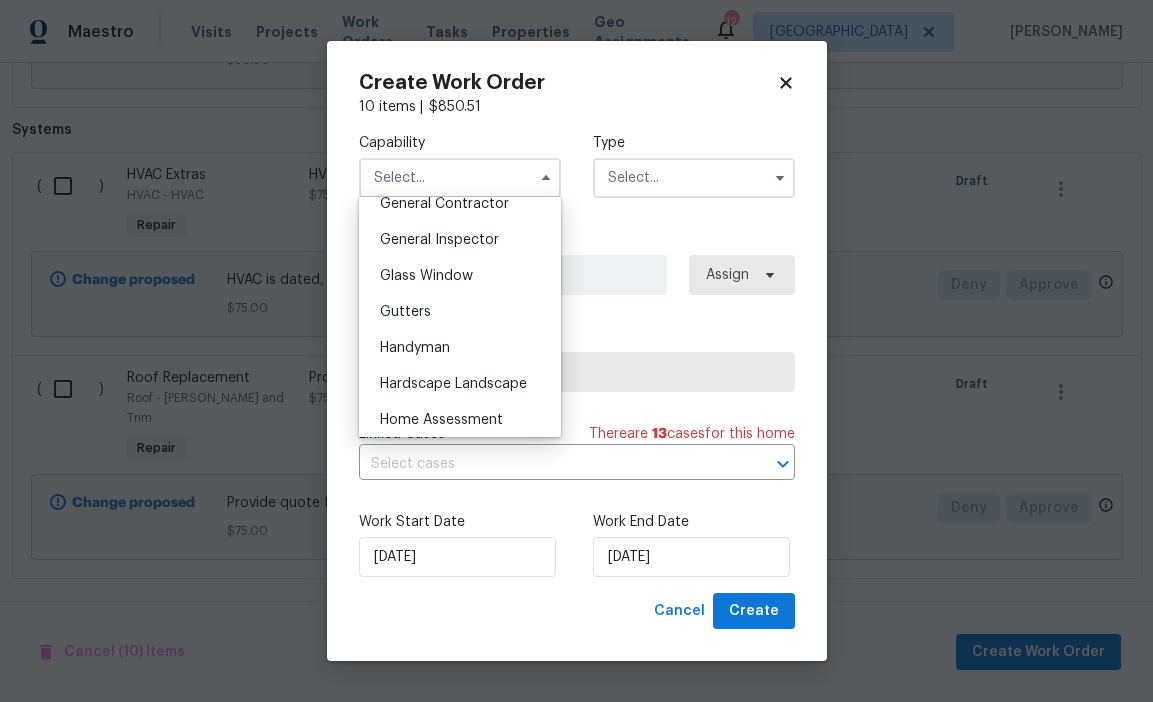 scroll, scrollTop: 1013, scrollLeft: 0, axis: vertical 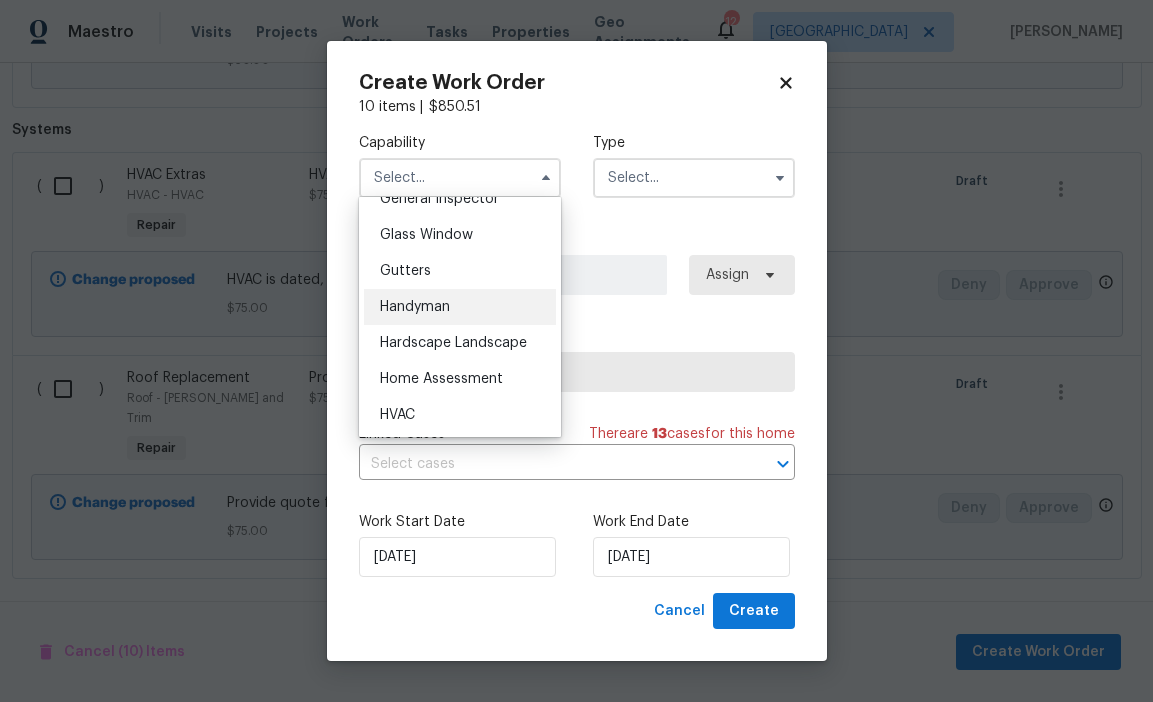 click on "Handyman" at bounding box center [415, 307] 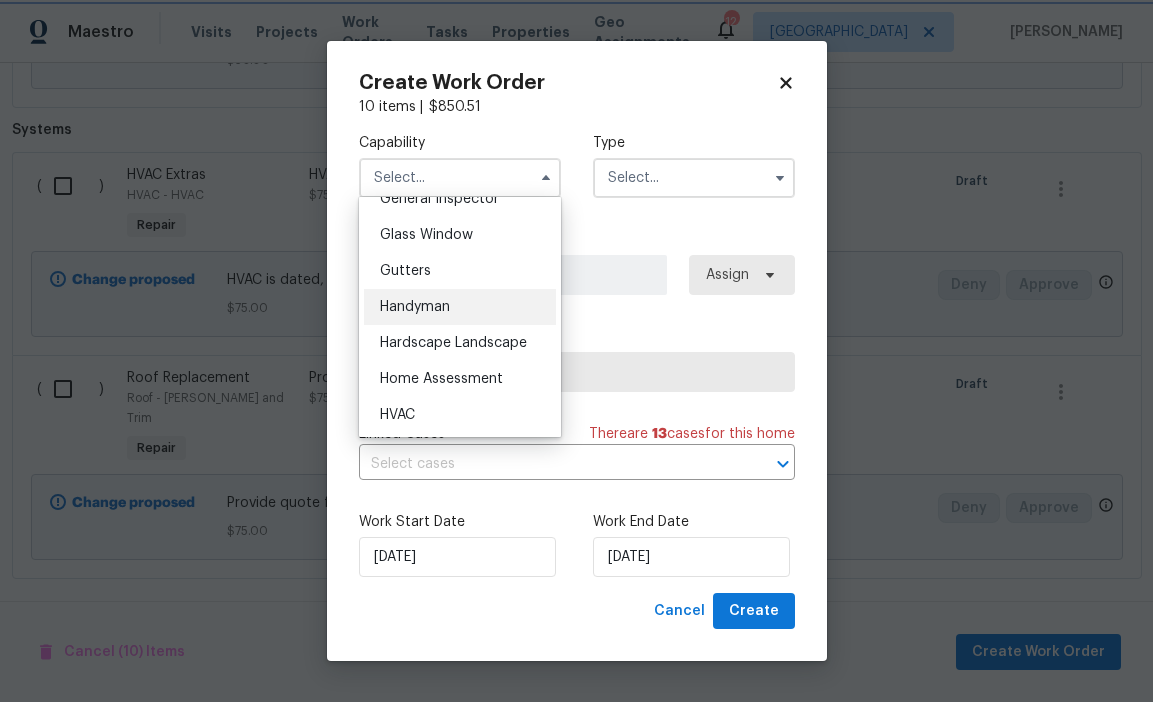 type on "Handyman" 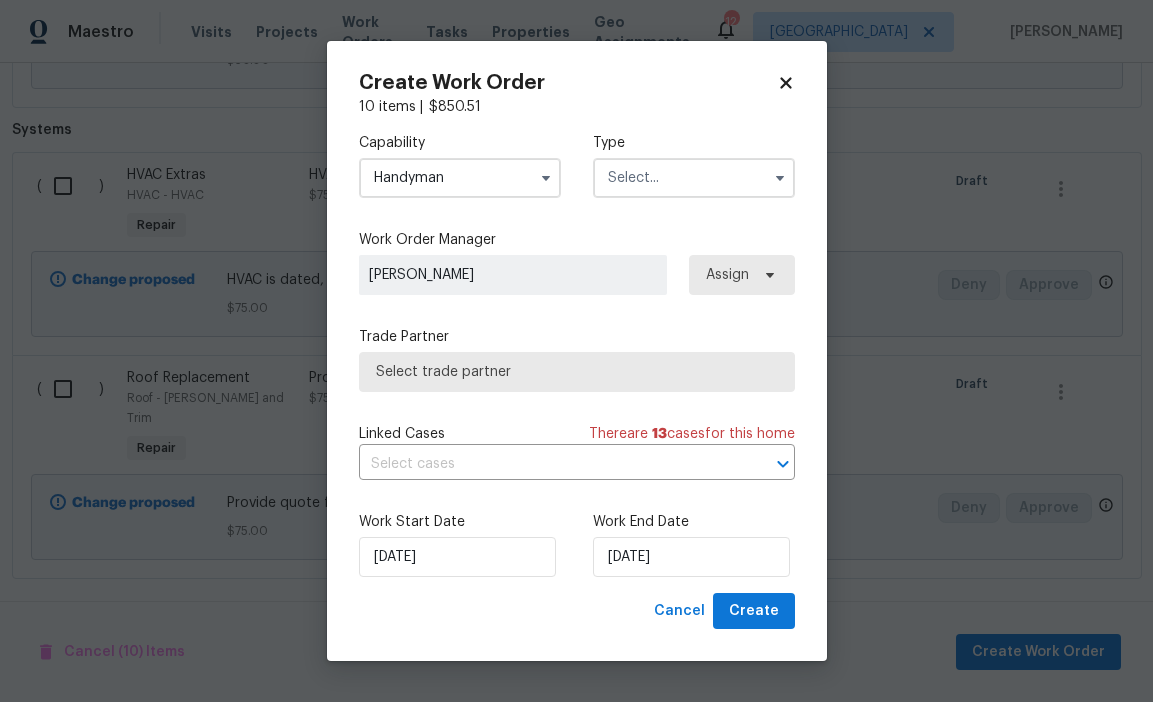 click at bounding box center [694, 178] 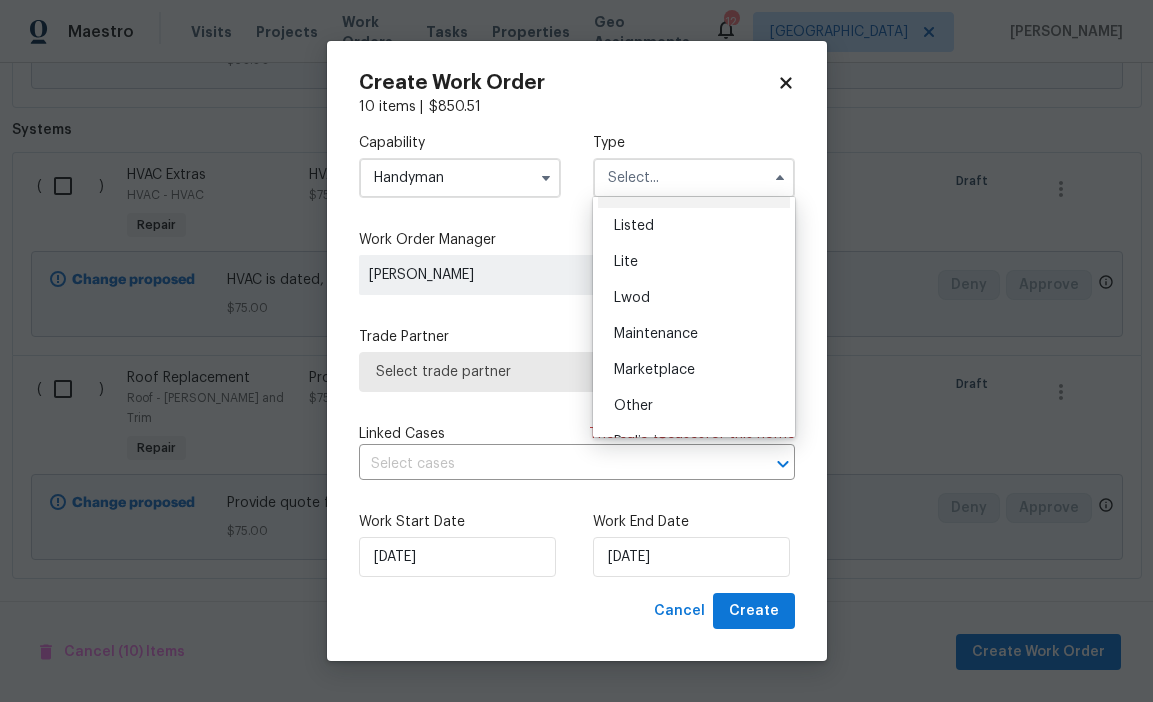 scroll, scrollTop: 214, scrollLeft: 0, axis: vertical 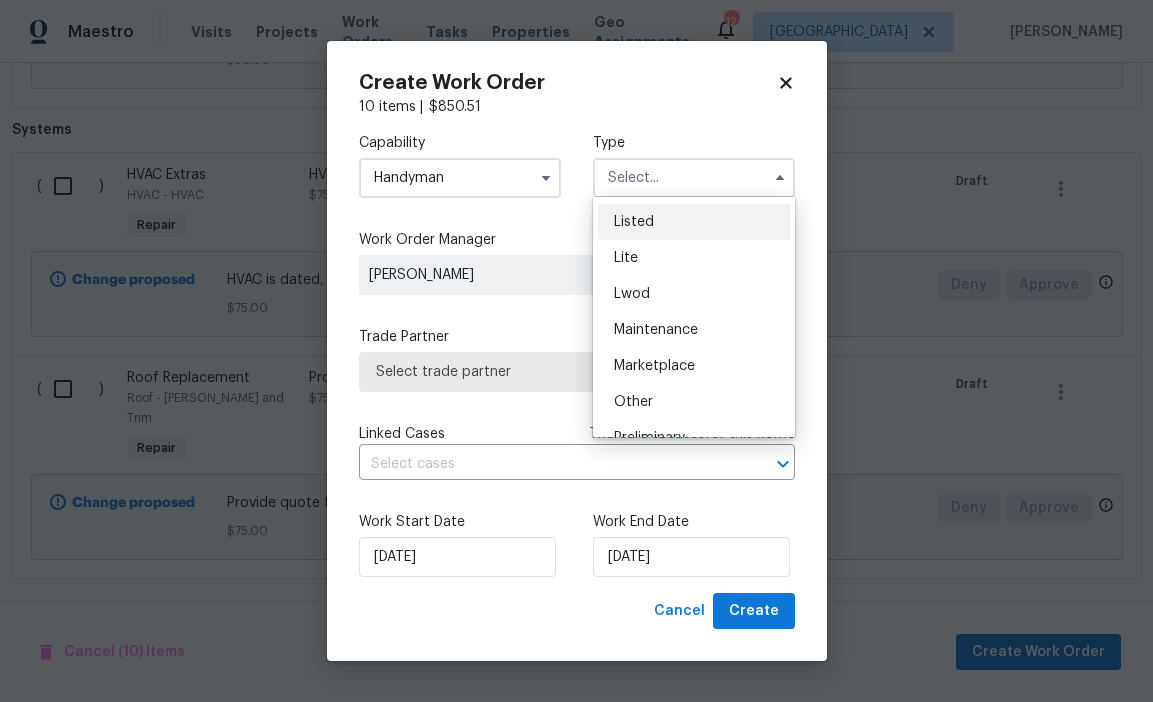 click on "Listed" at bounding box center [694, 222] 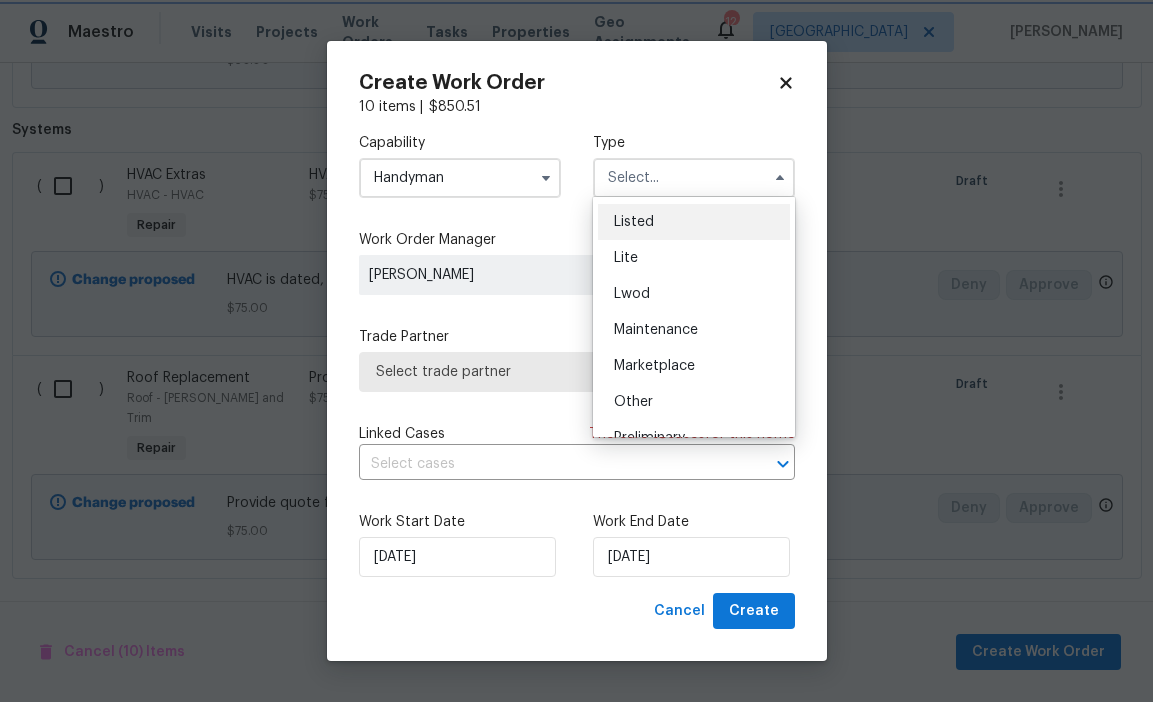 type on "Listed" 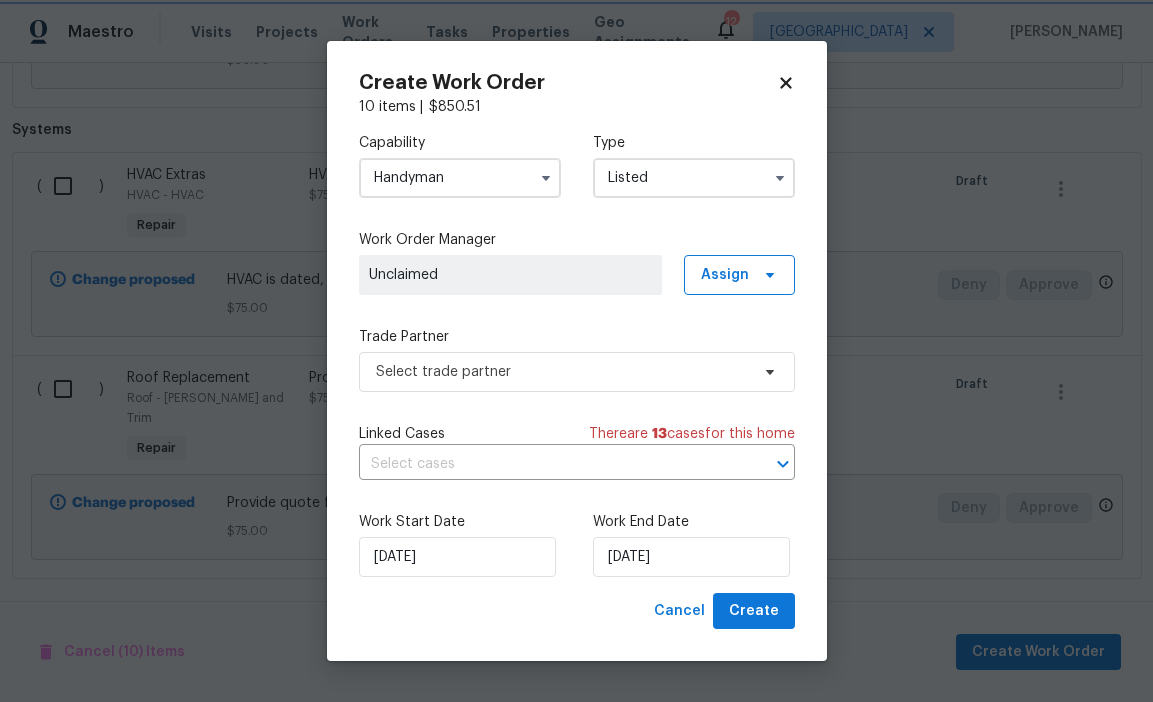scroll, scrollTop: 0, scrollLeft: 0, axis: both 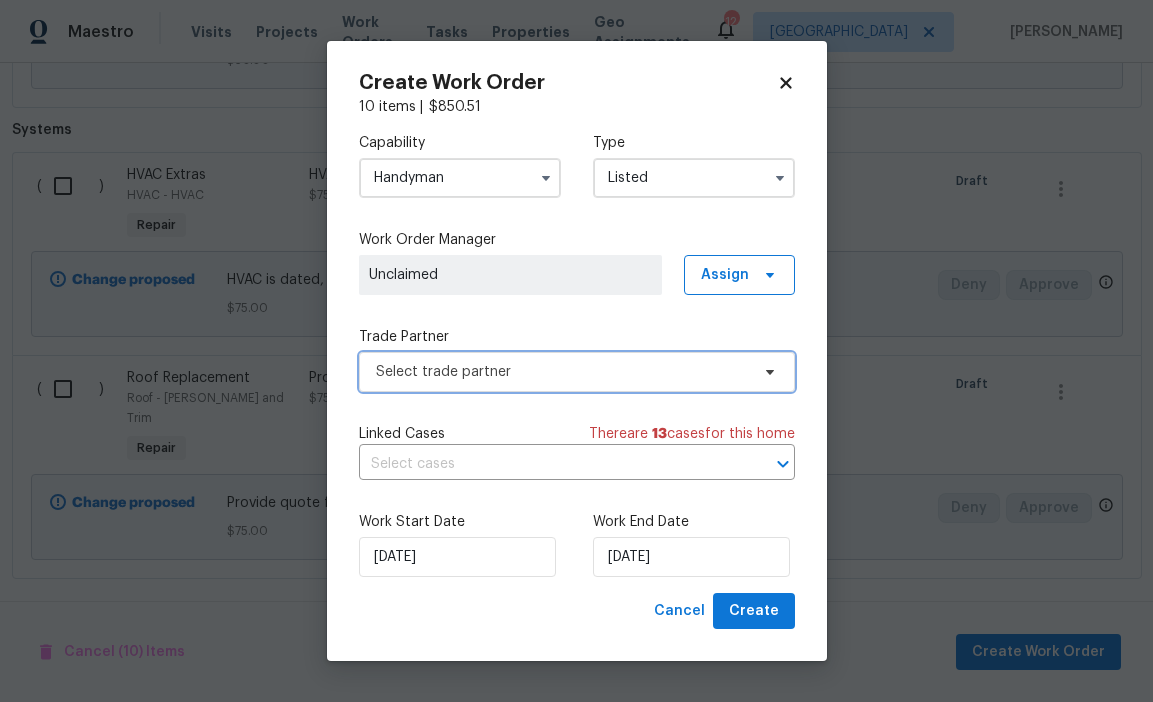 click on "Select trade partner" at bounding box center [562, 372] 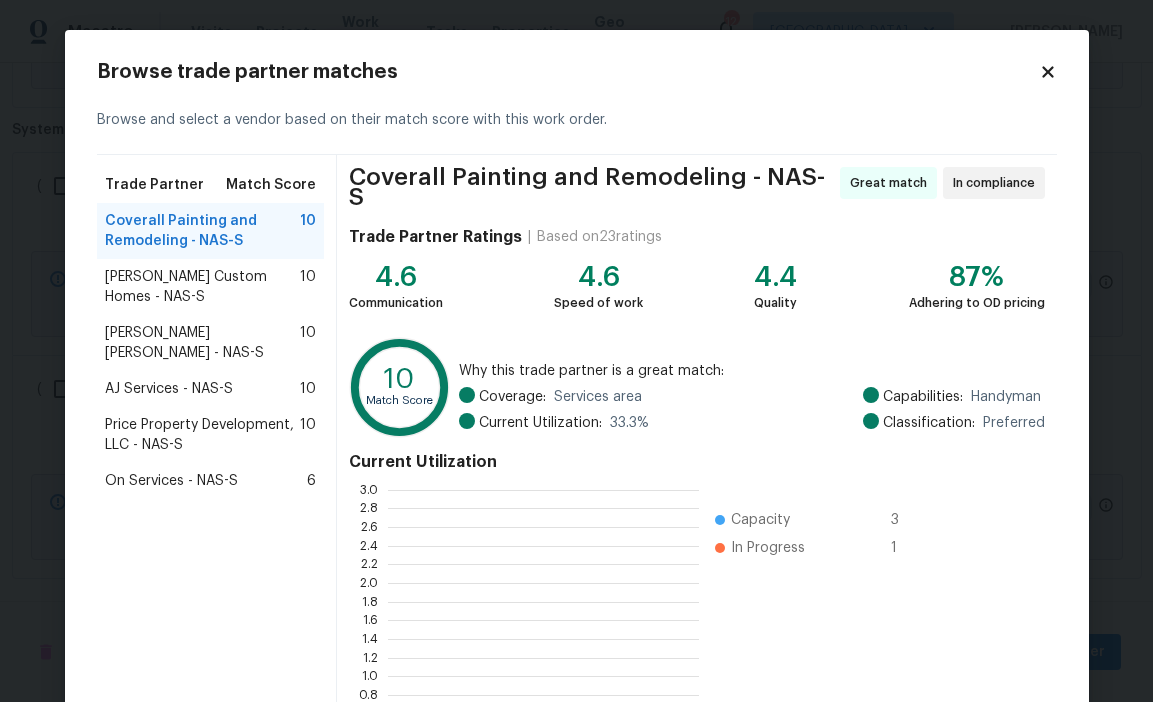 scroll, scrollTop: 2, scrollLeft: 1, axis: both 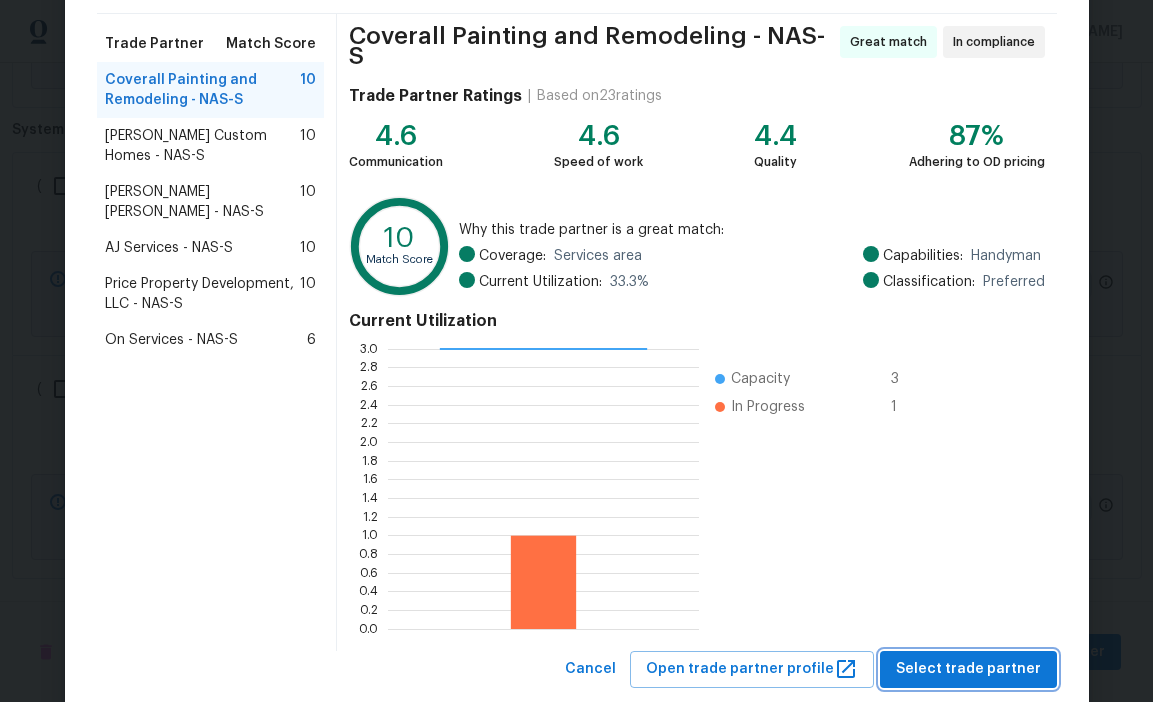 click on "Select trade partner" at bounding box center [968, 669] 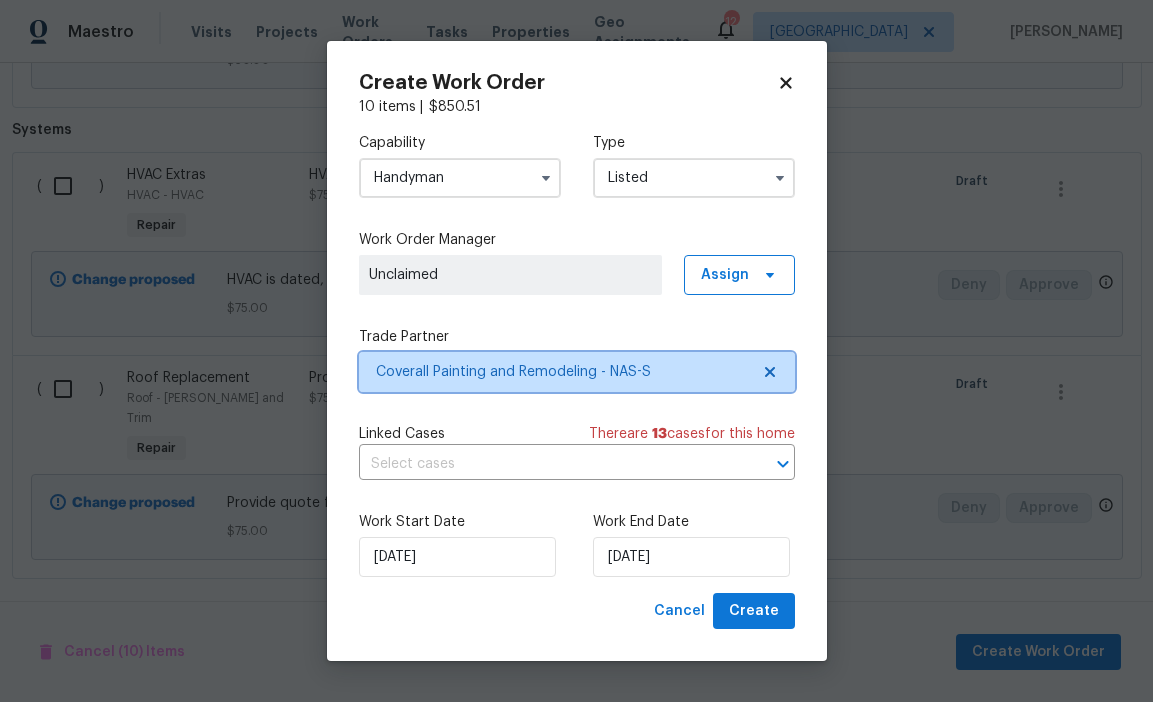 scroll, scrollTop: 0, scrollLeft: 0, axis: both 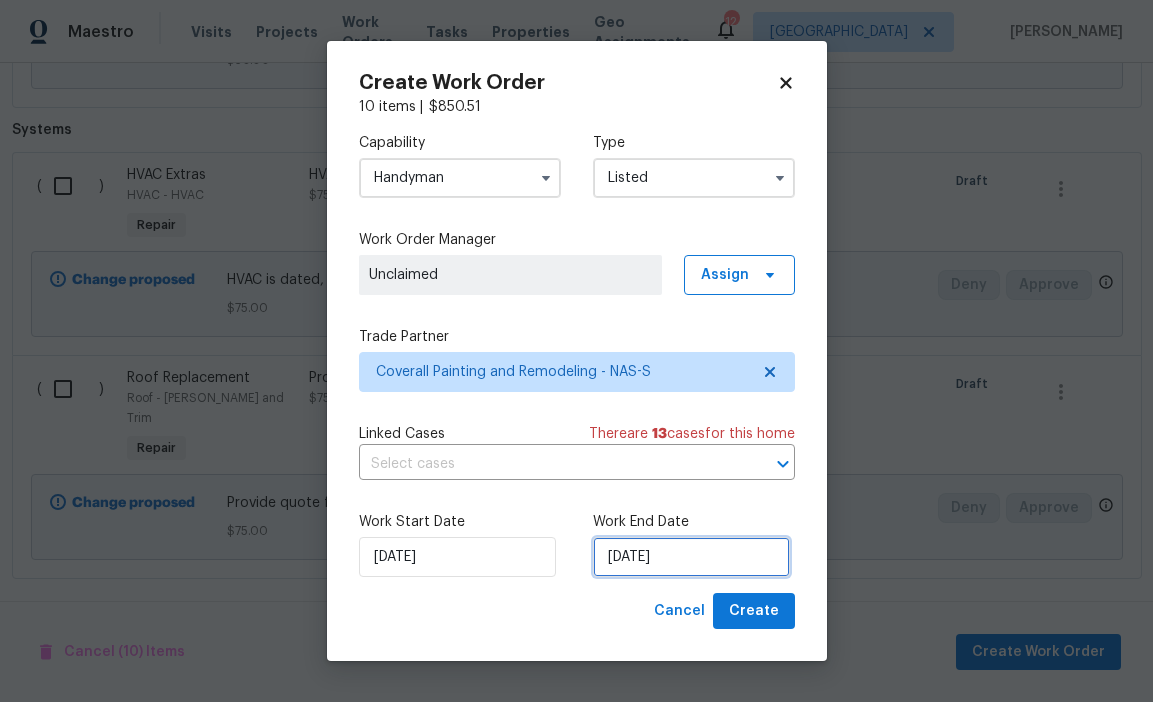 click on "7/16/2025" at bounding box center (691, 557) 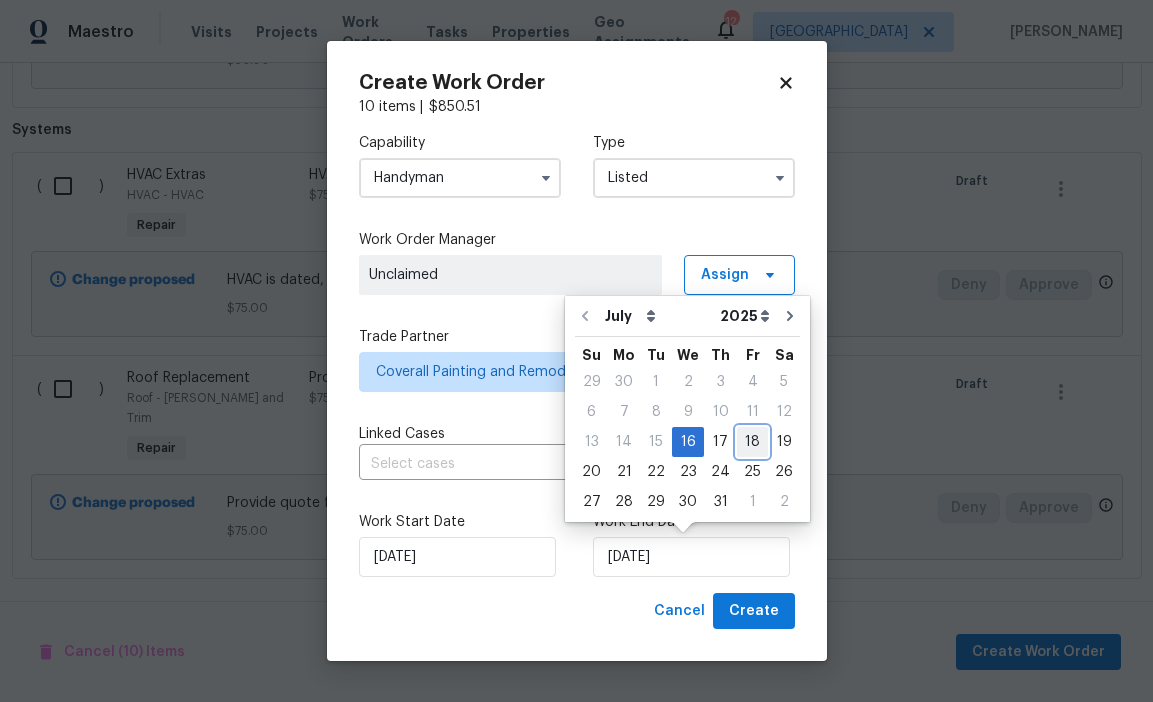 click on "18" at bounding box center (752, 442) 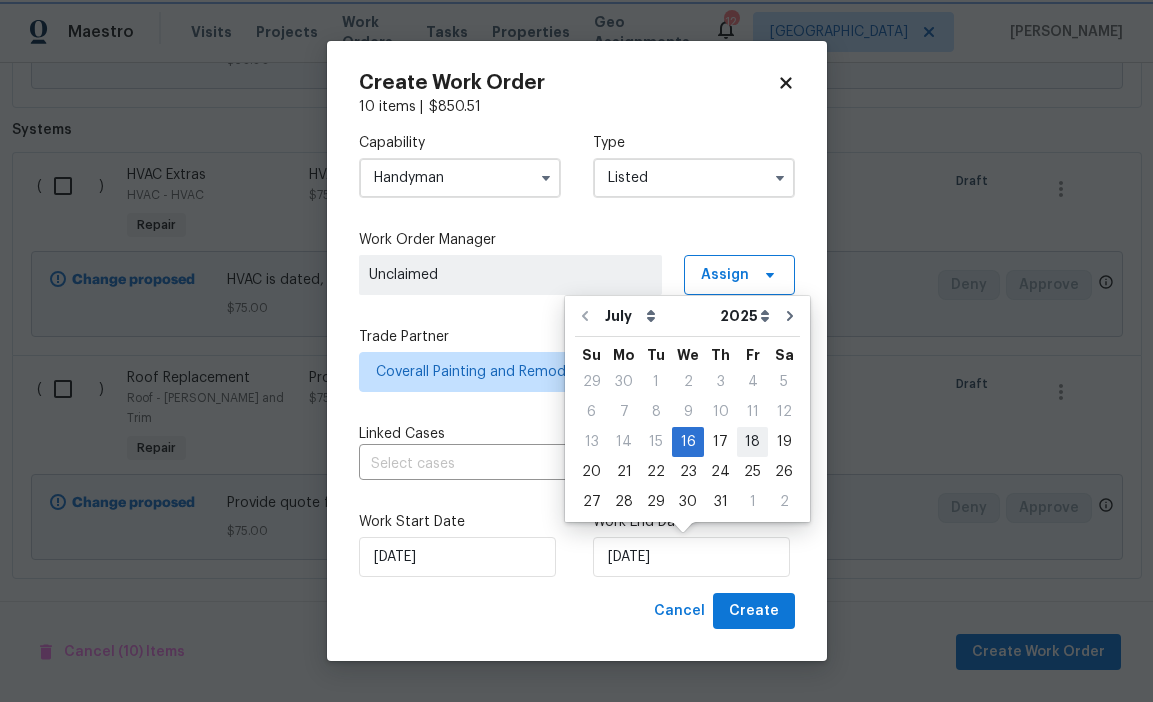 type on "7/18/2025" 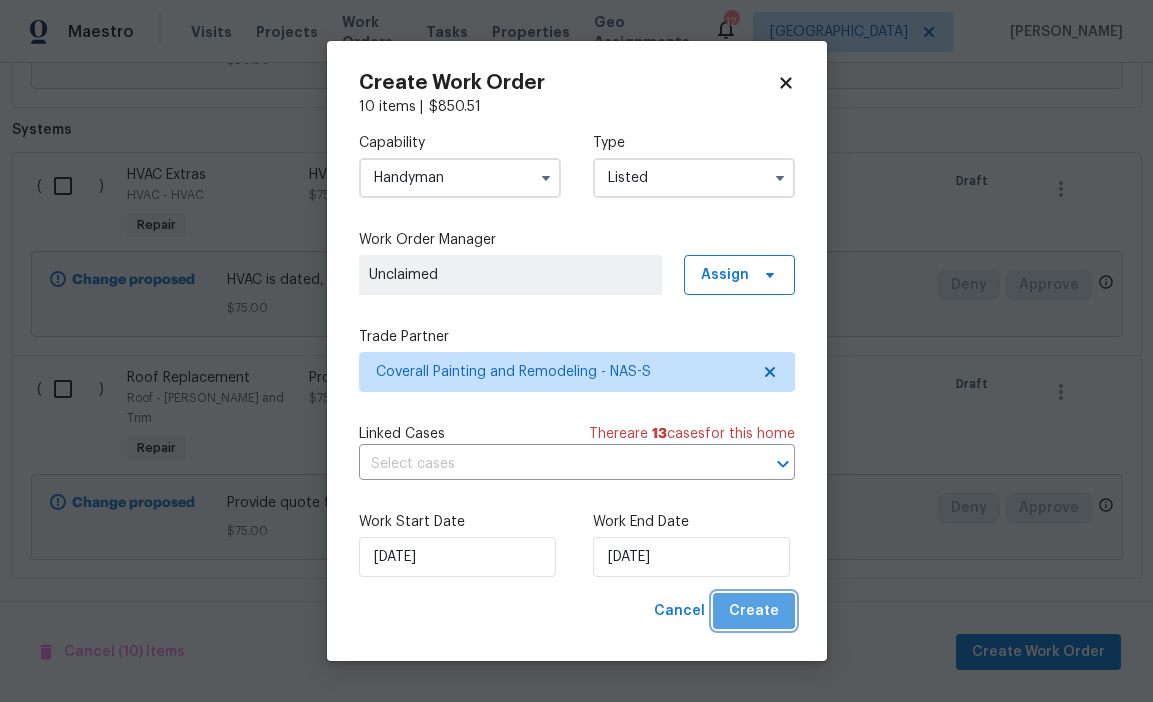 click on "Create" at bounding box center [754, 611] 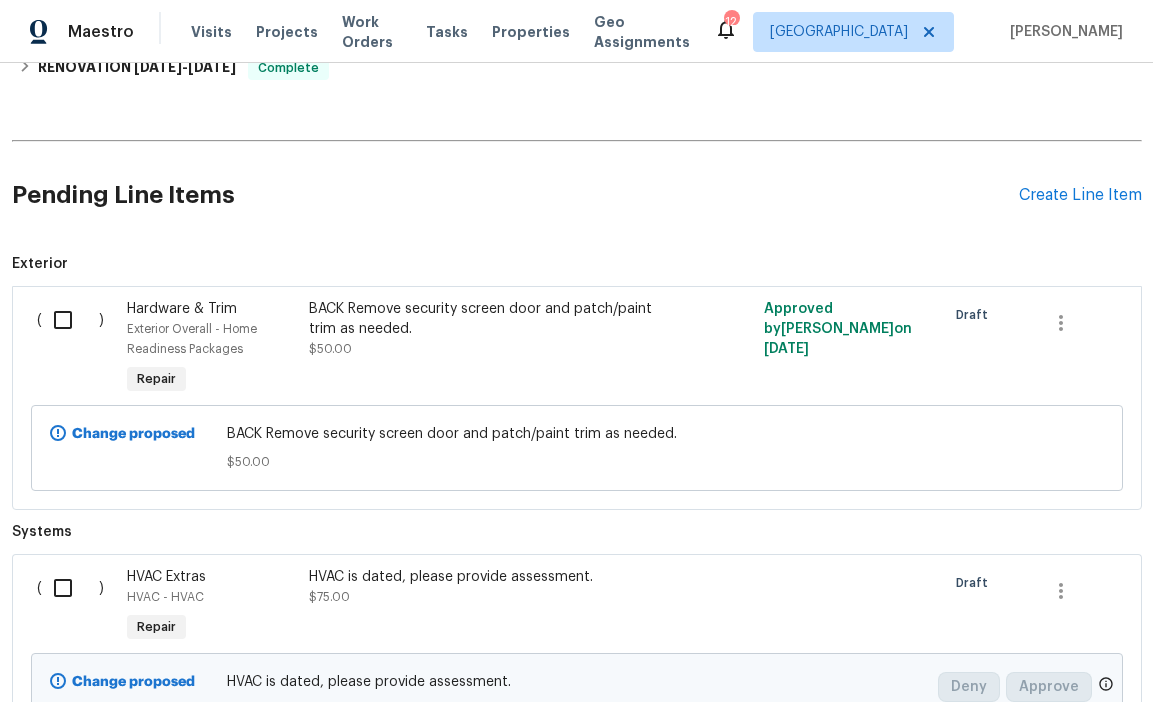 scroll, scrollTop: 554, scrollLeft: 0, axis: vertical 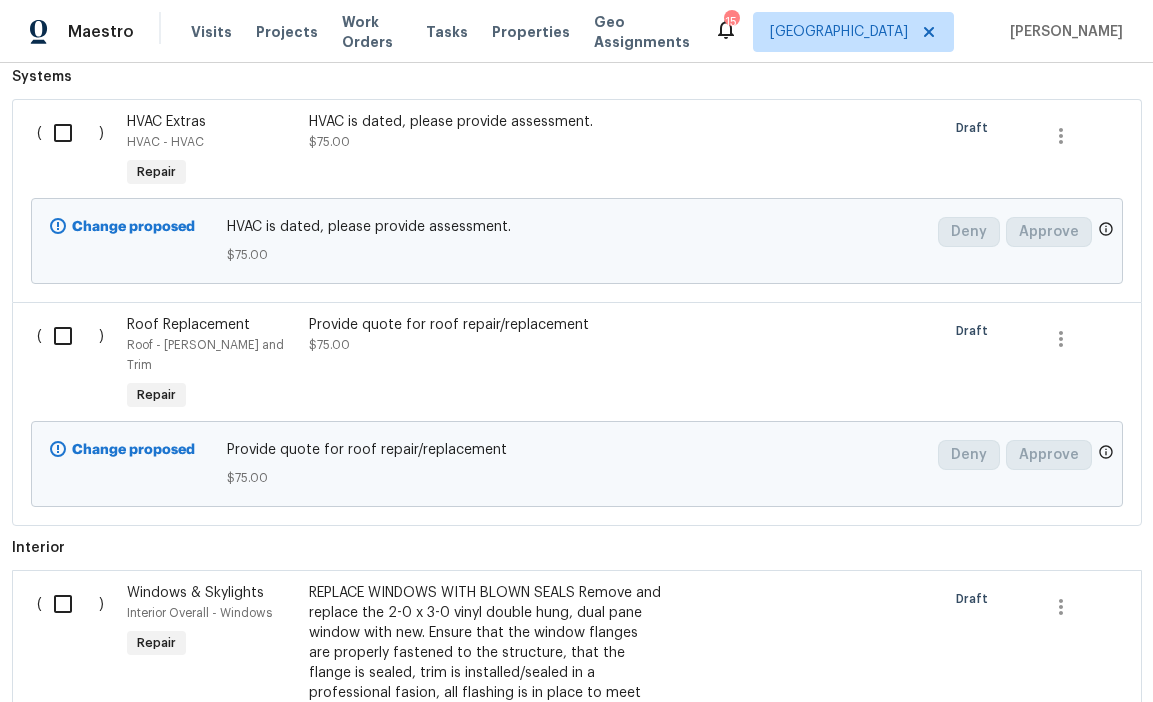 click at bounding box center [70, 133] 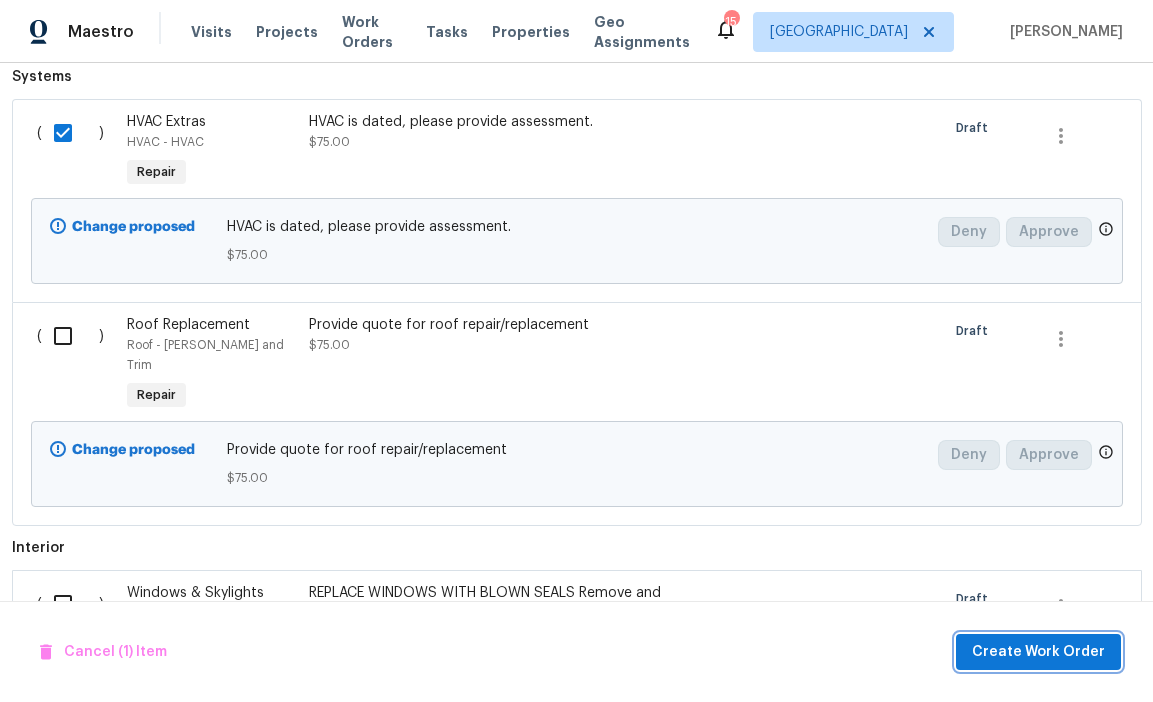 click on "Create Work Order" at bounding box center (1038, 652) 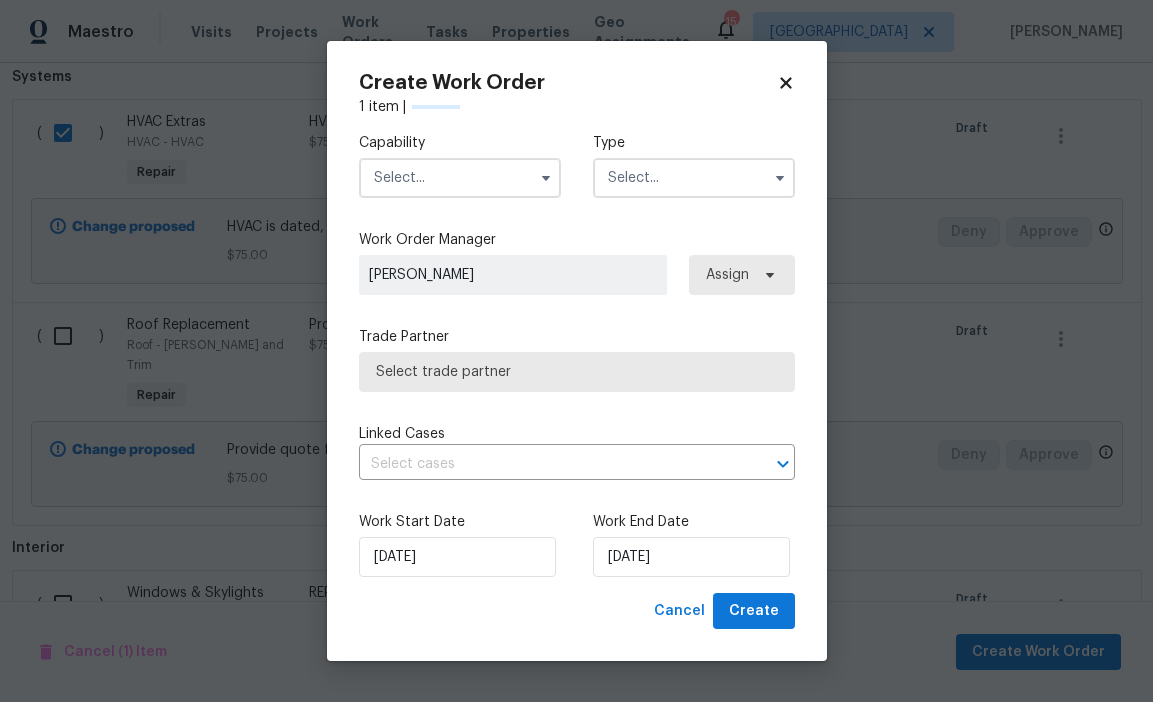 checkbox on "false" 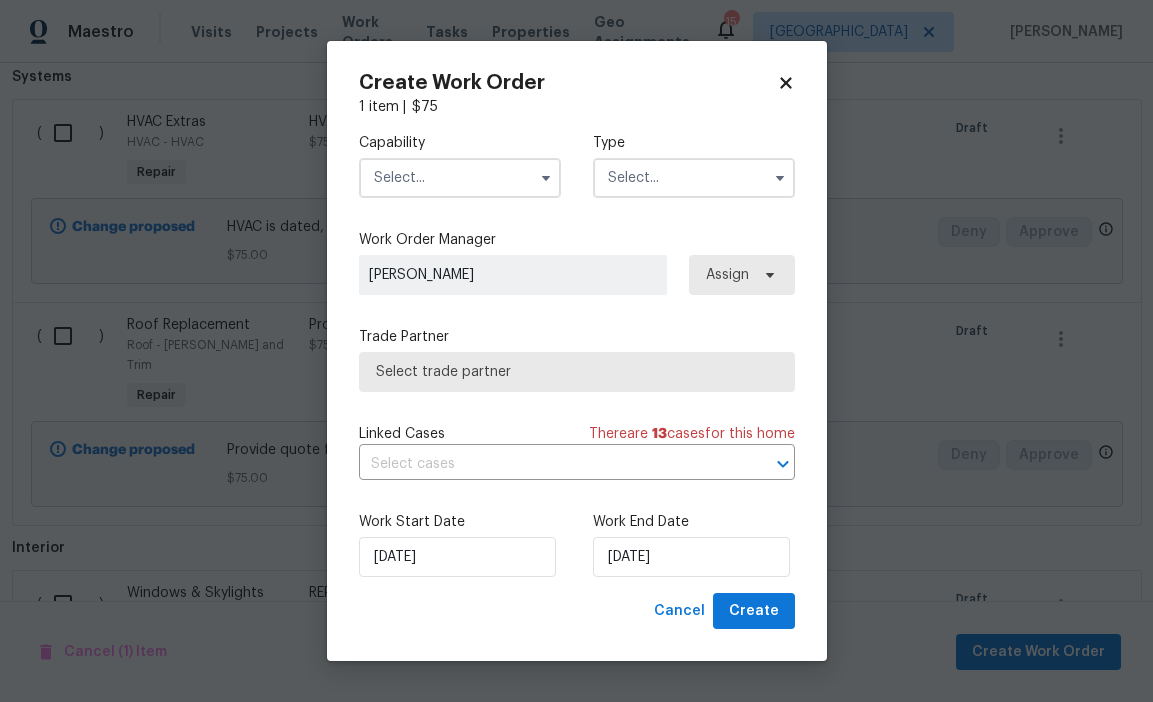 click at bounding box center [460, 178] 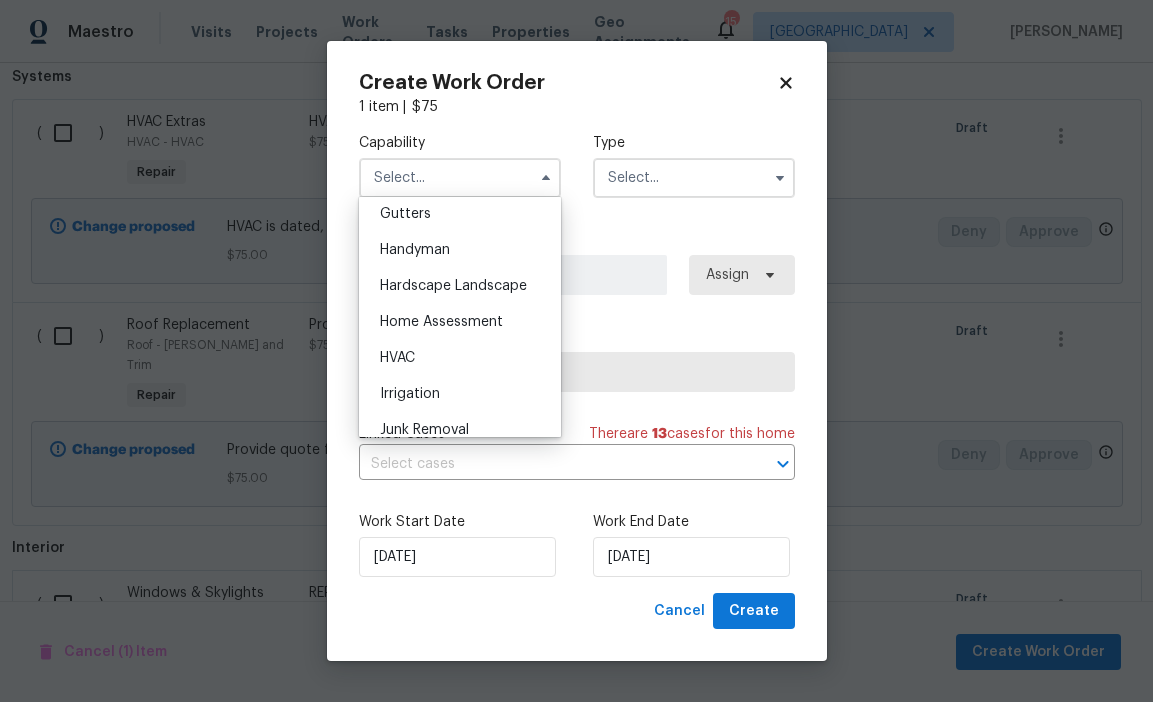 scroll, scrollTop: 1084, scrollLeft: 0, axis: vertical 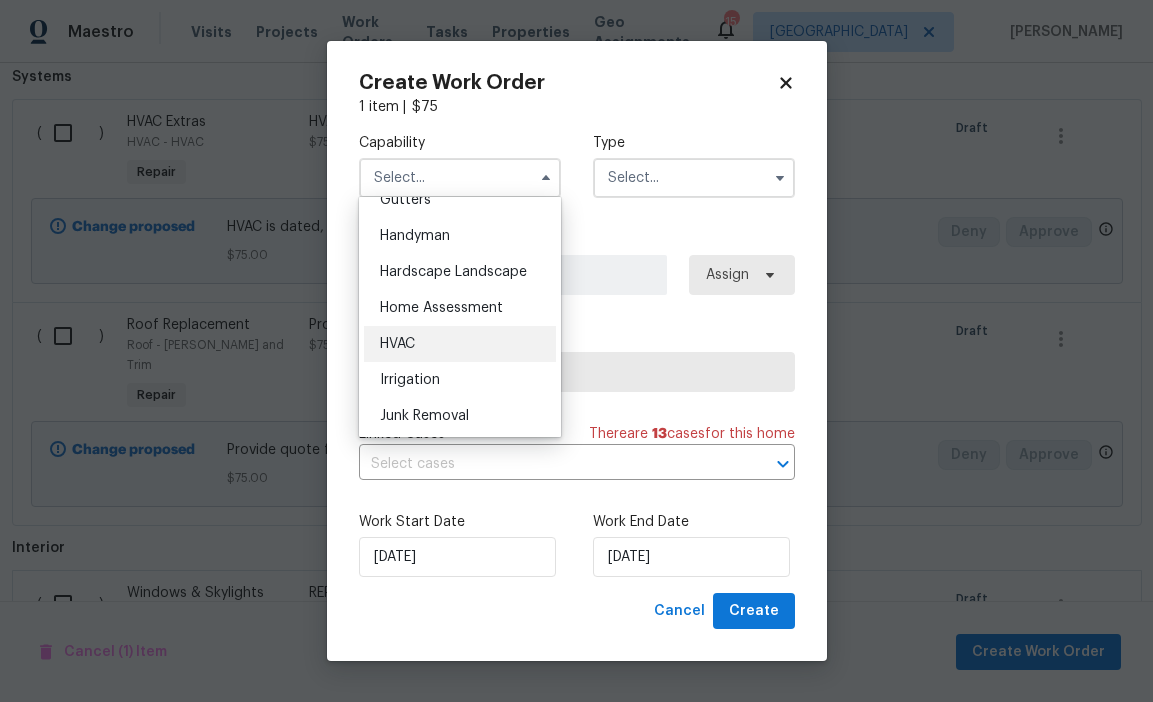 click on "HVAC" at bounding box center (460, 344) 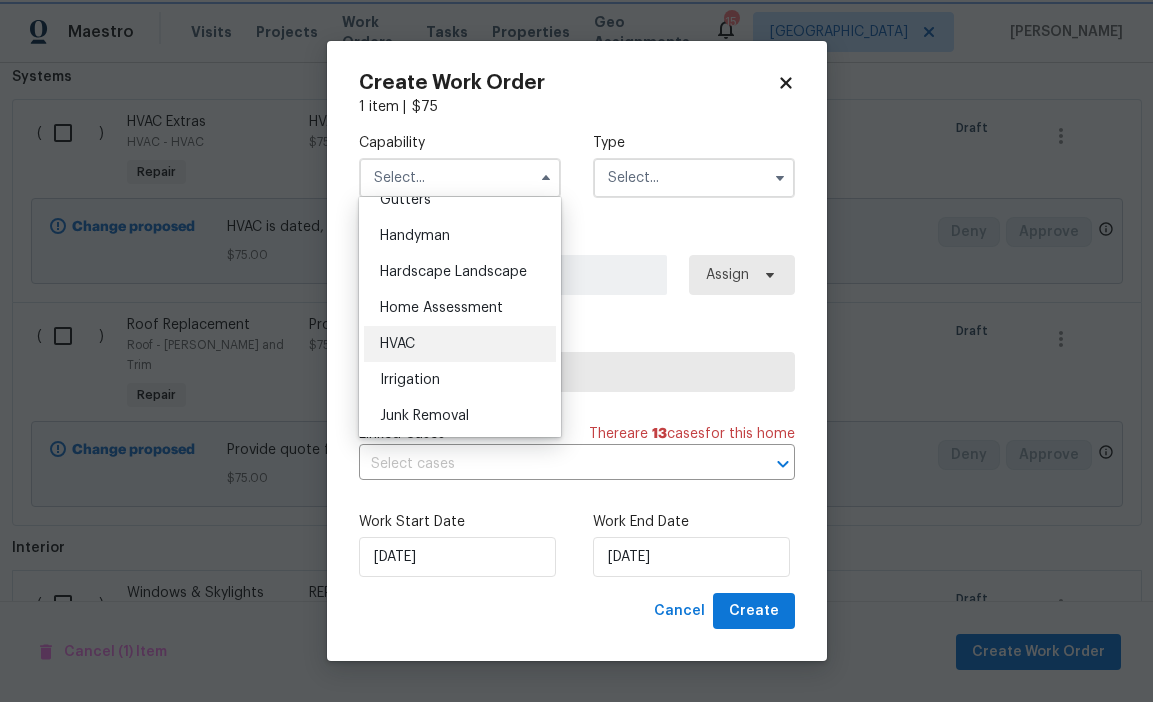 type on "HVAC" 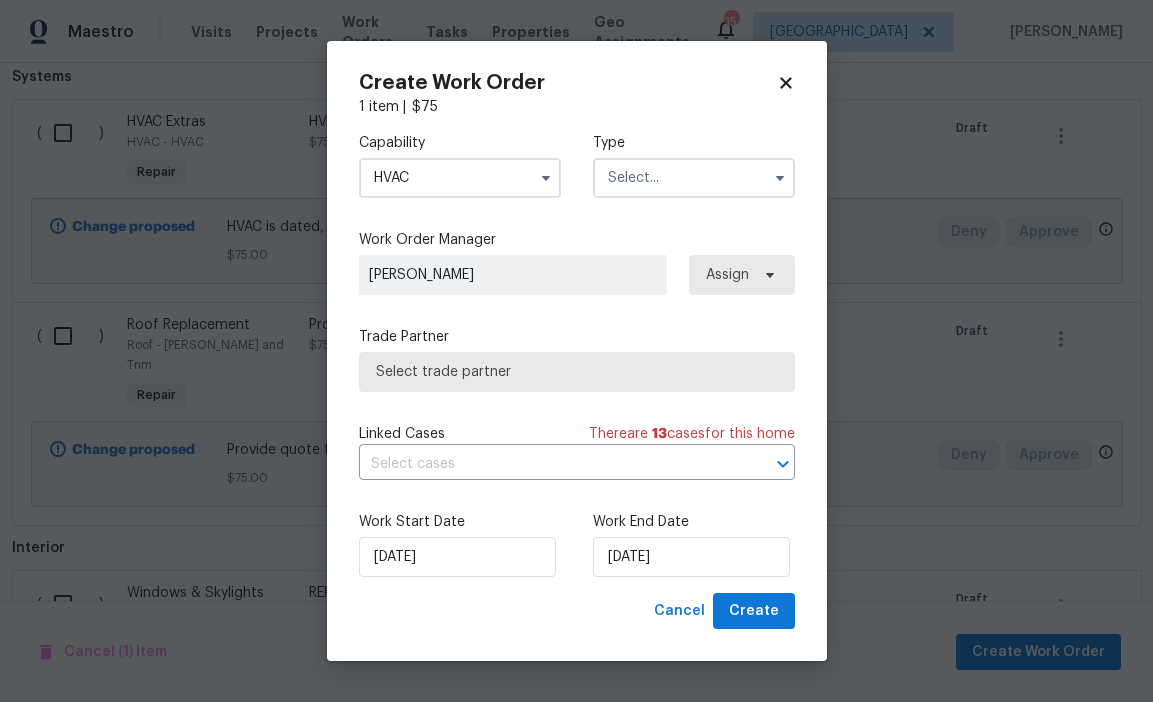 click at bounding box center (694, 178) 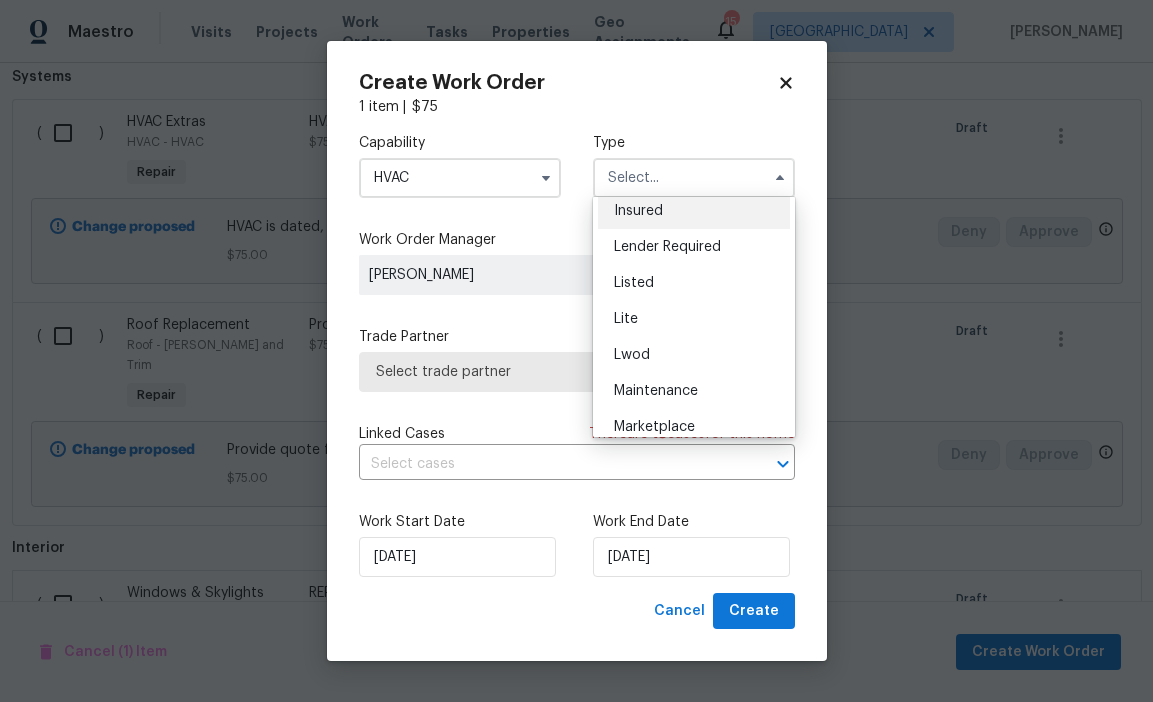scroll, scrollTop: 174, scrollLeft: 0, axis: vertical 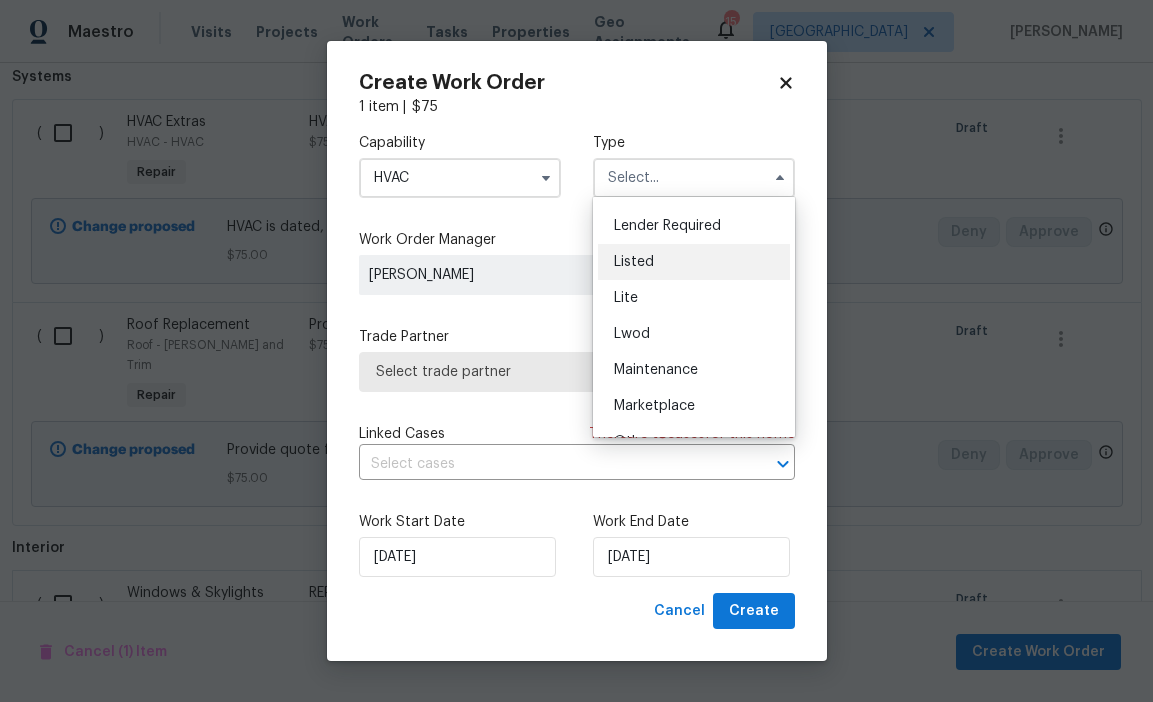 click on "Listed" at bounding box center (694, 262) 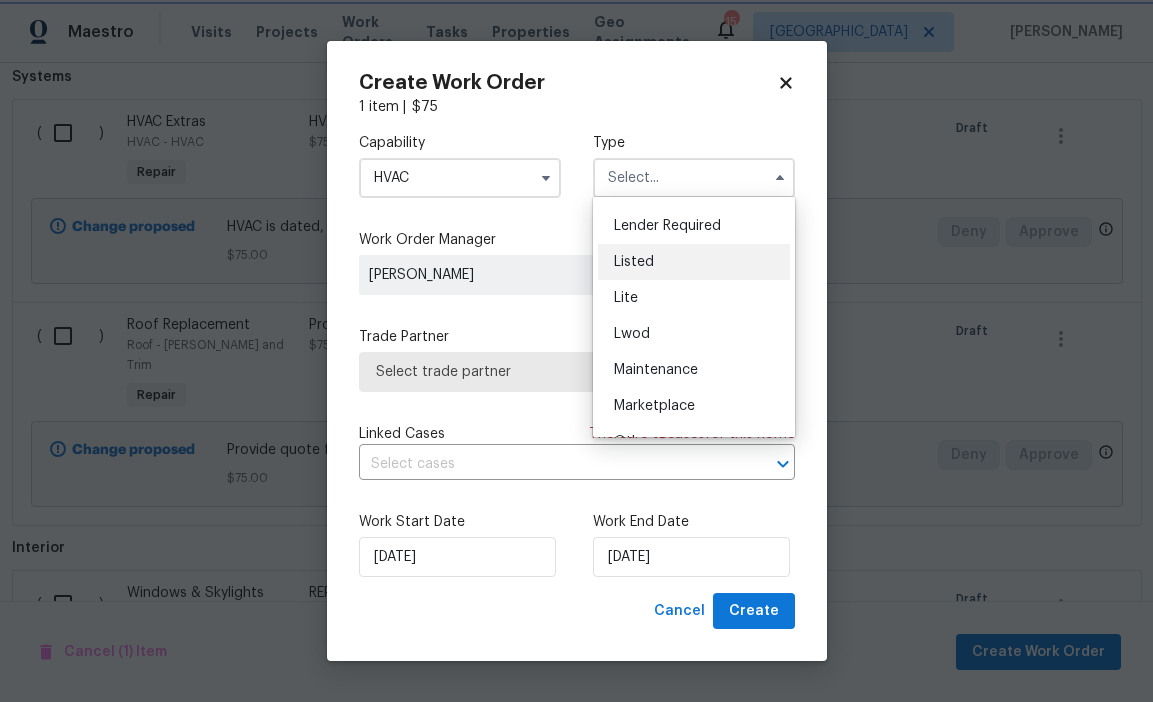 type on "Listed" 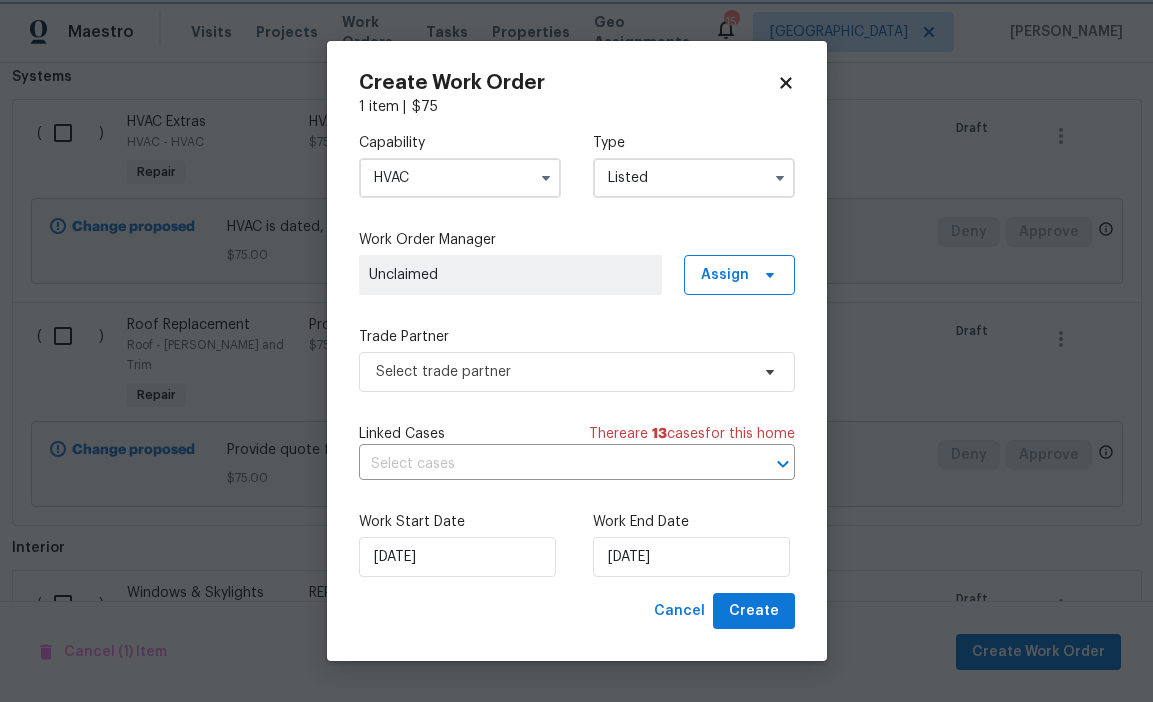 scroll, scrollTop: 0, scrollLeft: 0, axis: both 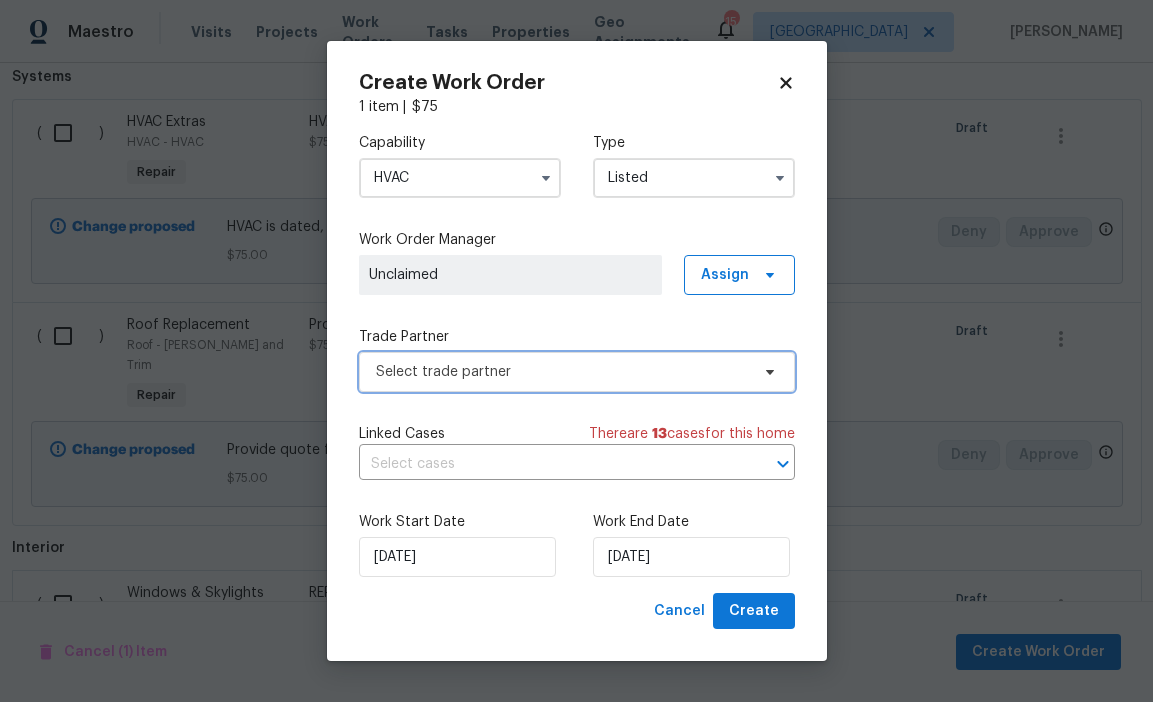 click on "Select trade partner" at bounding box center [577, 372] 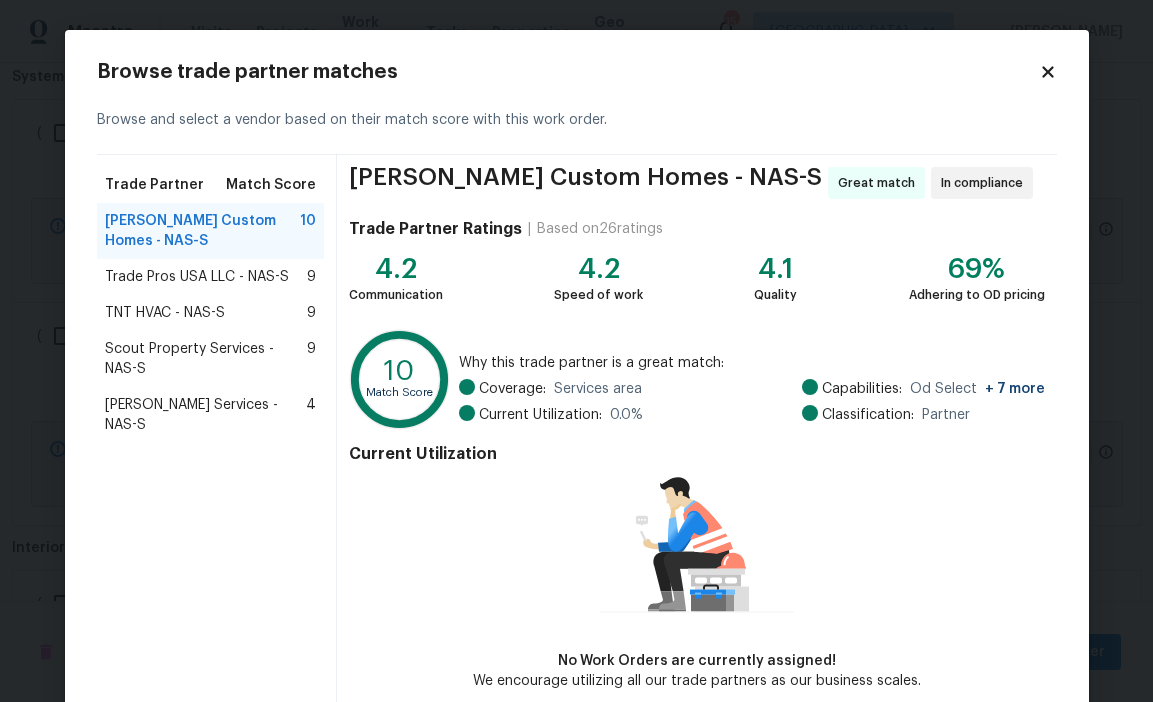 scroll, scrollTop: 98, scrollLeft: 0, axis: vertical 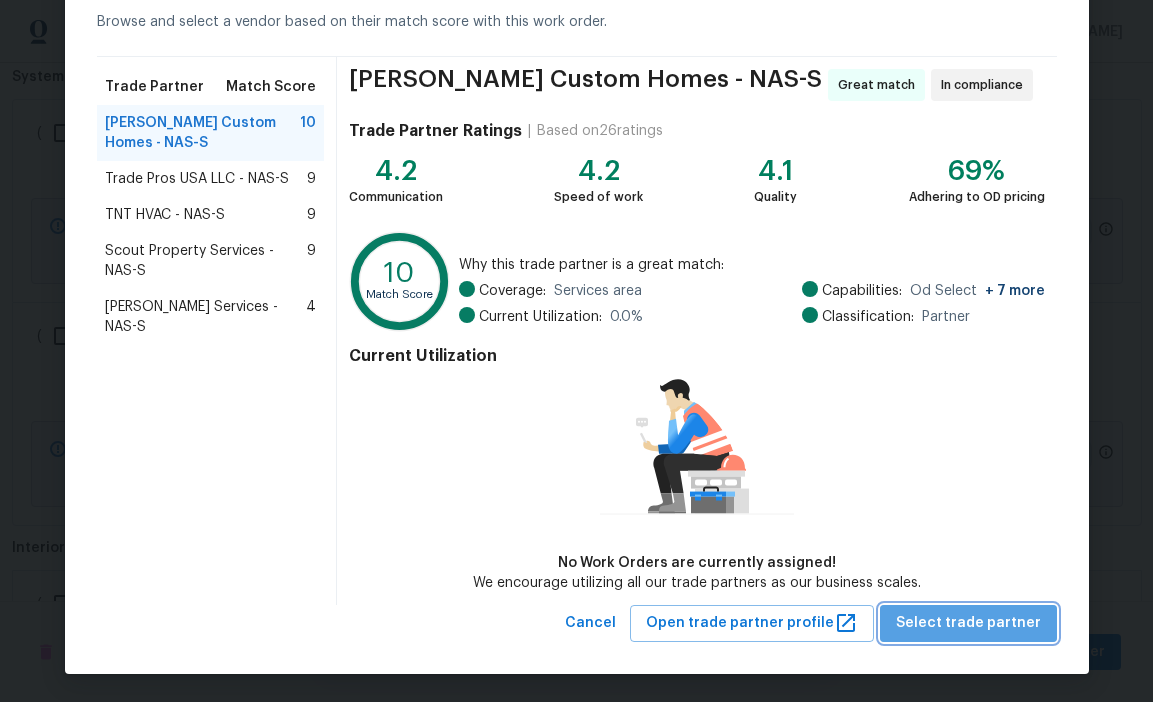 click on "Select trade partner" at bounding box center (968, 623) 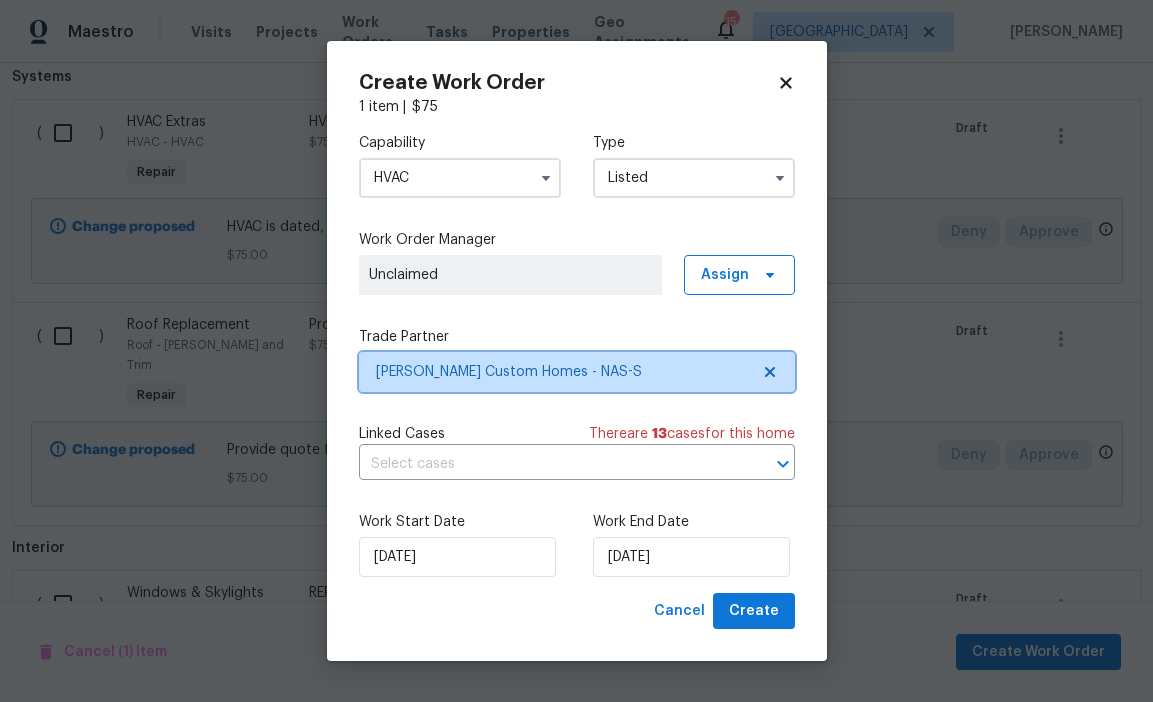 scroll, scrollTop: 0, scrollLeft: 0, axis: both 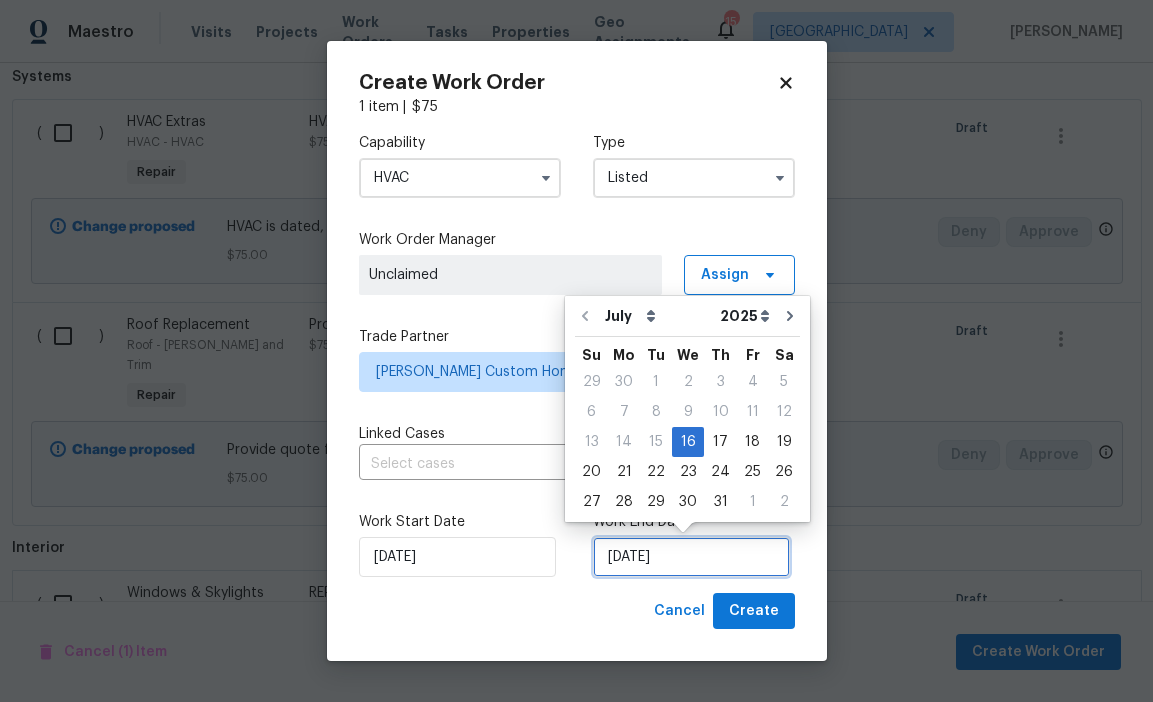 click on "7/16/2025" at bounding box center [691, 557] 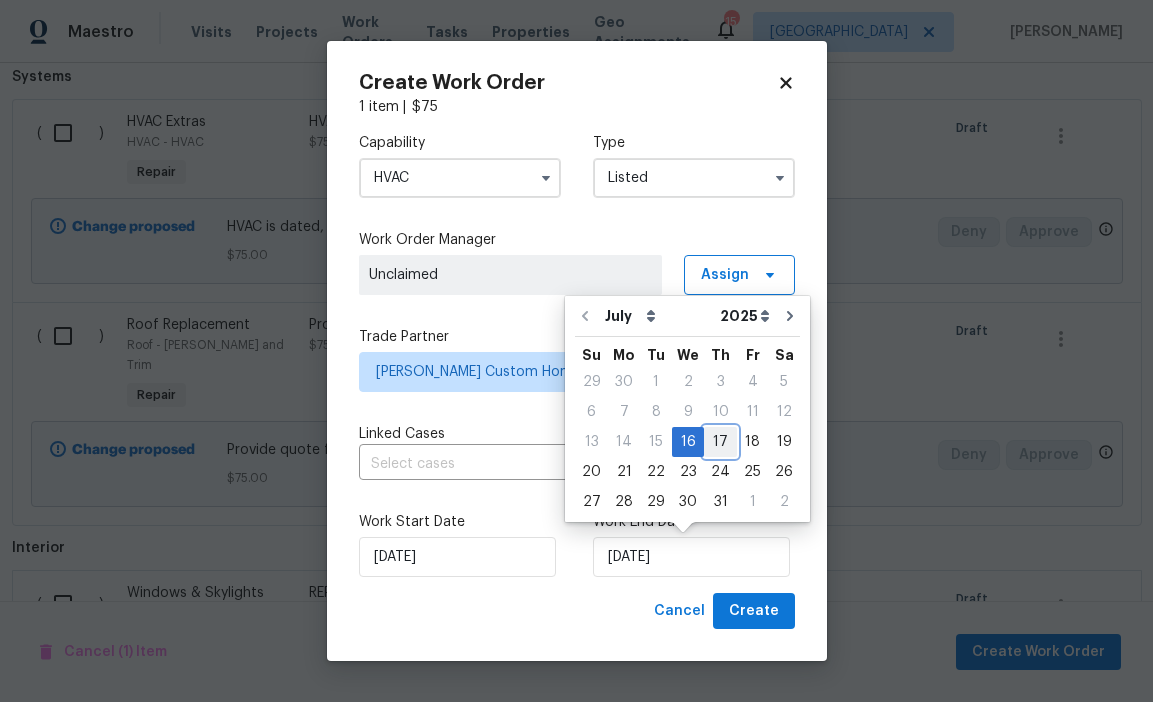 click on "17" at bounding box center [720, 442] 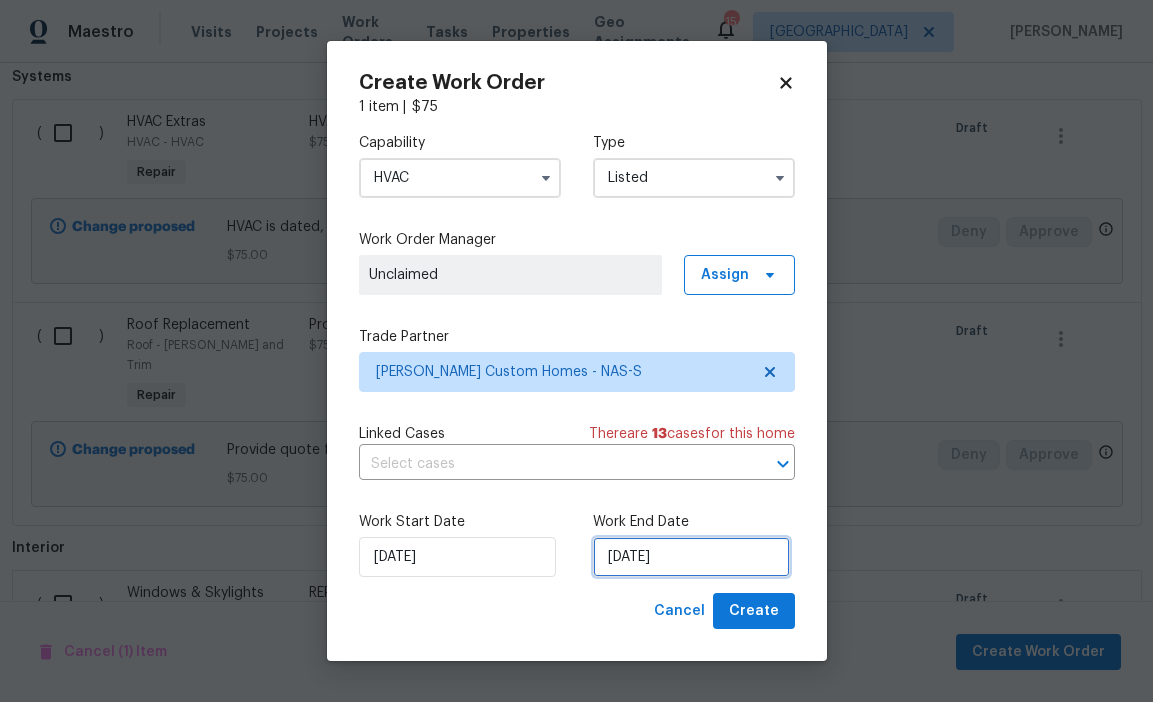 click on "7/17/2025" at bounding box center (691, 557) 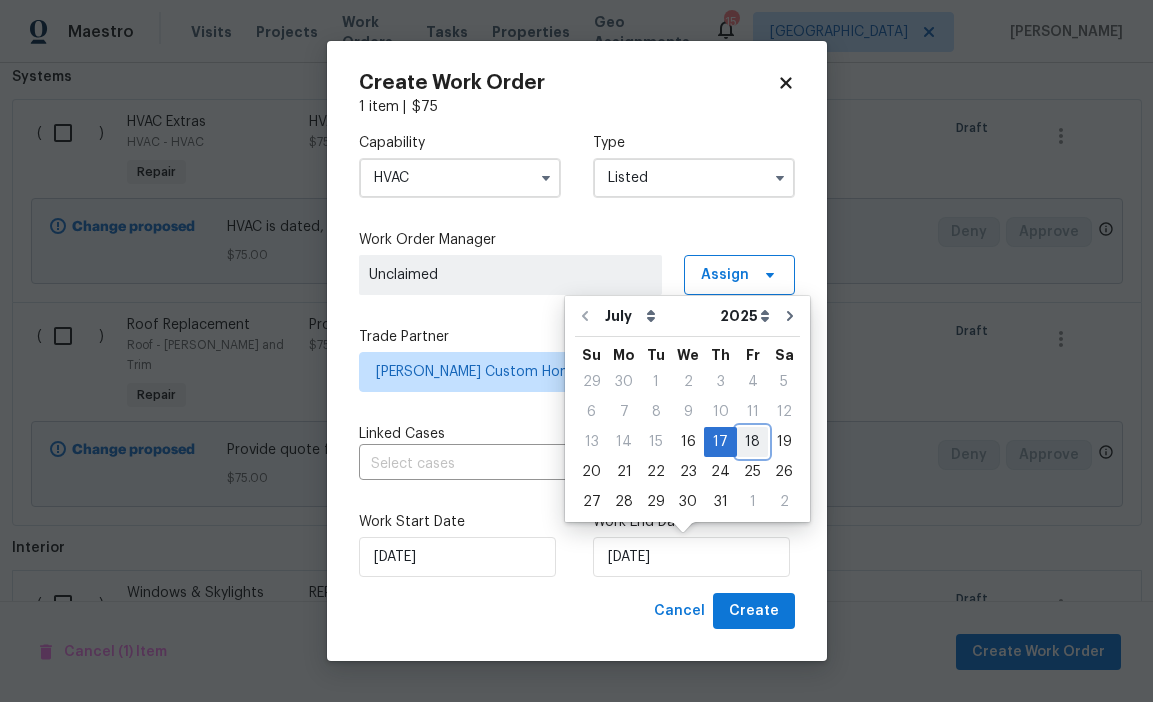 click on "18" at bounding box center (752, 442) 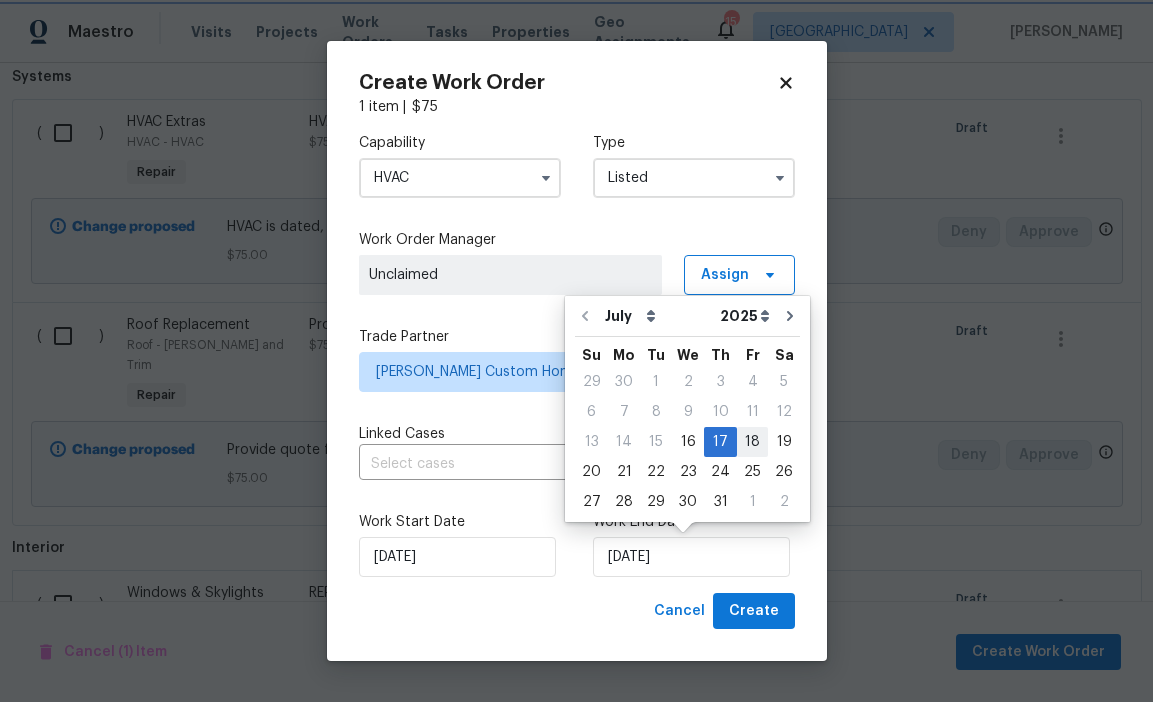 type on "7/18/2025" 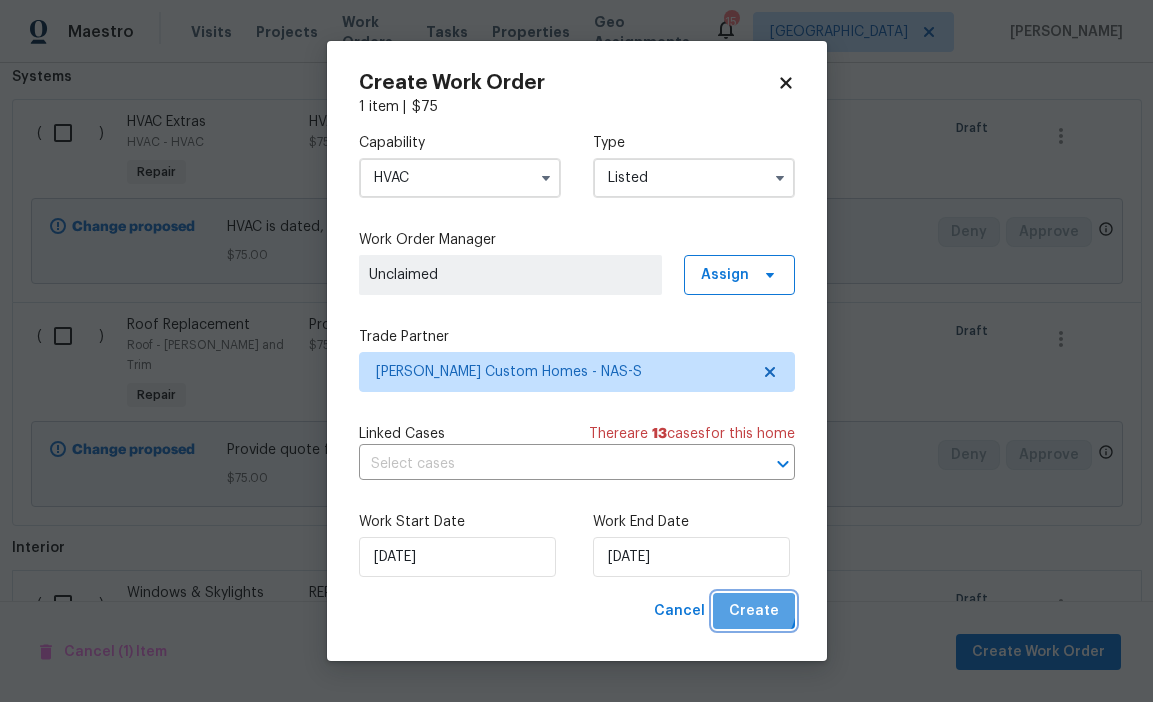 click on "Create" at bounding box center (754, 611) 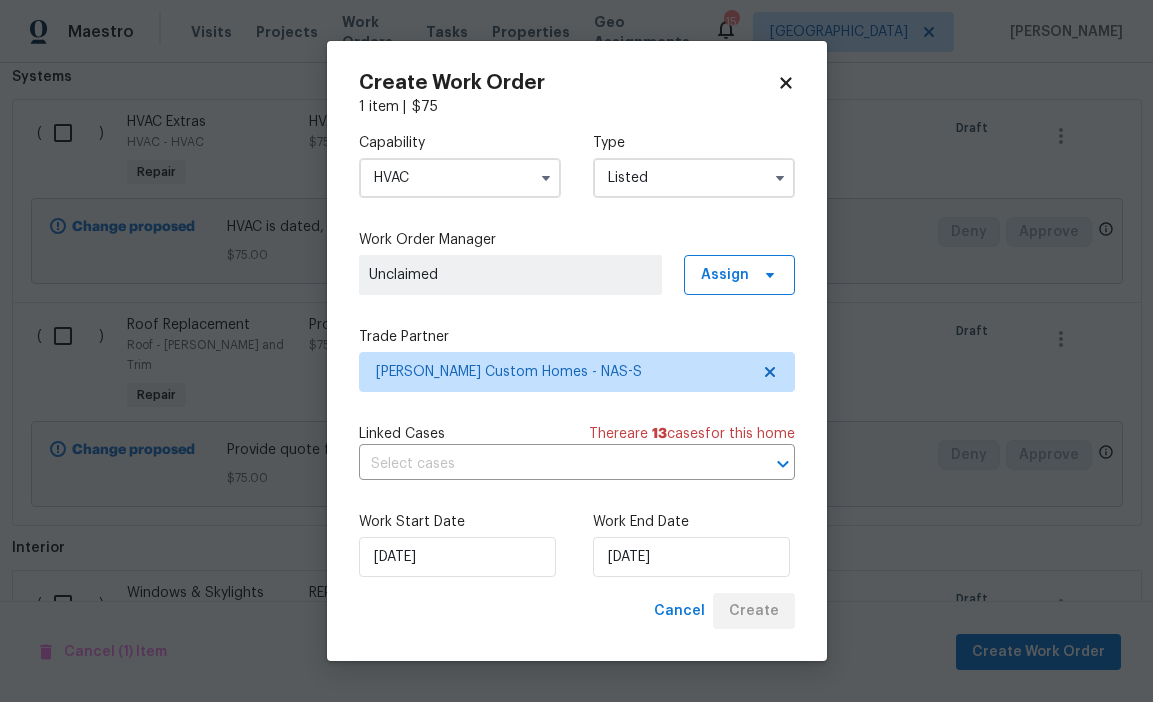 scroll, scrollTop: 466, scrollLeft: 0, axis: vertical 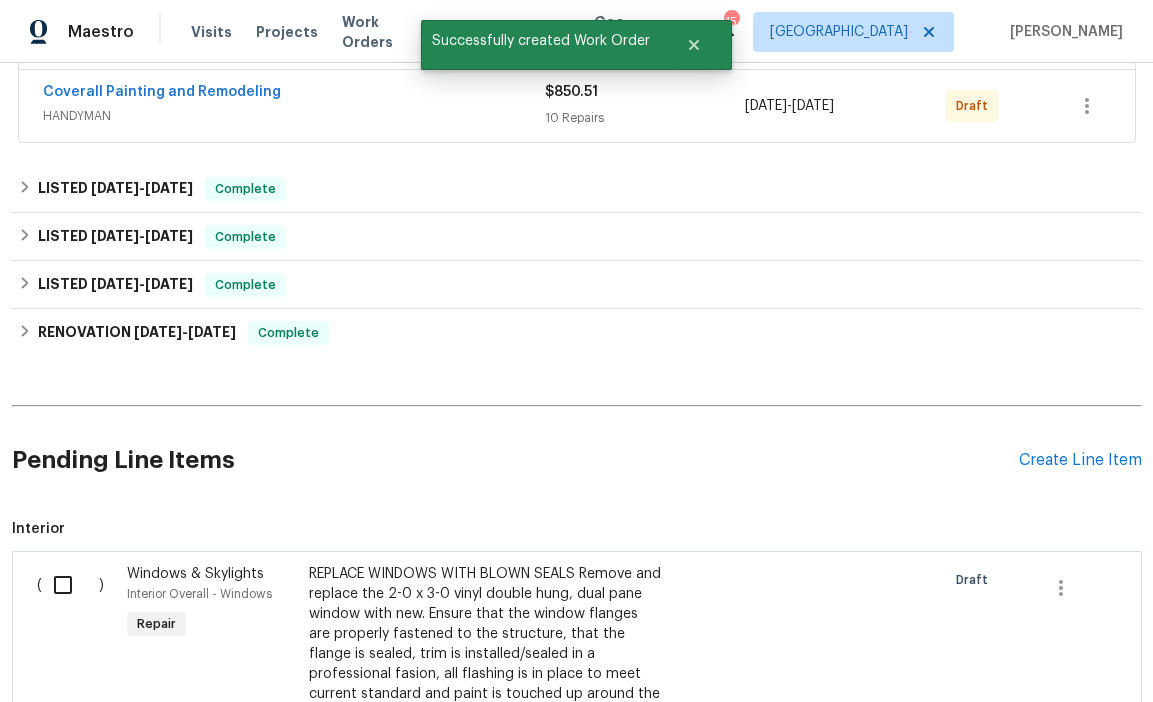 click at bounding box center [70, 585] 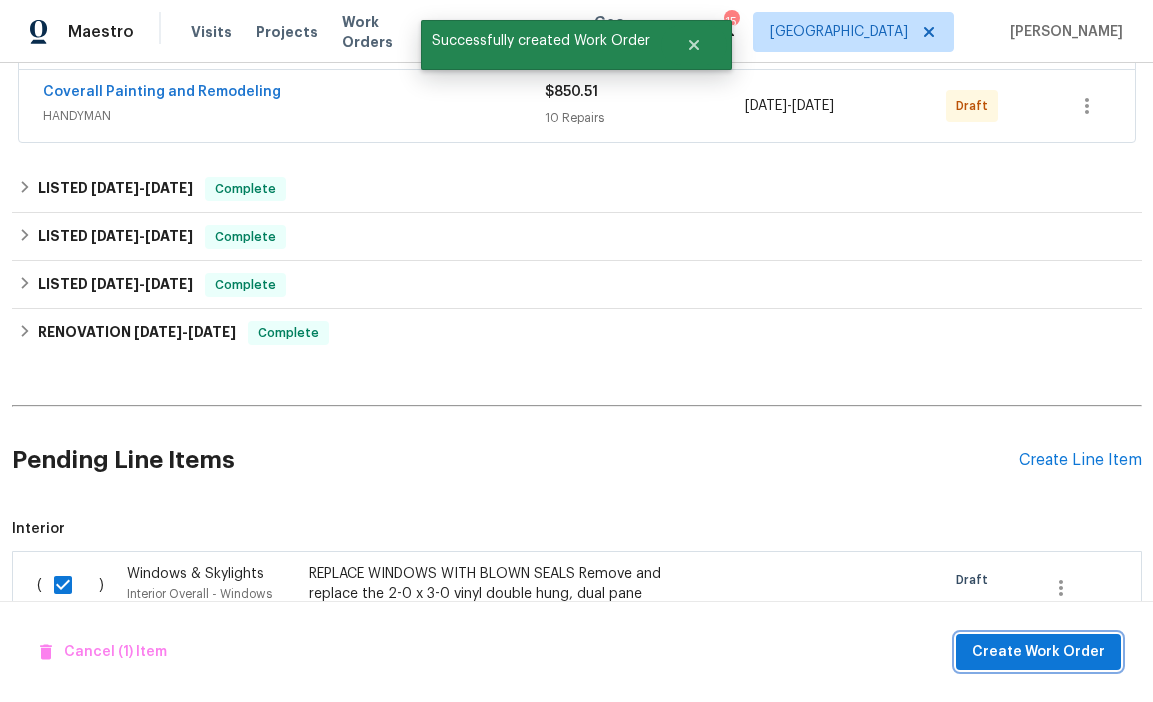 click on "Create Work Order" at bounding box center (1038, 652) 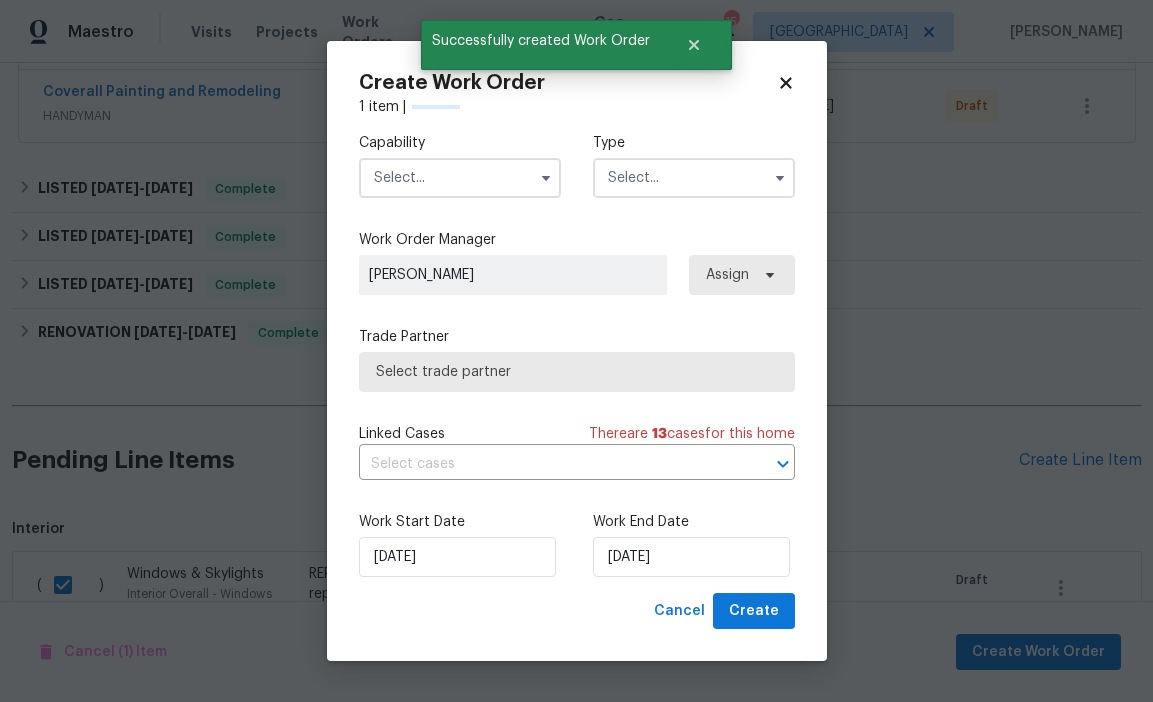 checkbox on "false" 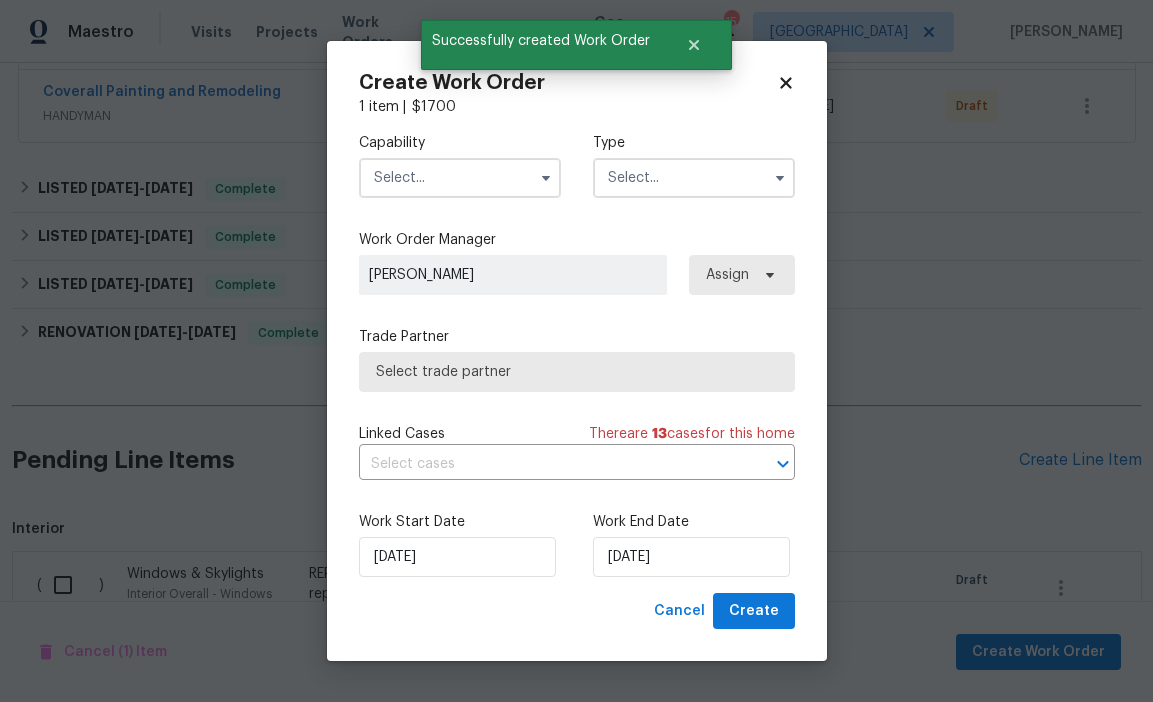 click at bounding box center (460, 178) 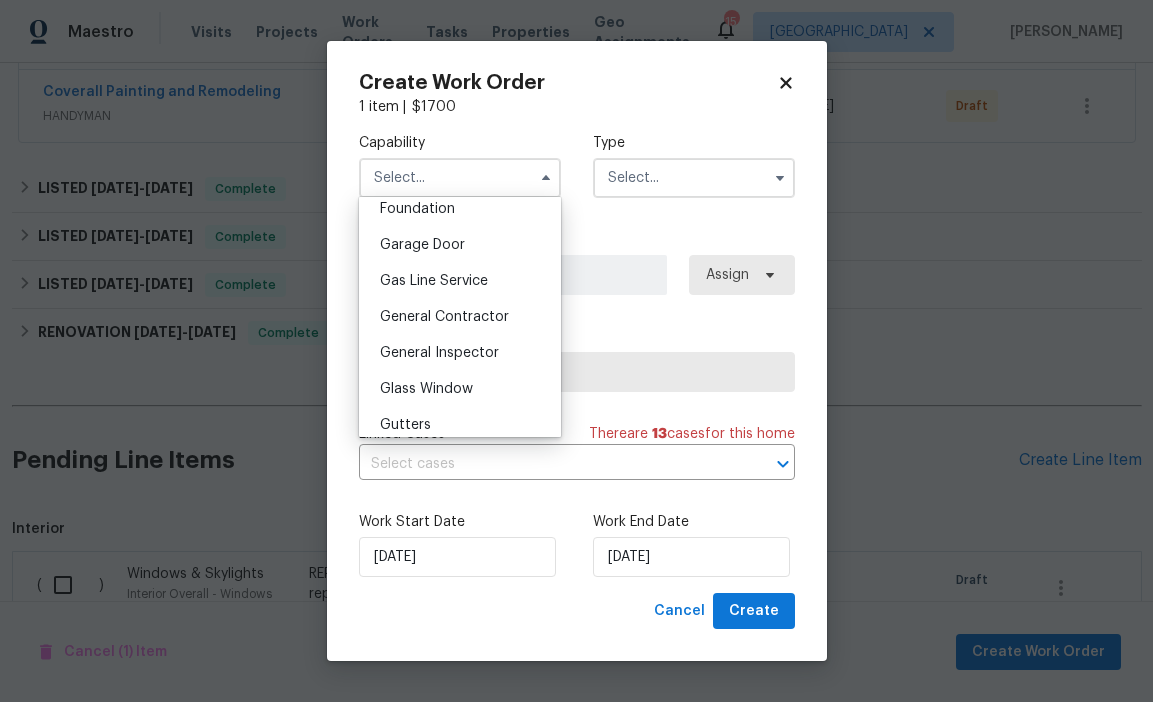scroll, scrollTop: 863, scrollLeft: 0, axis: vertical 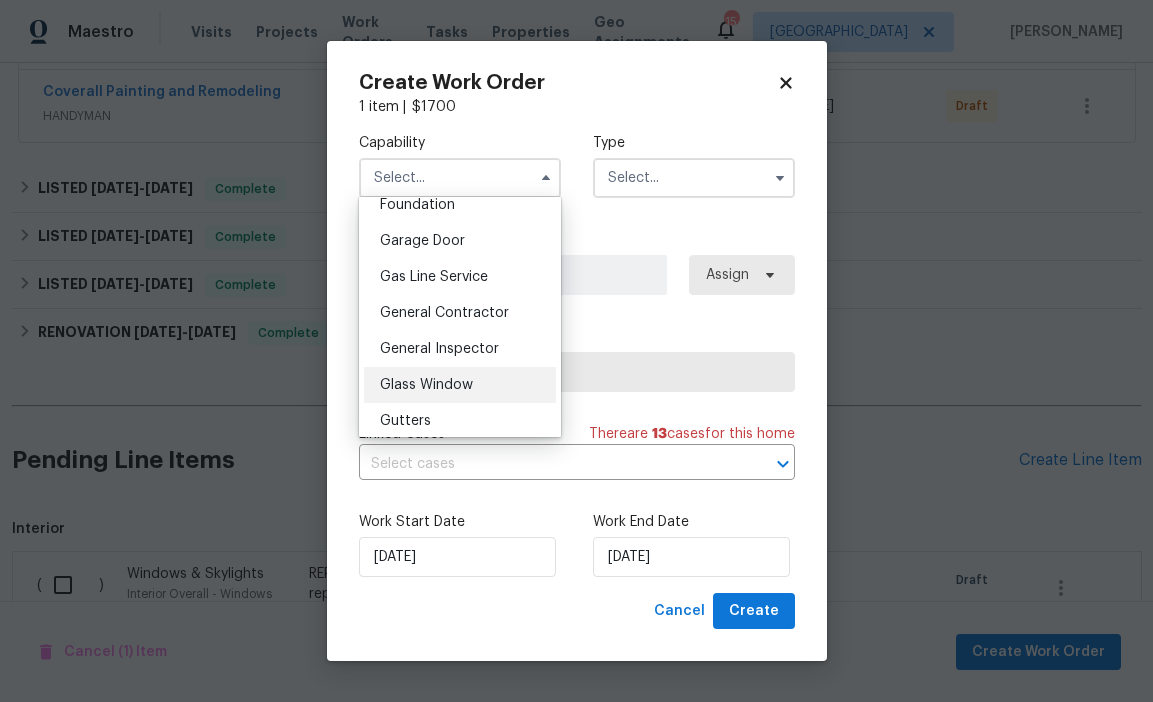 click on "Glass Window" at bounding box center [426, 385] 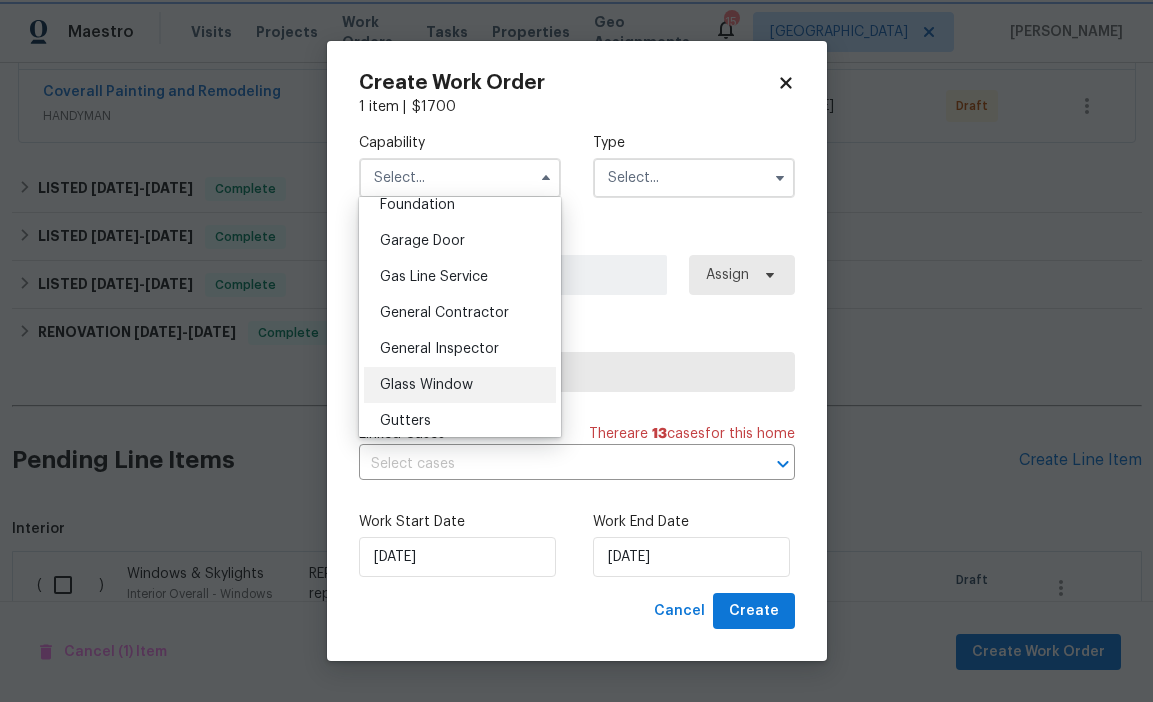 type on "Glass Window" 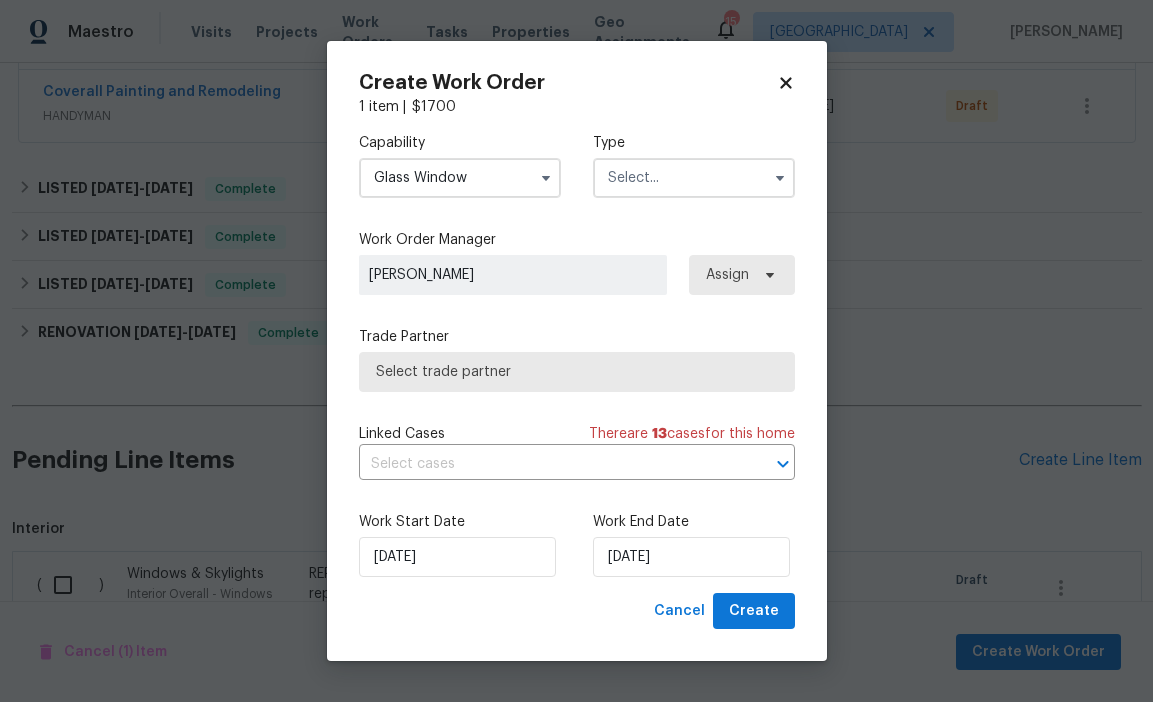 click at bounding box center [694, 178] 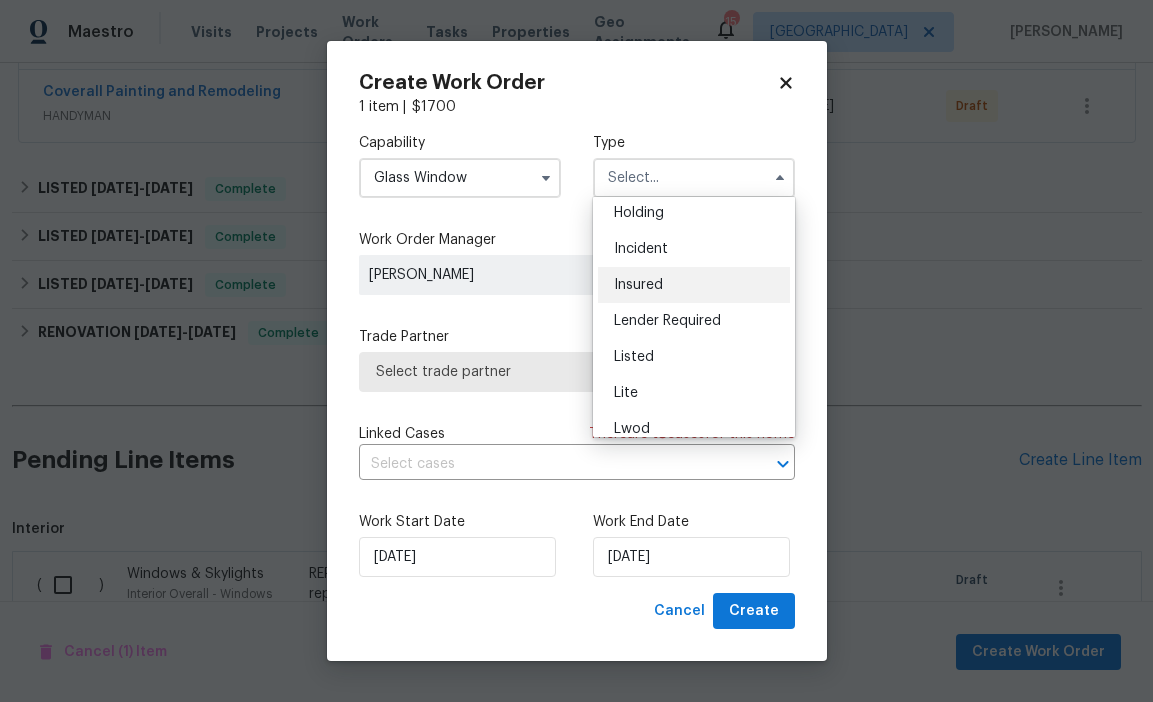 scroll, scrollTop: 83, scrollLeft: 0, axis: vertical 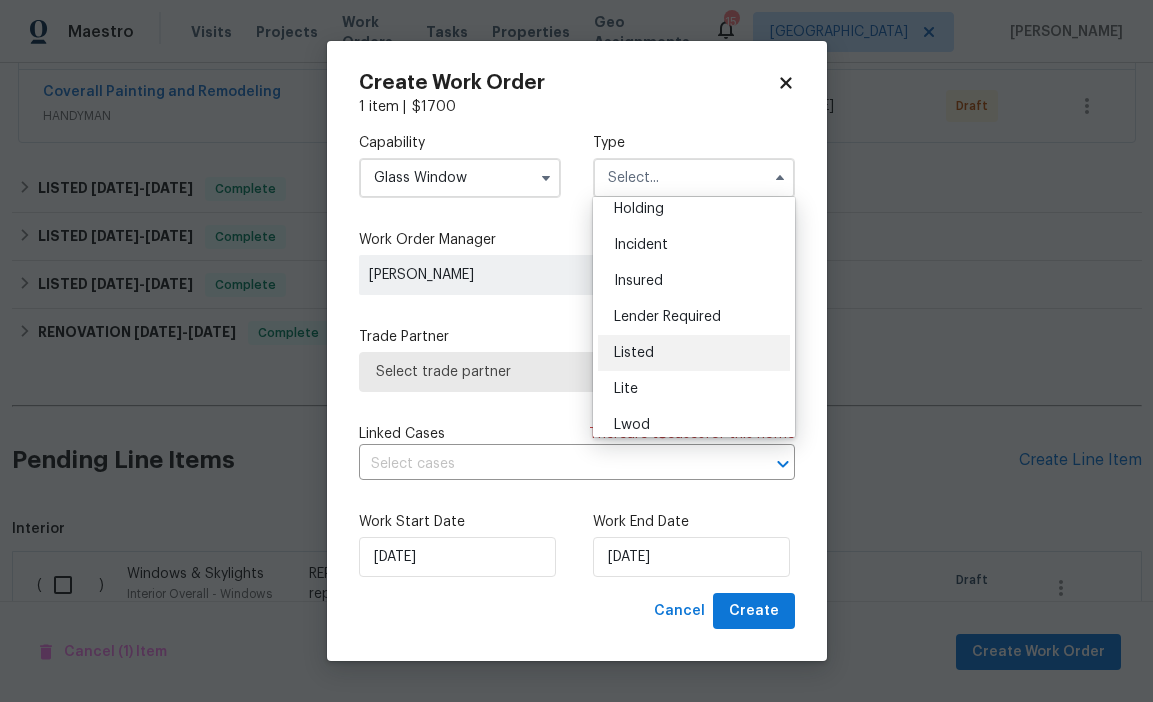 click on "Listed" at bounding box center (694, 353) 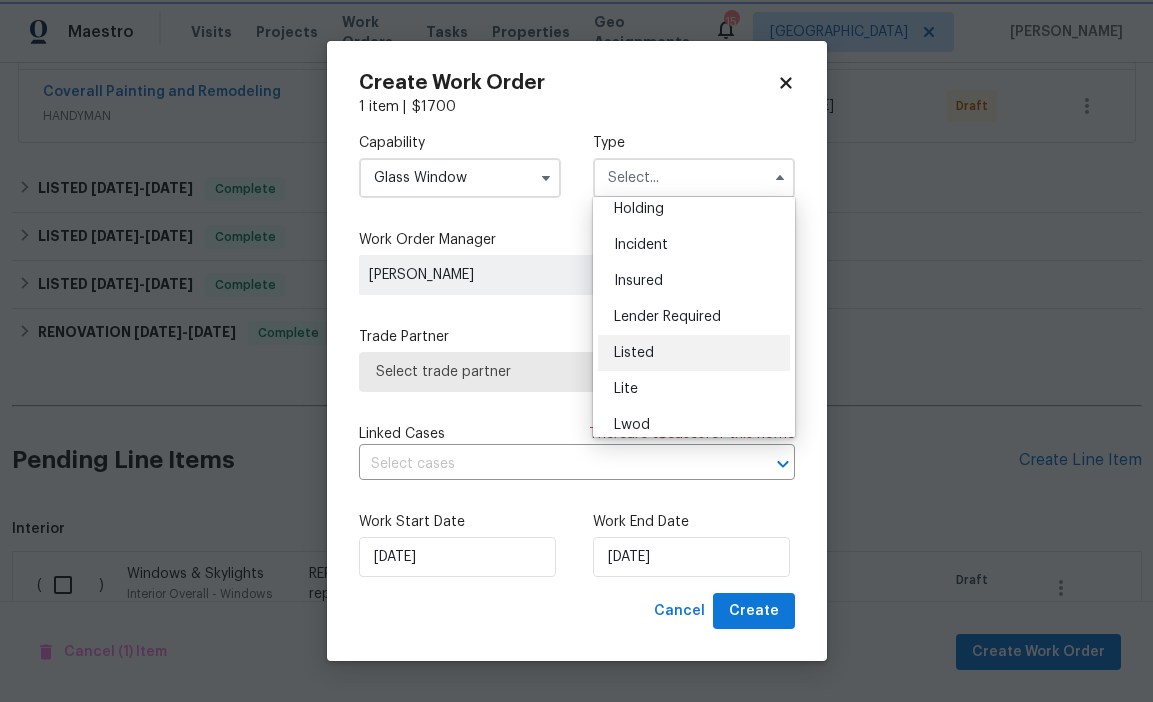 type on "Listed" 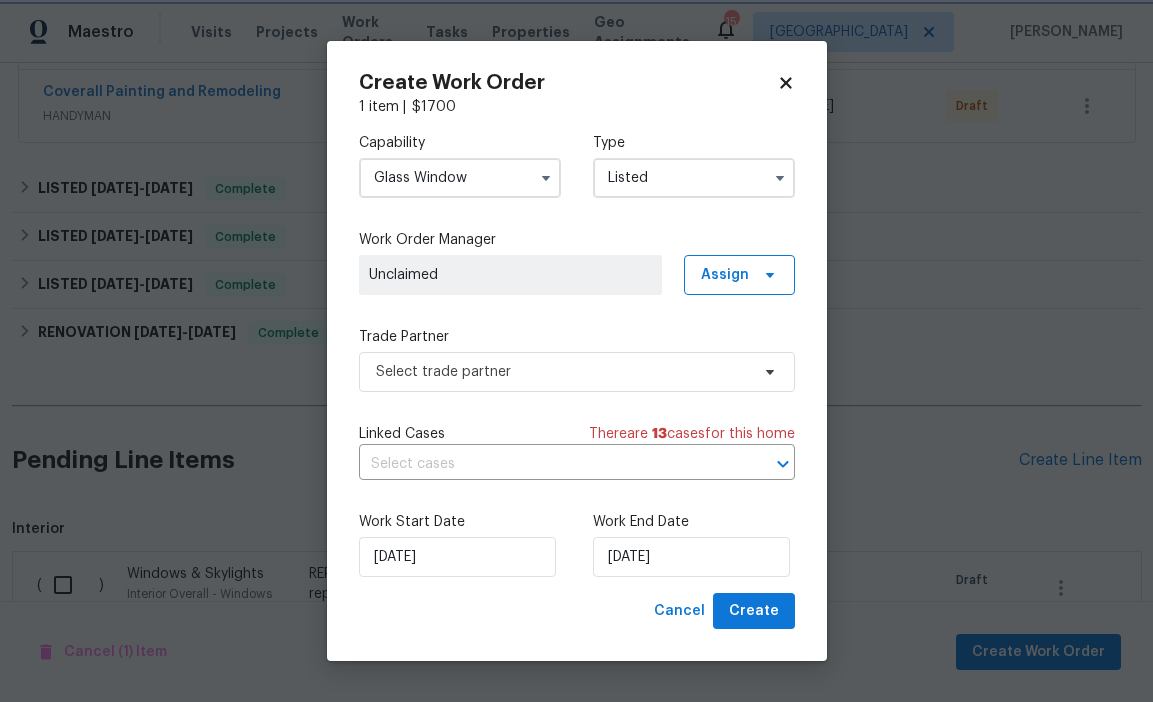 scroll, scrollTop: 0, scrollLeft: 0, axis: both 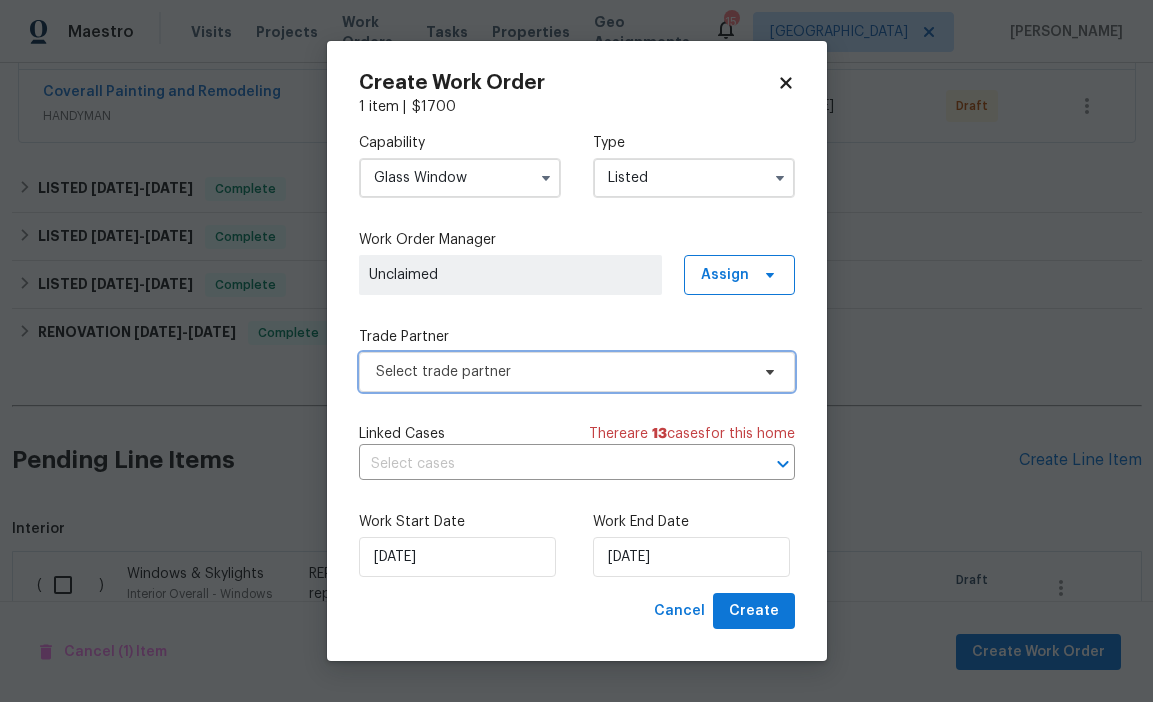 click on "Select trade partner" at bounding box center [562, 372] 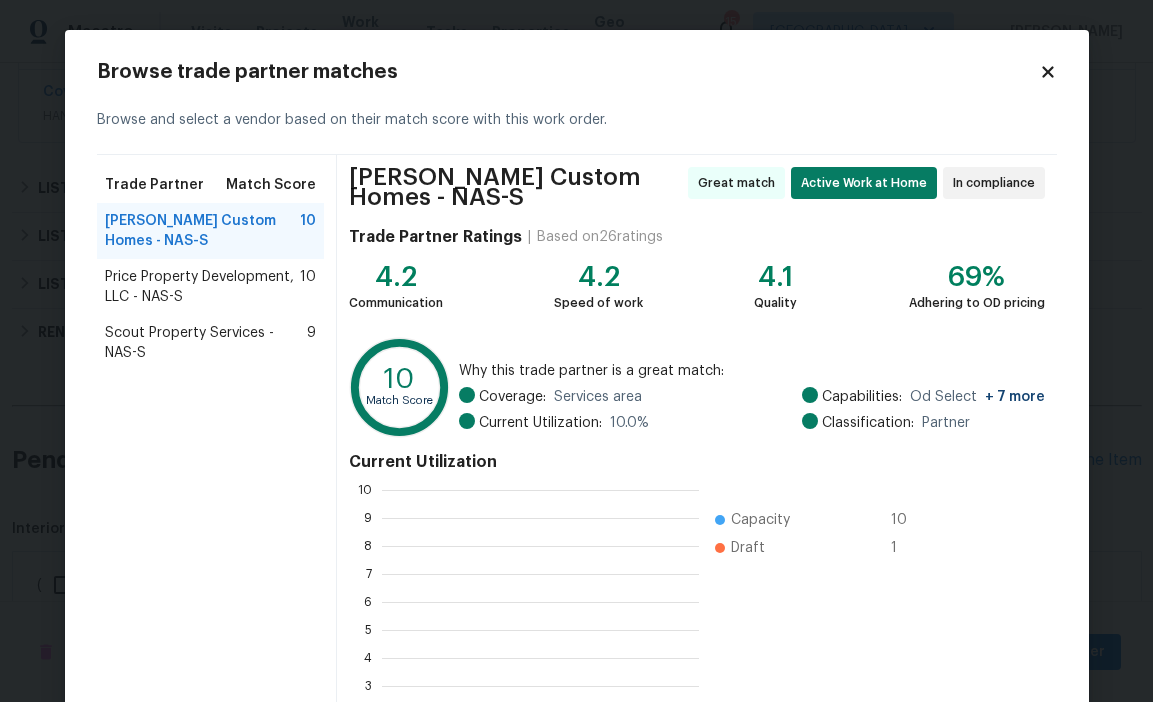 scroll, scrollTop: 2, scrollLeft: 2, axis: both 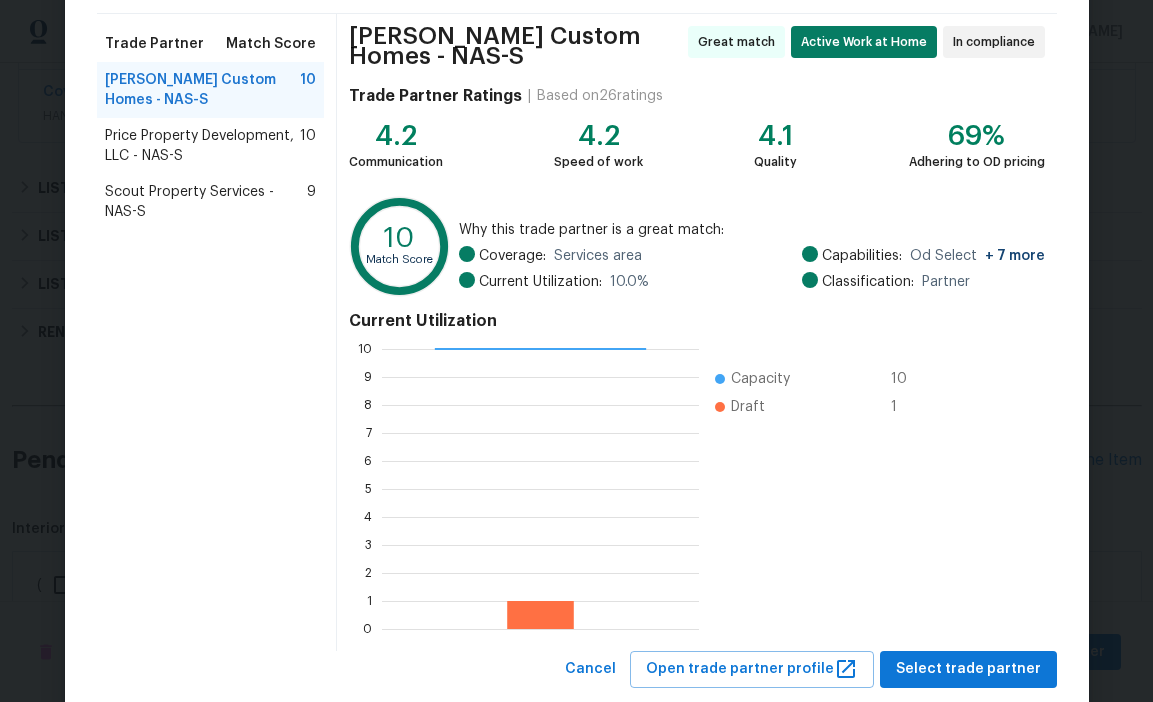 click on "Scout Property Services - NAS-S" at bounding box center (206, 202) 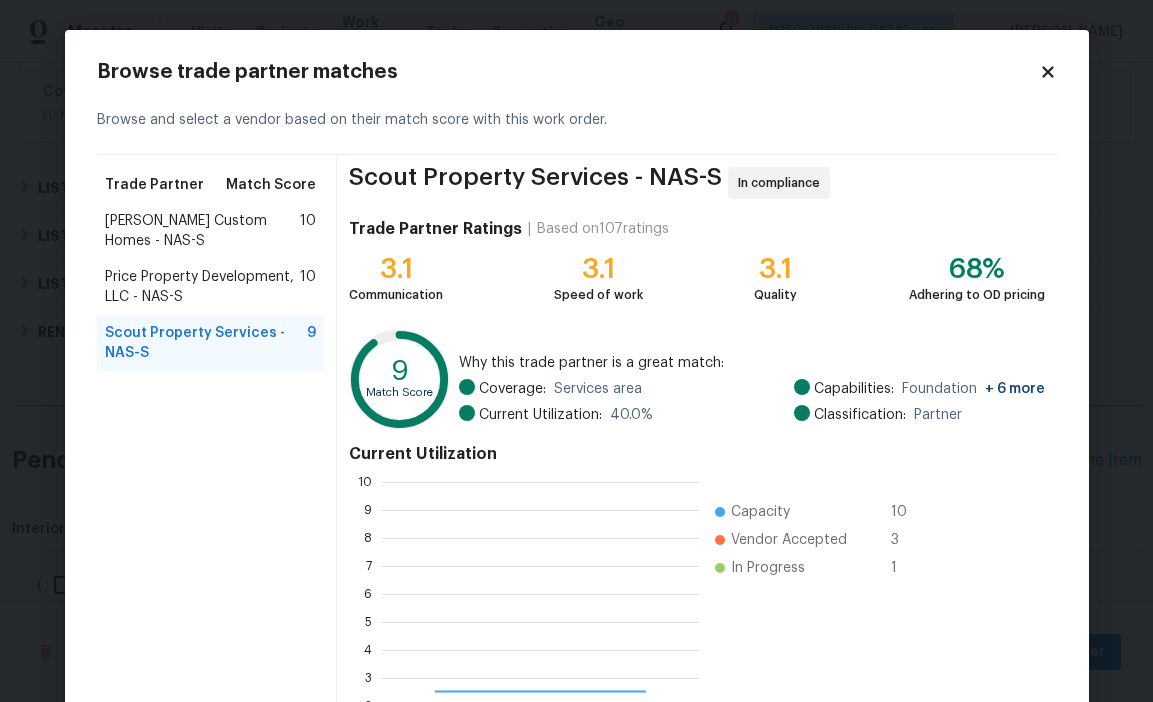 scroll, scrollTop: 2, scrollLeft: 2, axis: both 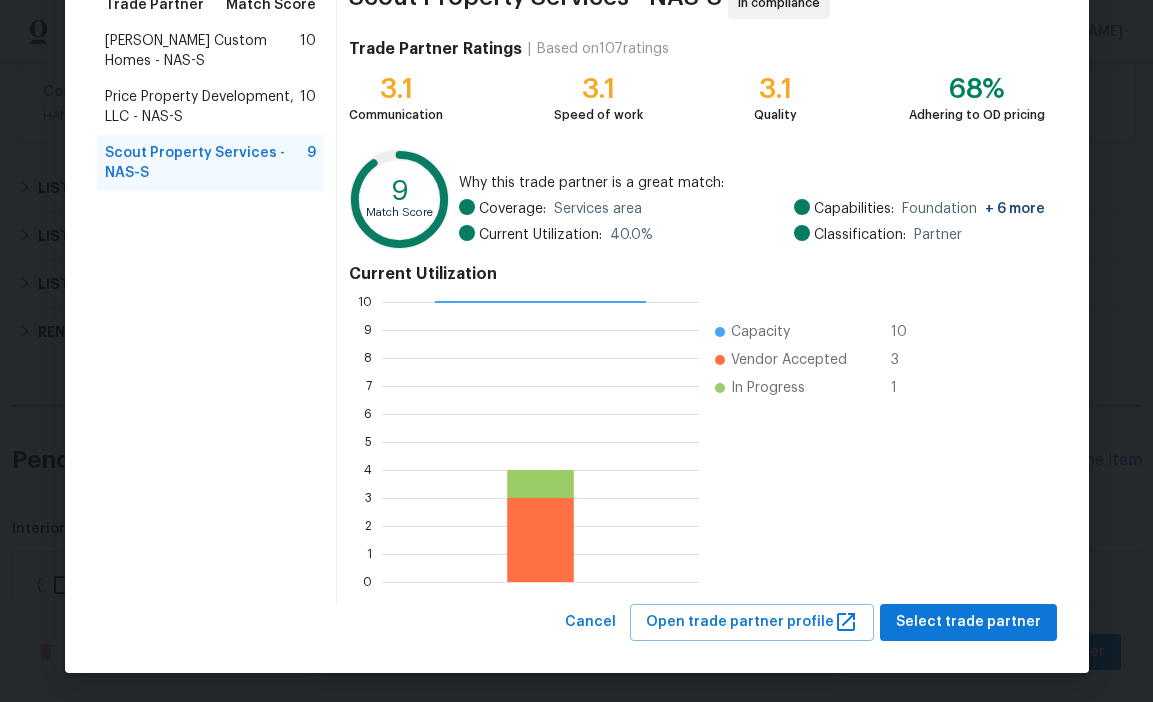 click on "Price Property Development, LLC - NAS-S" at bounding box center [203, 107] 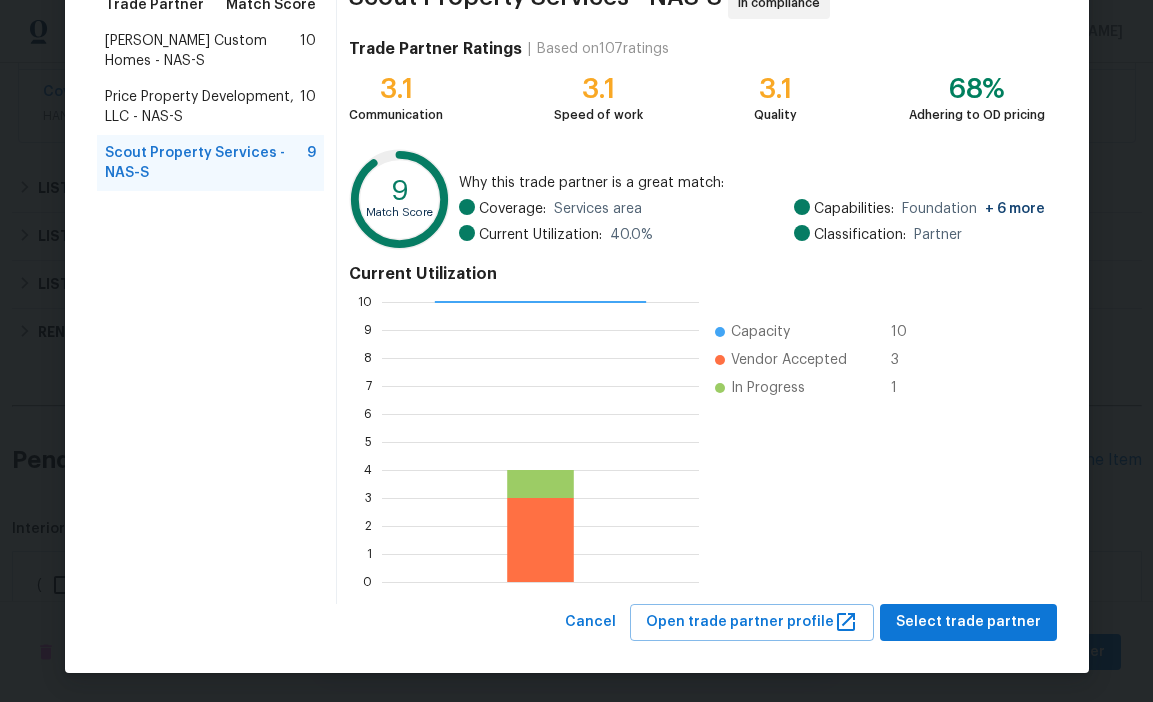 scroll, scrollTop: 0, scrollLeft: 0, axis: both 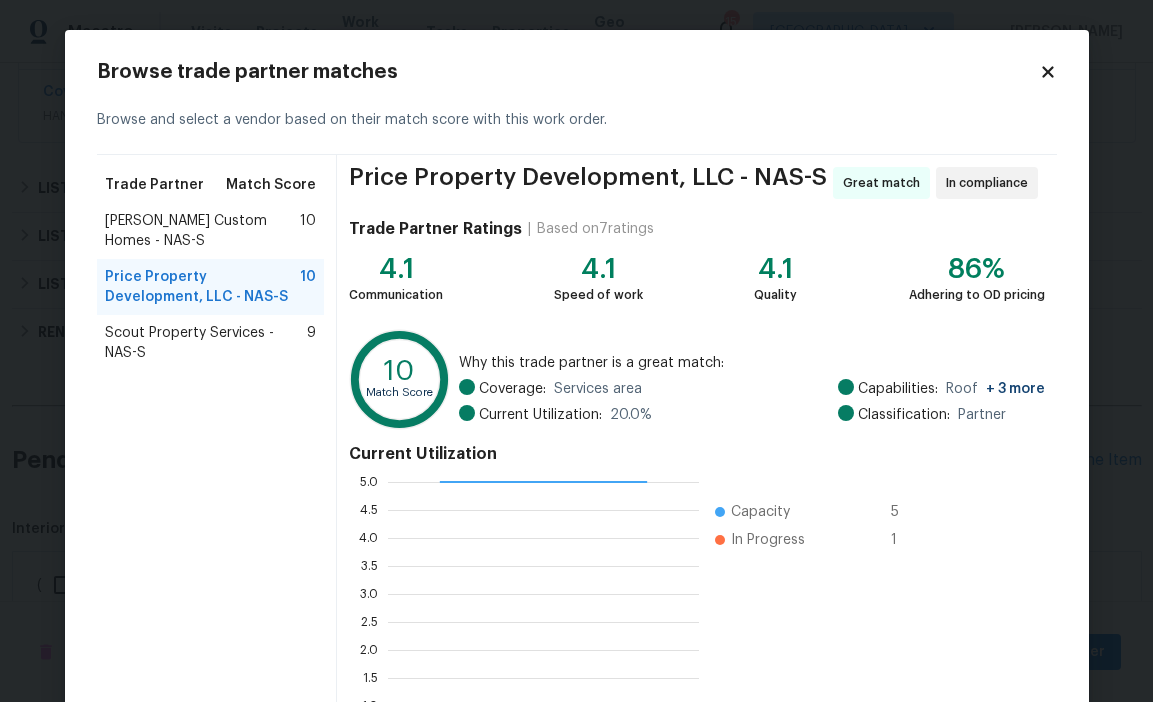 click on "Rappa Custom Homes - NAS-S" at bounding box center (203, 231) 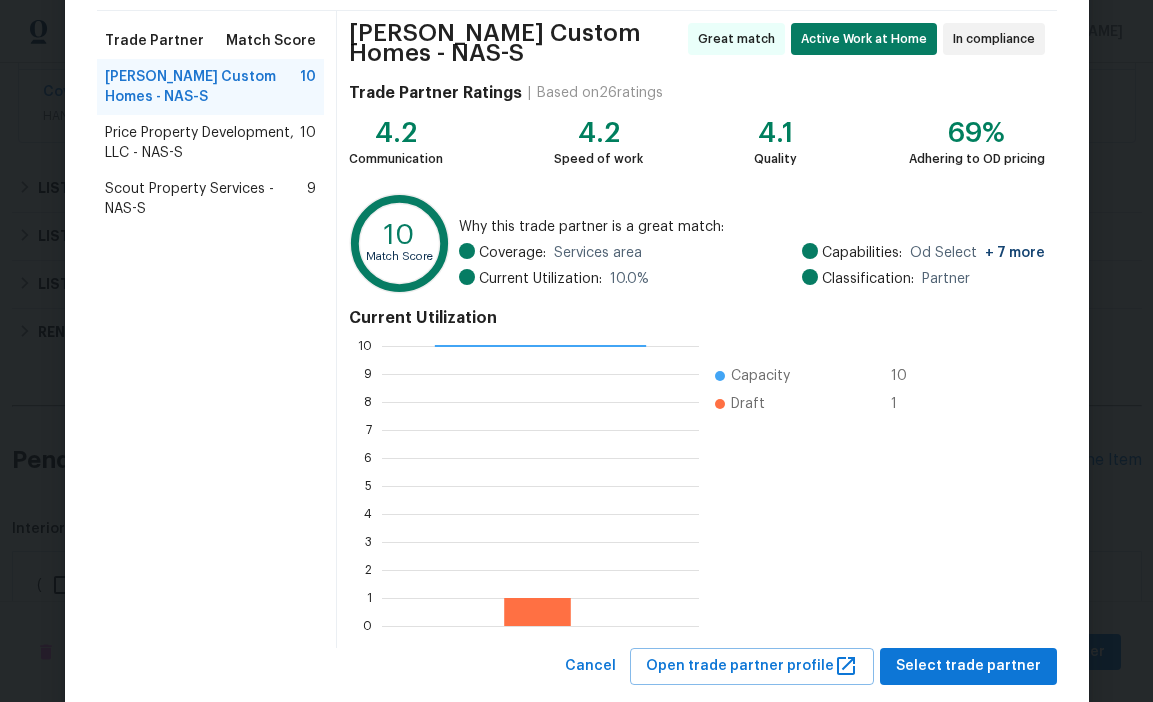 scroll, scrollTop: 151, scrollLeft: 0, axis: vertical 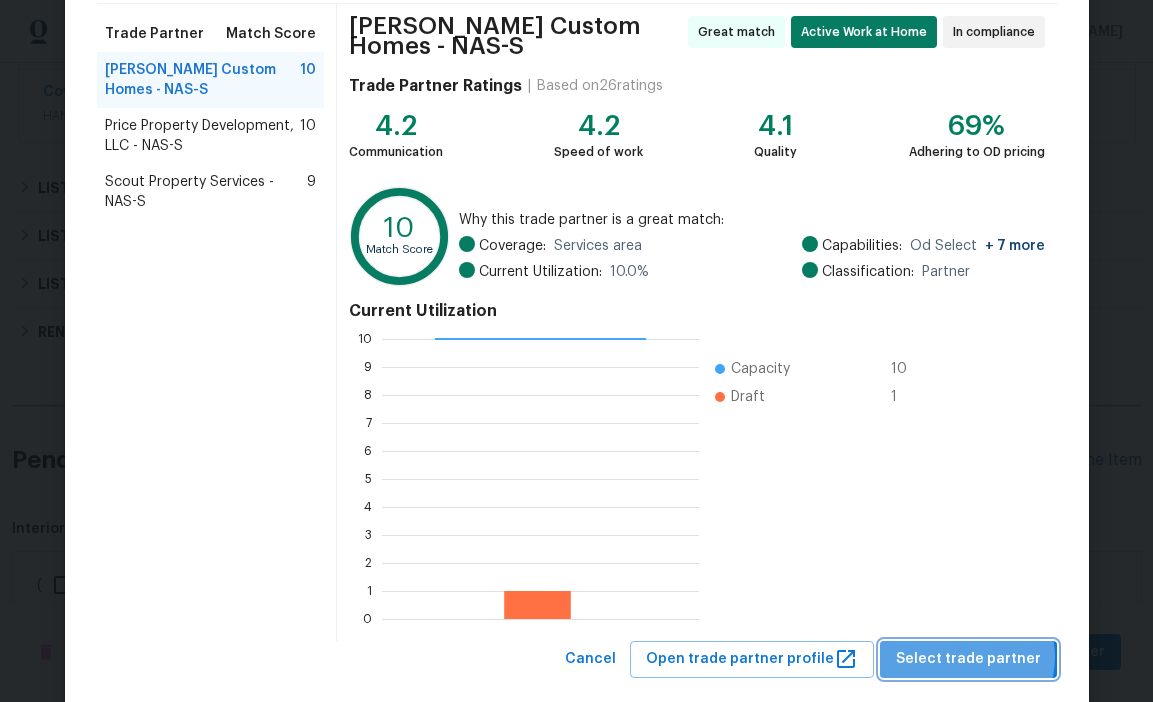 click on "Select trade partner" at bounding box center [968, 659] 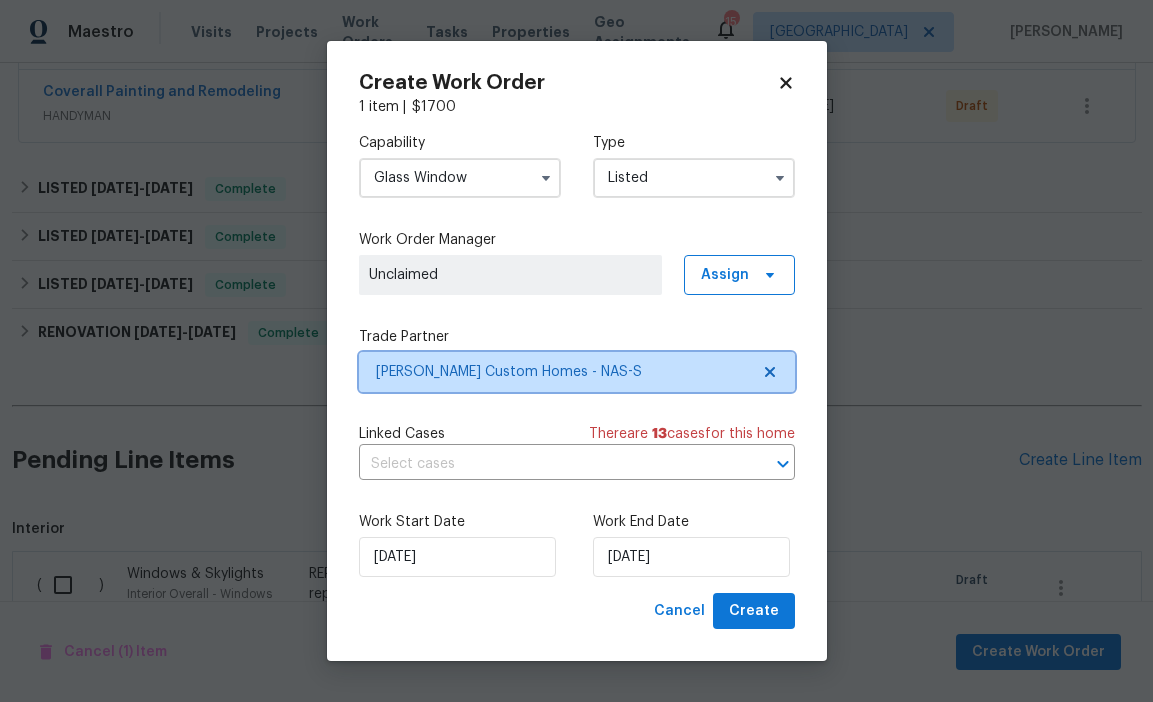 scroll, scrollTop: 0, scrollLeft: 0, axis: both 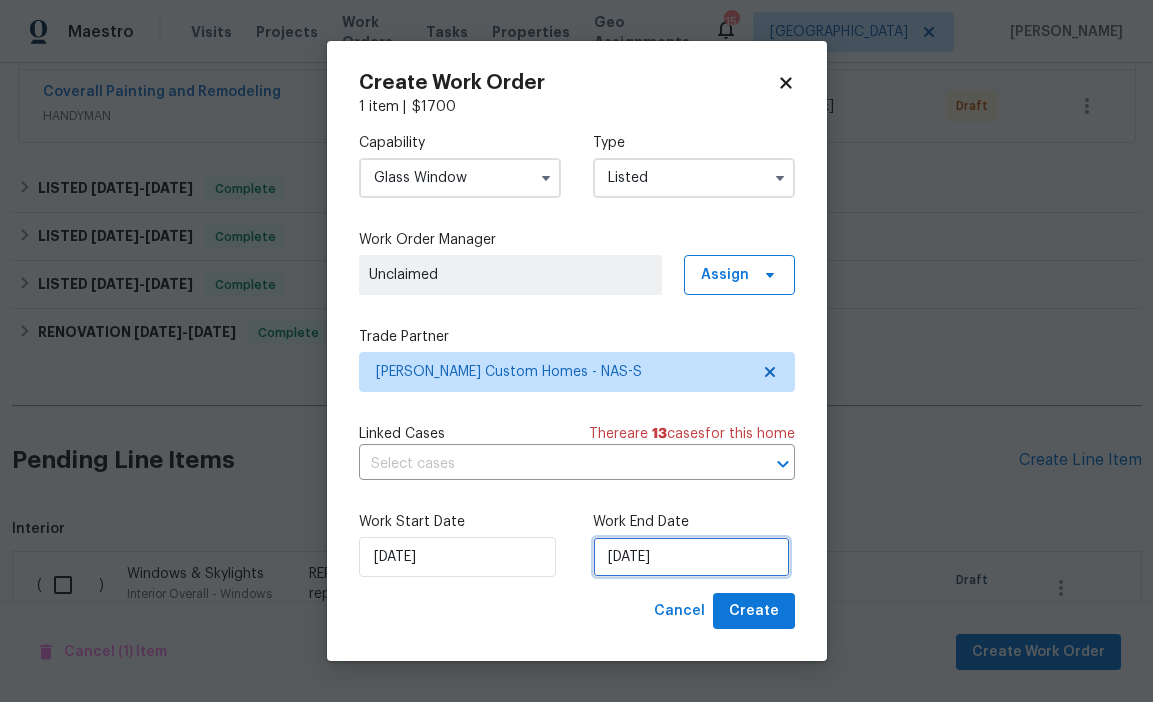 click on "7/16/2025" at bounding box center [691, 557] 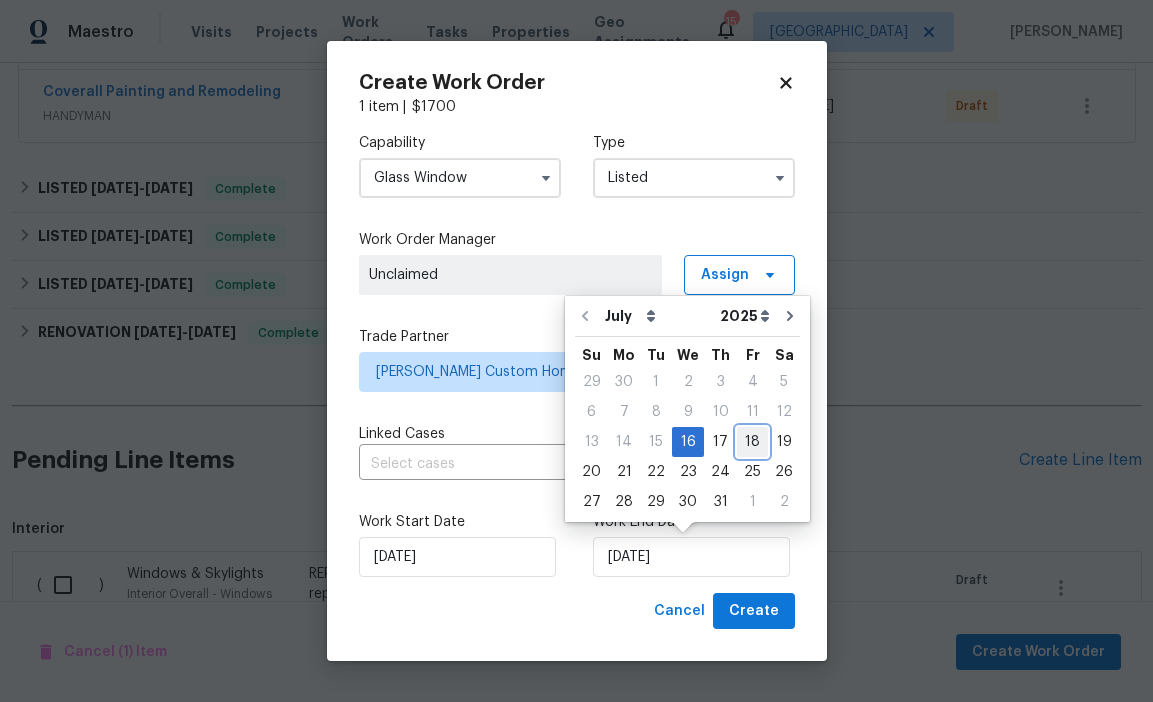 click on "18" at bounding box center (752, 442) 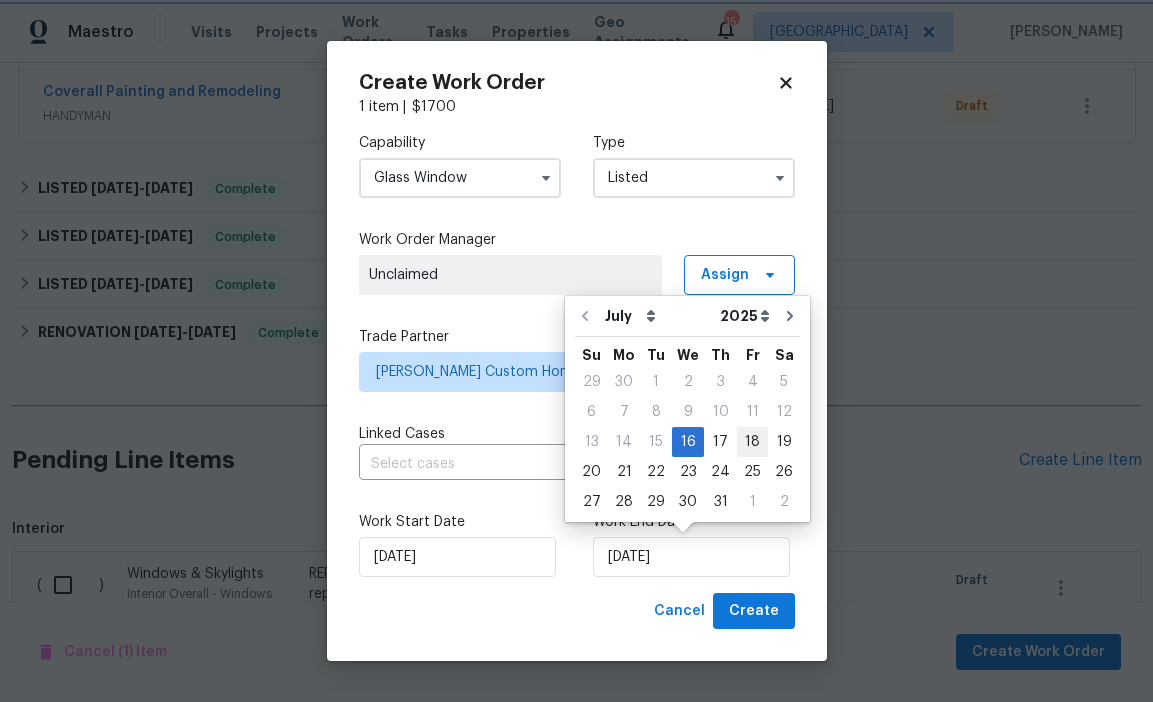 type on "7/18/2025" 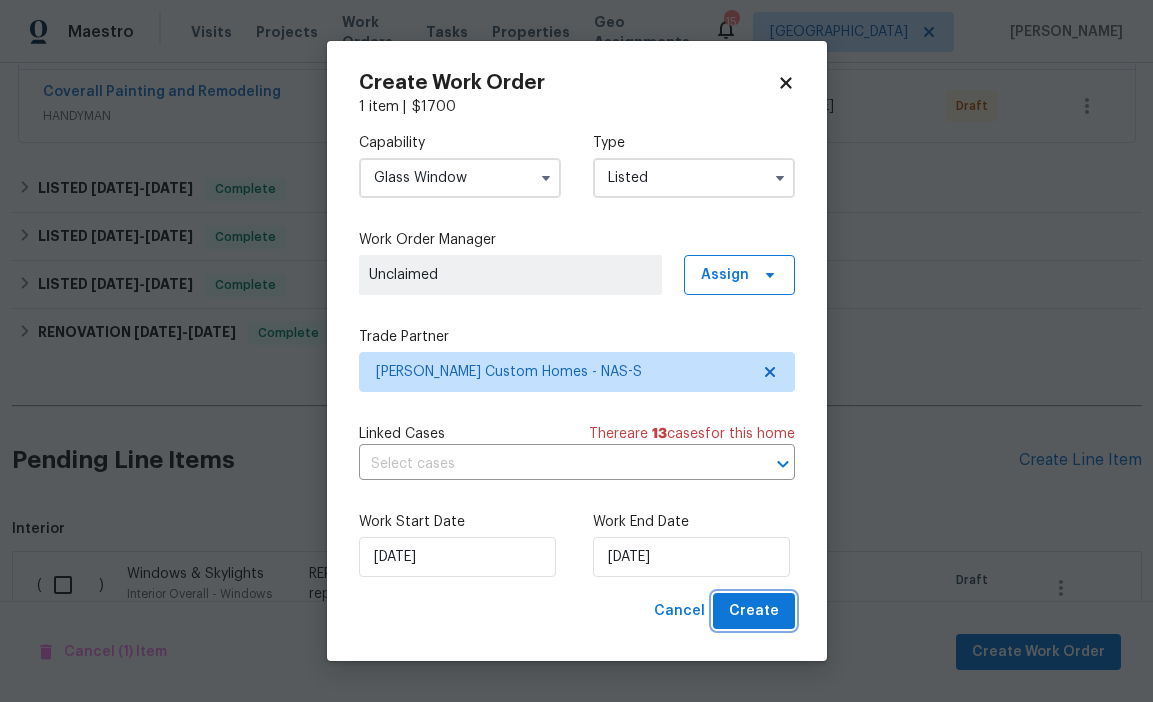 click on "Create" at bounding box center [754, 611] 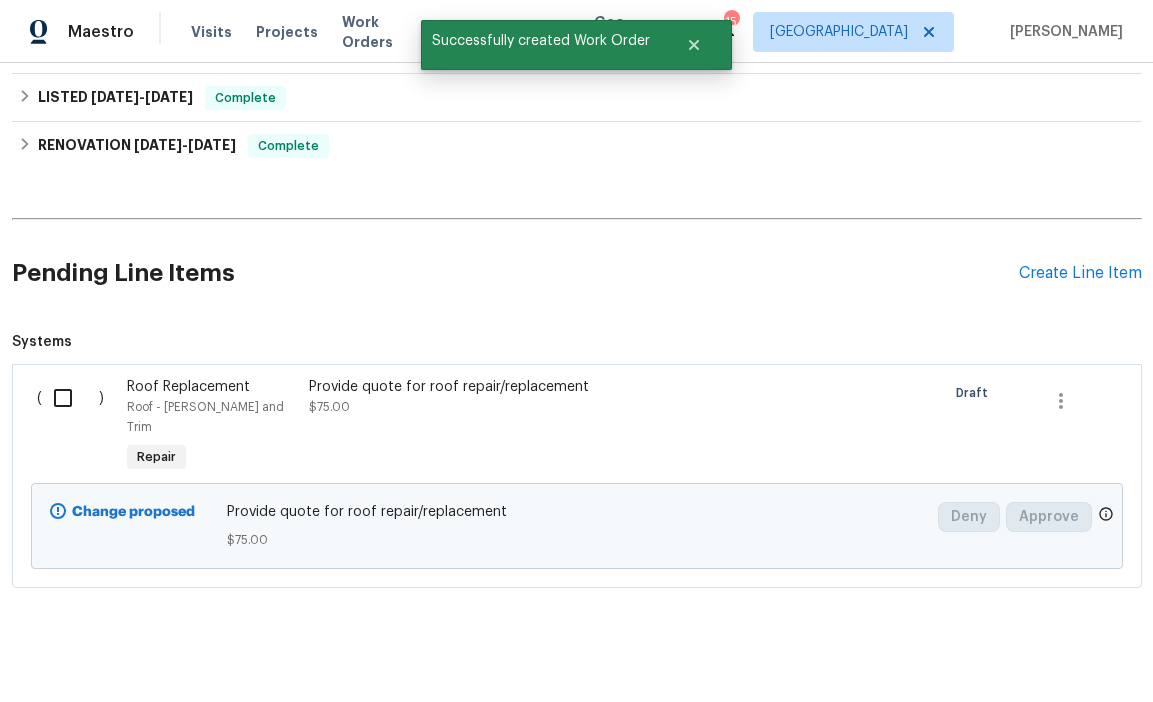 scroll, scrollTop: 744, scrollLeft: 0, axis: vertical 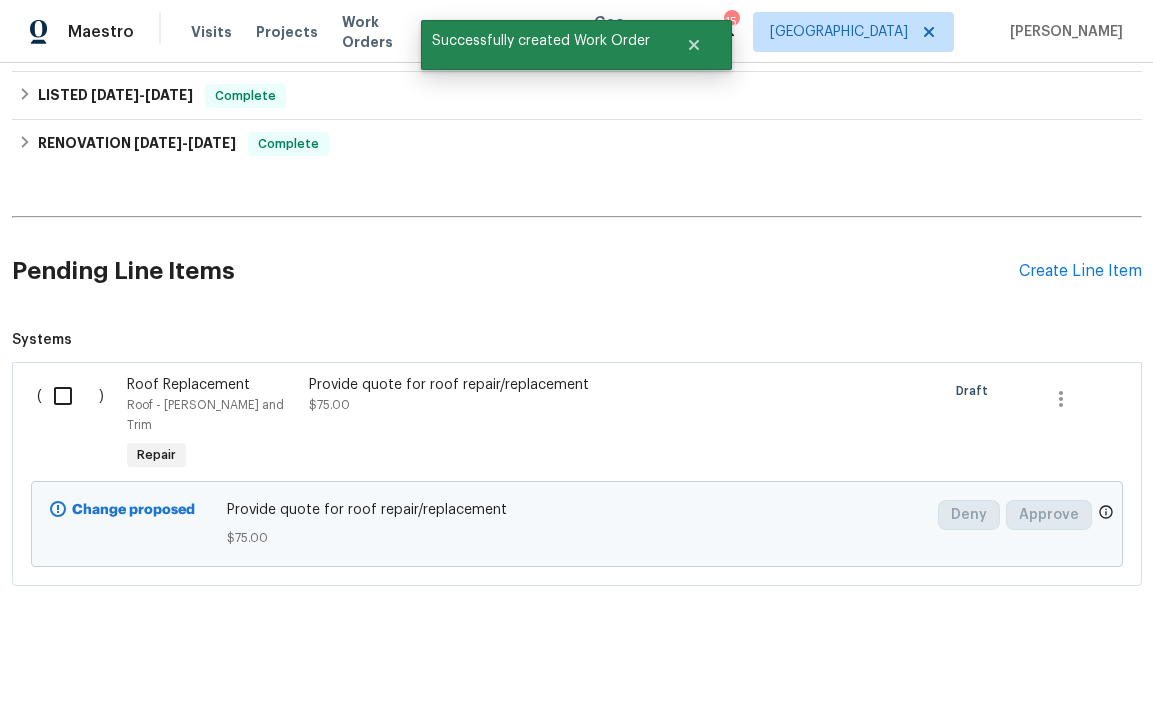 click at bounding box center [70, 396] 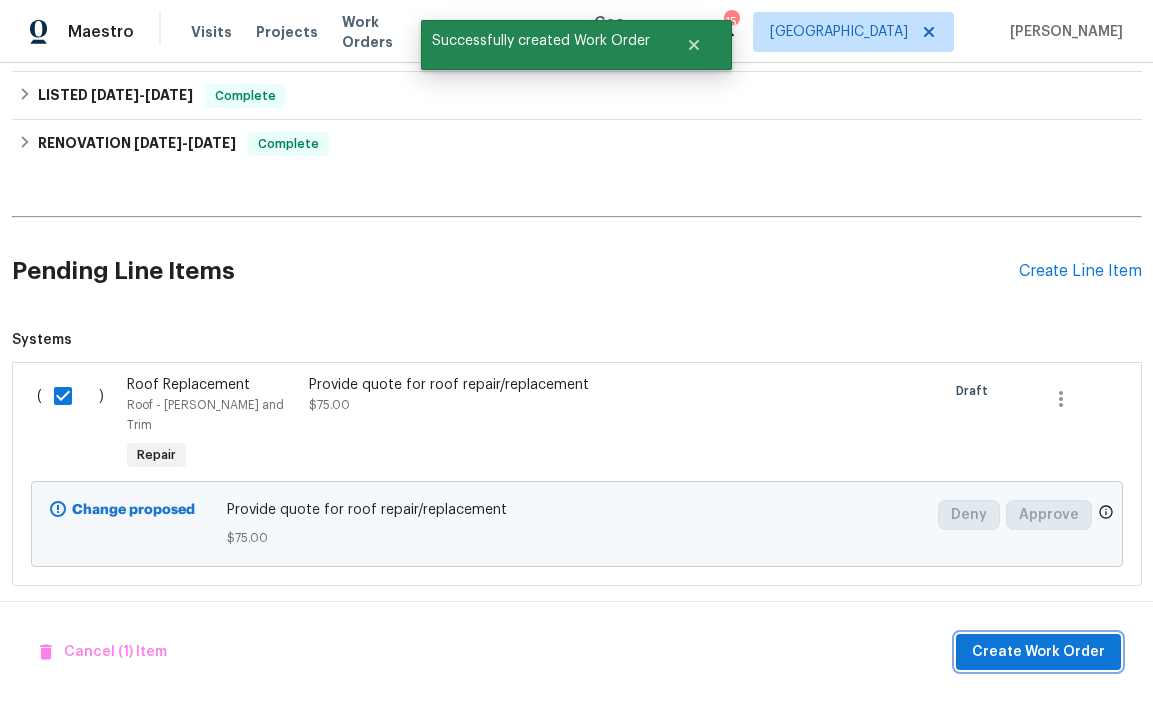 click on "Create Work Order" at bounding box center (1038, 652) 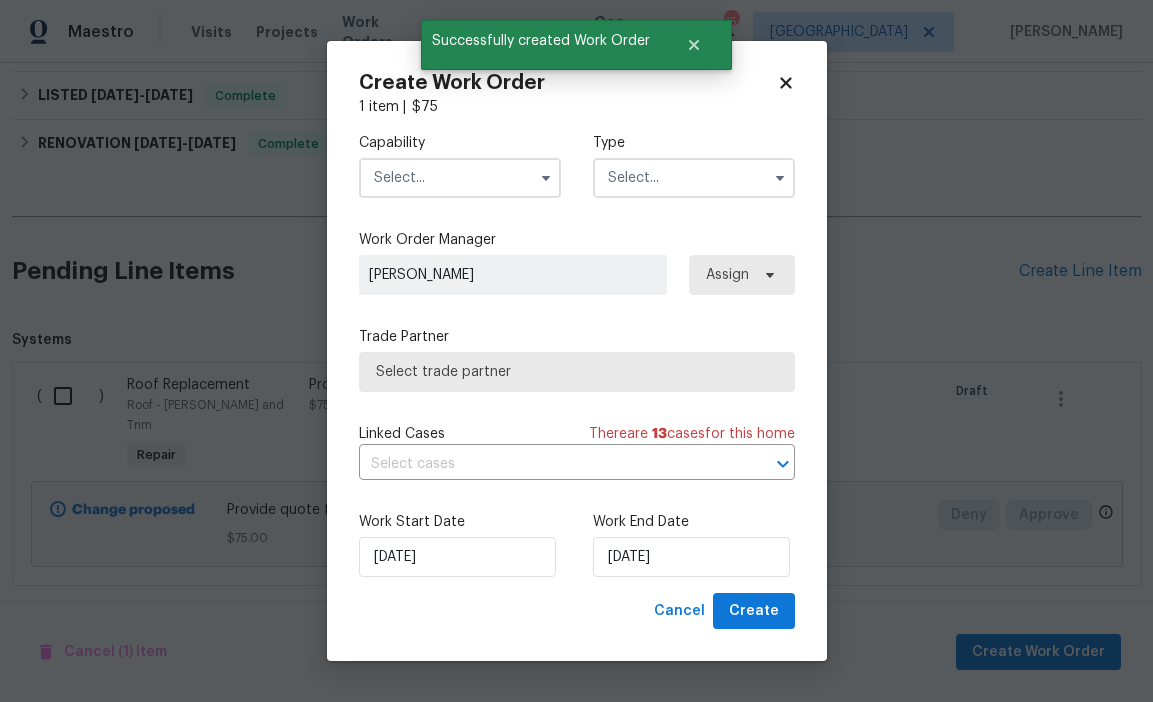 checkbox on "false" 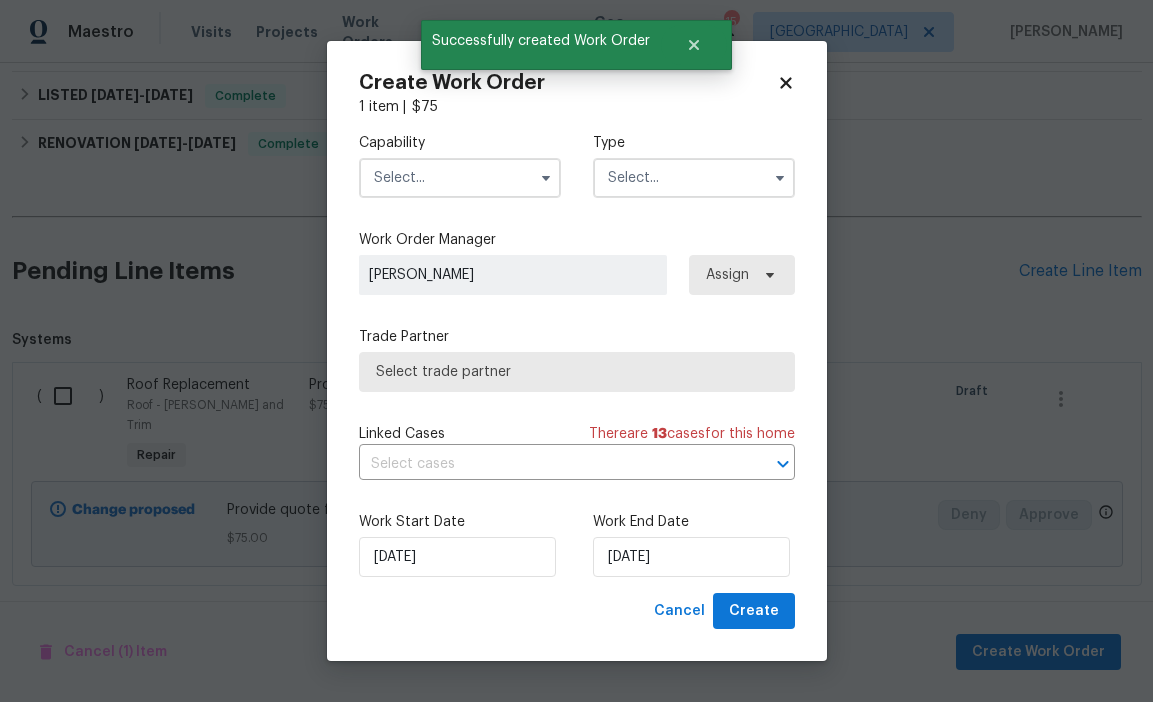 click at bounding box center (460, 178) 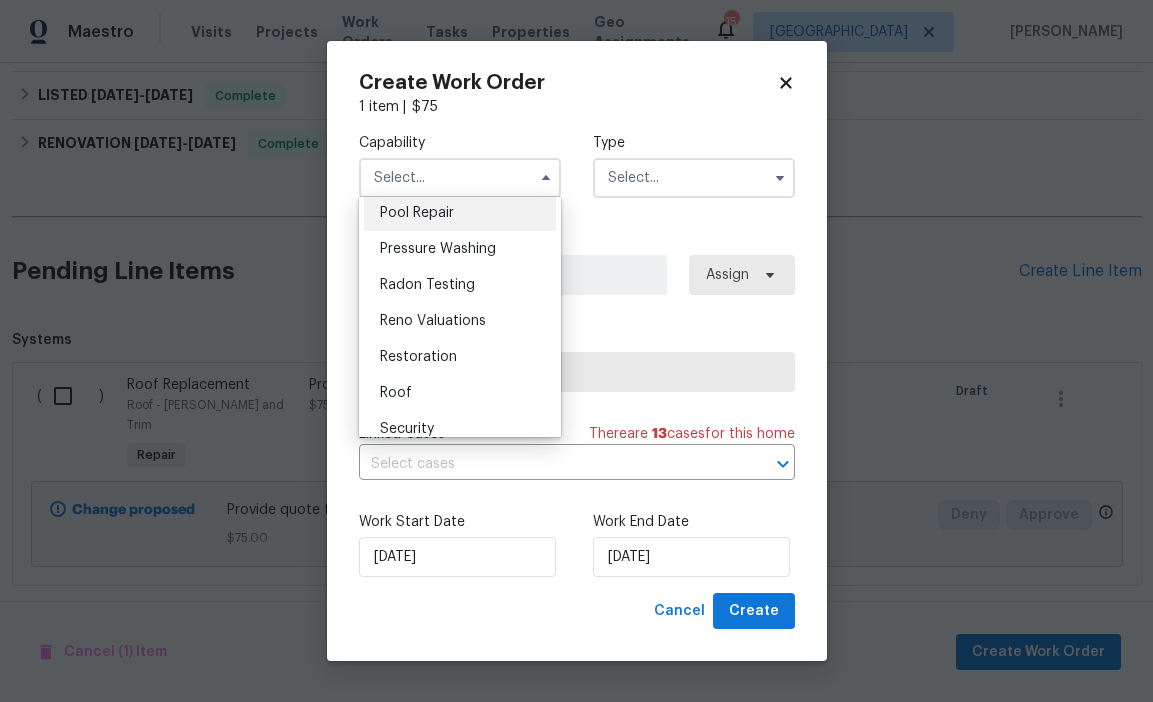 scroll, scrollTop: 1869, scrollLeft: 0, axis: vertical 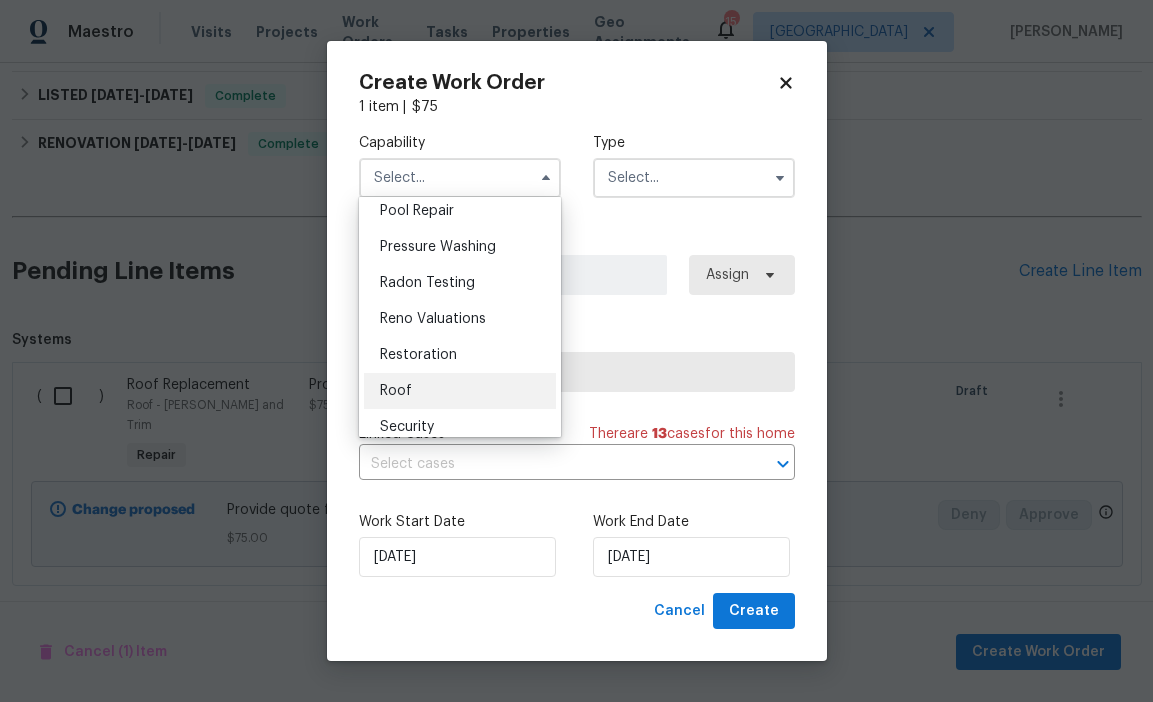 click on "Roof" at bounding box center [460, 391] 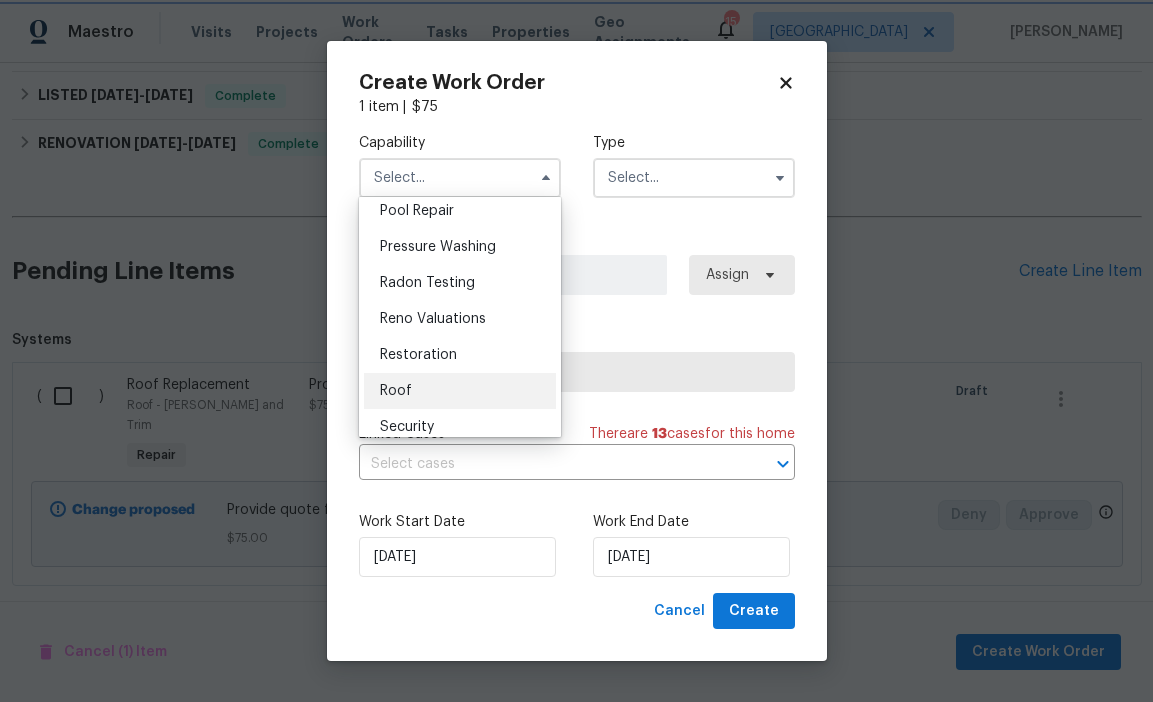 type on "Roof" 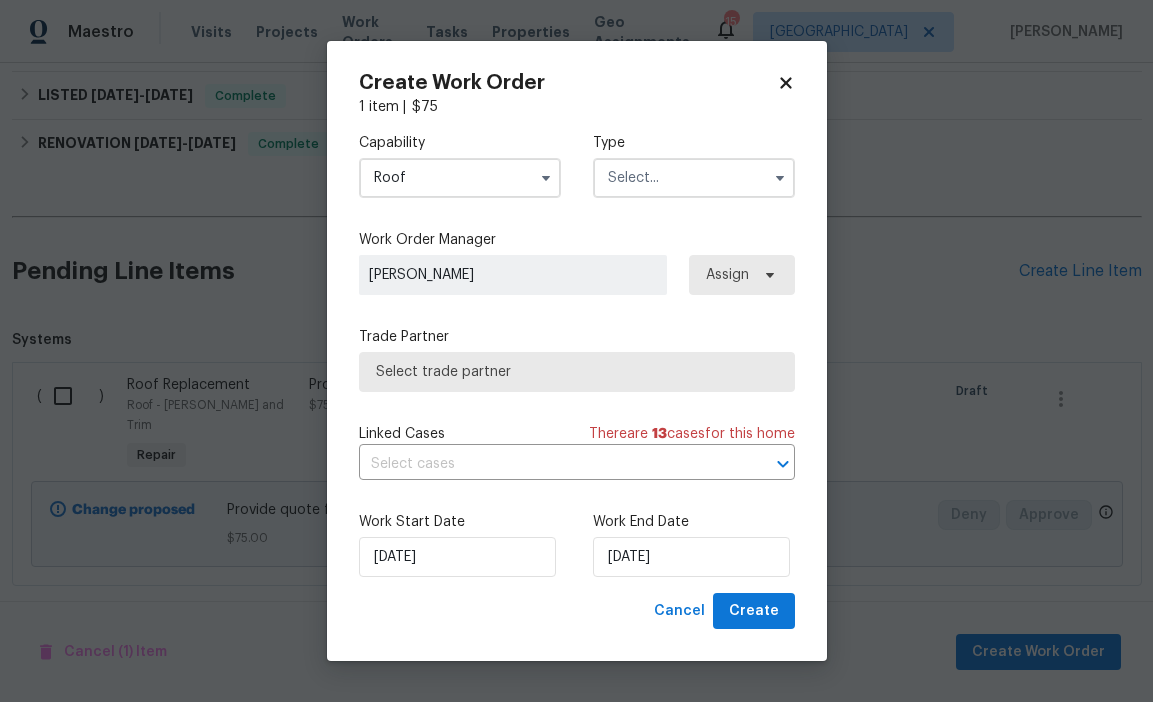 click at bounding box center (694, 178) 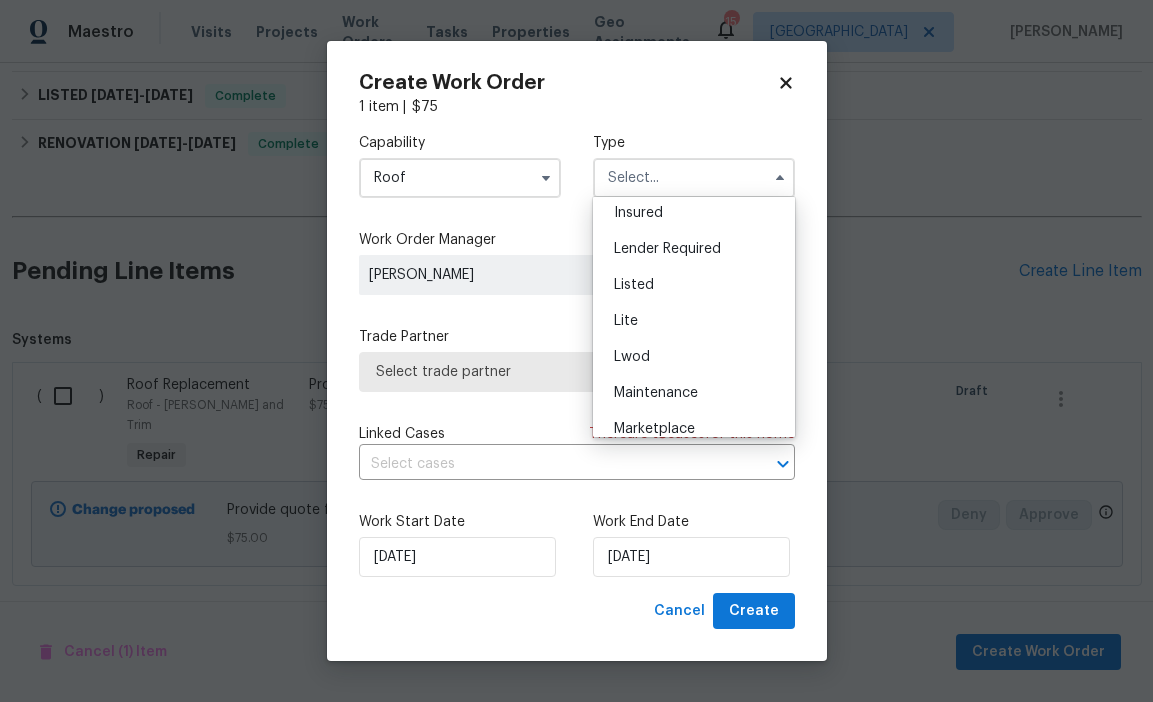 scroll, scrollTop: 165, scrollLeft: 0, axis: vertical 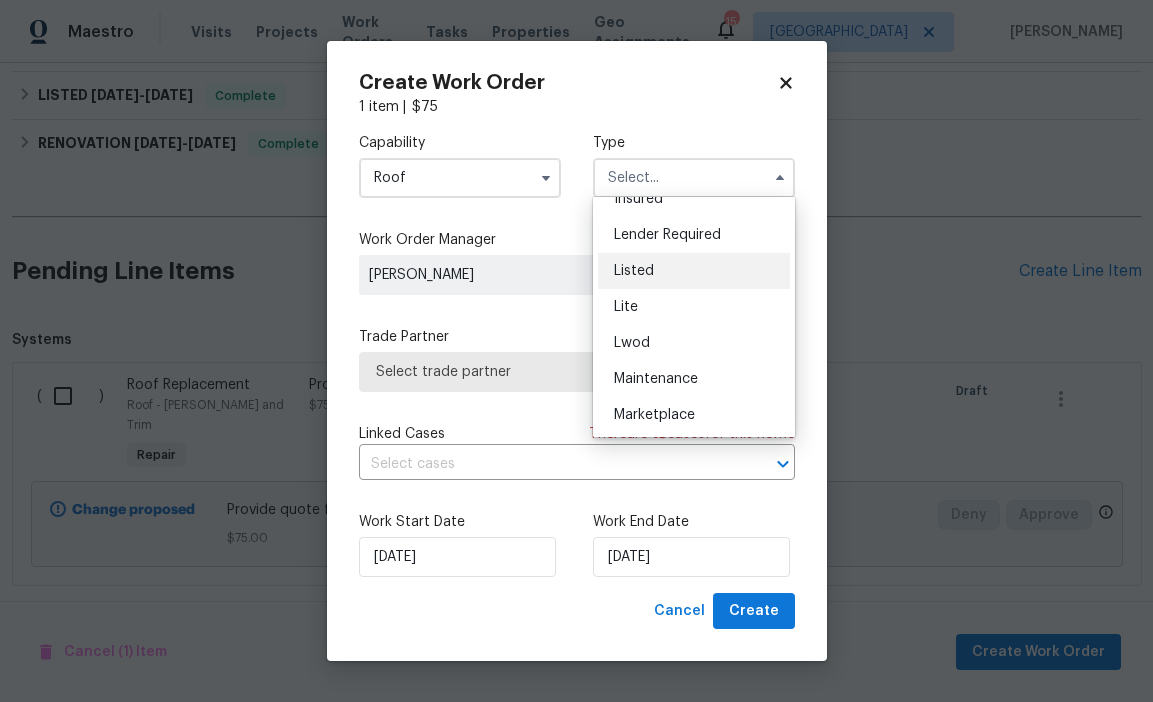 click on "Listed" at bounding box center (694, 271) 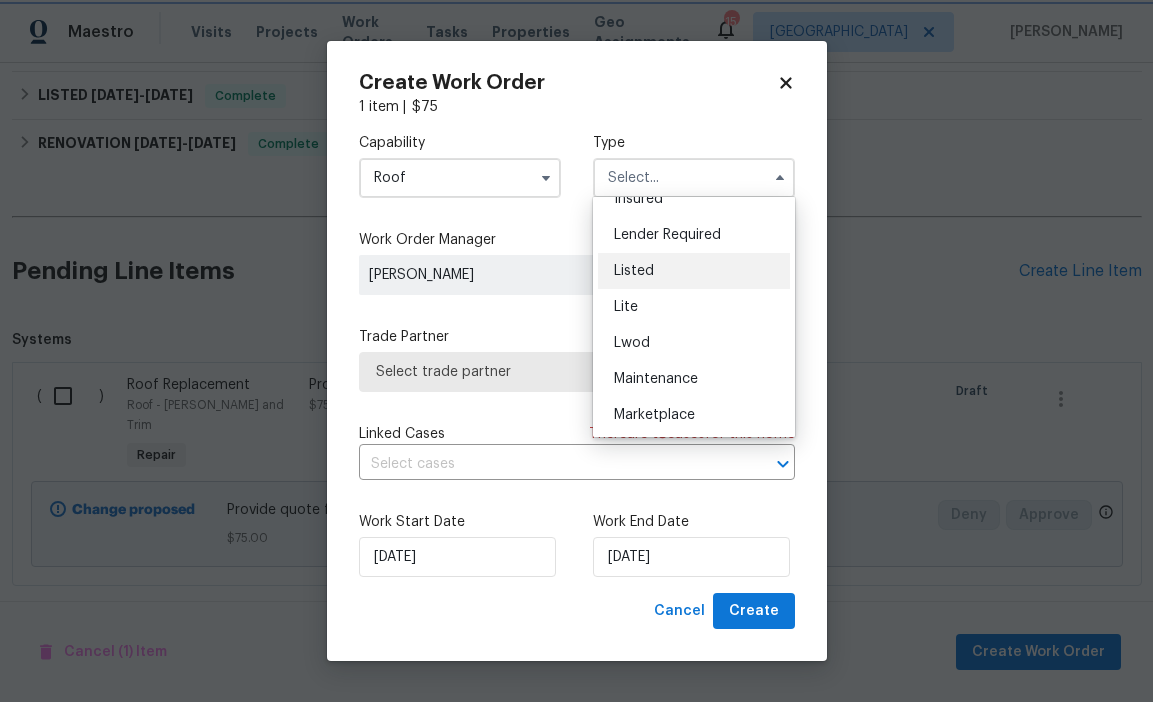 type on "Listed" 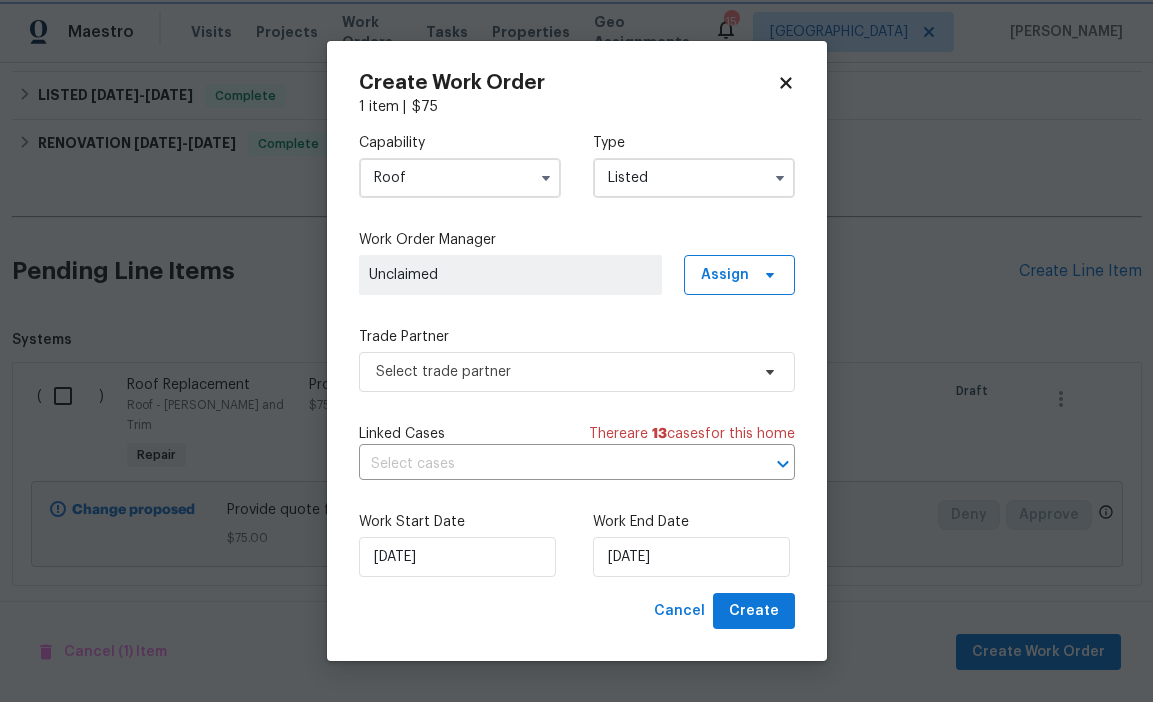 scroll, scrollTop: 0, scrollLeft: 0, axis: both 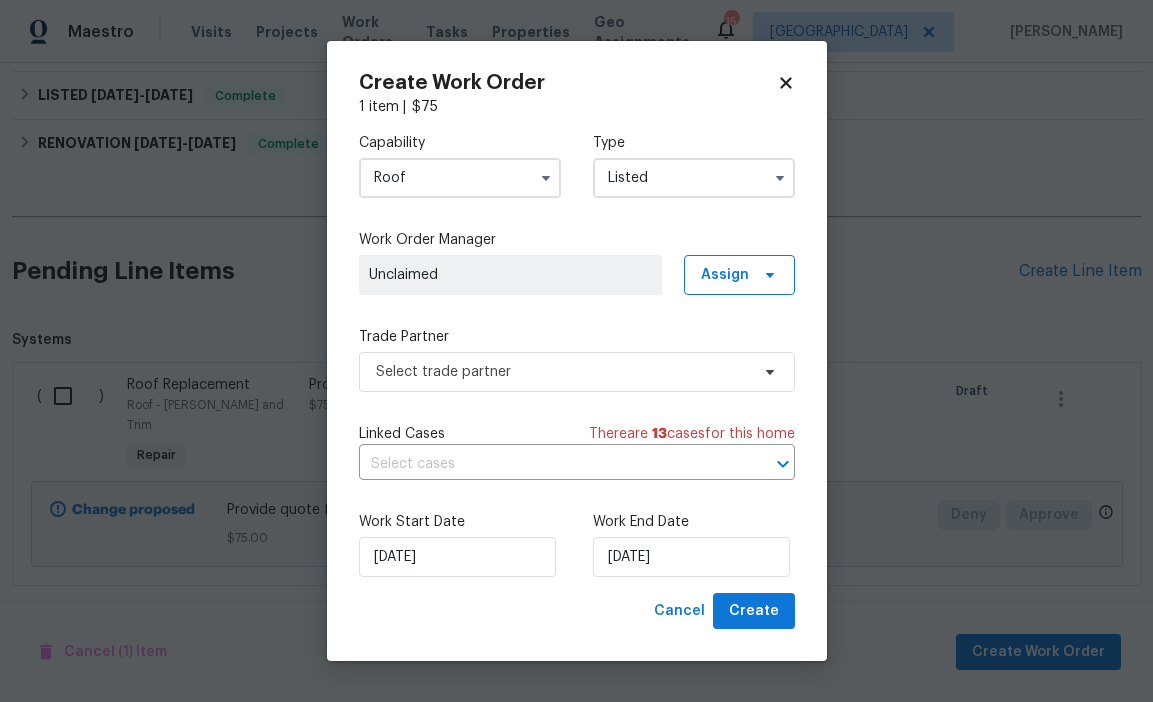 click on "Capability   Roof Type   Listed Work Order Manager   Unclaimed Assign Trade Partner   Select trade partner Linked Cases There  are   13  case s  for this home   ​ Work Start Date   7/16/2025 Work End Date   7/16/2025" at bounding box center [577, 355] 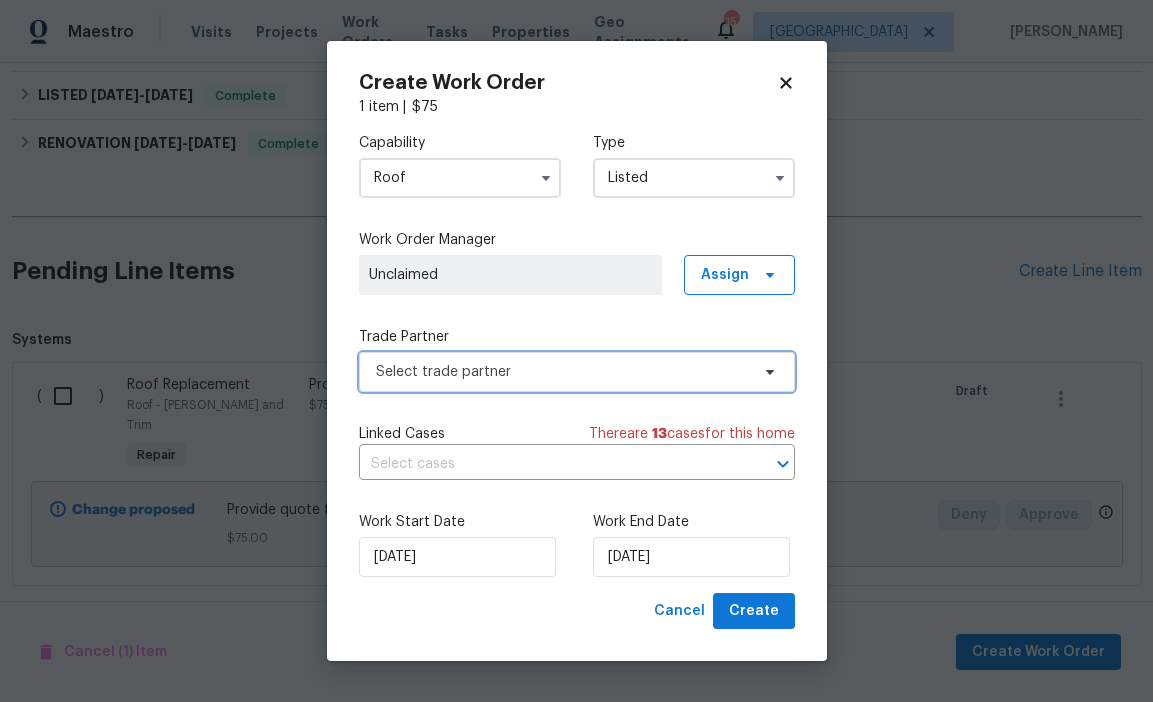 click on "Select trade partner" at bounding box center [562, 372] 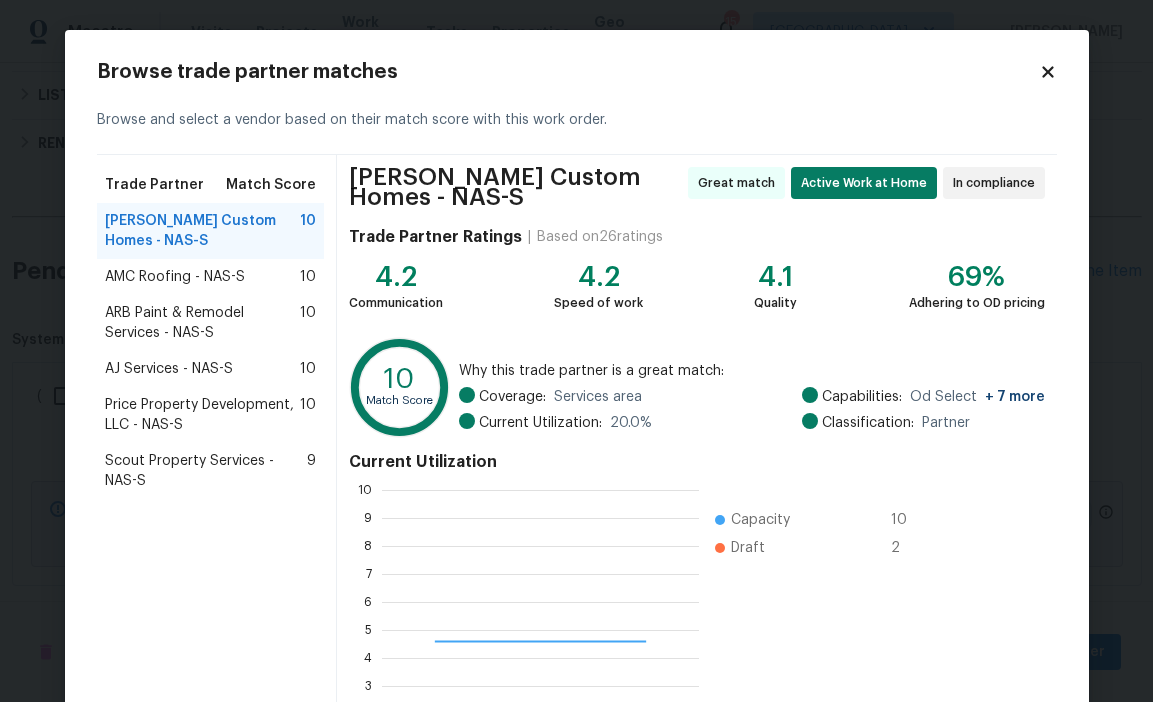 scroll, scrollTop: 2, scrollLeft: 2, axis: both 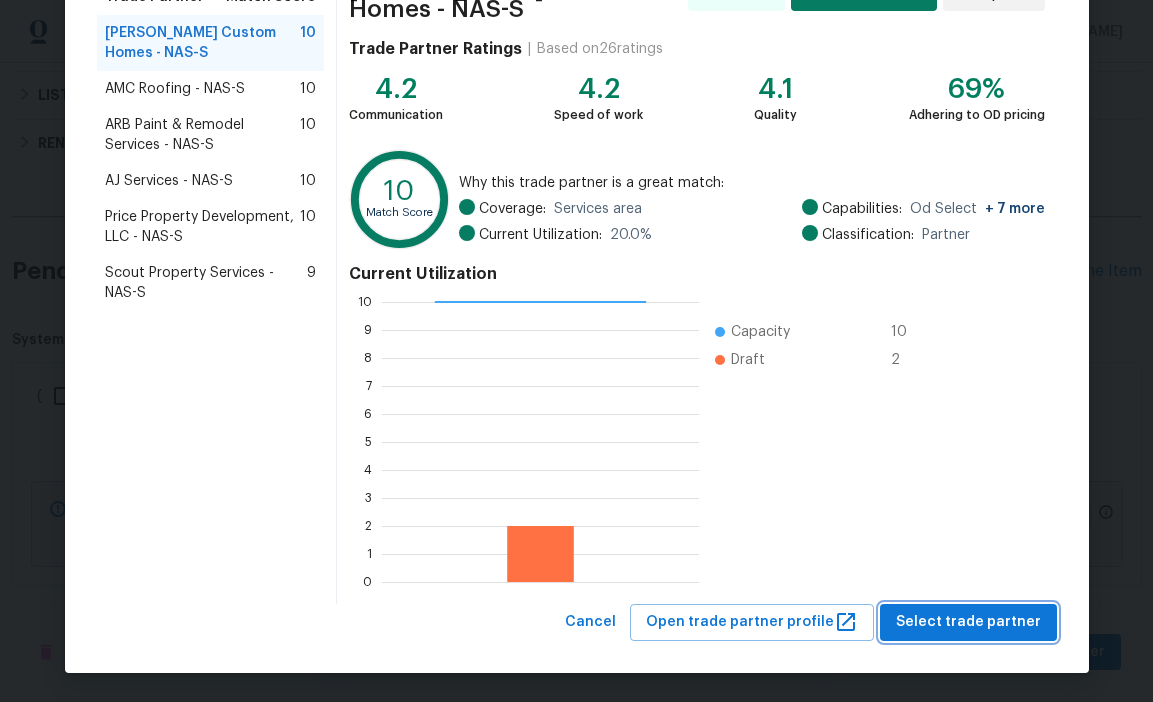 click on "Select trade partner" at bounding box center (968, 622) 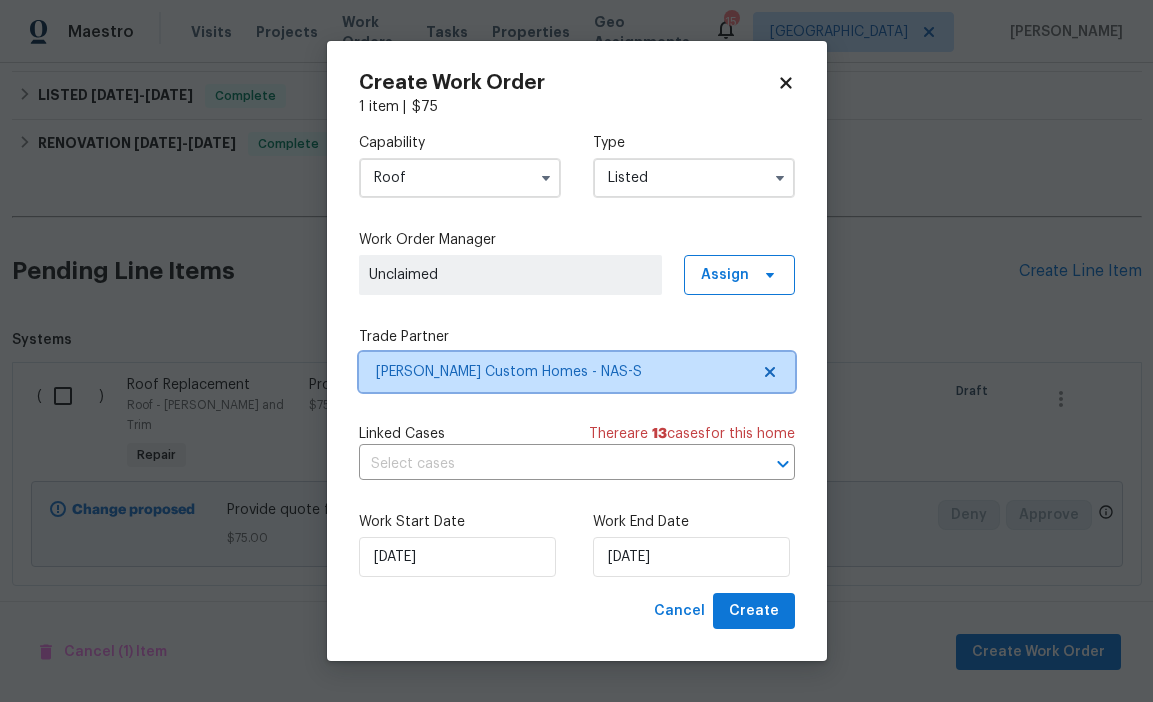 scroll, scrollTop: 0, scrollLeft: 0, axis: both 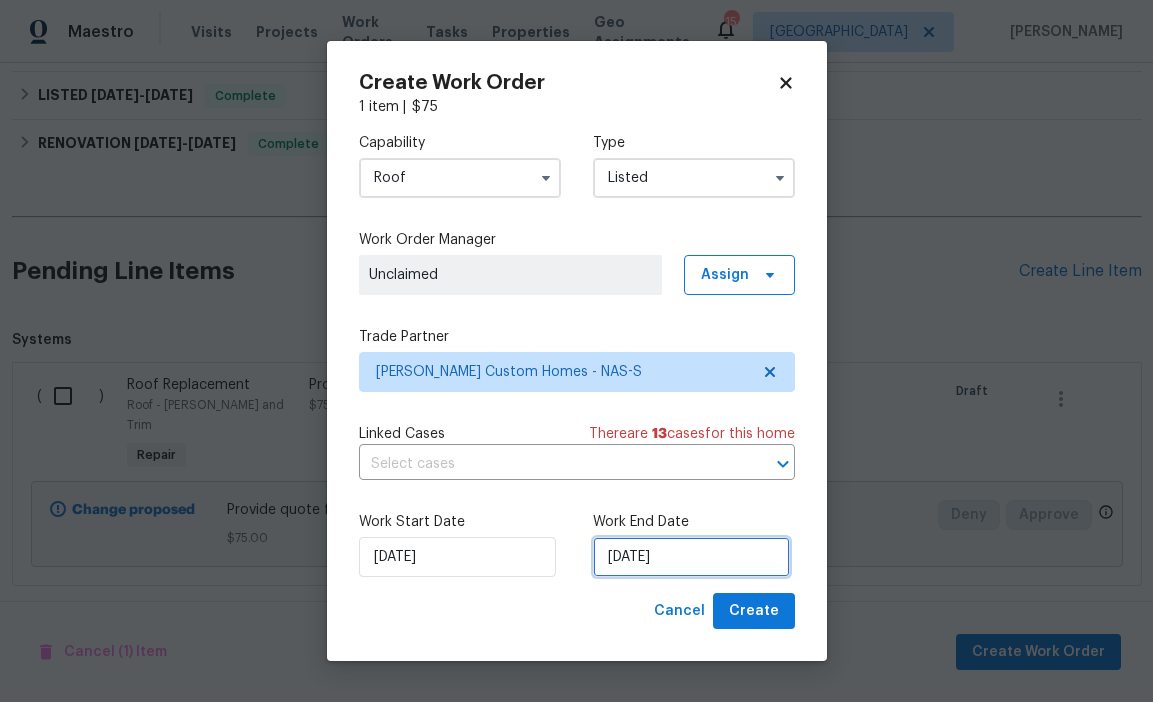 click on "7/16/2025" at bounding box center [691, 557] 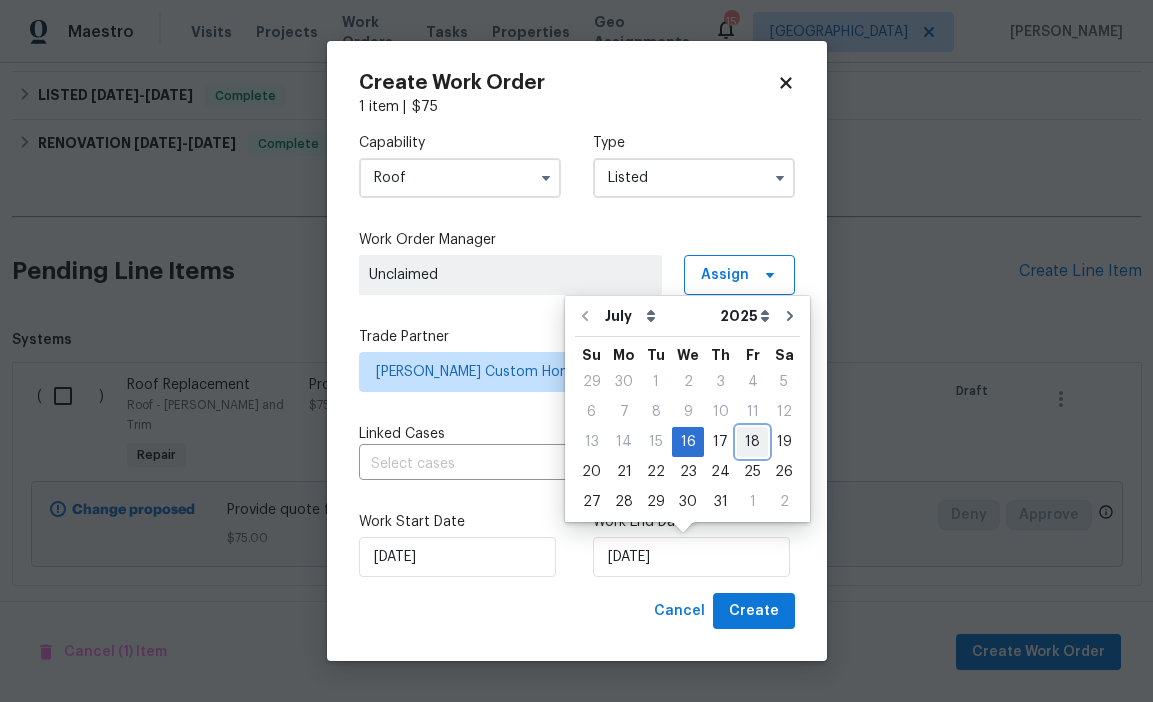 click on "18" at bounding box center (752, 442) 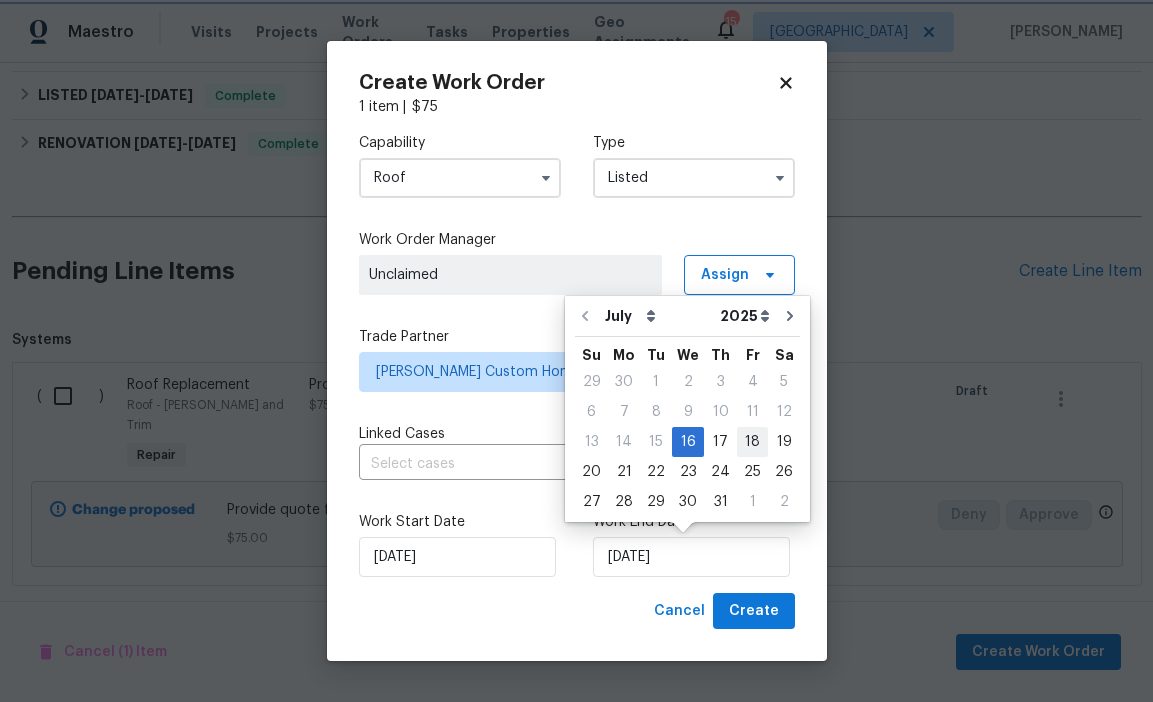type on "7/18/2025" 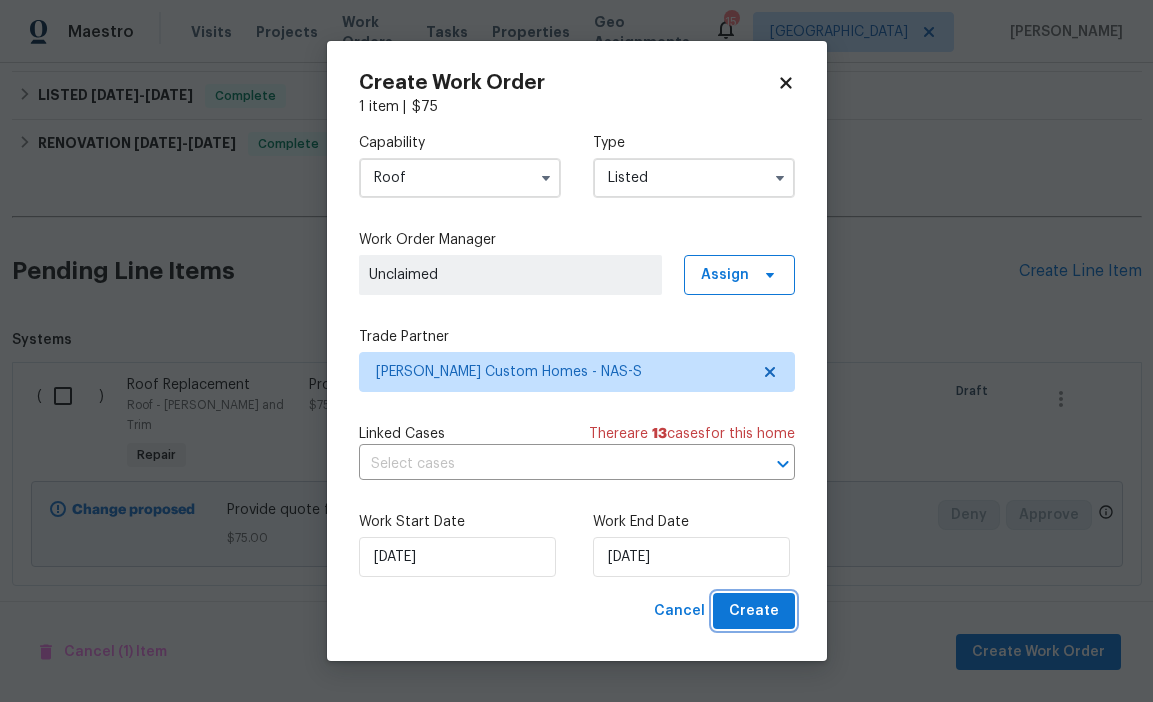 click on "Create" at bounding box center [754, 611] 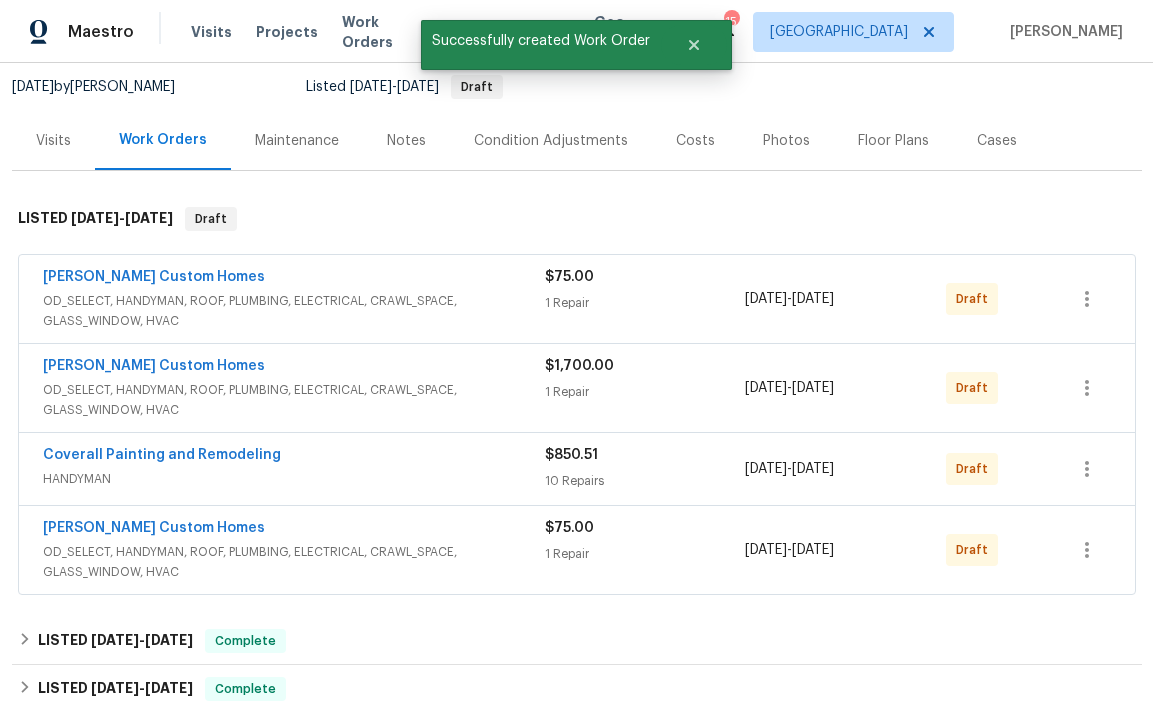 scroll, scrollTop: 218, scrollLeft: 0, axis: vertical 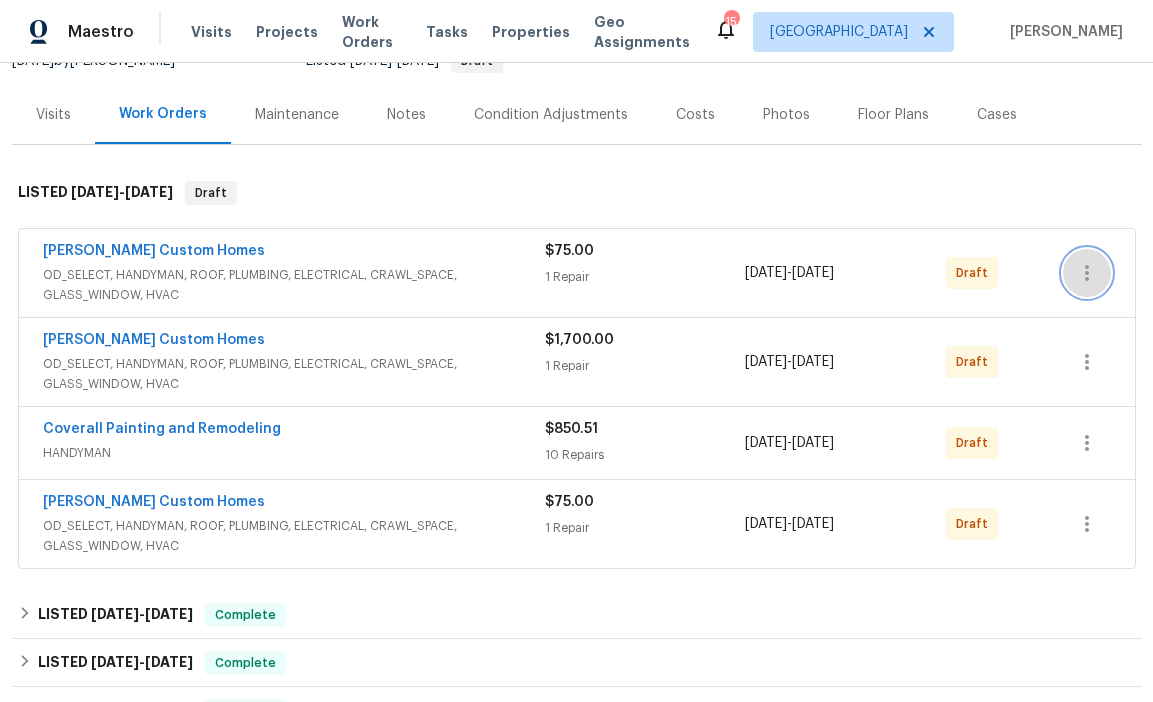 click 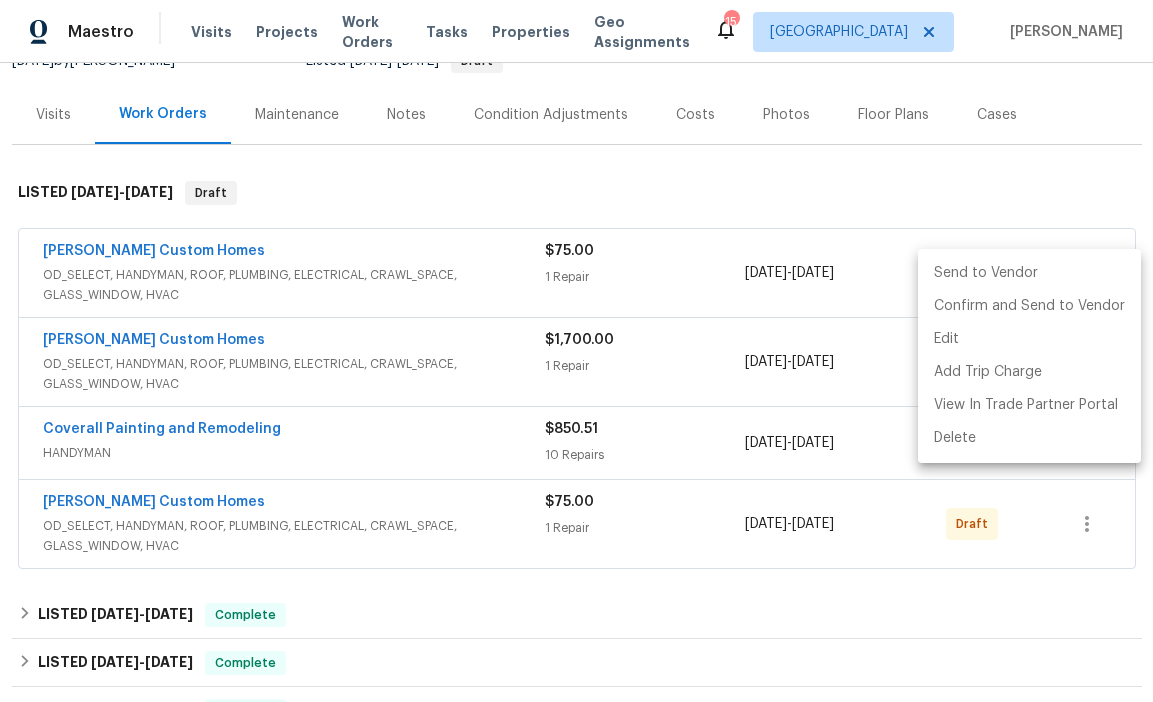 click on "Send to Vendor" at bounding box center [1029, 273] 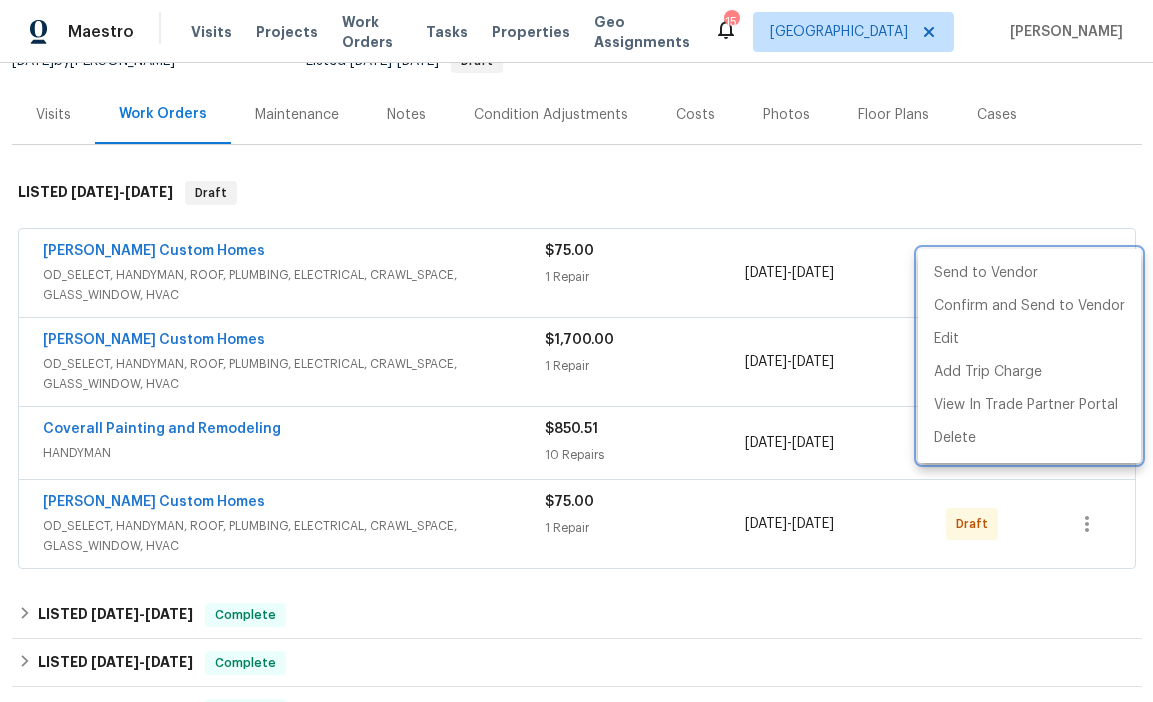 click at bounding box center [576, 351] 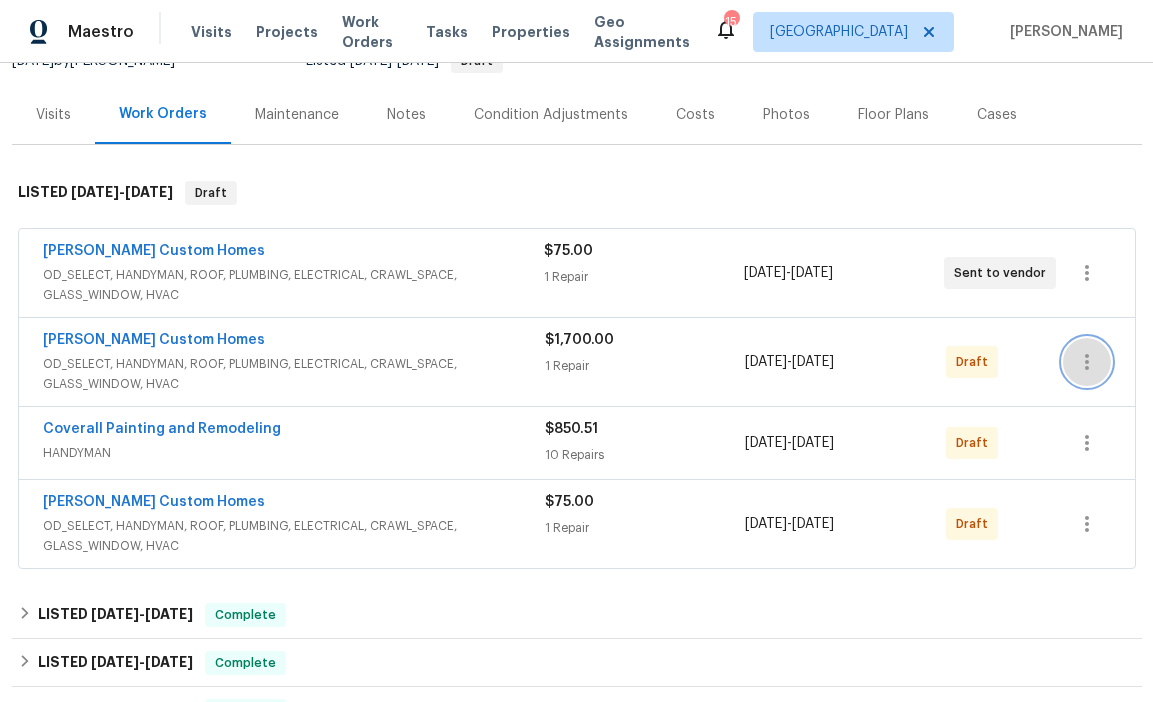 click 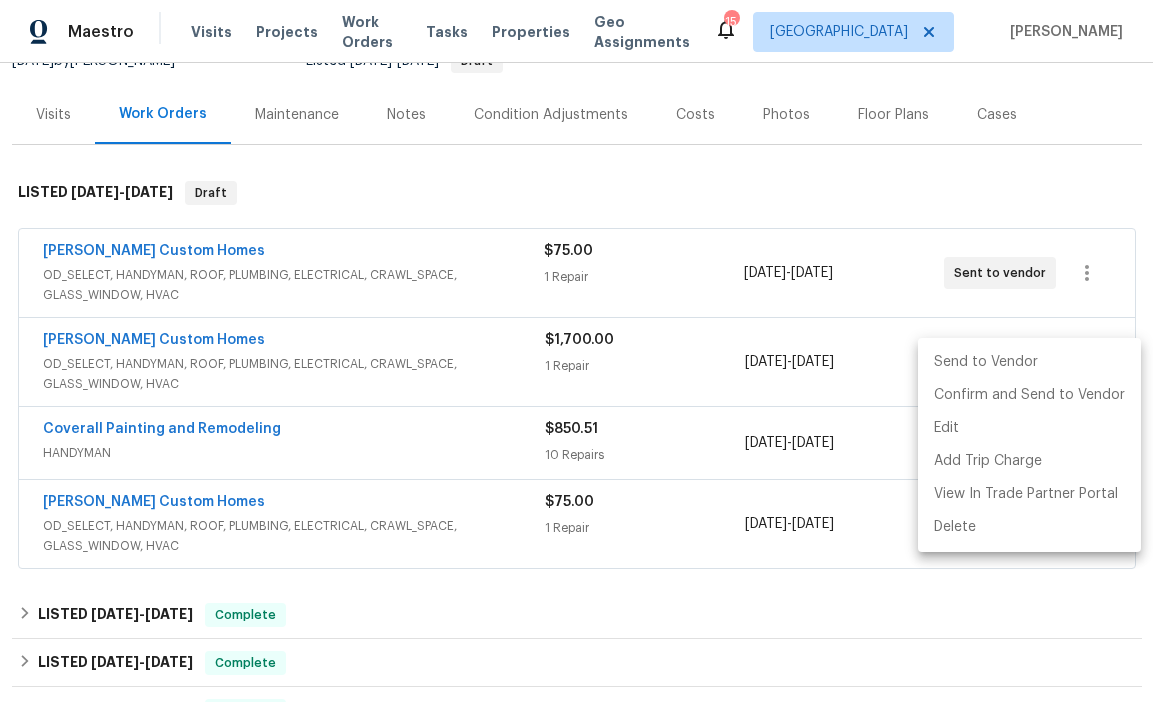 click on "Send to Vendor" at bounding box center (1029, 362) 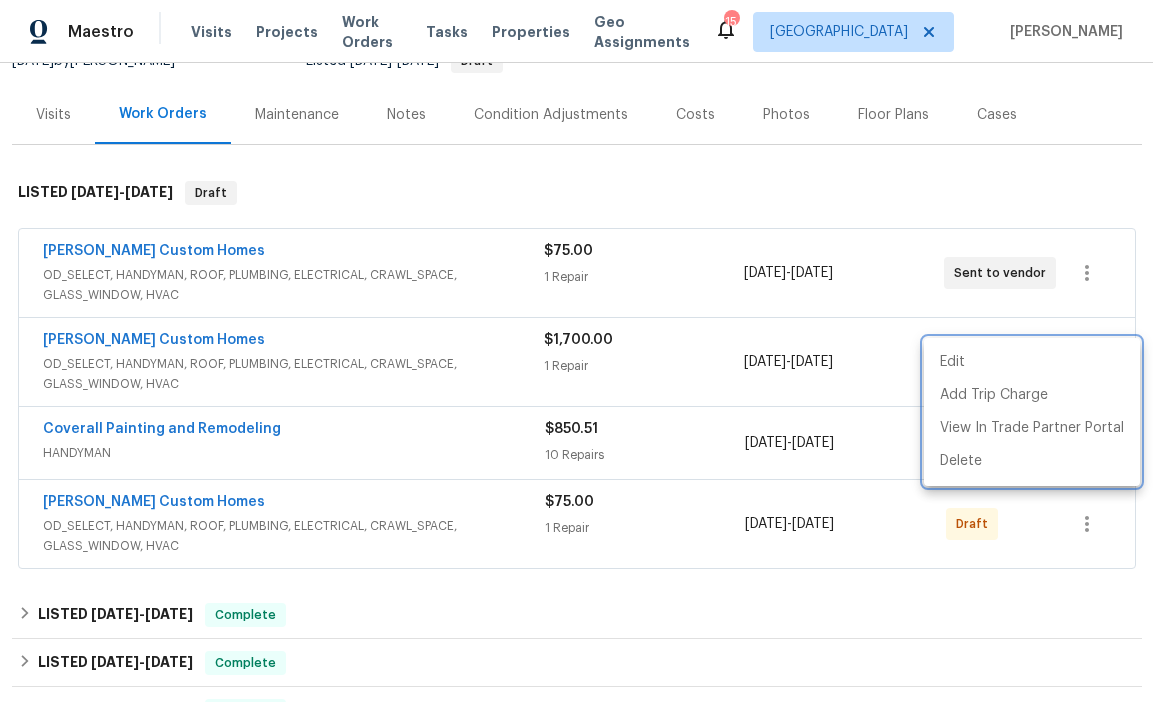 click at bounding box center (576, 351) 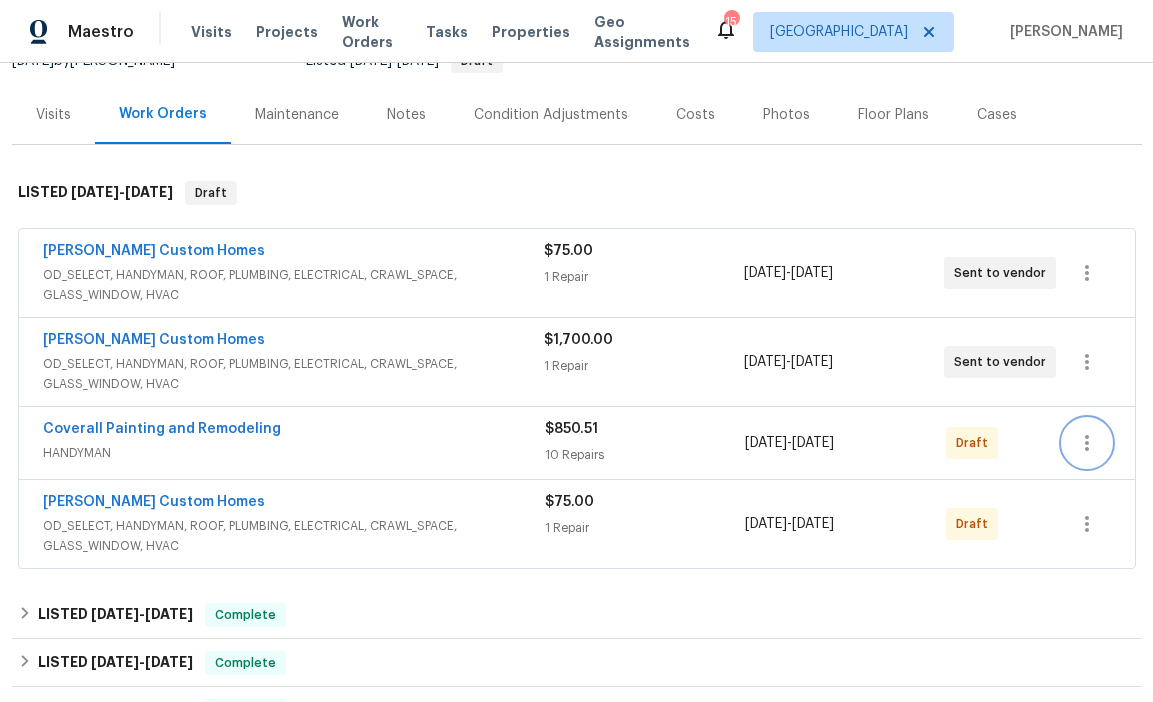 click 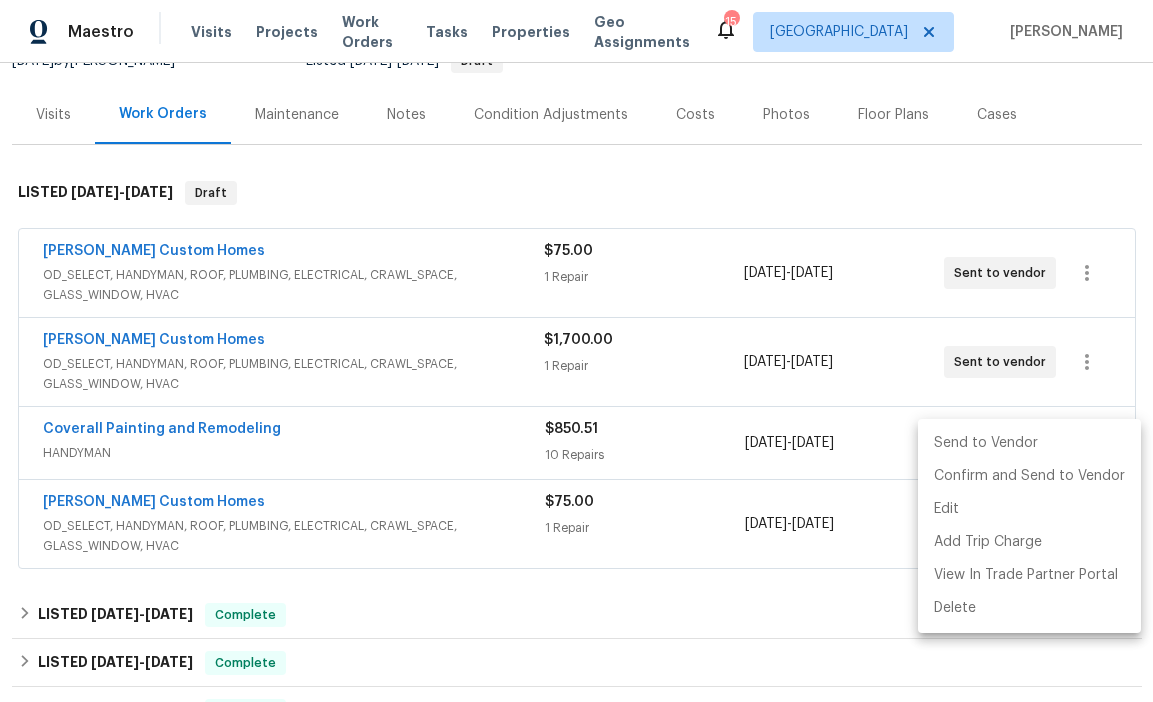 click on "Send to Vendor" at bounding box center [1029, 443] 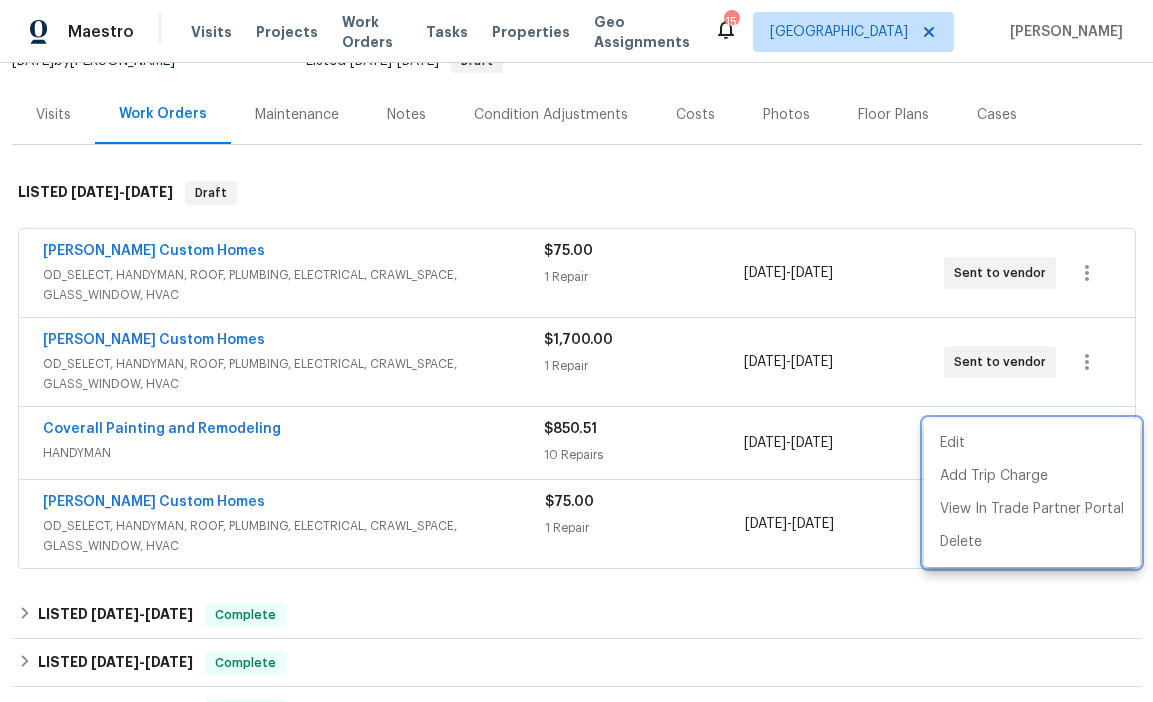 click at bounding box center (576, 351) 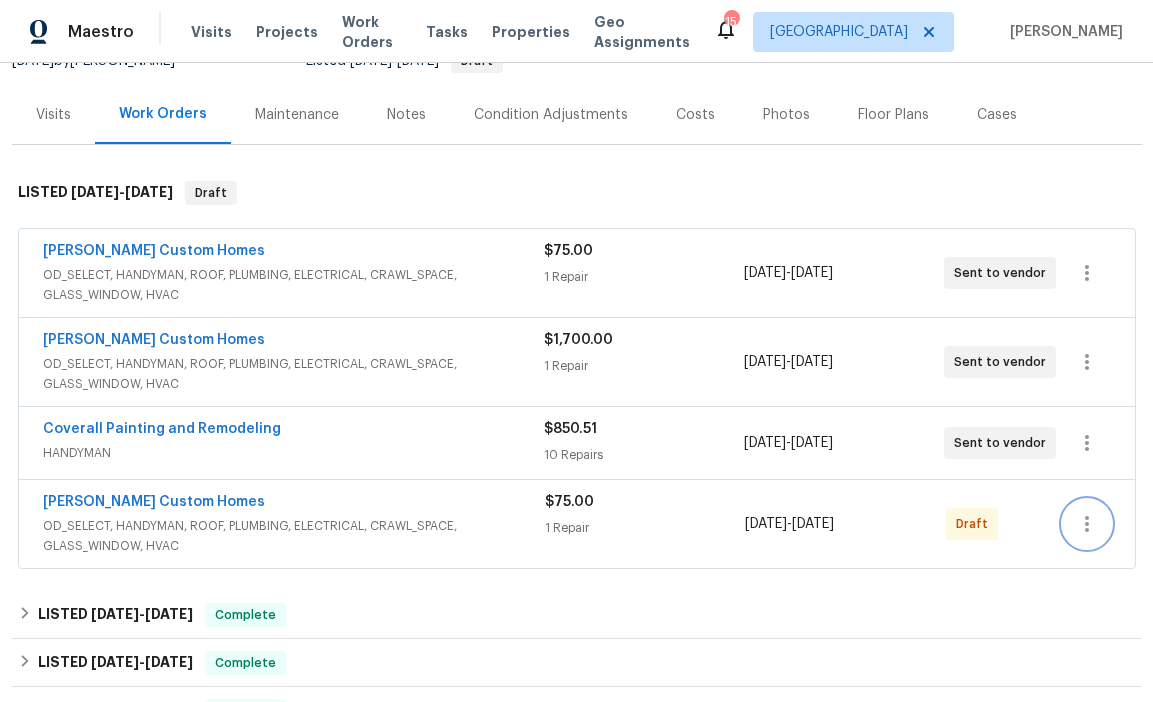 click 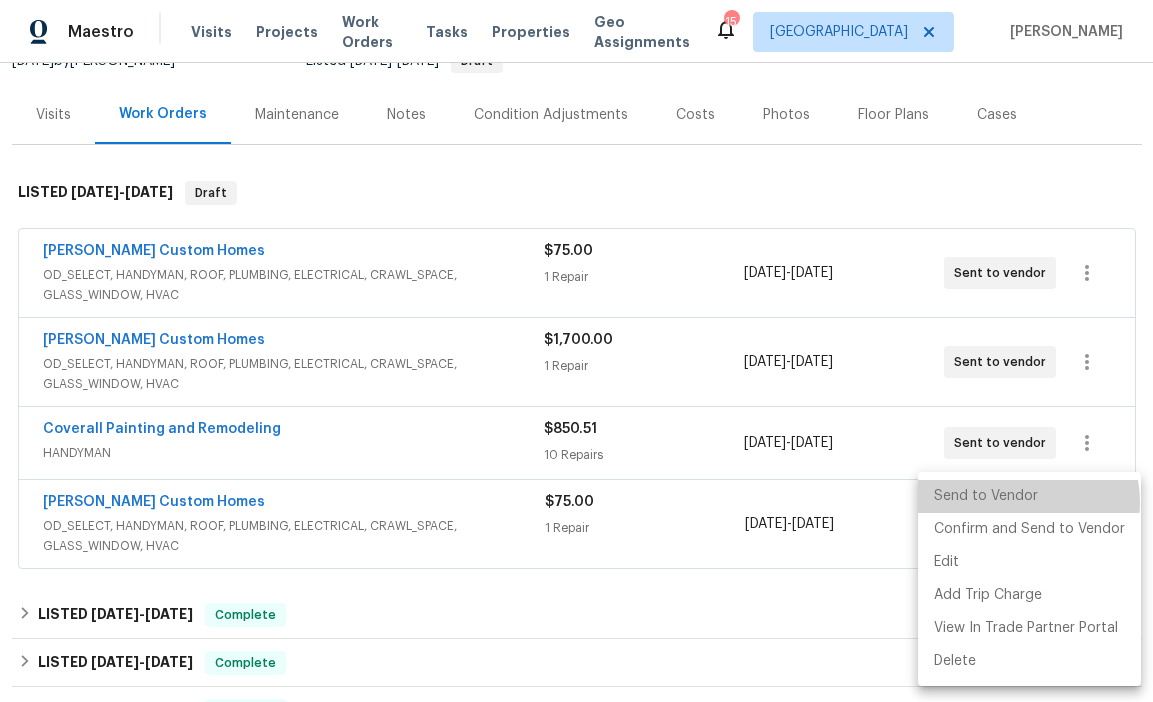 click on "Send to Vendor" at bounding box center (1029, 496) 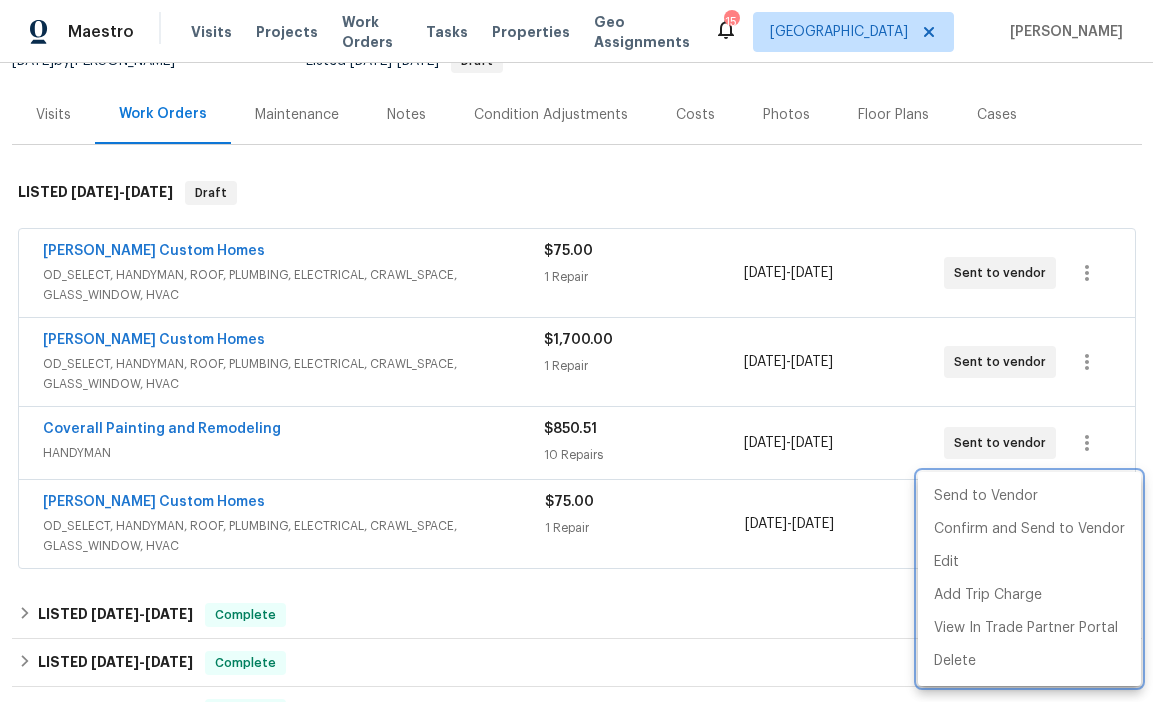 click at bounding box center (576, 351) 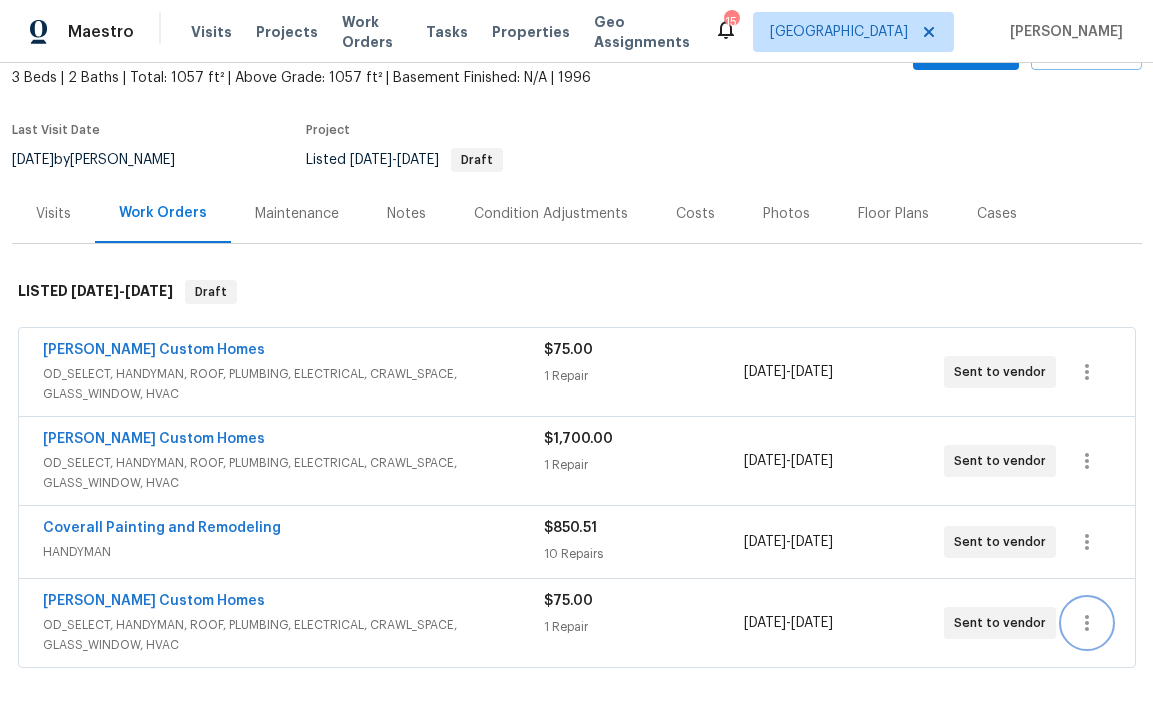 scroll, scrollTop: 0, scrollLeft: 0, axis: both 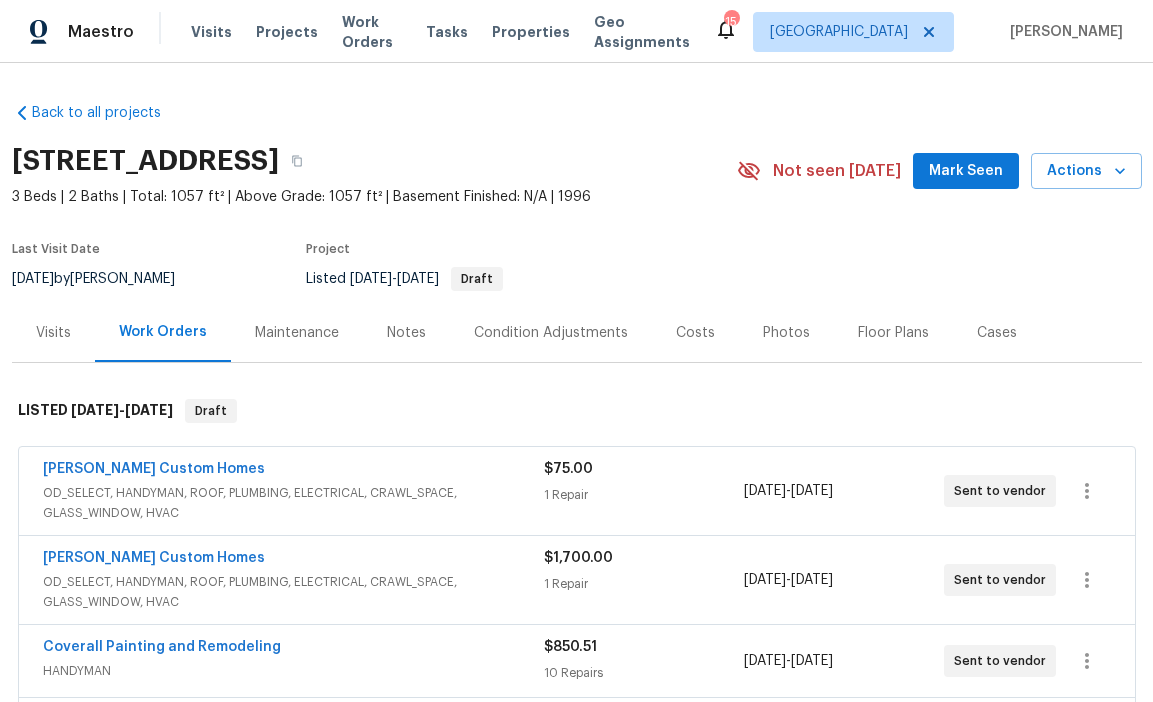 click on "Mark Seen" at bounding box center [966, 171] 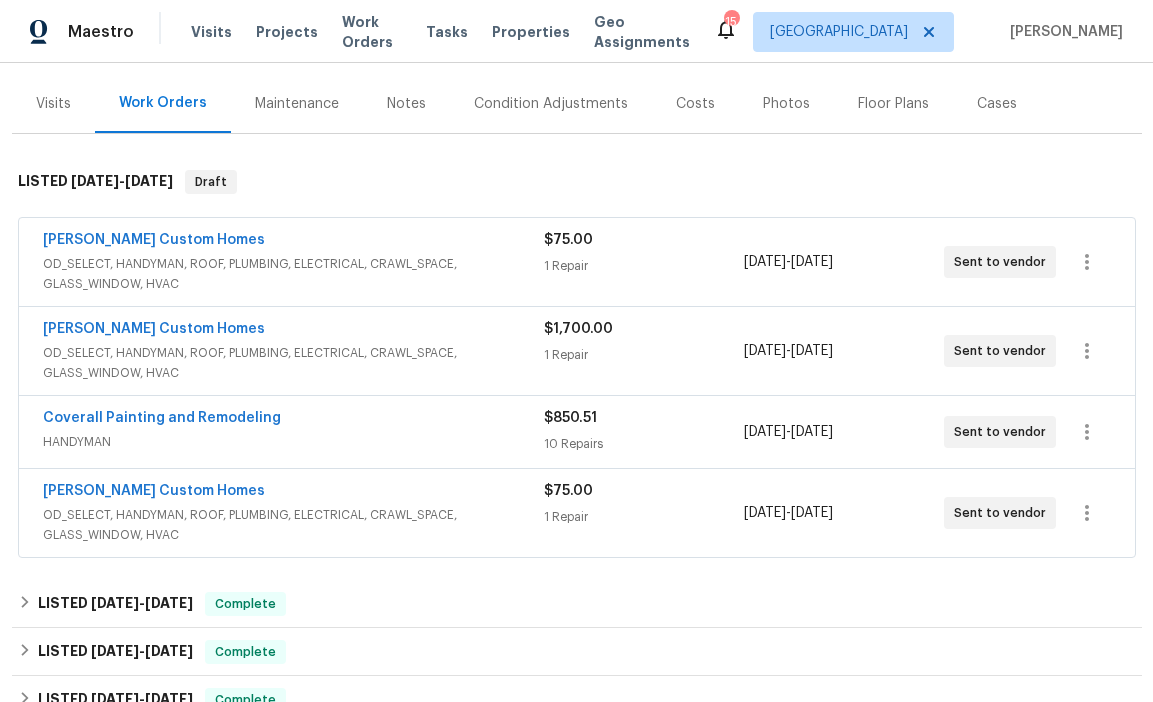 scroll, scrollTop: 228, scrollLeft: 0, axis: vertical 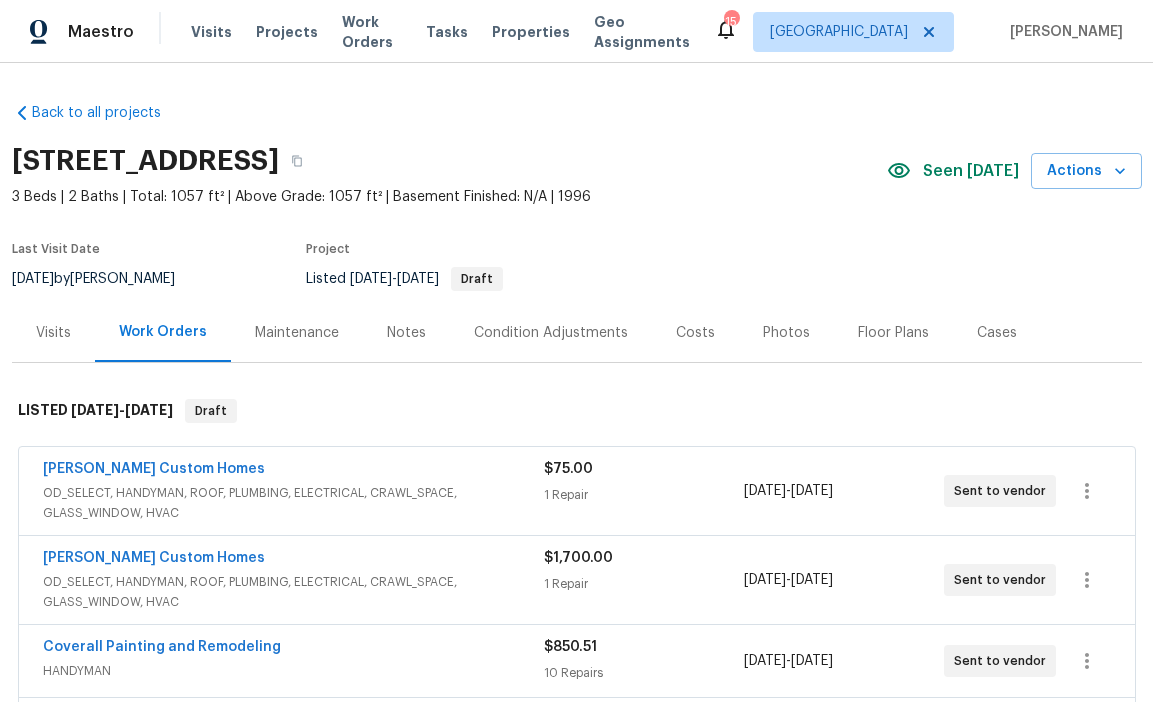 click on "Notes" at bounding box center [406, 333] 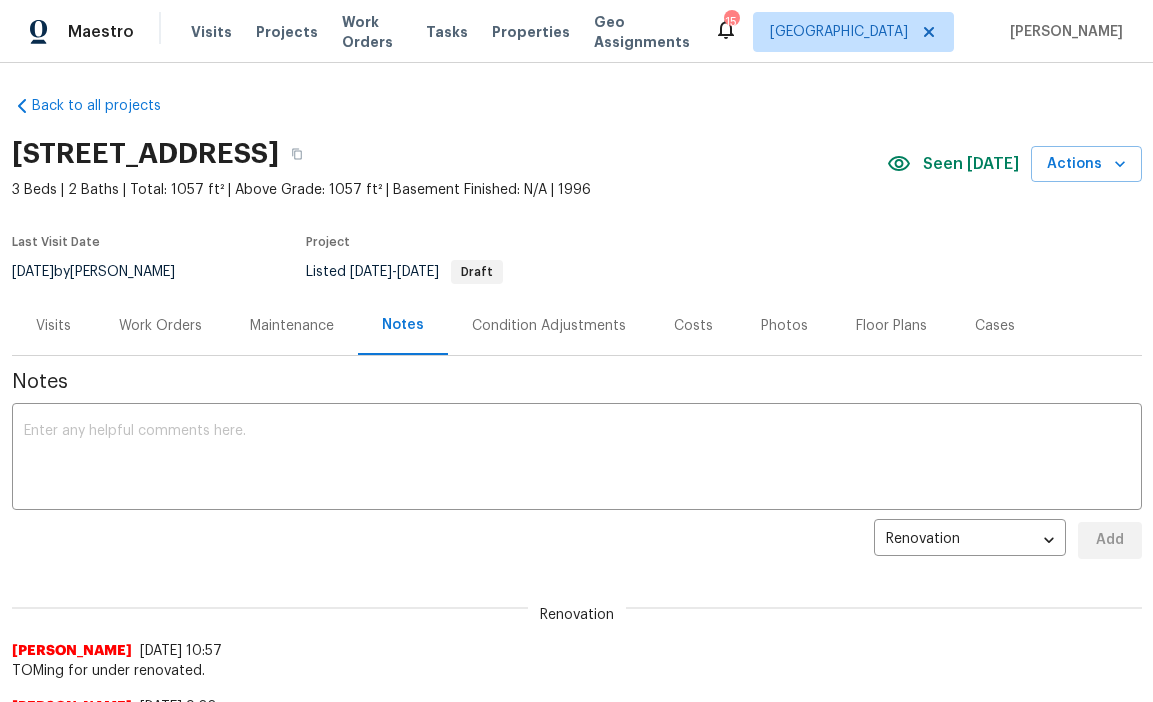 scroll, scrollTop: 0, scrollLeft: 0, axis: both 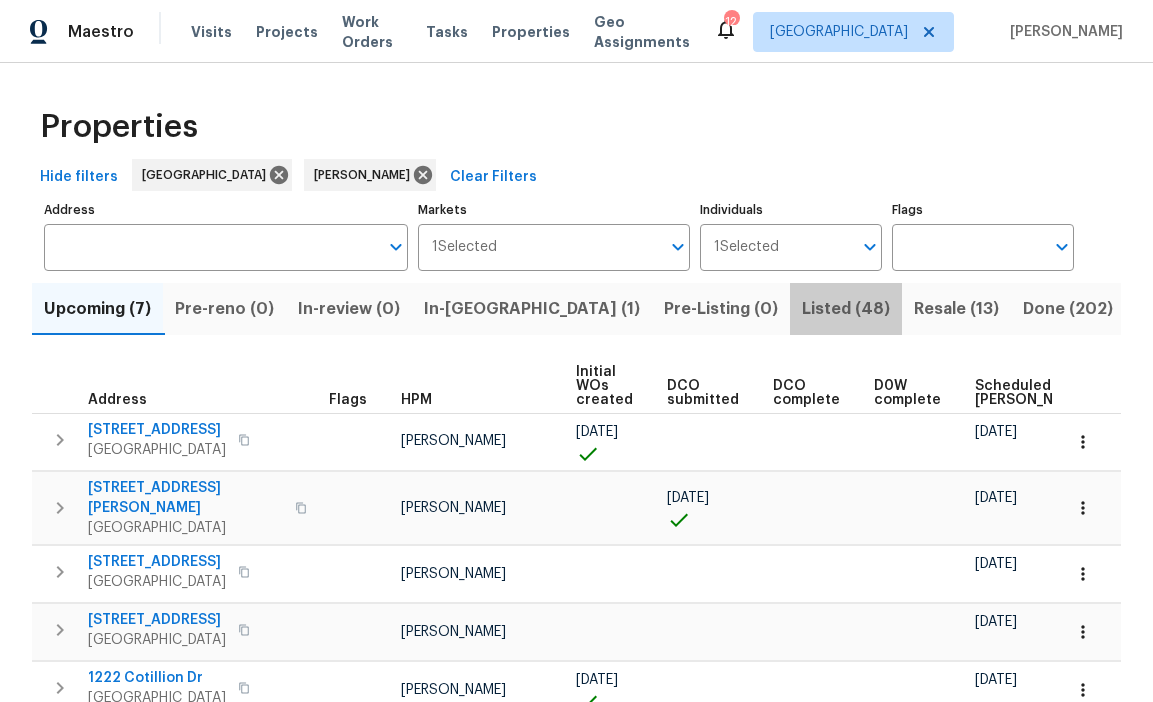 click on "Listed (48)" at bounding box center [846, 309] 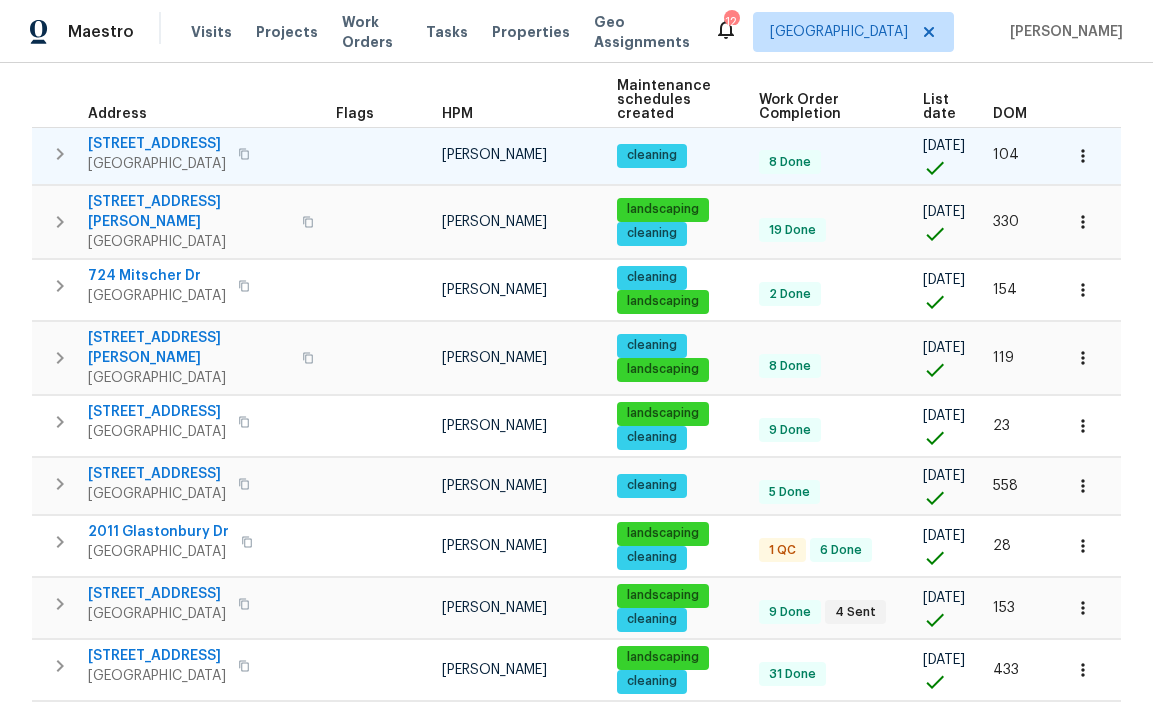scroll, scrollTop: 281, scrollLeft: 0, axis: vertical 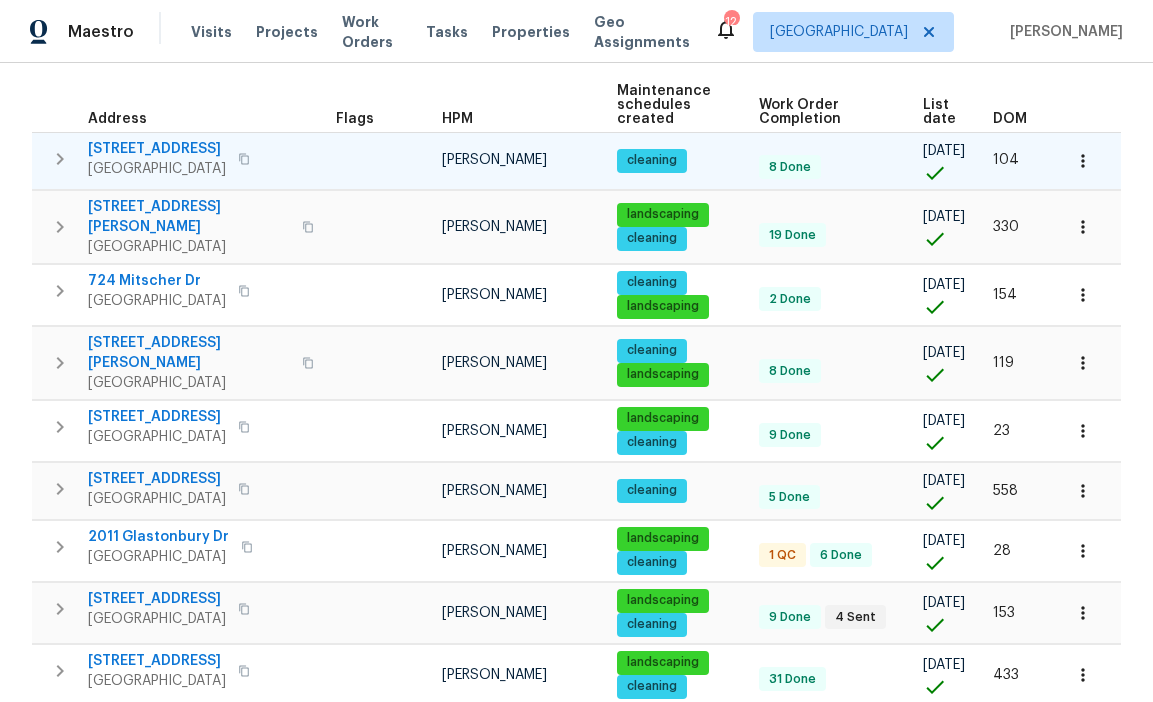 click 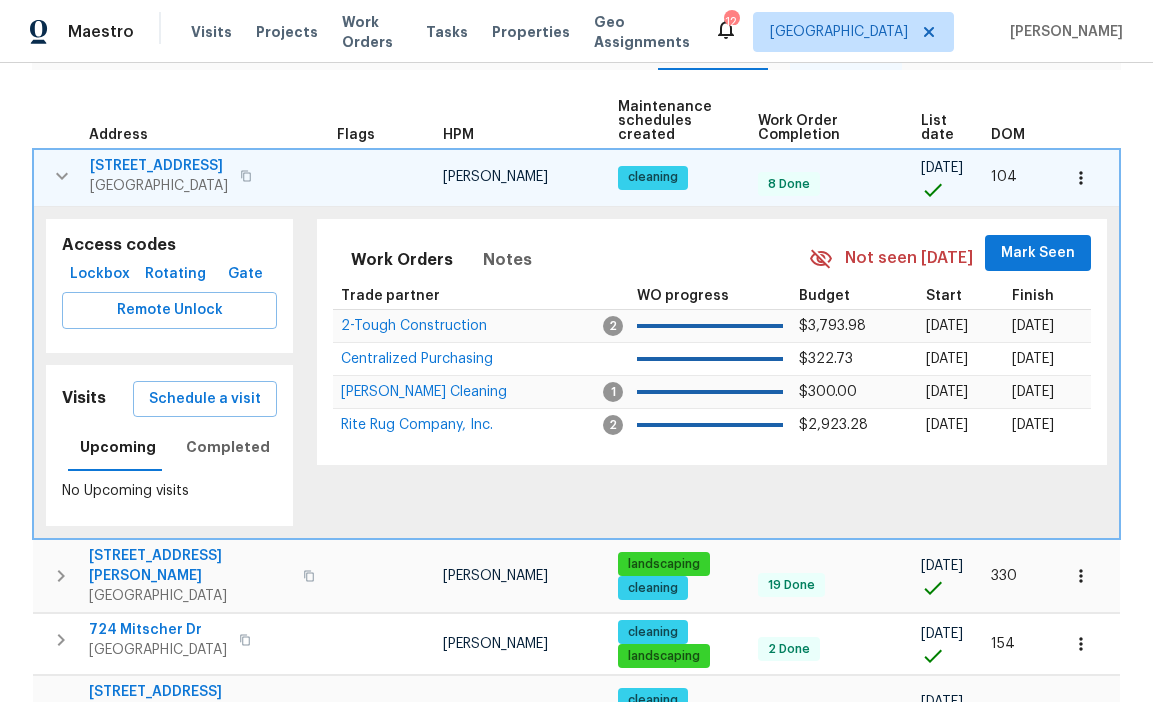 scroll, scrollTop: 270, scrollLeft: 0, axis: vertical 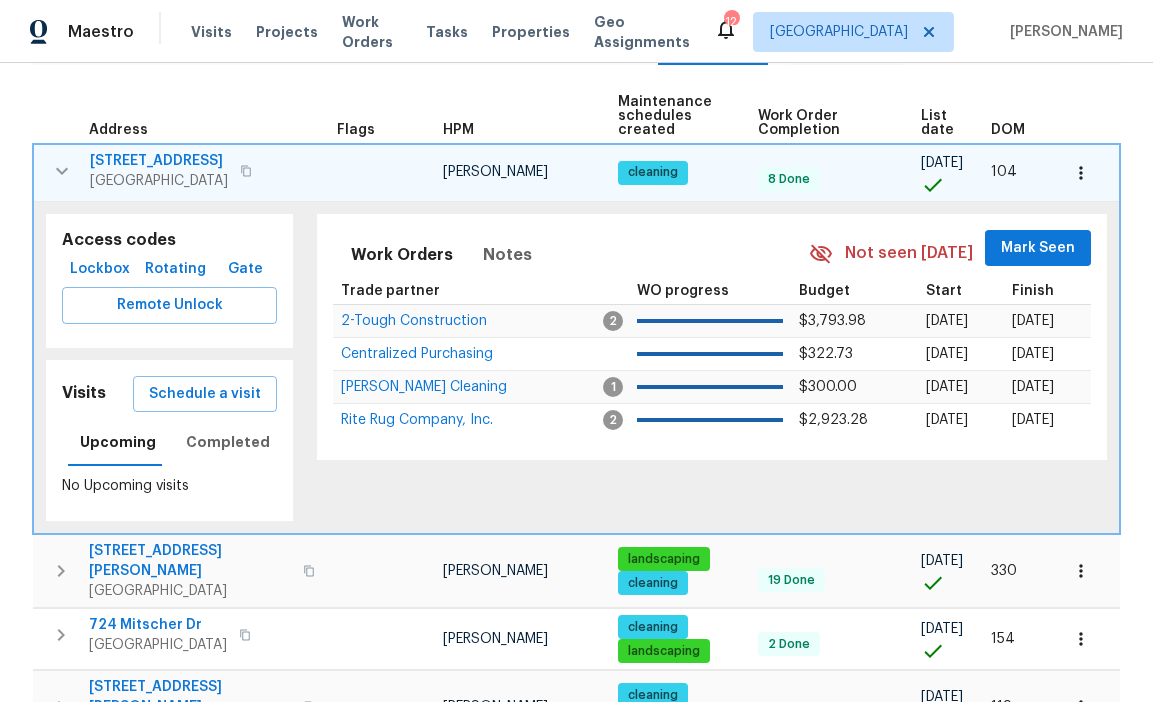 click 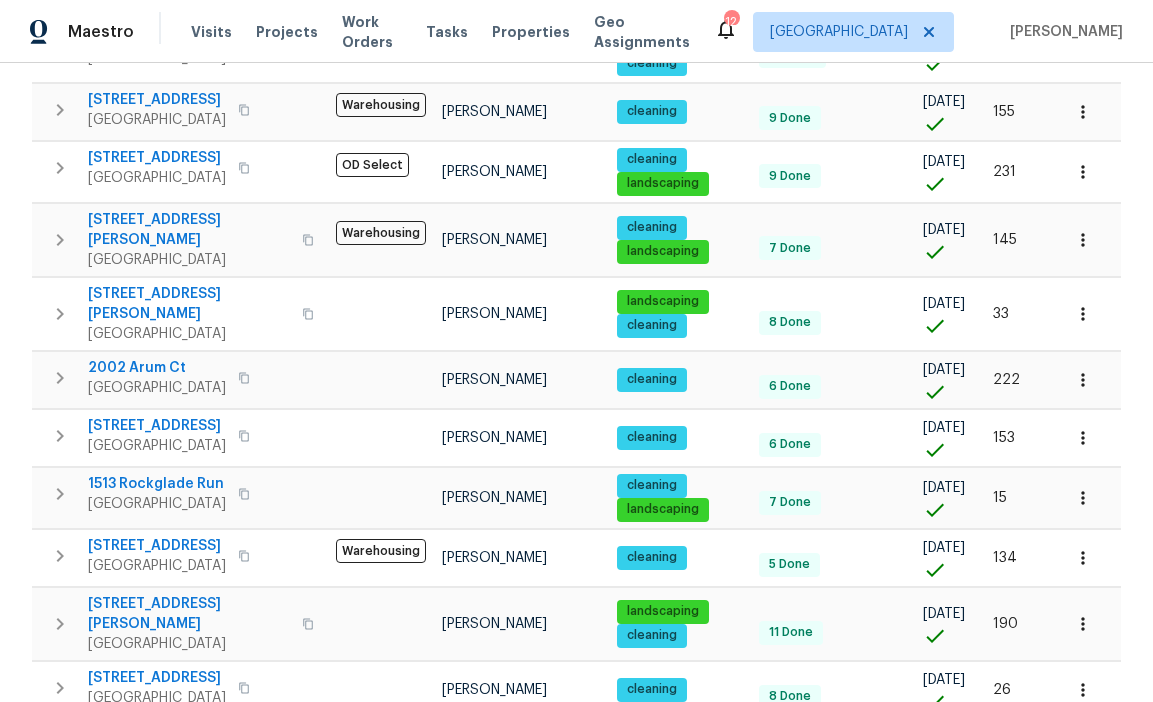 scroll, scrollTop: 0, scrollLeft: 0, axis: both 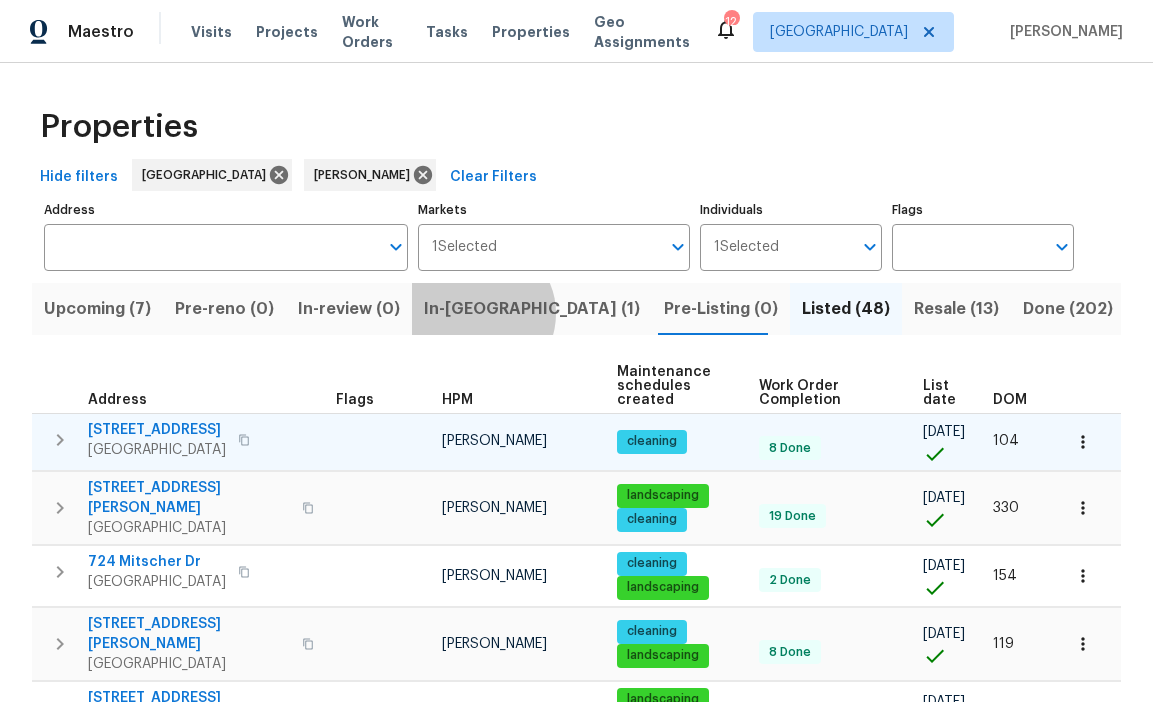 click on "In-reno (1)" at bounding box center [532, 309] 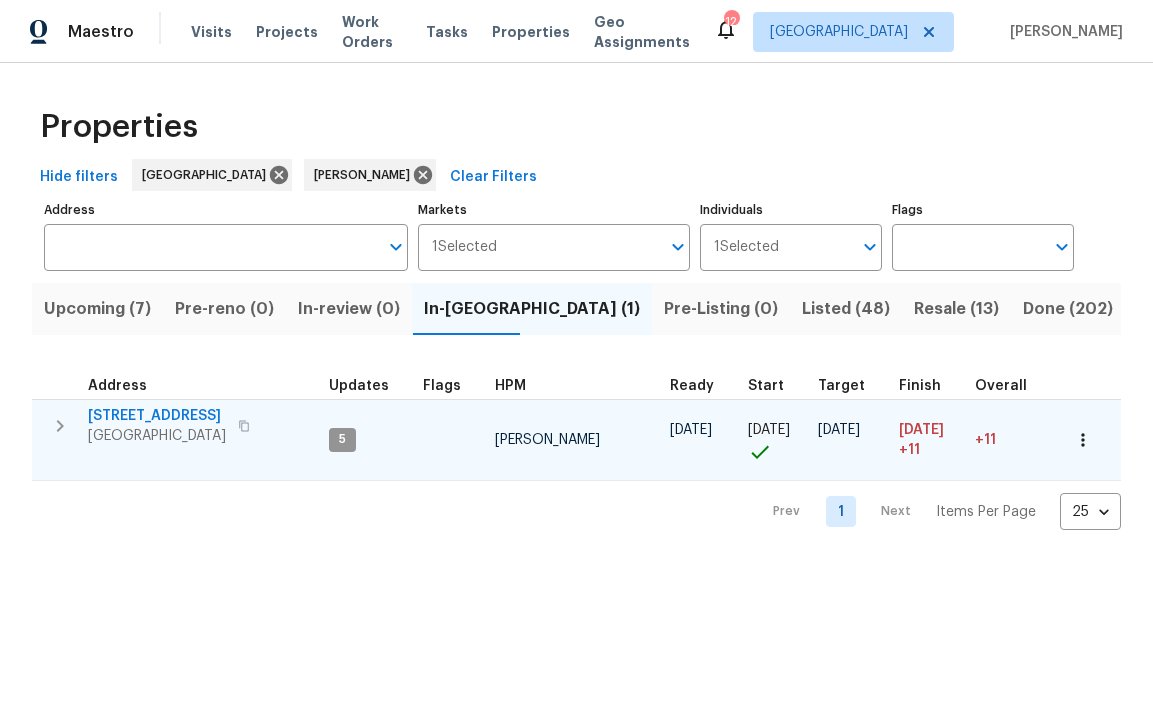 click on "336 Royal Garden Dr Murfreesboro, TN 37130" at bounding box center [200, 426] 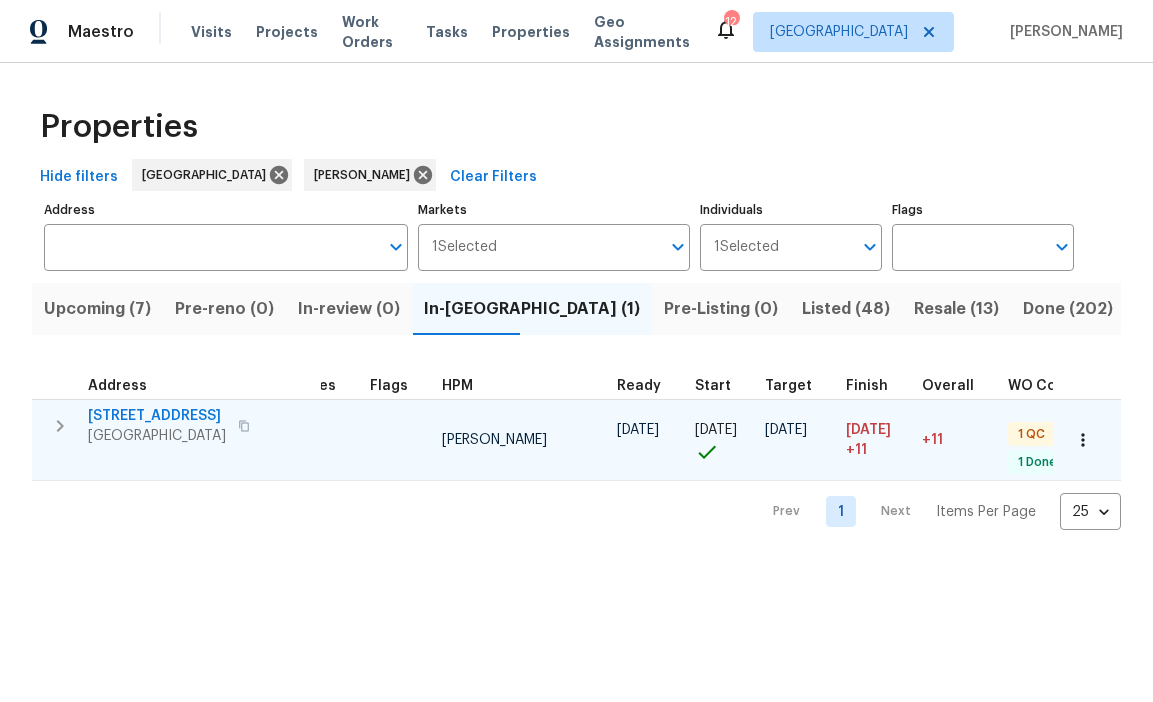 scroll, scrollTop: 0, scrollLeft: 0, axis: both 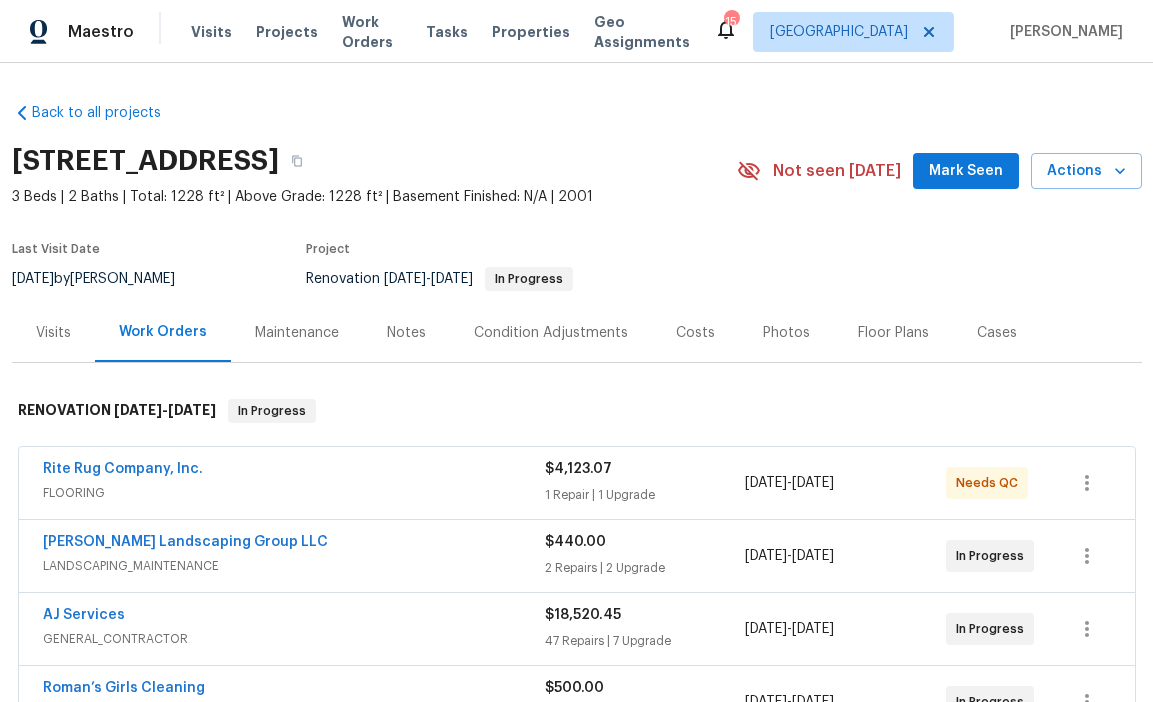 click on "Notes" at bounding box center (406, 333) 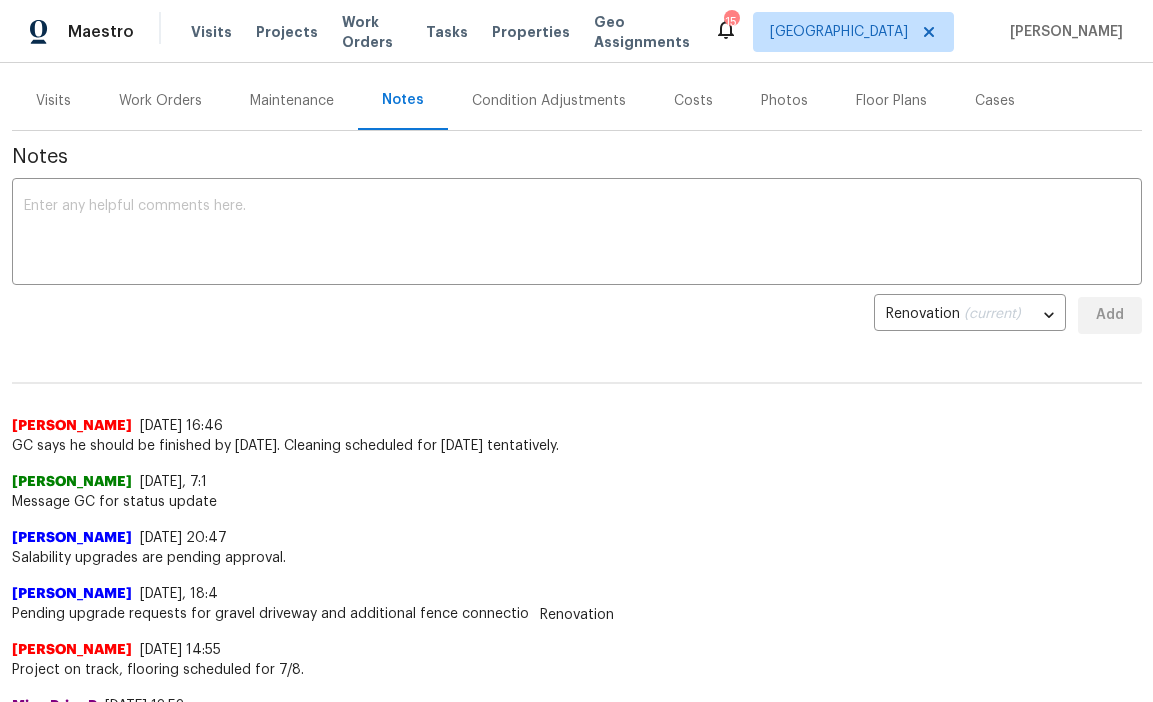 scroll, scrollTop: 242, scrollLeft: 0, axis: vertical 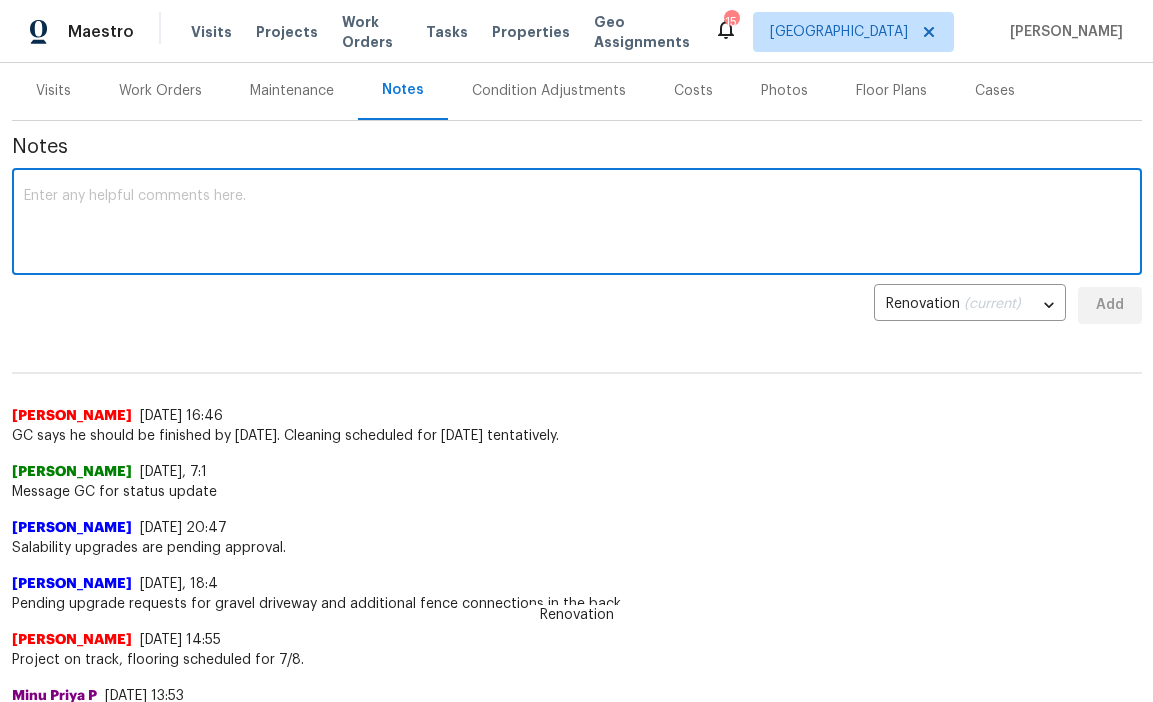 click at bounding box center [577, 224] 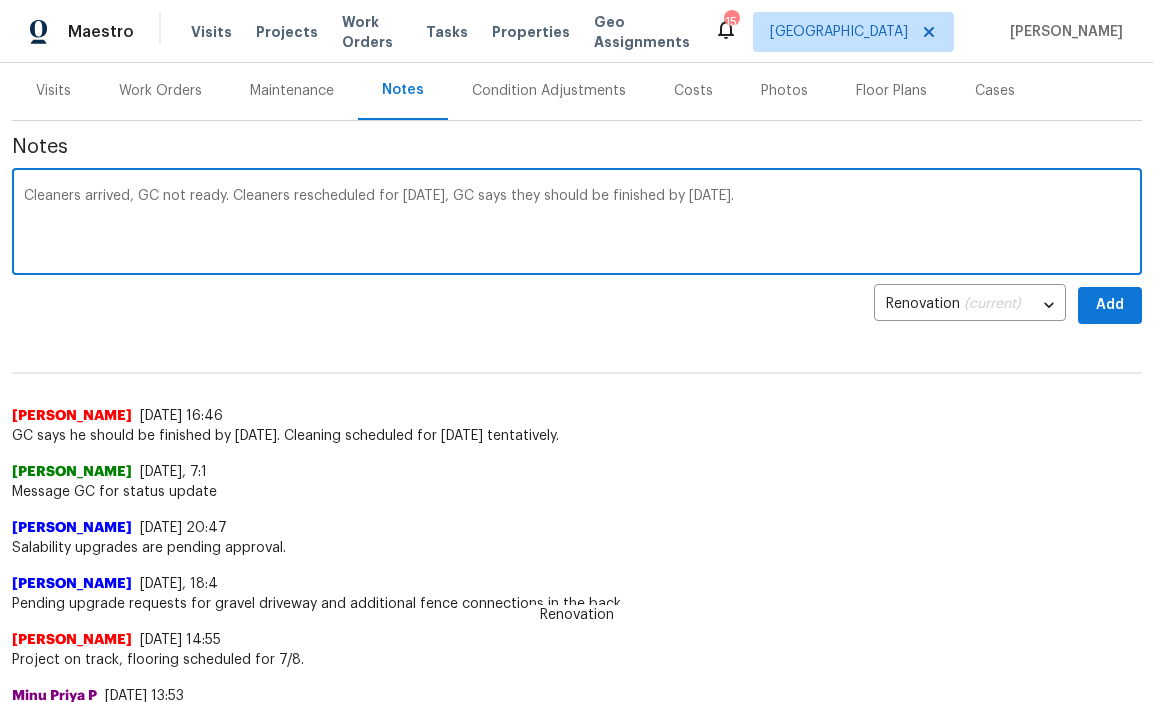 type on "Cleaners arrived, GC not ready. Cleaners rescheduled for [DATE], GC says they should be finished by [DATE]." 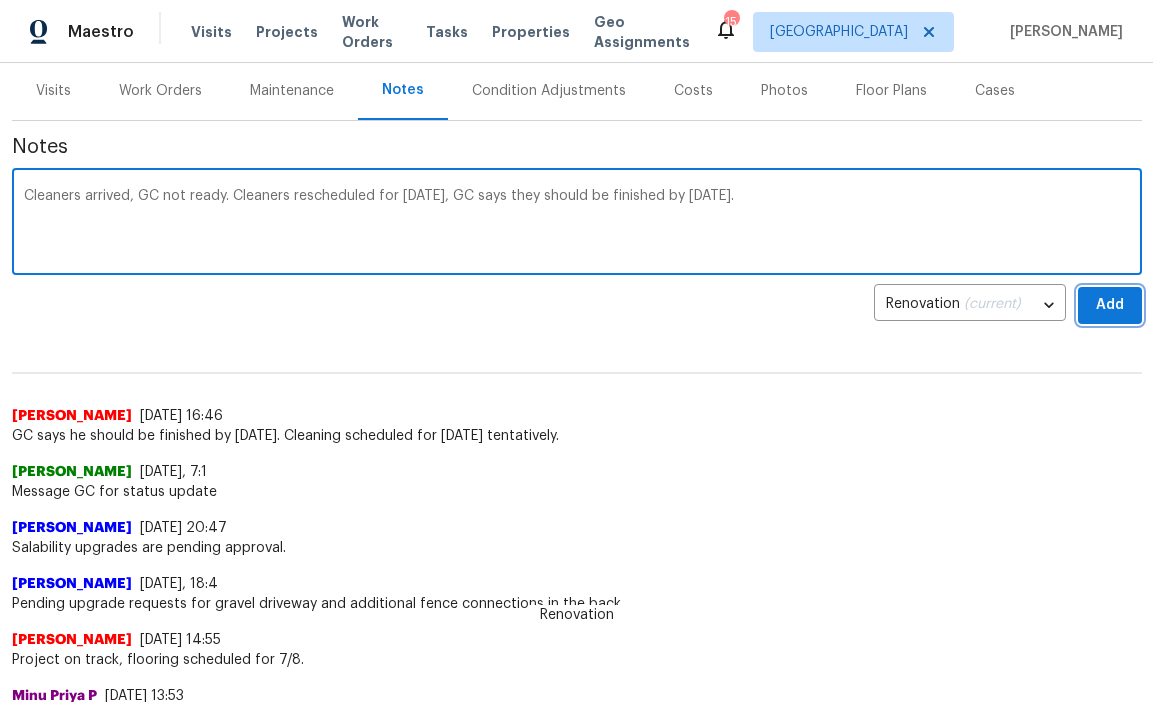 click on "Add" at bounding box center (1110, 305) 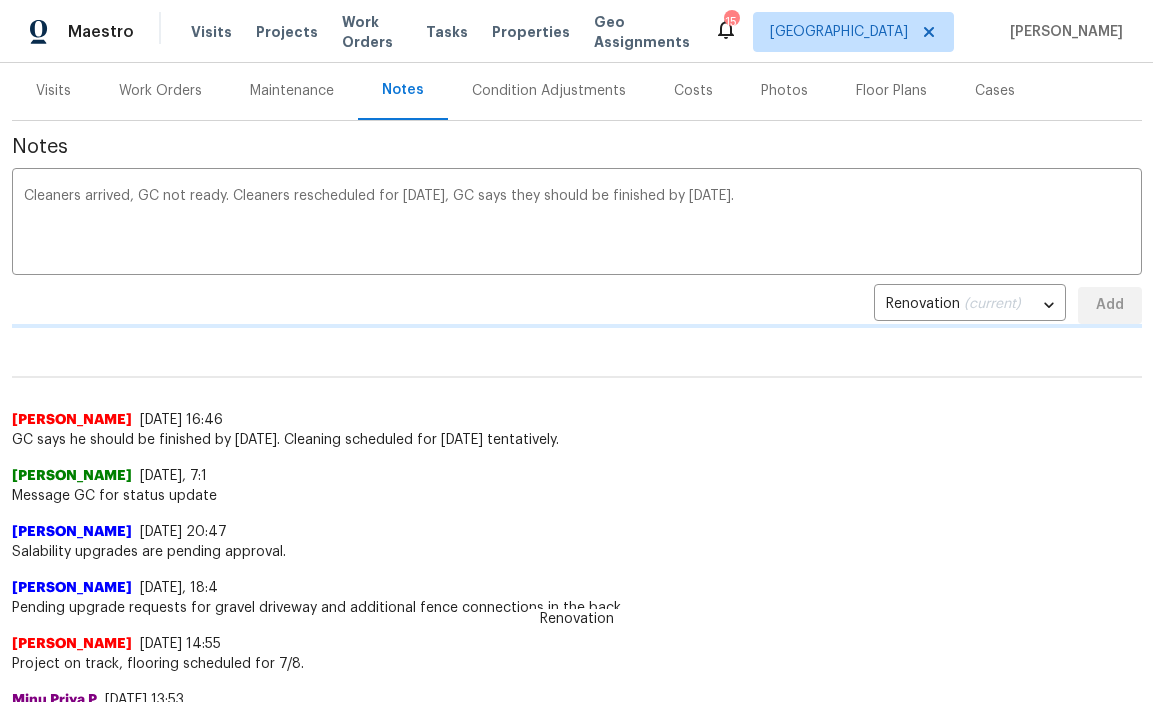 type 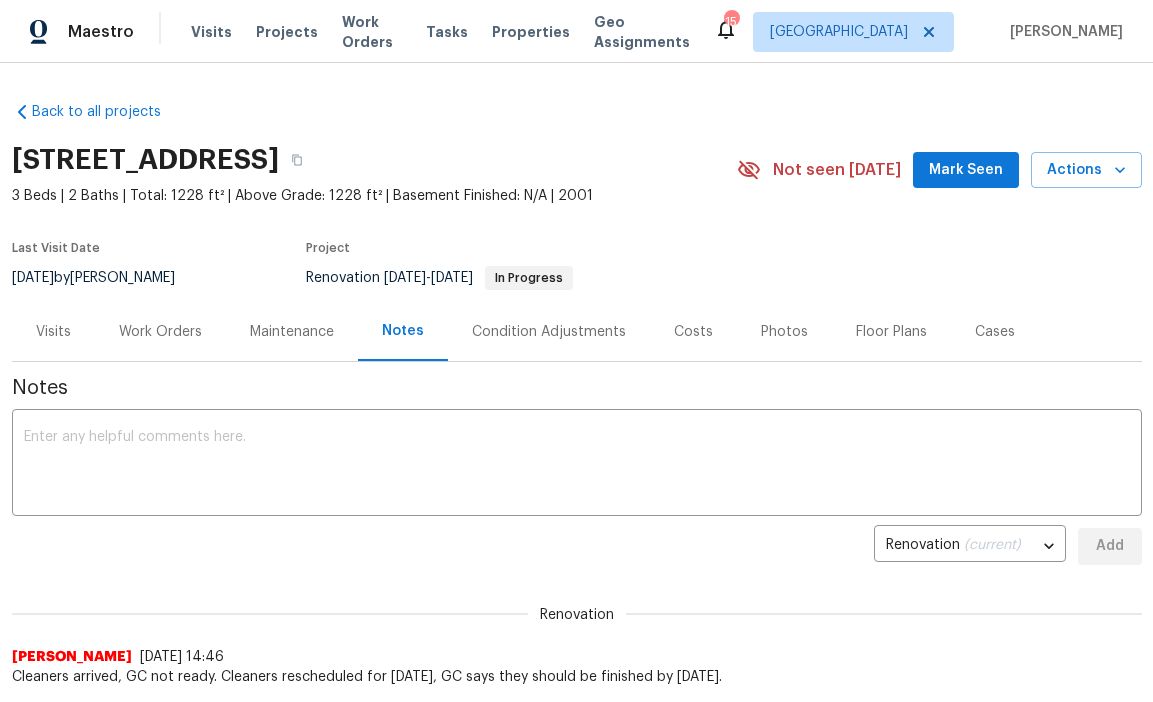scroll, scrollTop: 0, scrollLeft: 0, axis: both 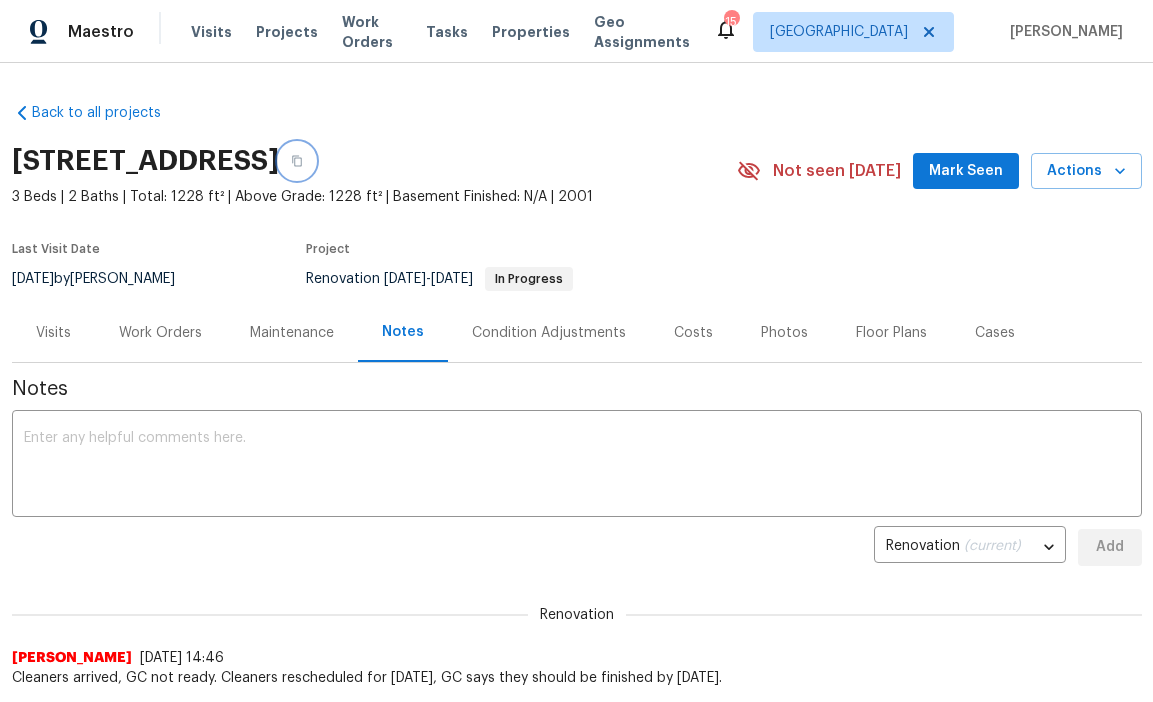 click at bounding box center (297, 161) 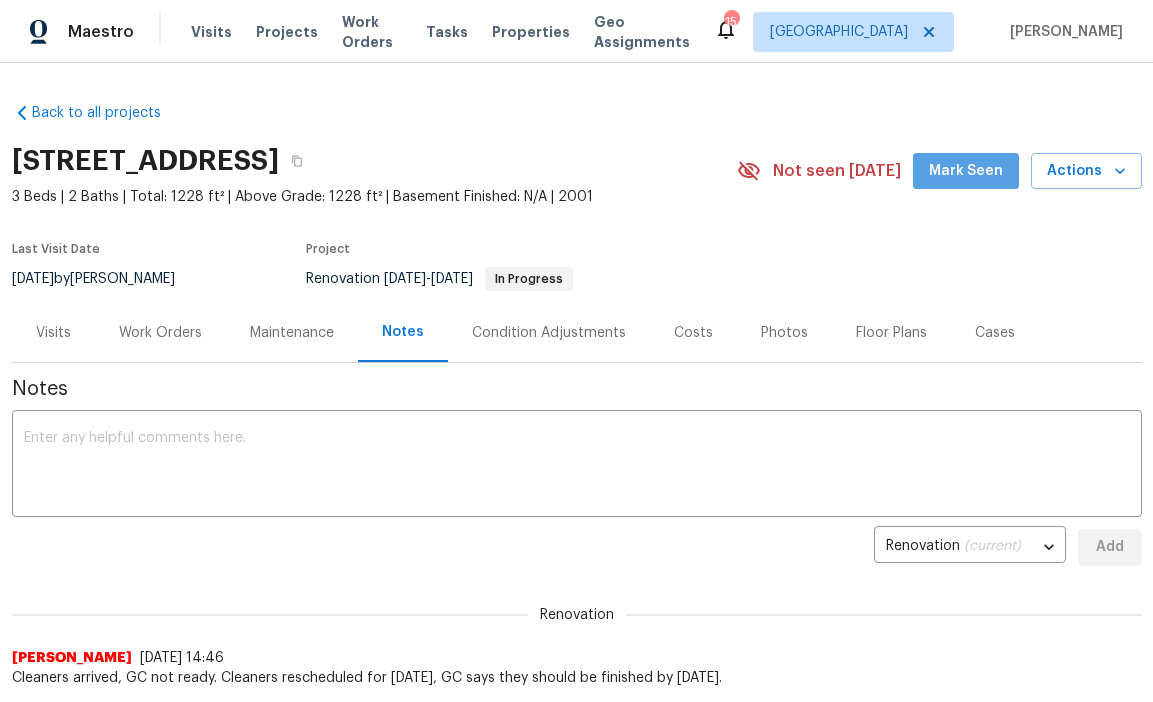 click on "Mark Seen" at bounding box center (966, 171) 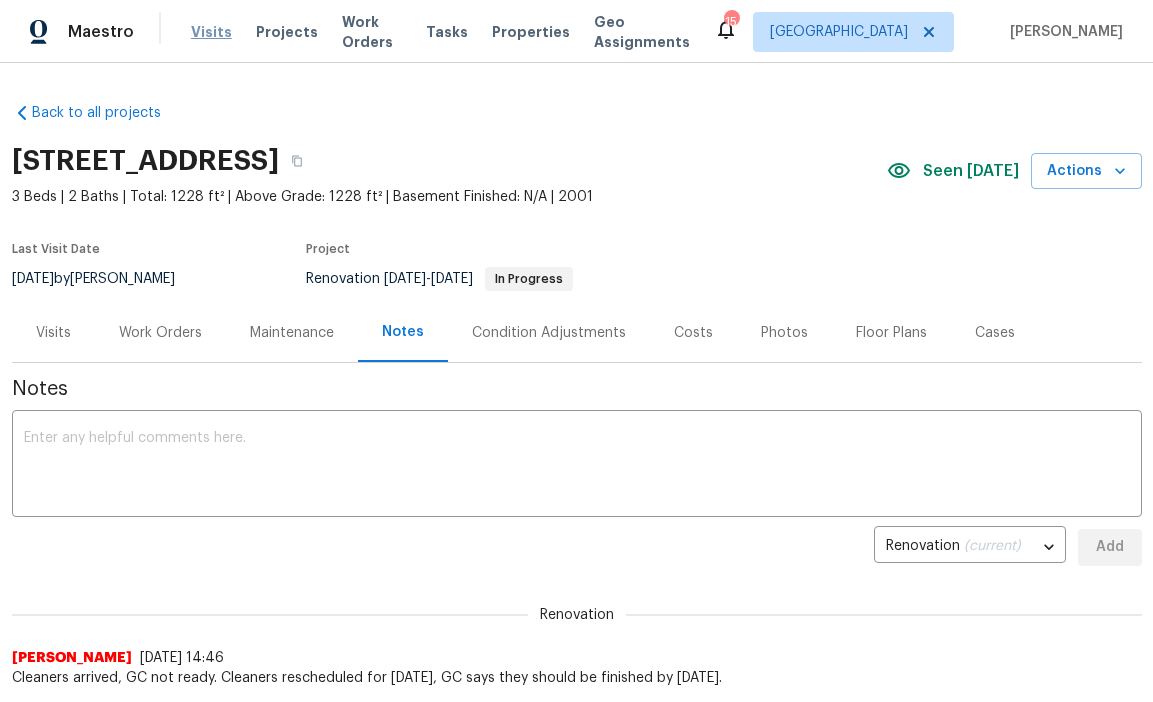 click on "Visits" at bounding box center (211, 32) 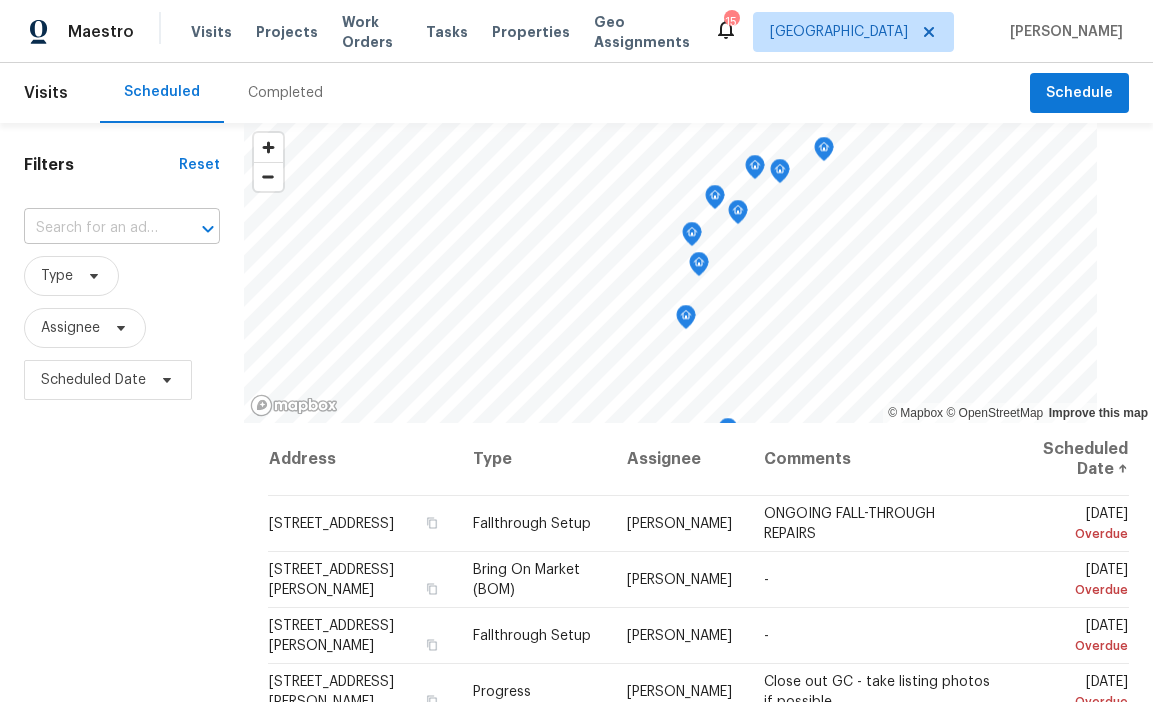 click at bounding box center [94, 228] 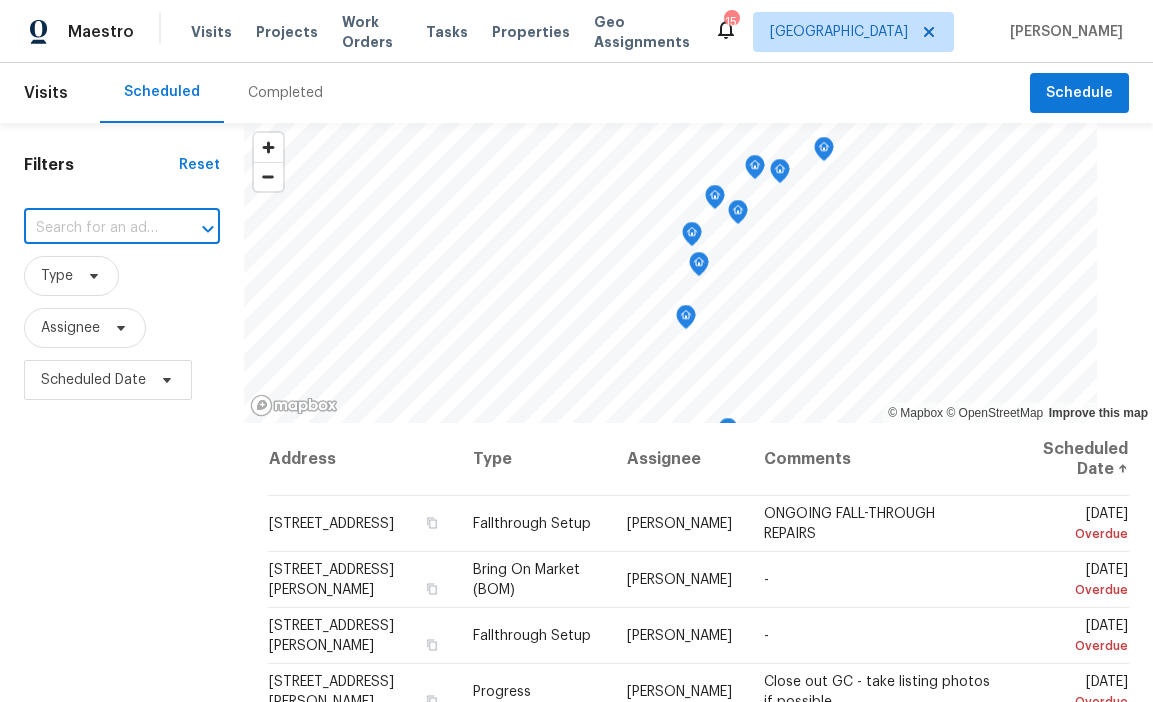paste on "[STREET_ADDRESS]" 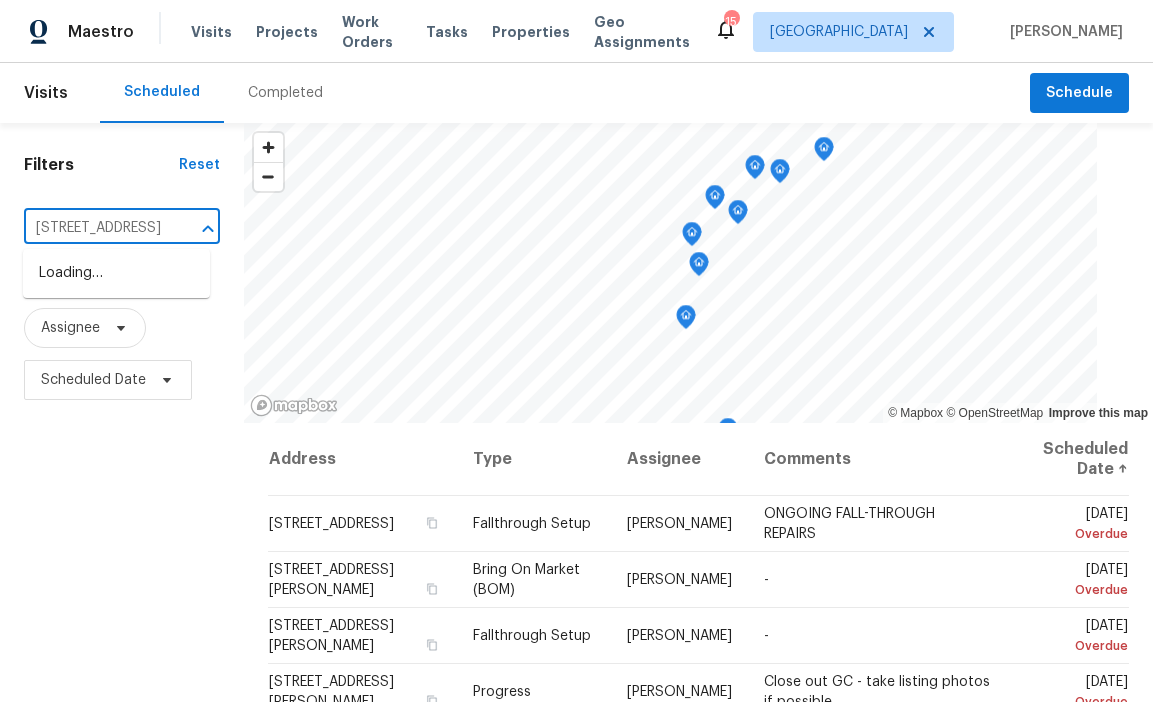 scroll, scrollTop: 0, scrollLeft: 180, axis: horizontal 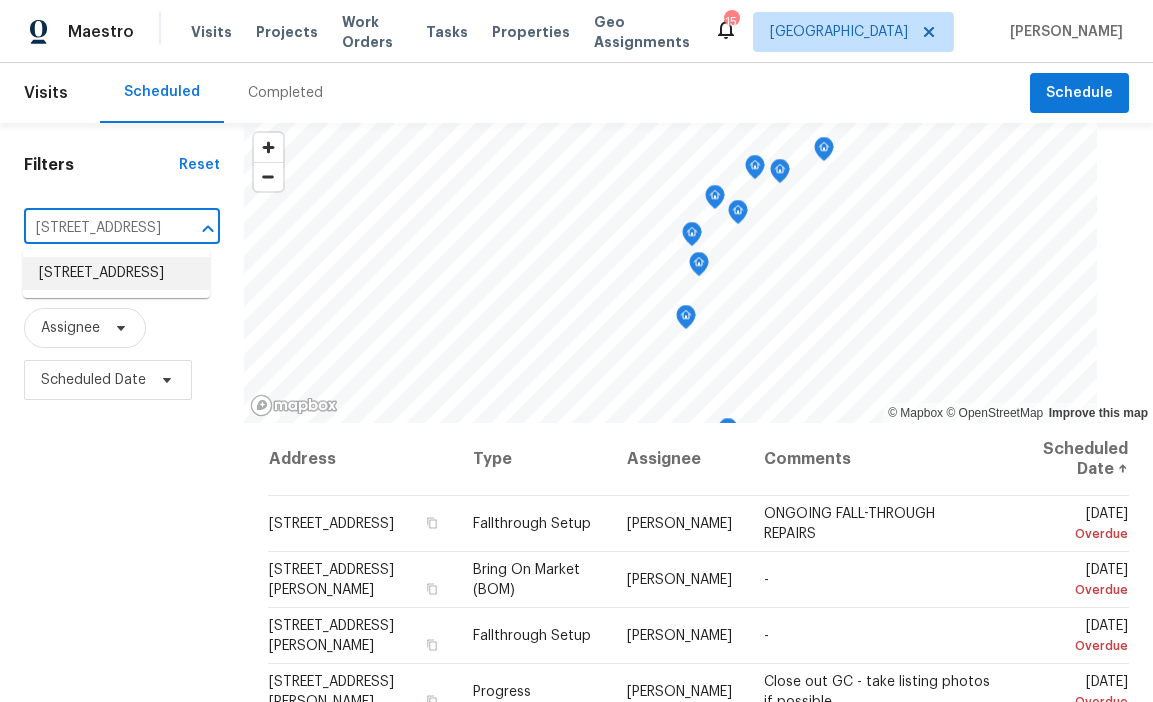 click on "[STREET_ADDRESS]" at bounding box center (116, 273) 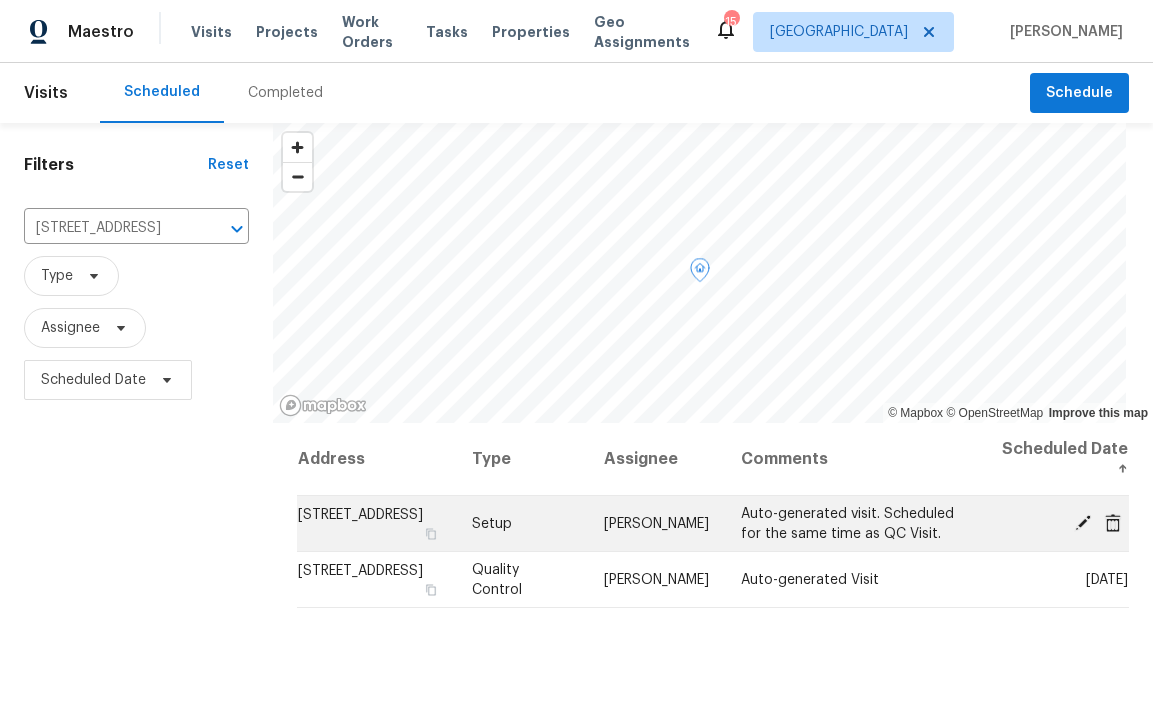 click 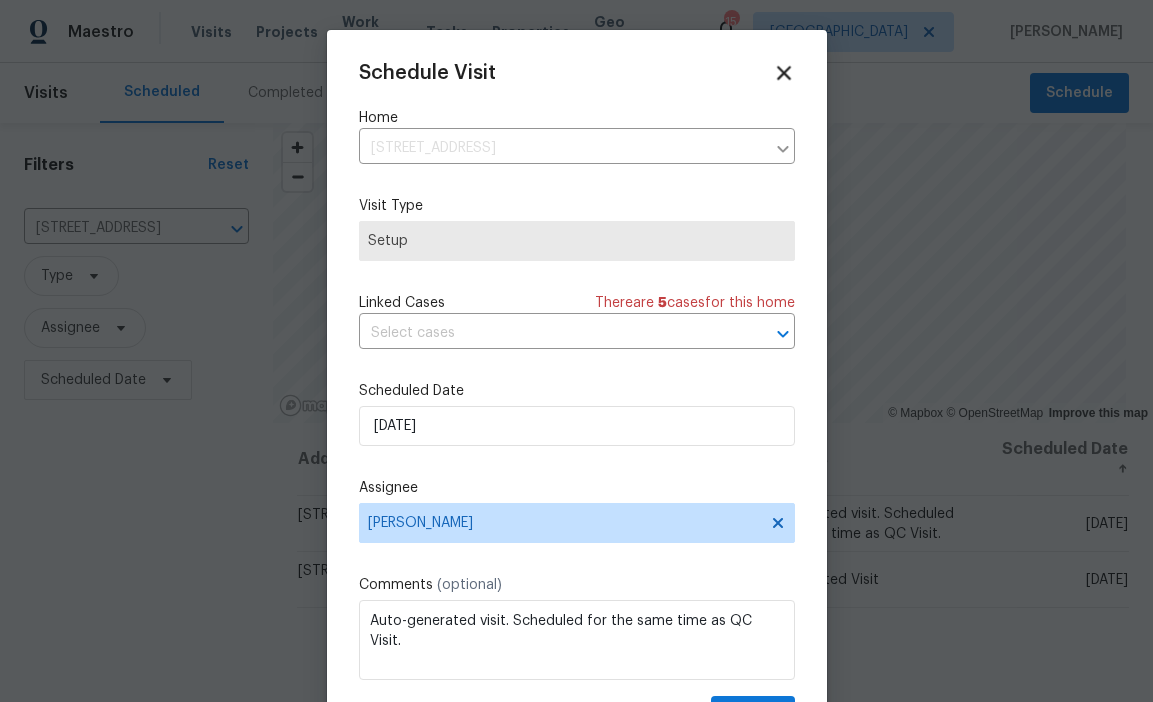click 